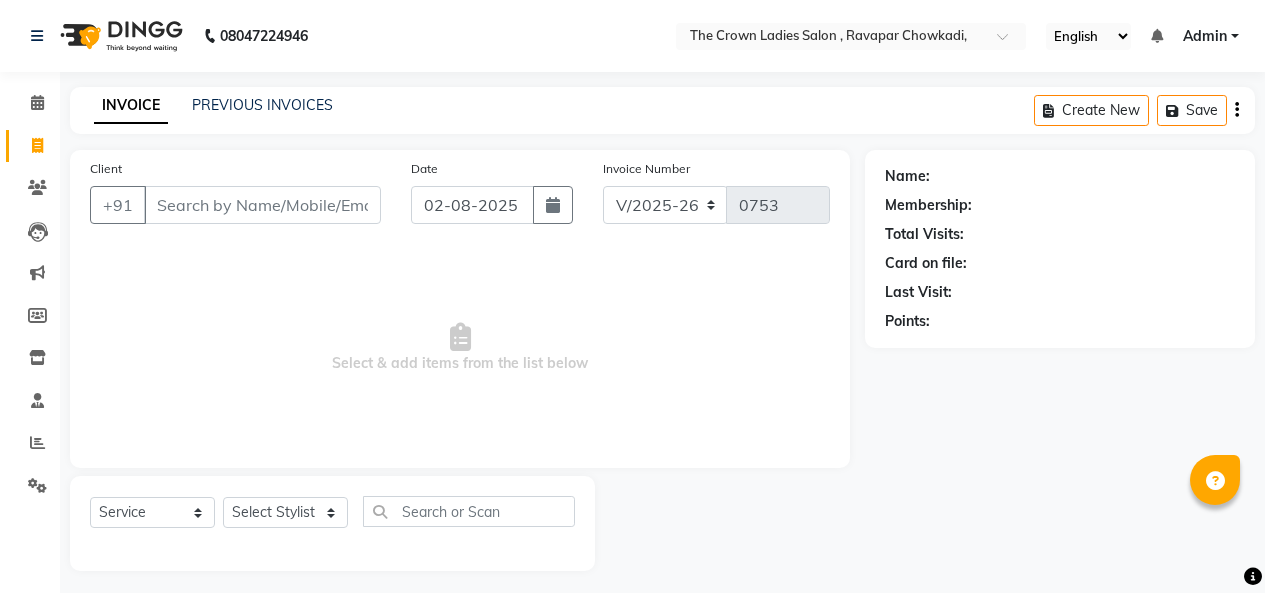 select on "7627" 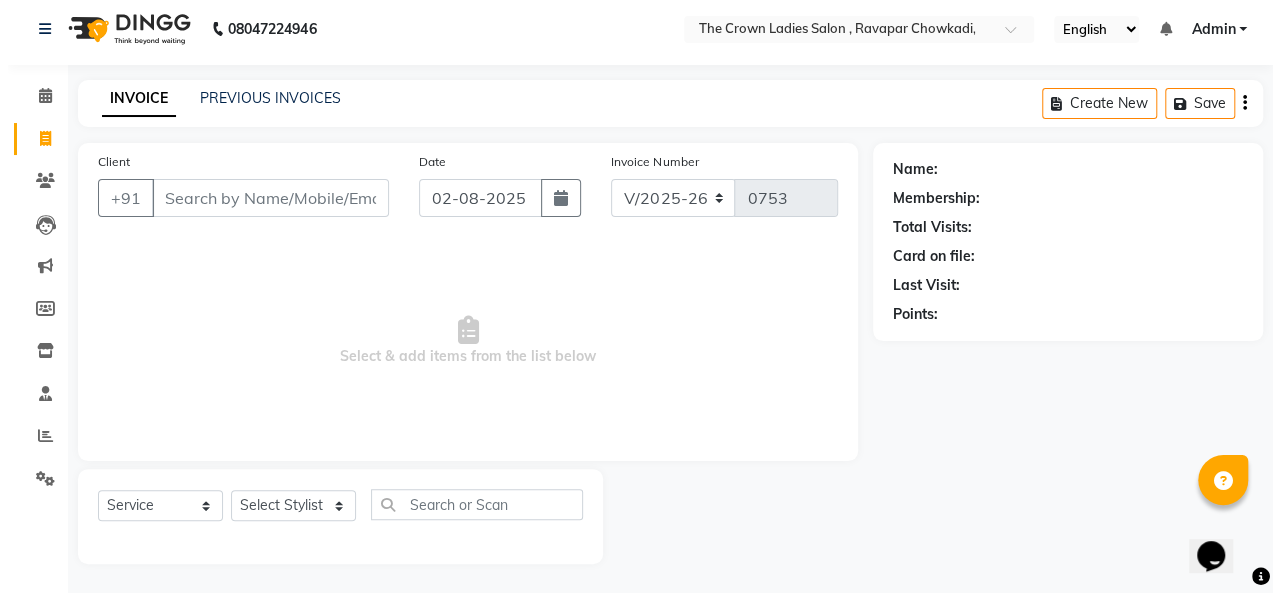 scroll, scrollTop: 0, scrollLeft: 0, axis: both 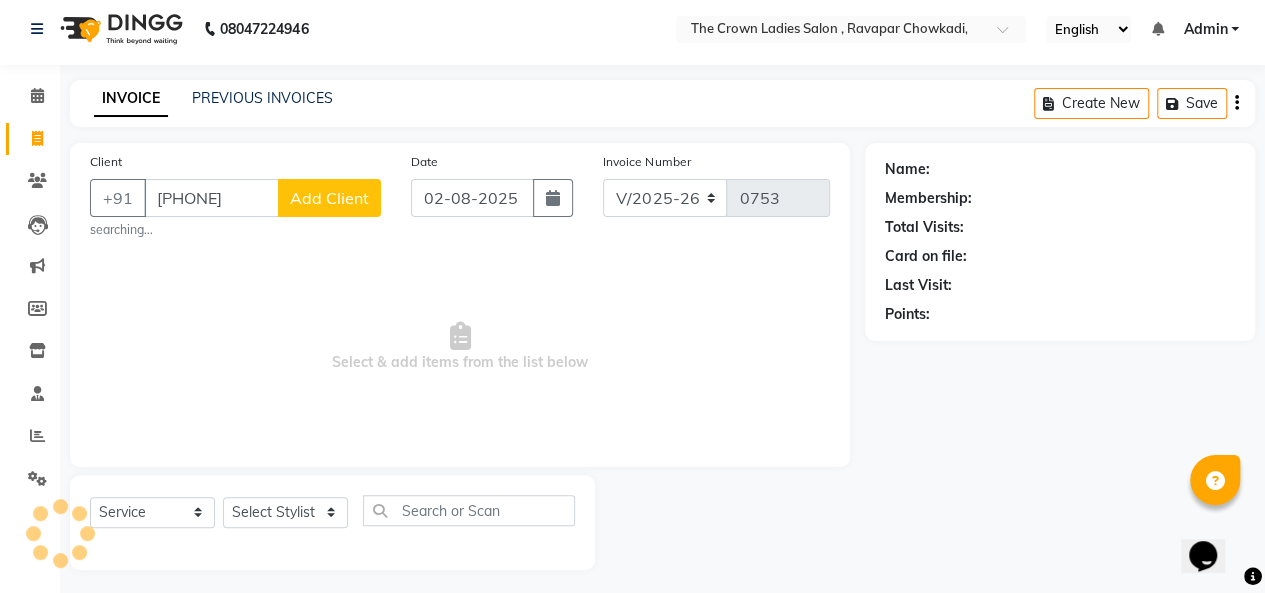 type on "[PHONE]" 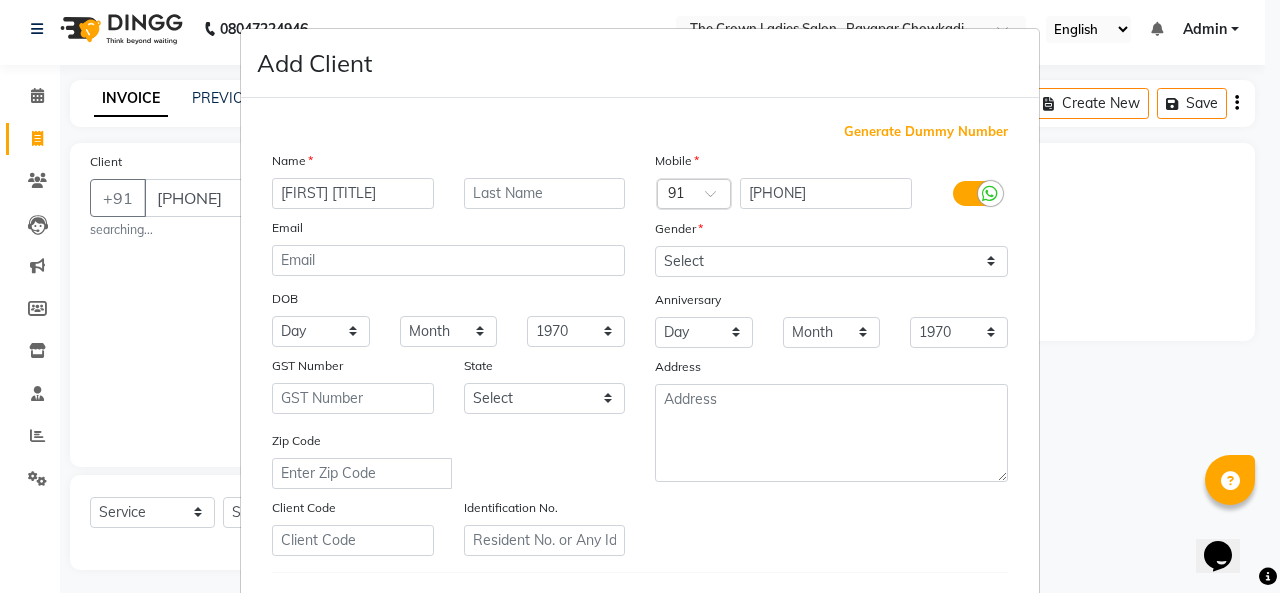 type on "[FIRST] [TITLE]" 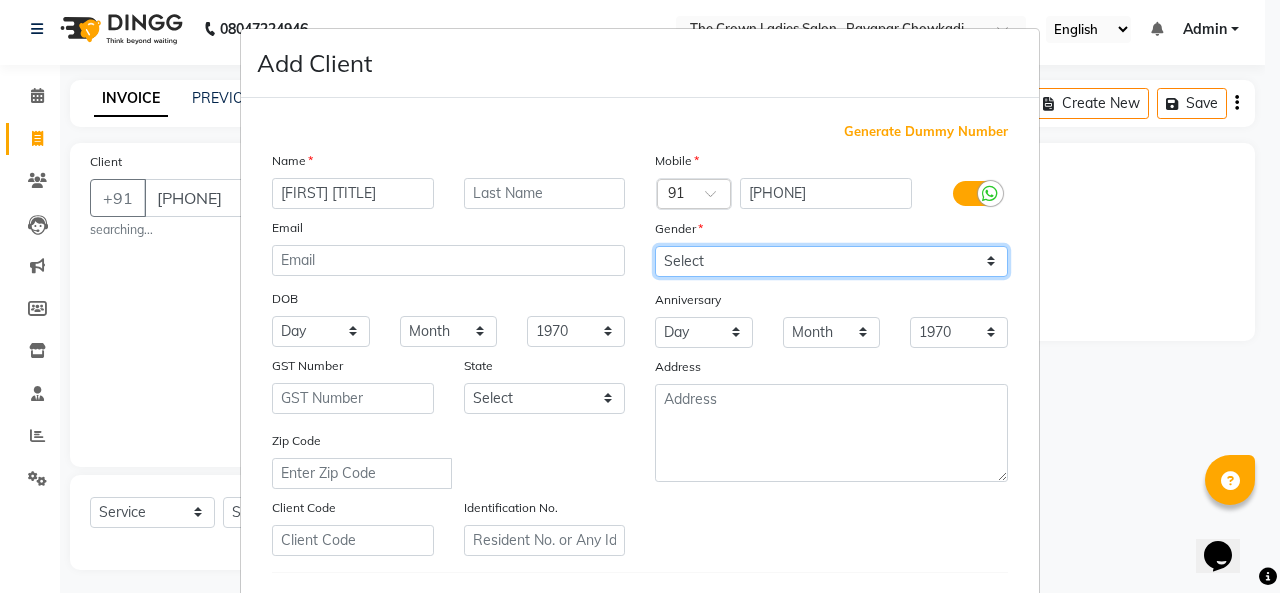 click on "Select Male Female Other Prefer Not To Say" at bounding box center [831, 261] 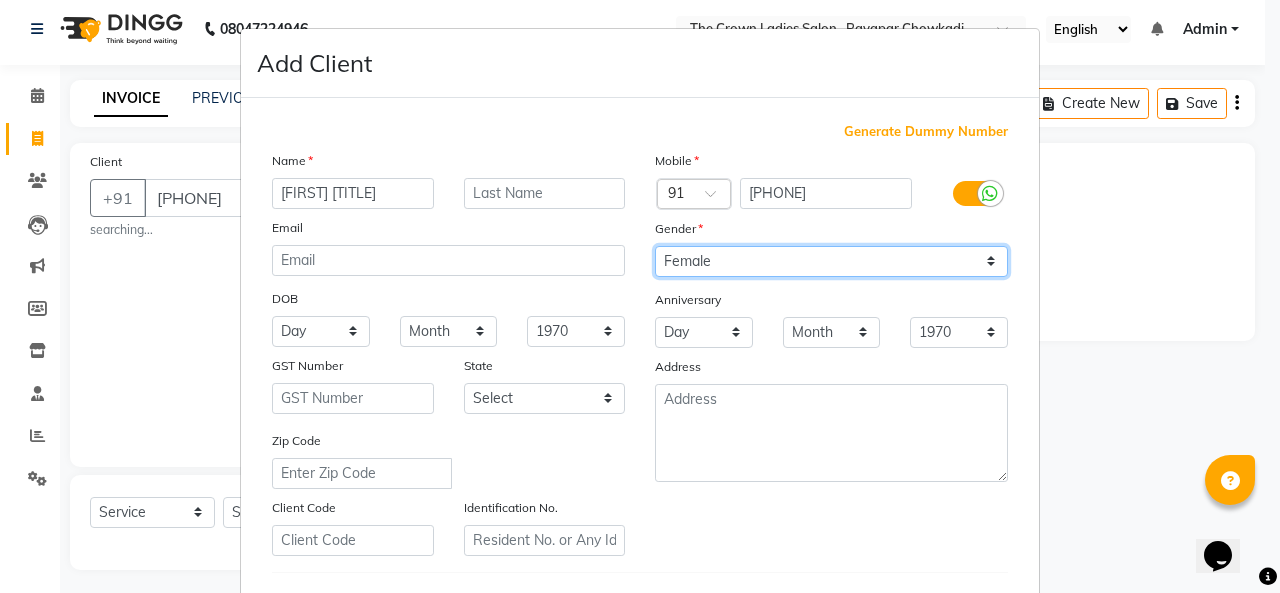 click on "Select Male Female Other Prefer Not To Say" at bounding box center [831, 261] 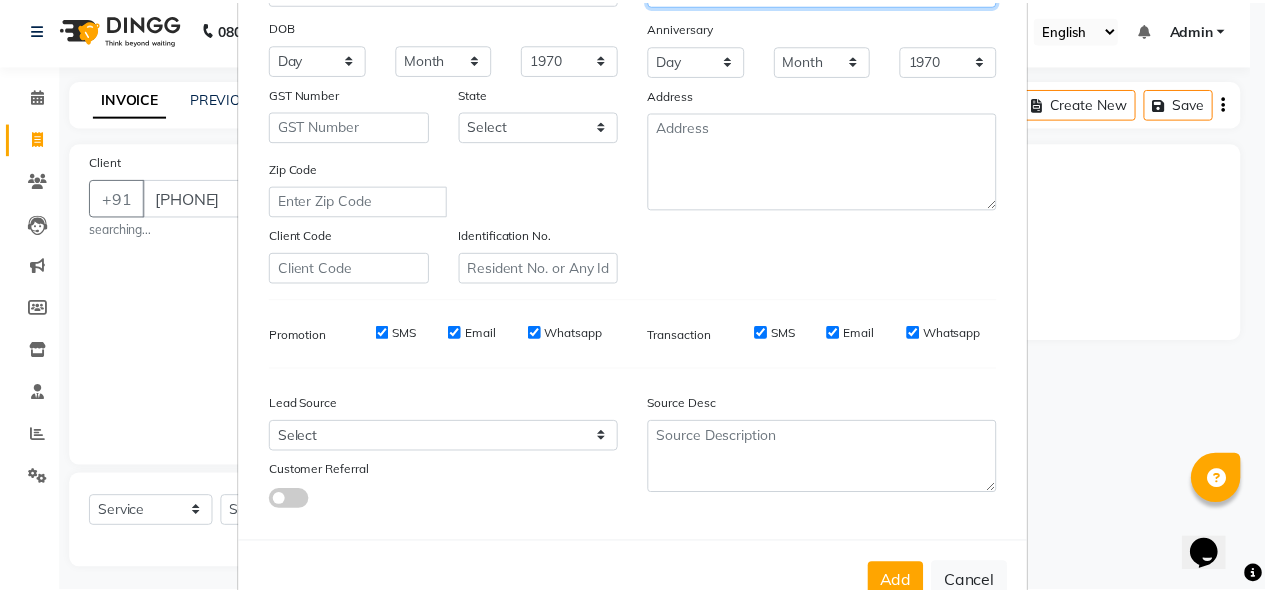 scroll, scrollTop: 326, scrollLeft: 0, axis: vertical 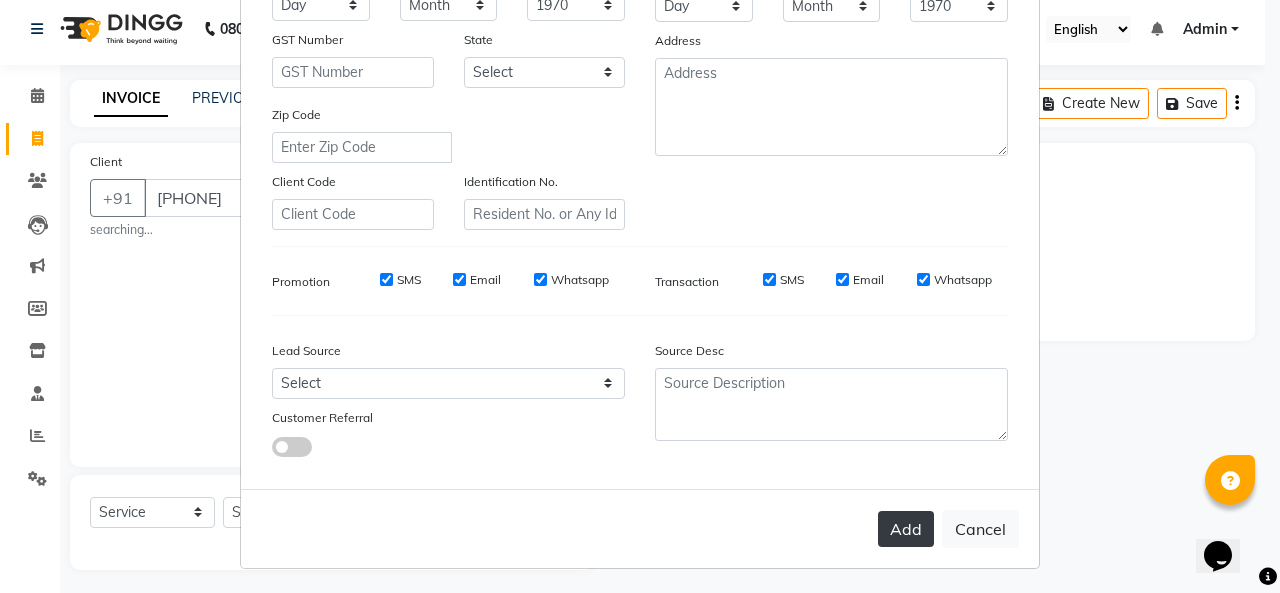click on "Add" at bounding box center [906, 529] 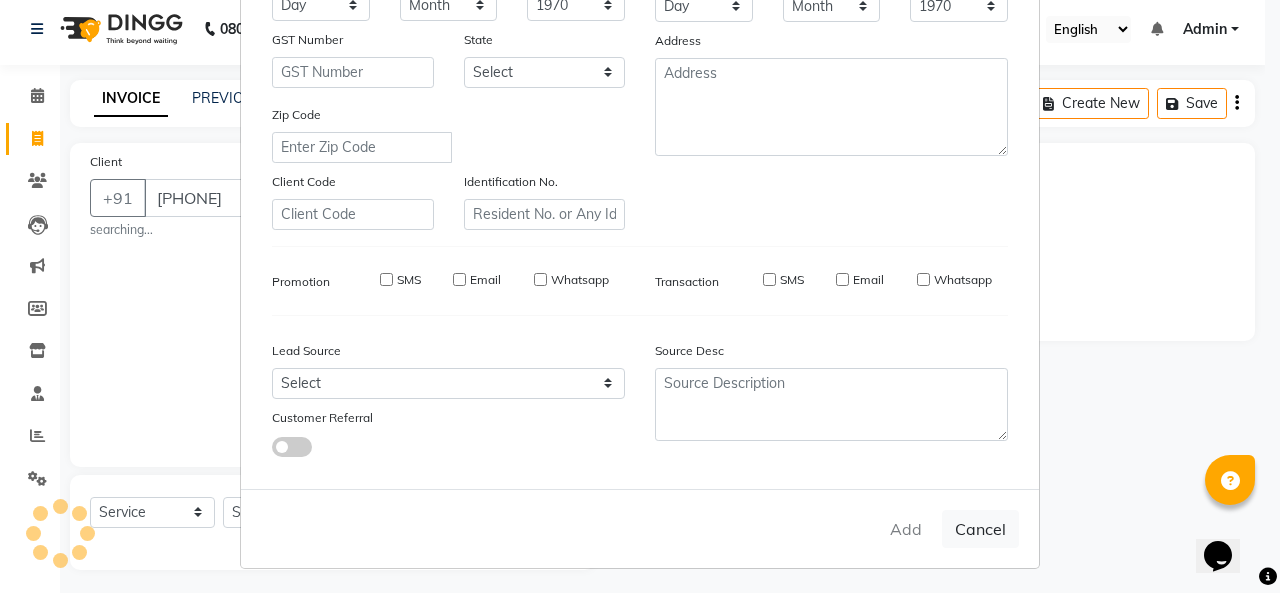 type 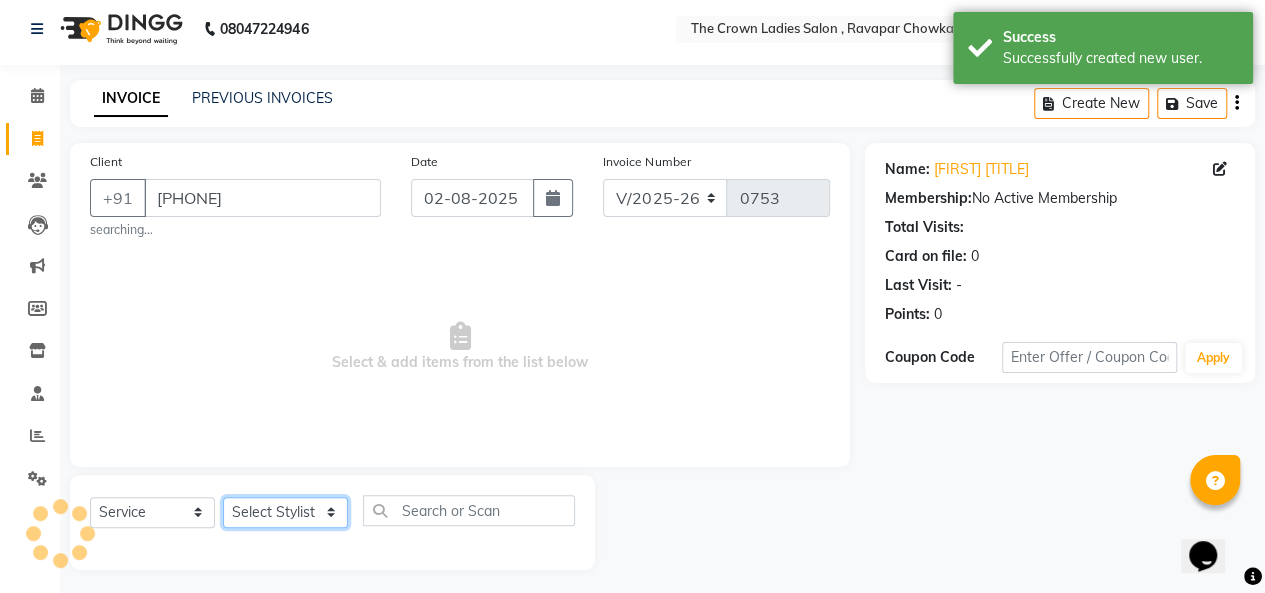 click on "Select Stylist Hemangi hemanshi khushi kundariya maya mayur nikita shubham tejas vaidehi" 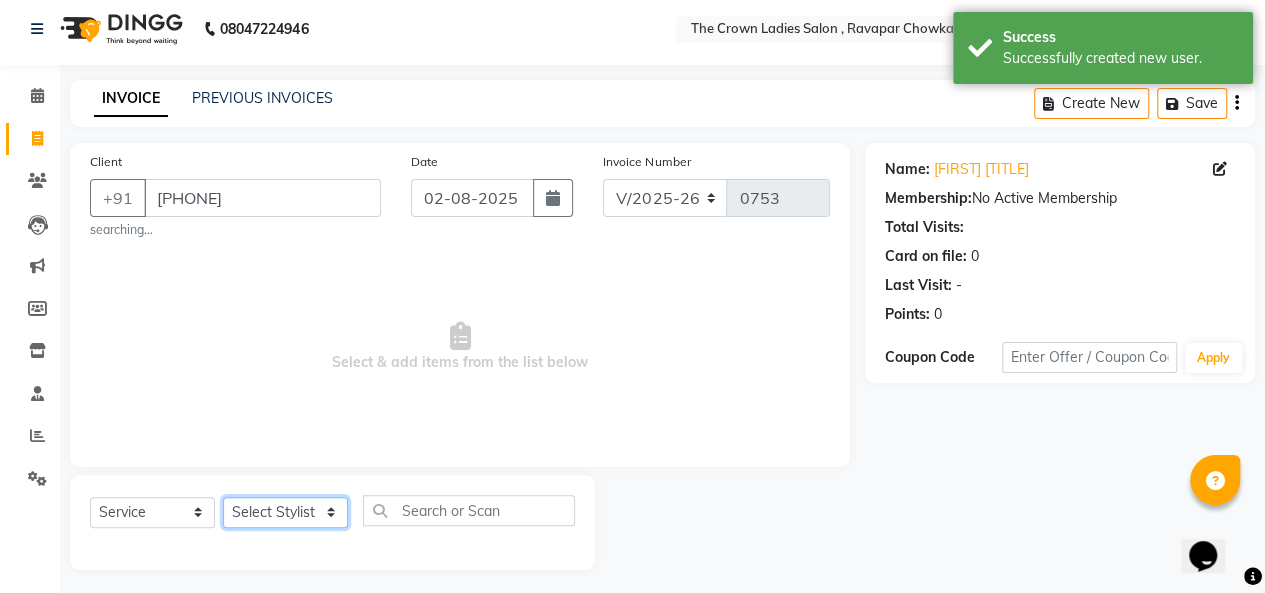select on "73631" 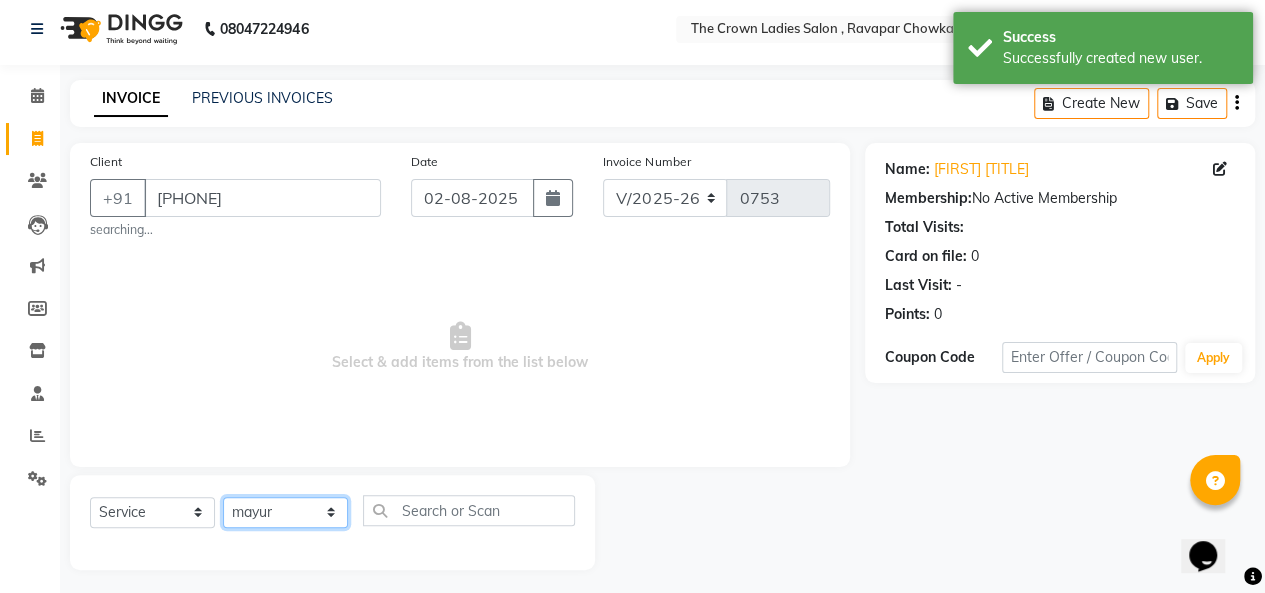click on "Select Stylist Hemangi hemanshi khushi kundariya maya mayur nikita shubham tejas vaidehi" 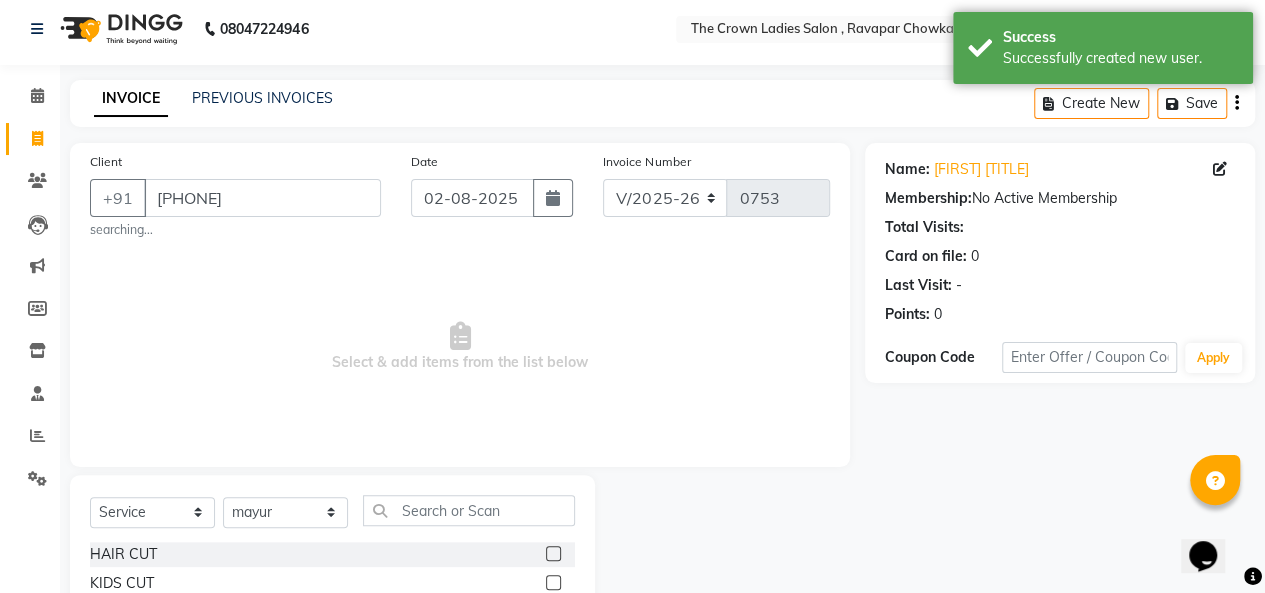 click 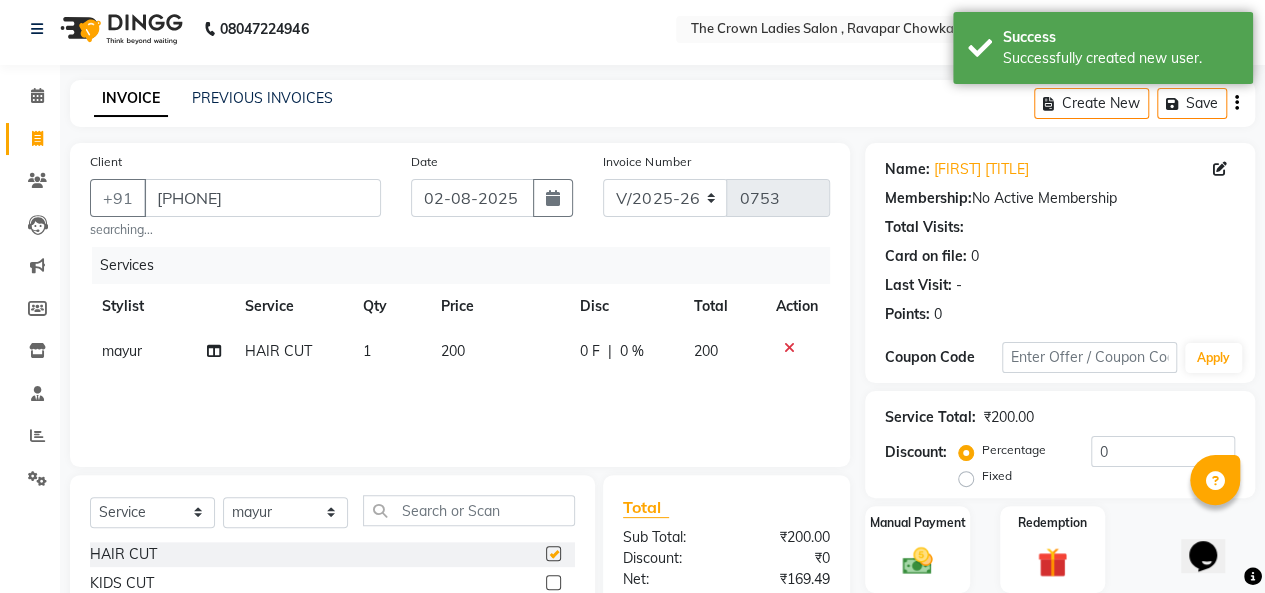 checkbox on "false" 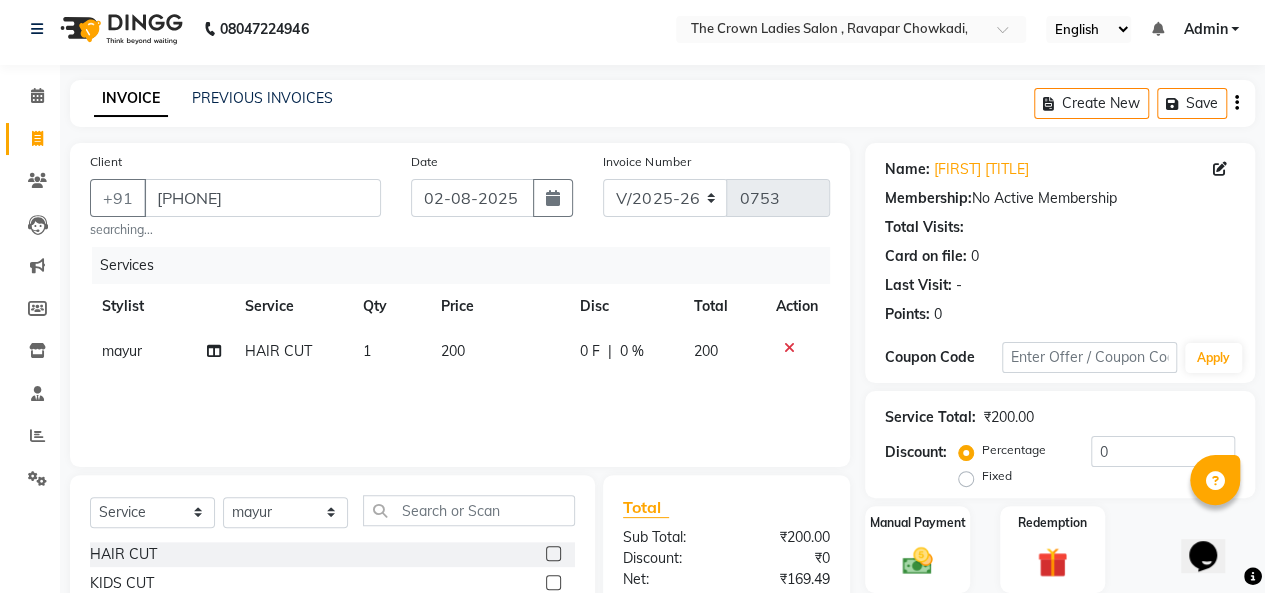 click on "200" 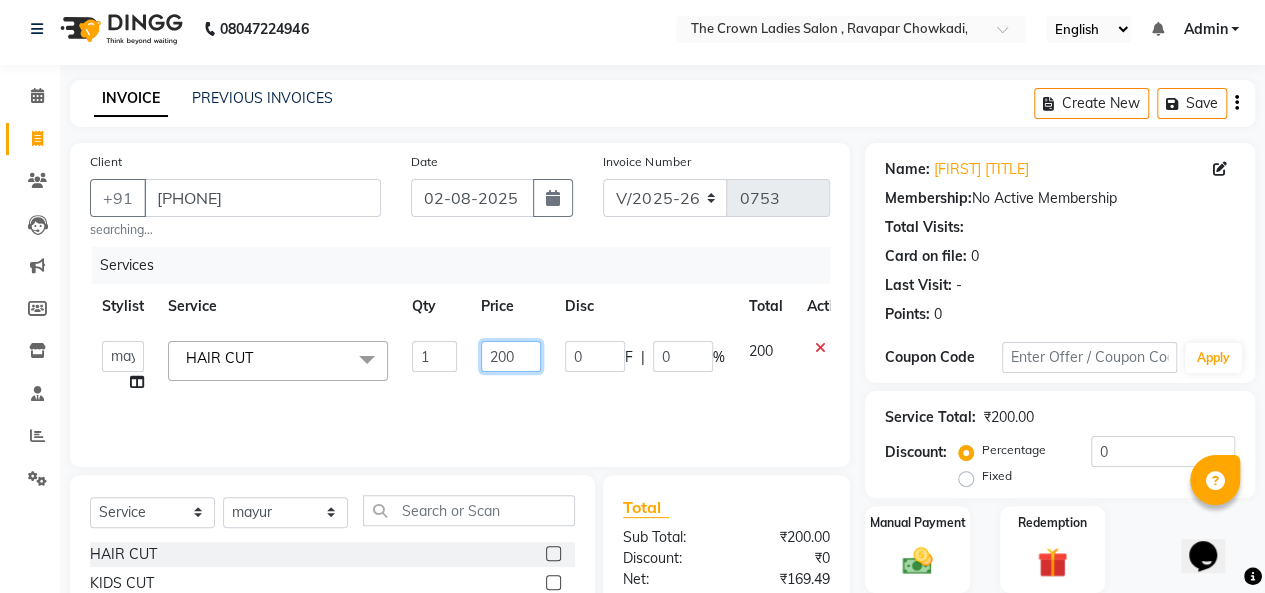 click on "200" 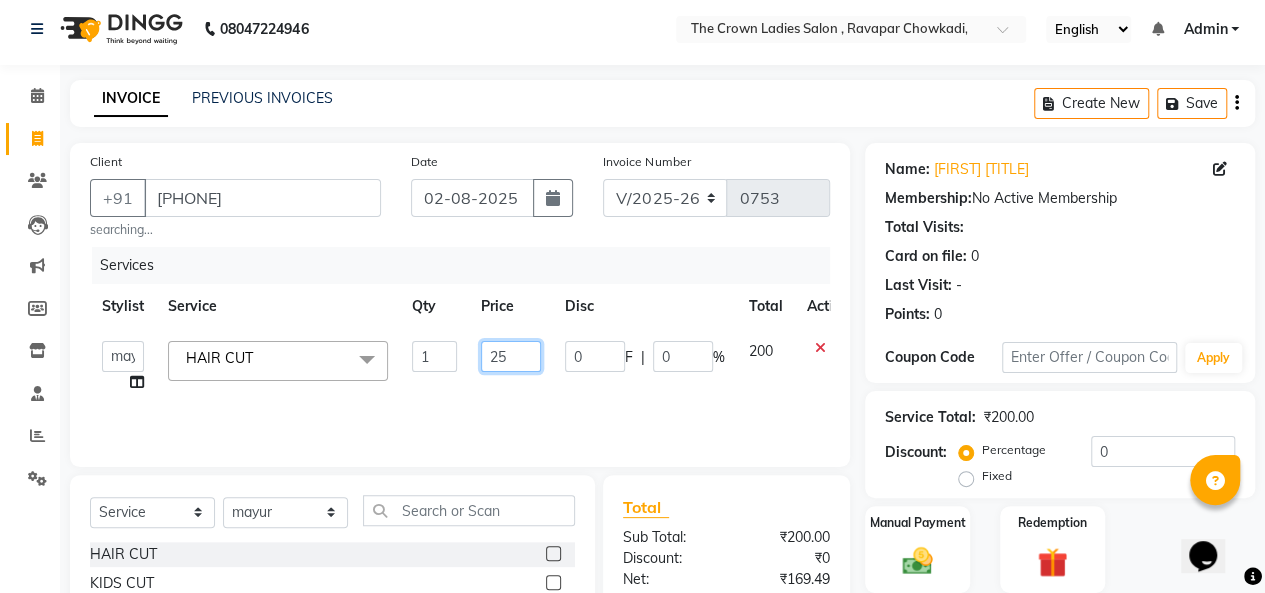 type on "250" 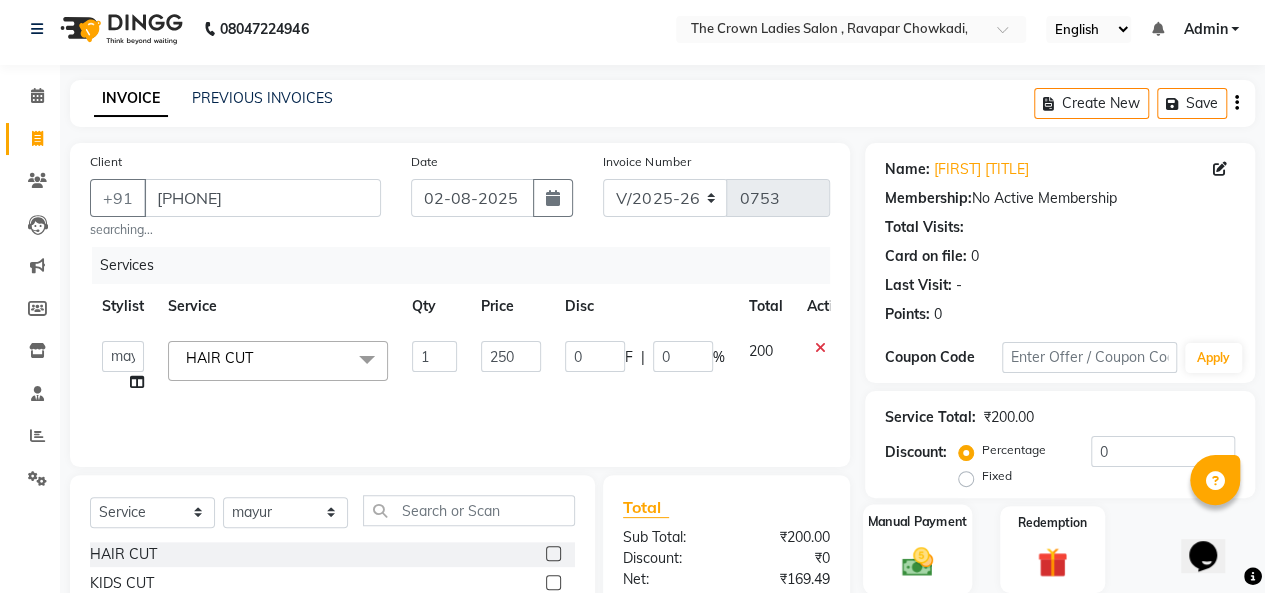 click 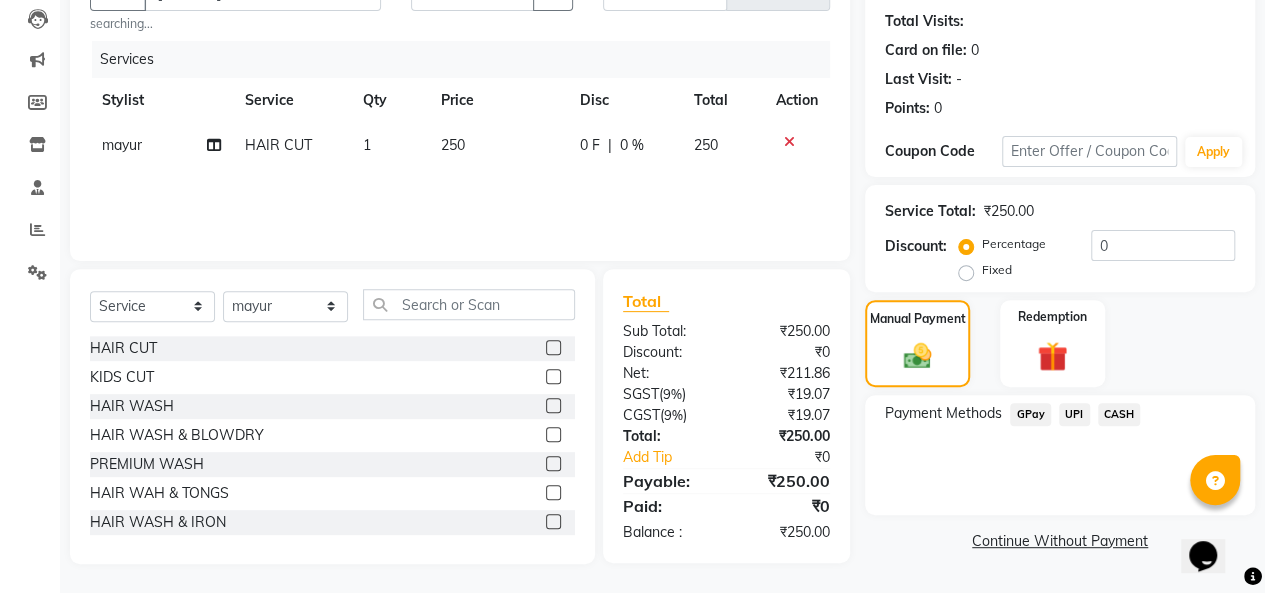 click on "CASH" 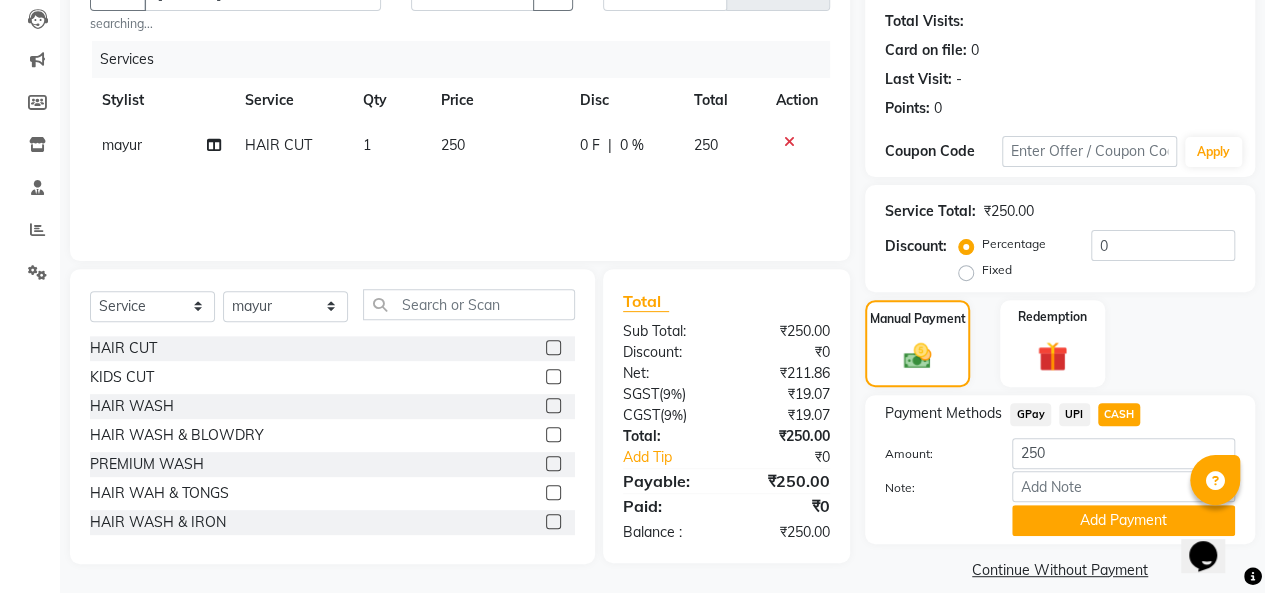 scroll, scrollTop: 234, scrollLeft: 0, axis: vertical 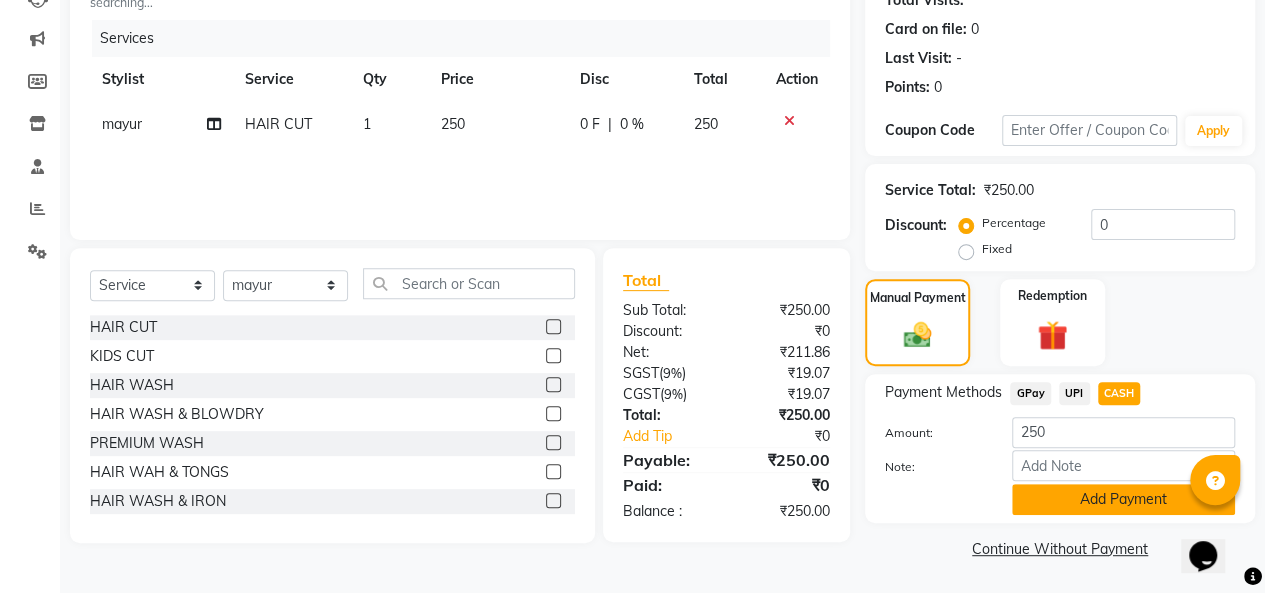 click on "Add Payment" 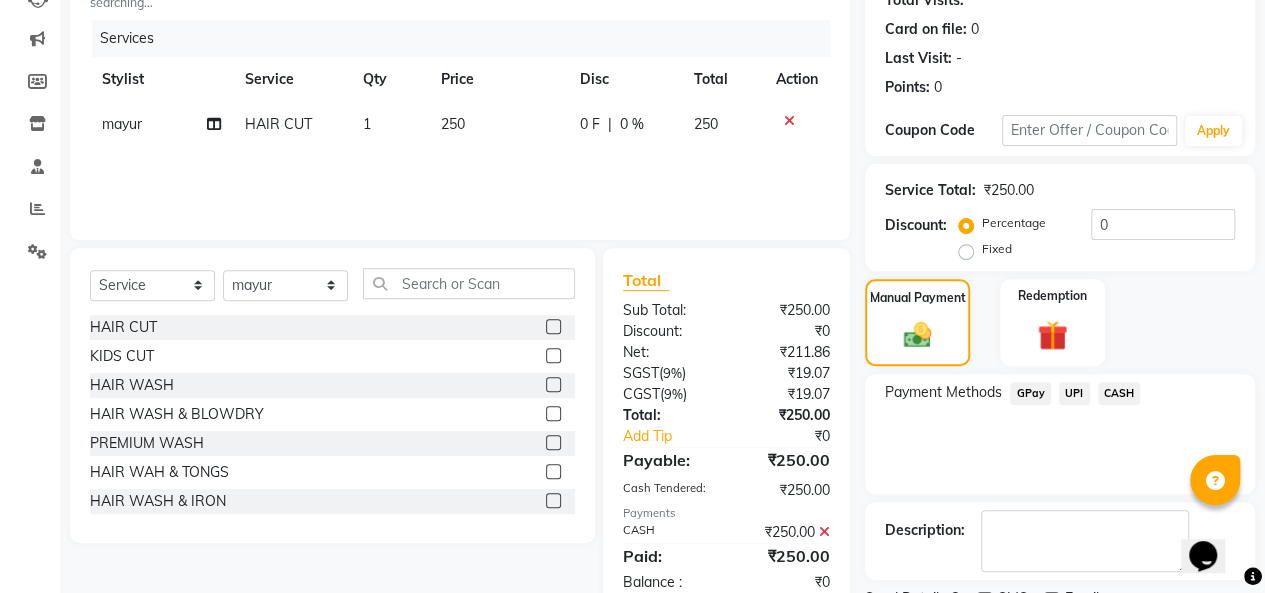scroll, scrollTop: 316, scrollLeft: 0, axis: vertical 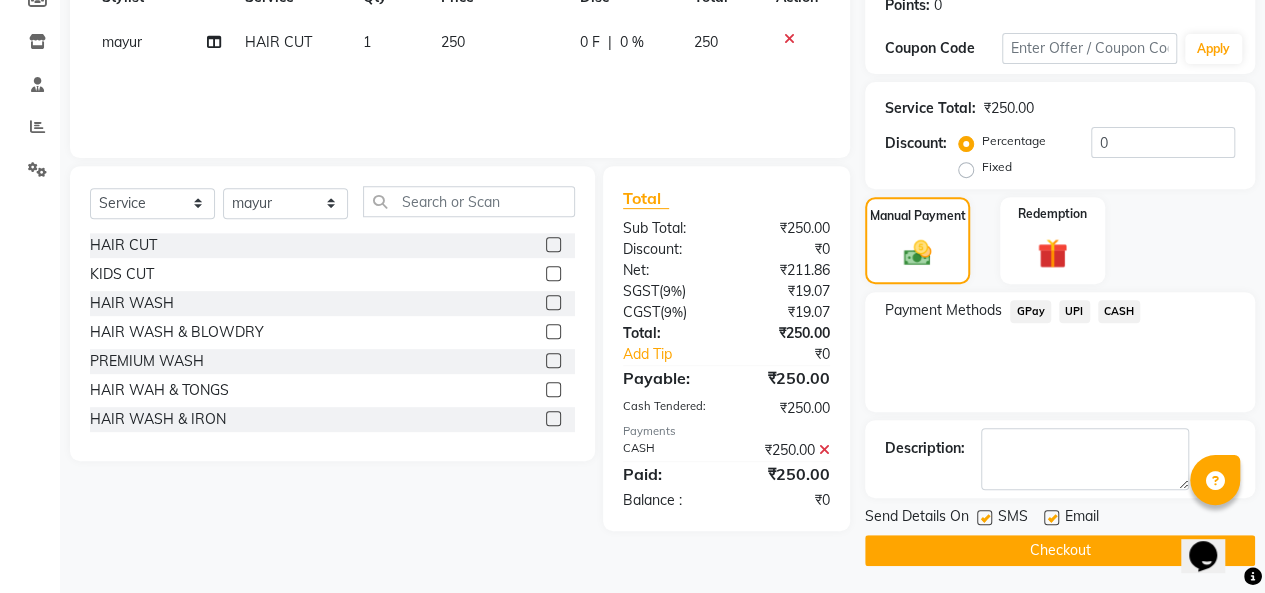 click 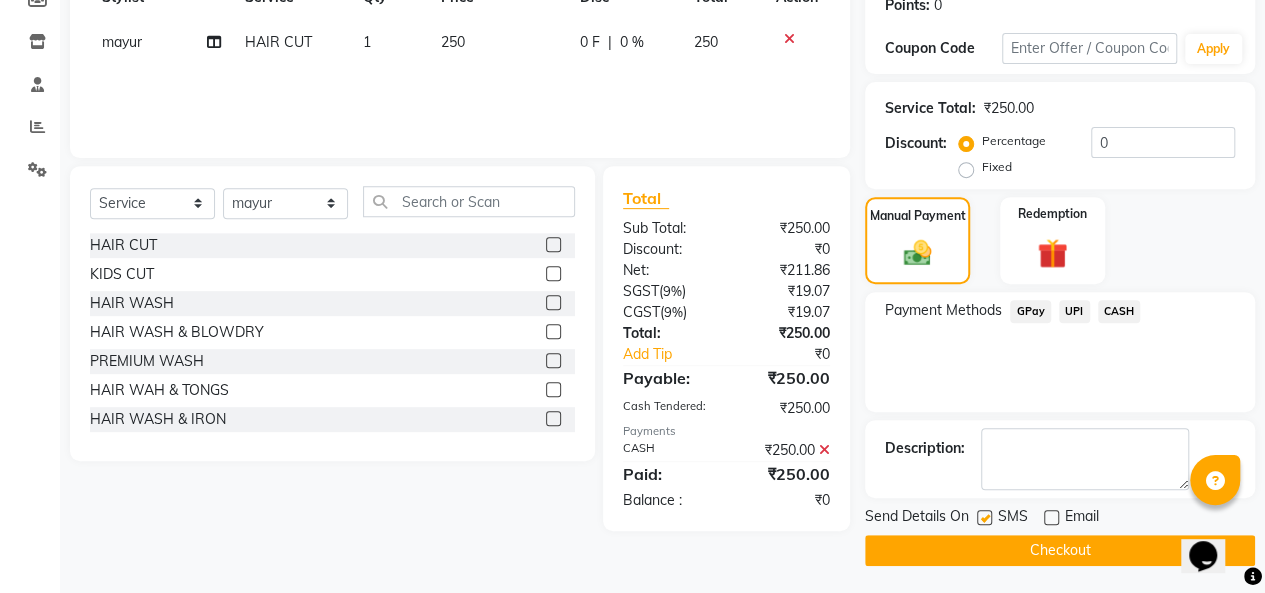 click on "Checkout" 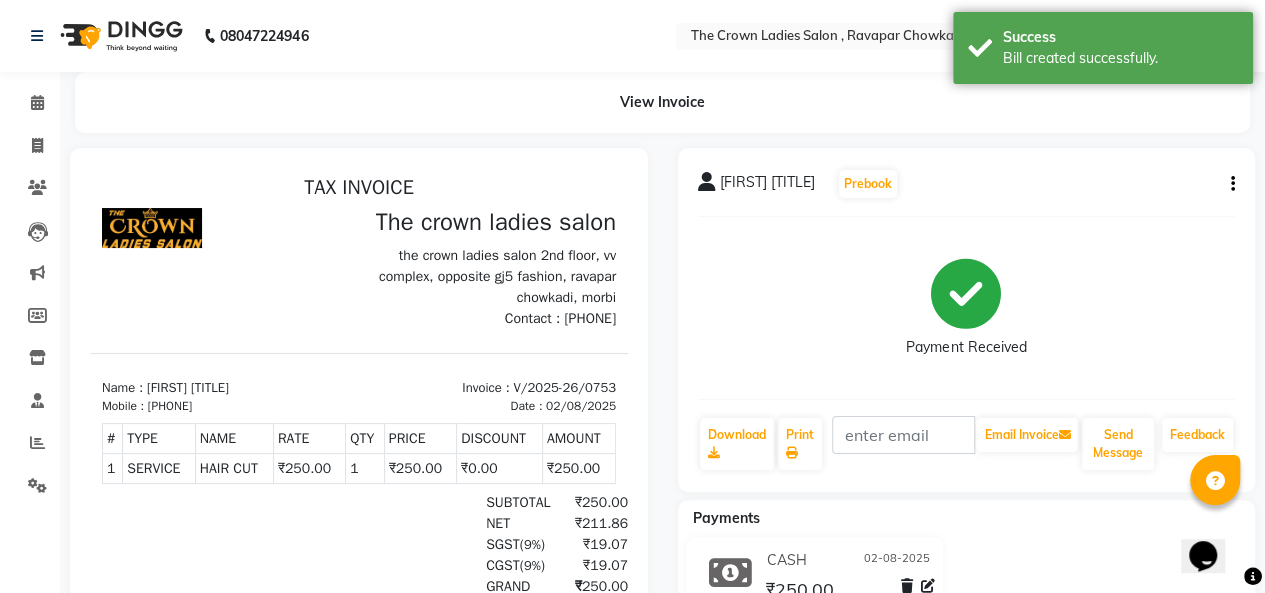 scroll, scrollTop: 0, scrollLeft: 0, axis: both 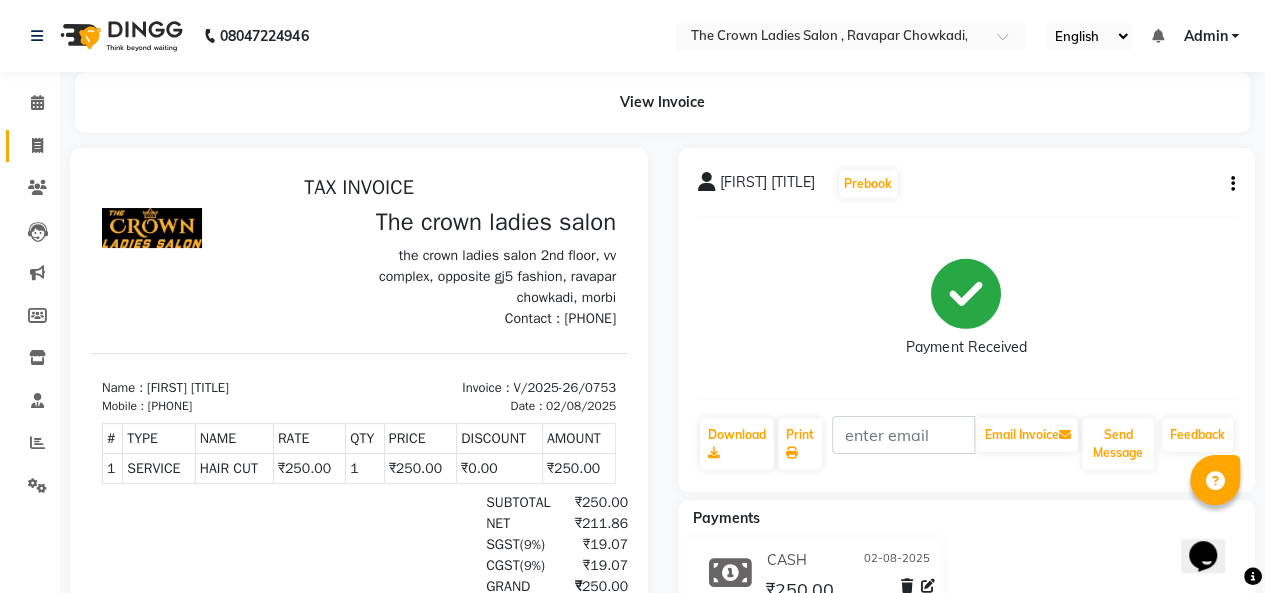 click 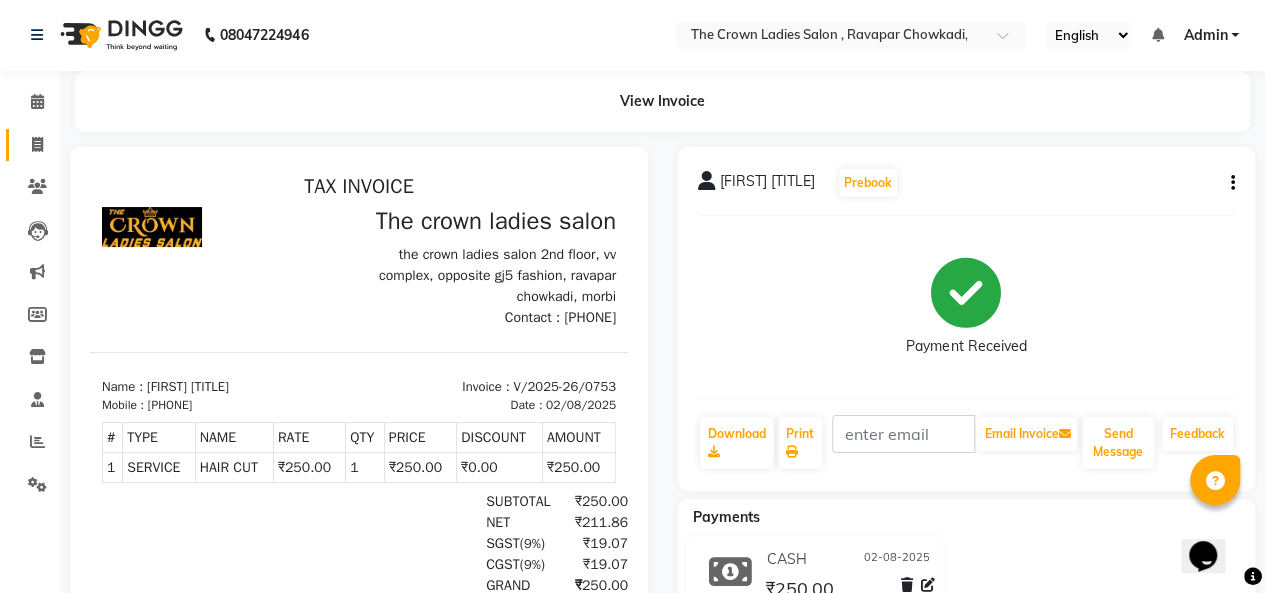 select on "service" 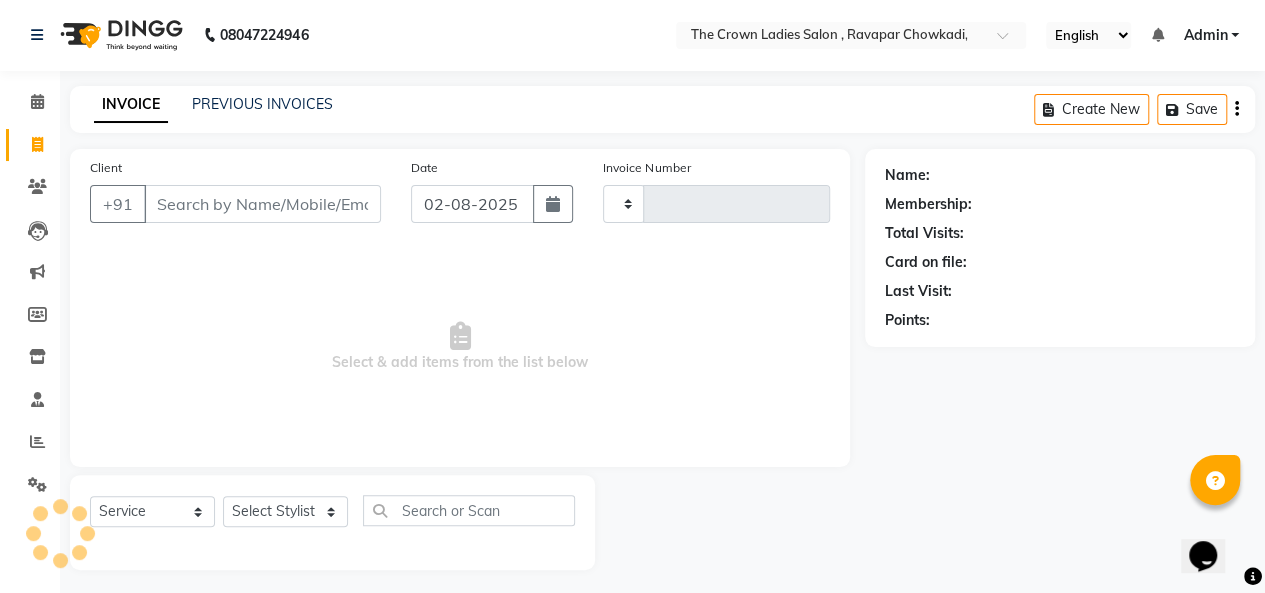 scroll, scrollTop: 7, scrollLeft: 0, axis: vertical 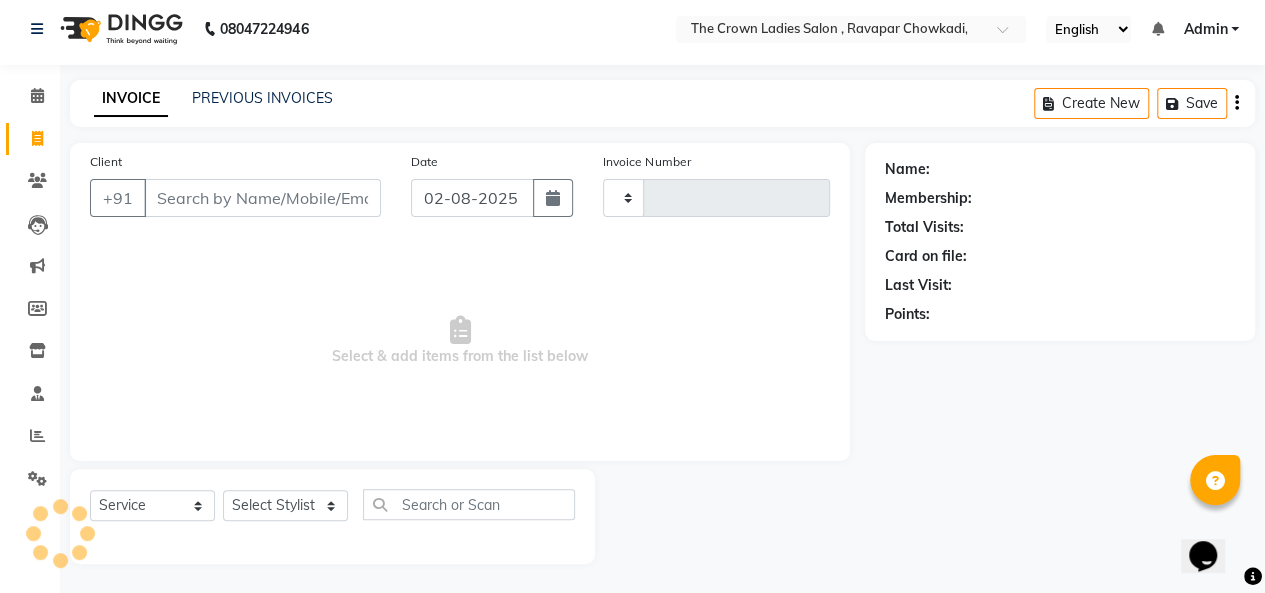 type on "0754" 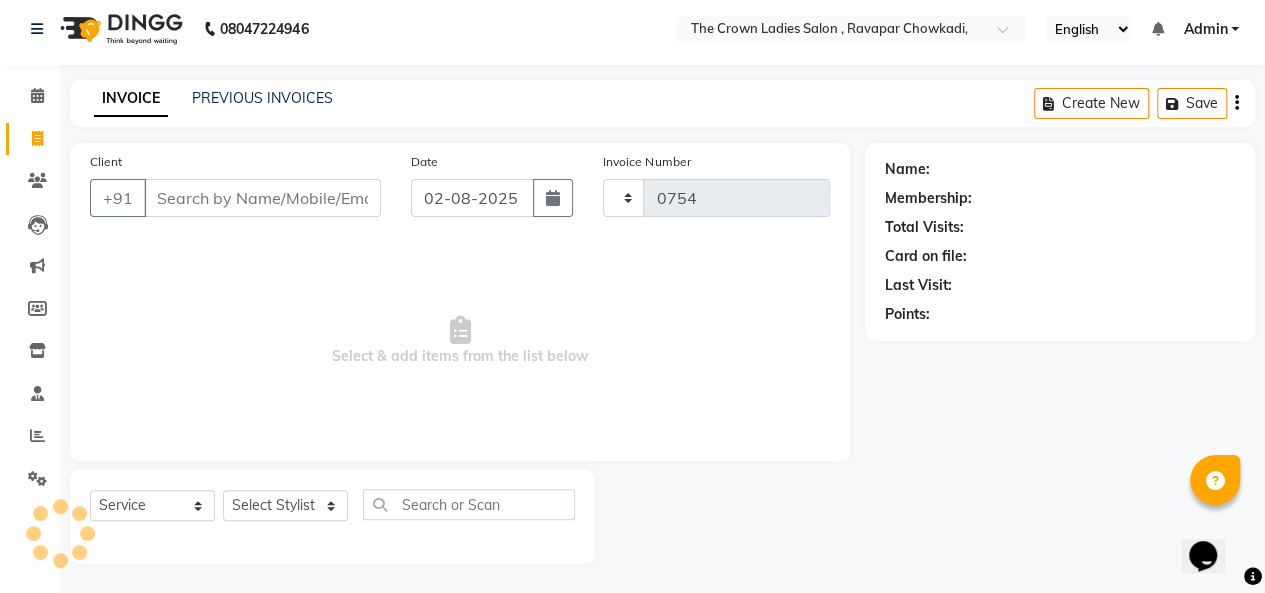 select on "7627" 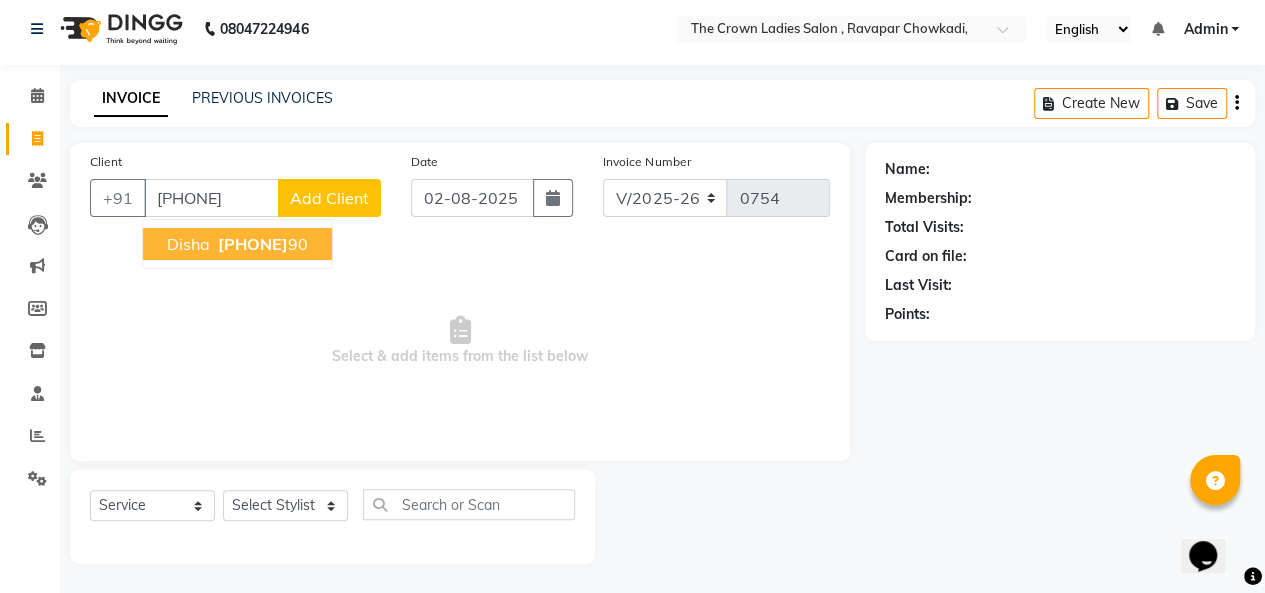 click on "disha   98798260 90" at bounding box center (237, 244) 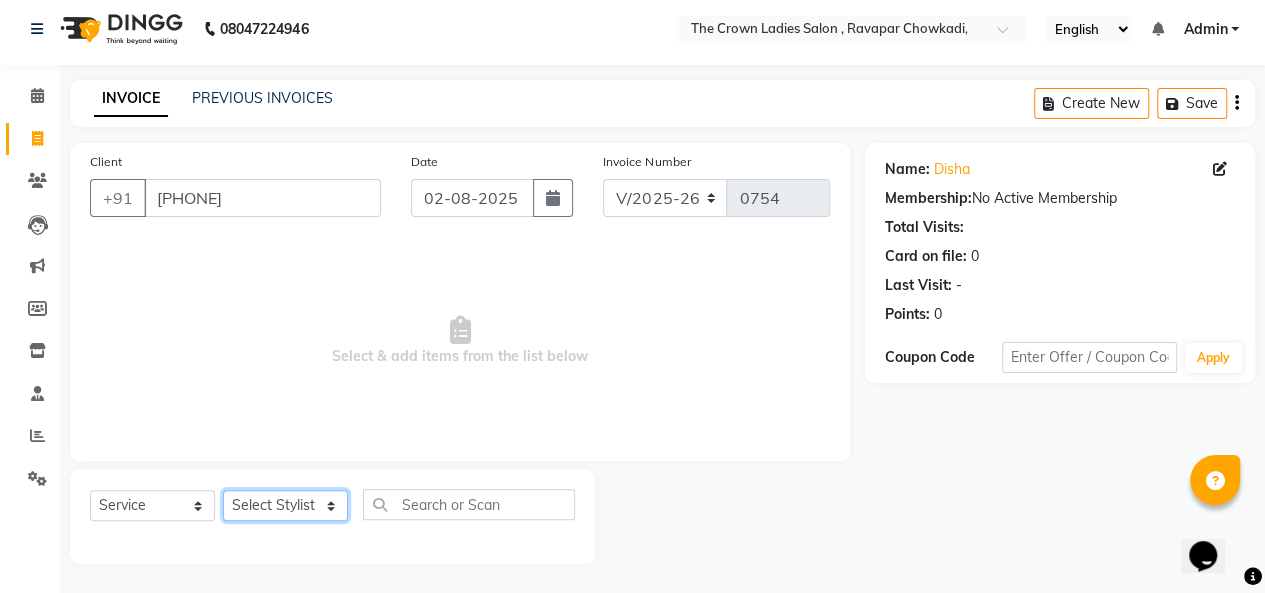 click on "Select Stylist Hemangi hemanshi khushi kundariya maya mayur nikita shubham tejas vaidehi" 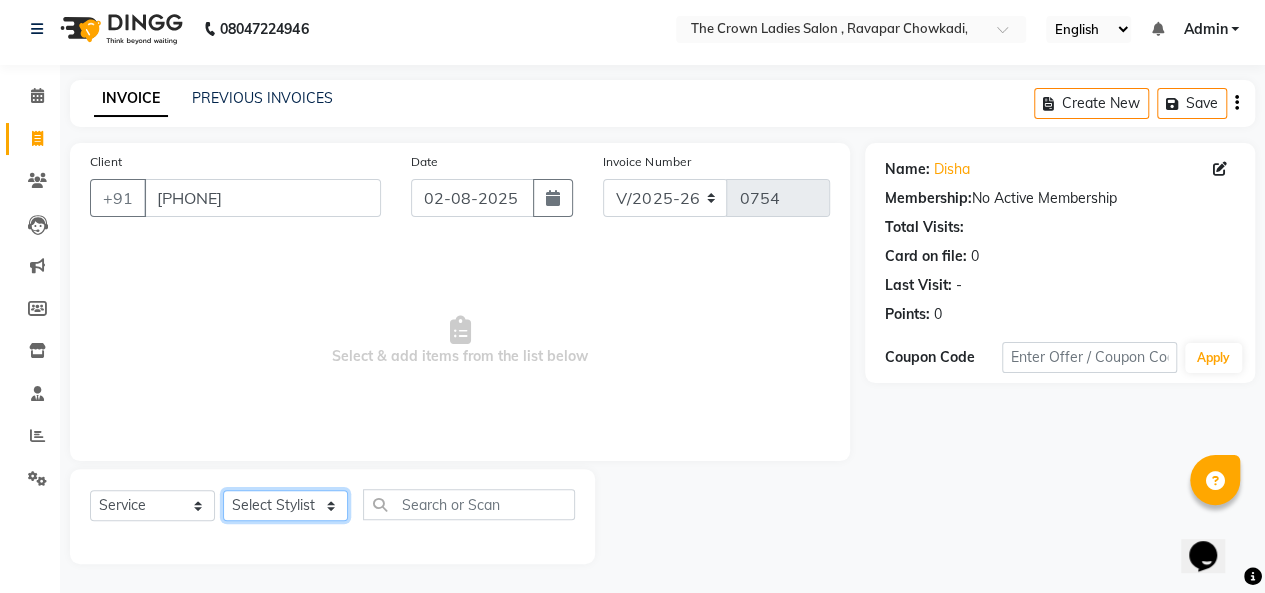 select on "73631" 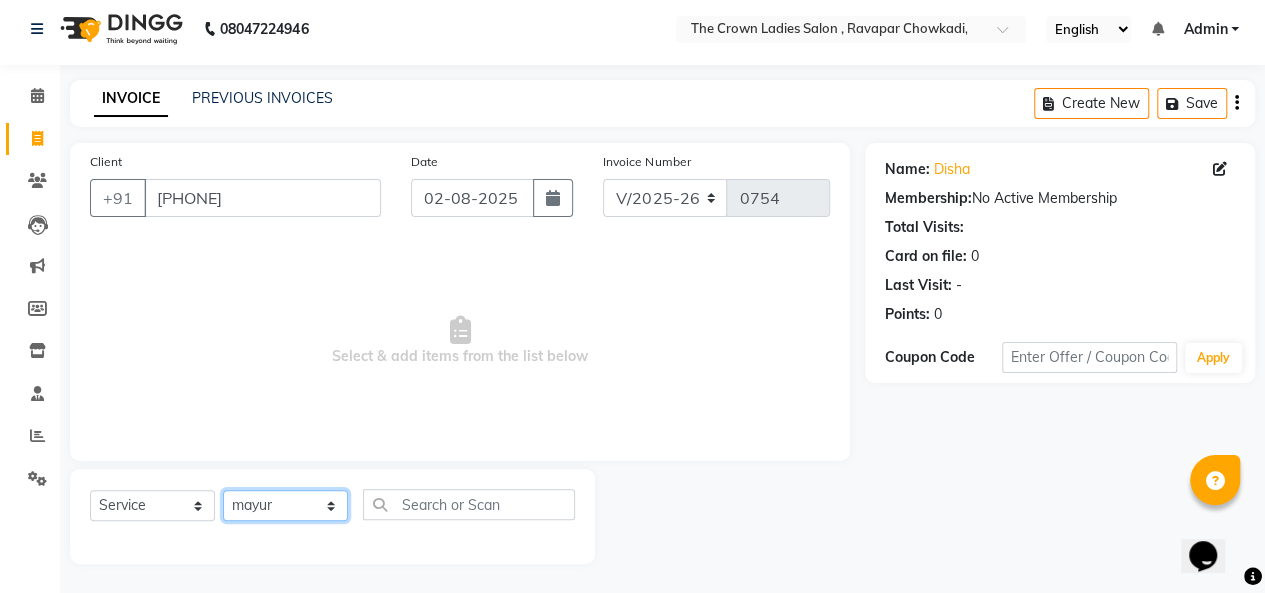 click on "Select Stylist Hemangi hemanshi khushi kundariya maya mayur nikita shubham tejas vaidehi" 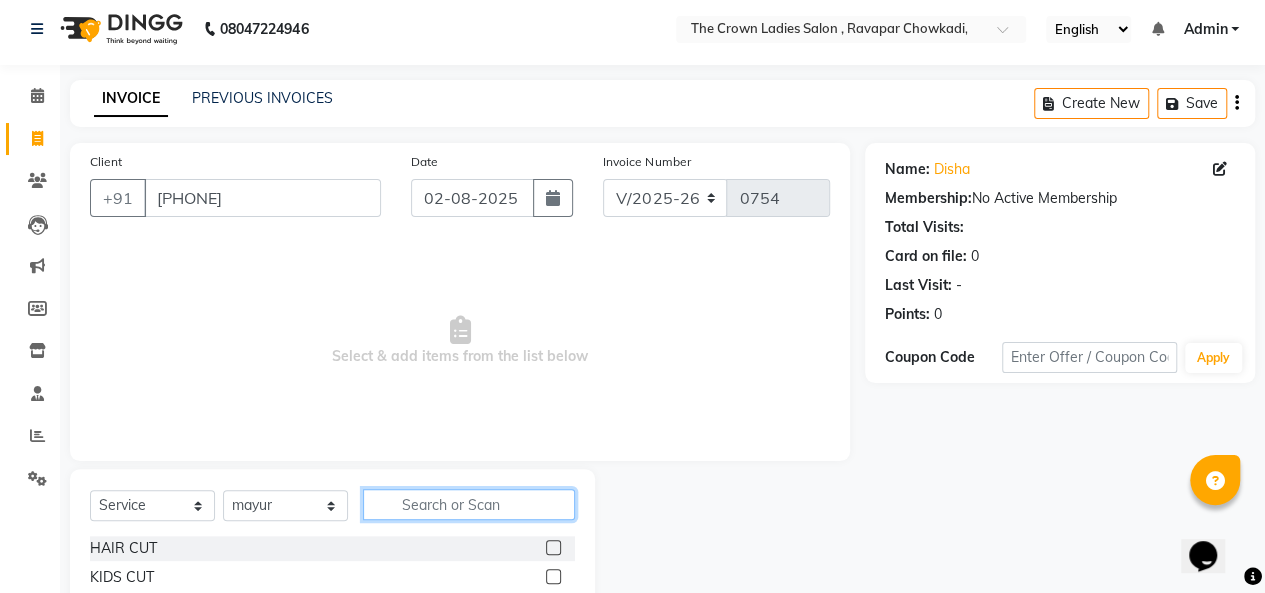 click 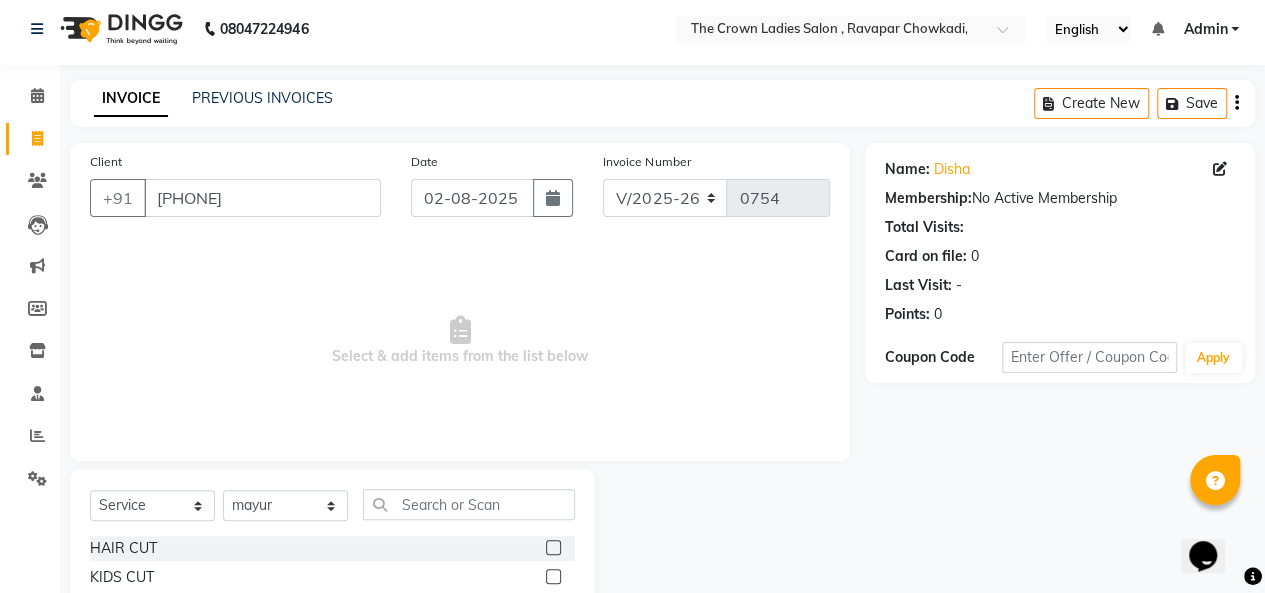 click 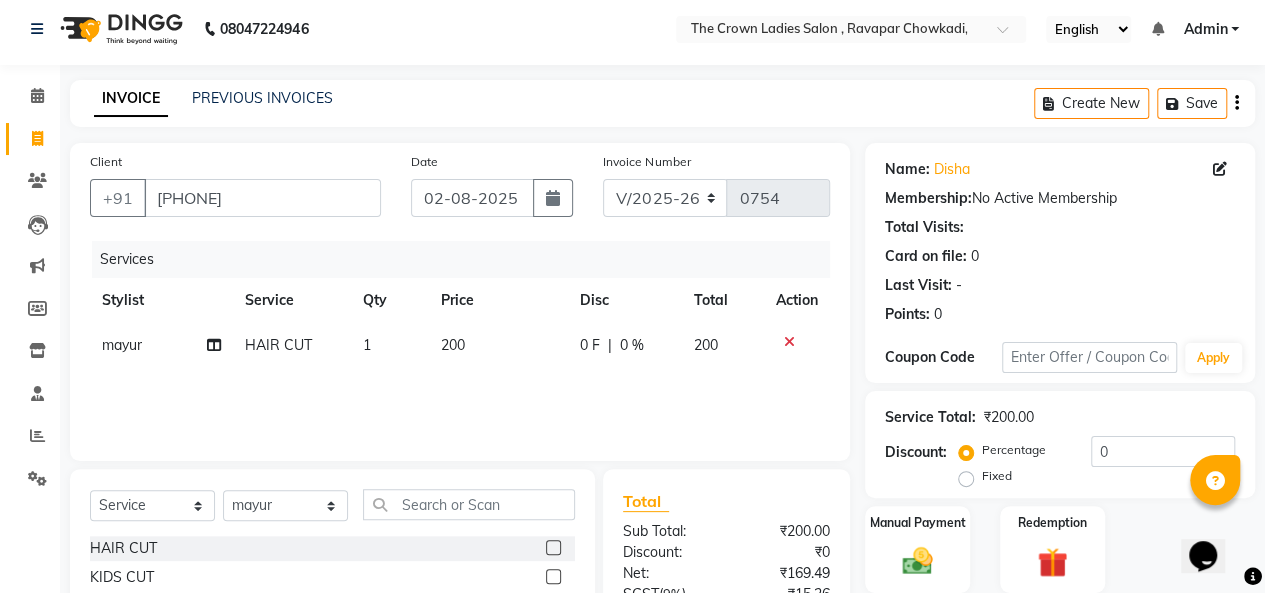 click 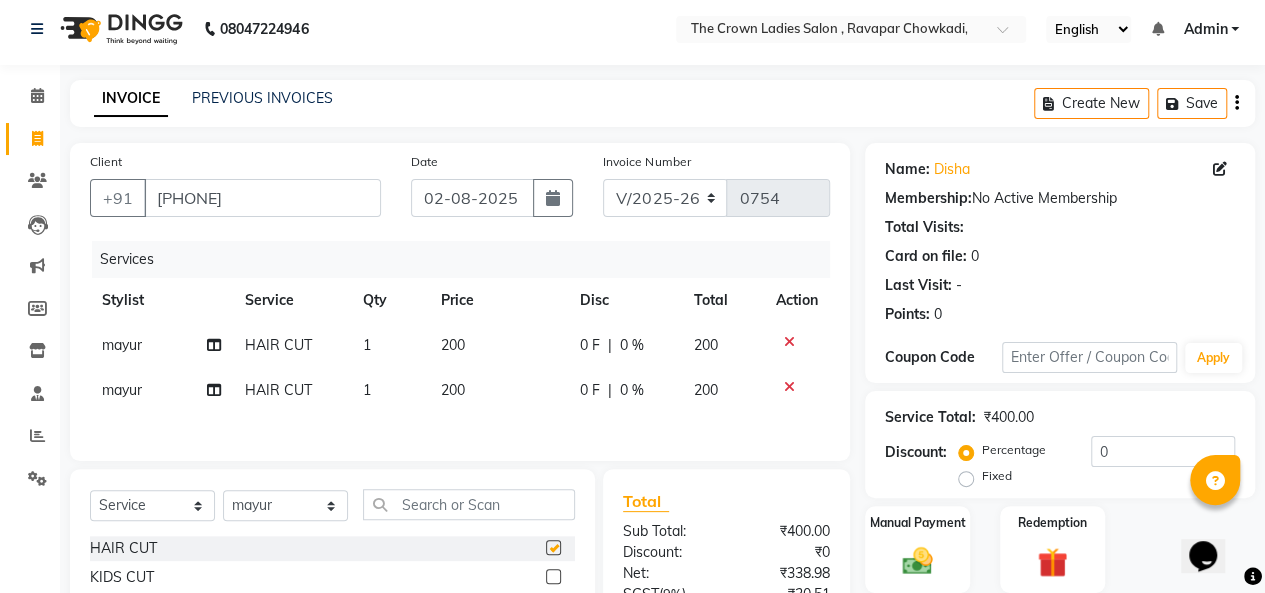 checkbox on "false" 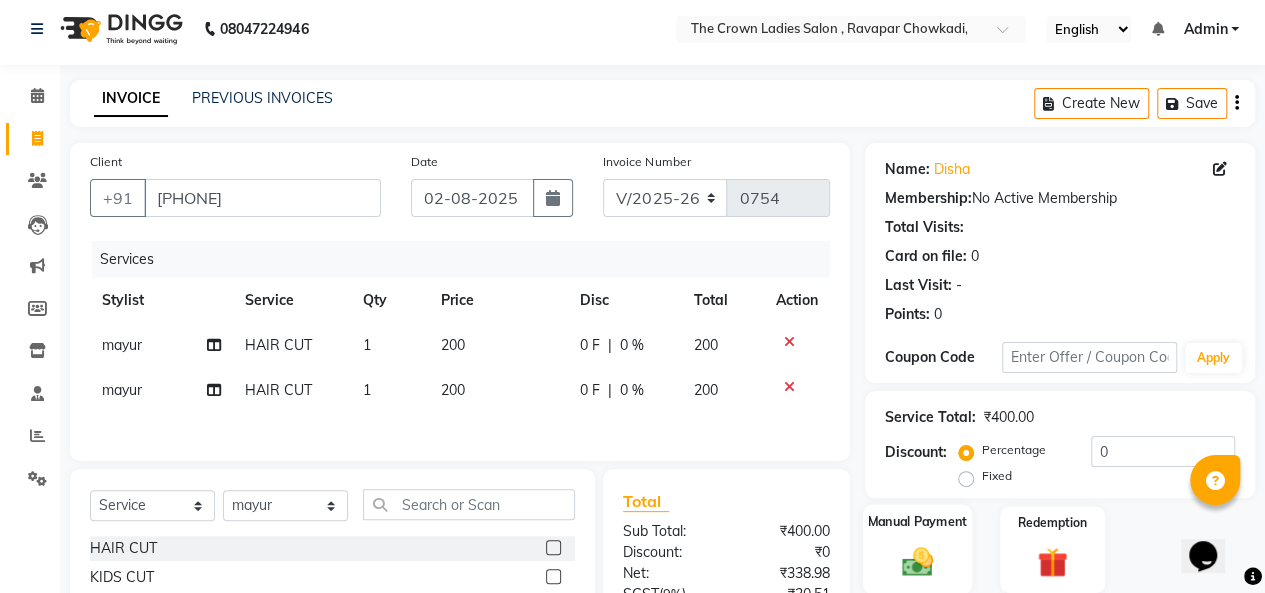 click 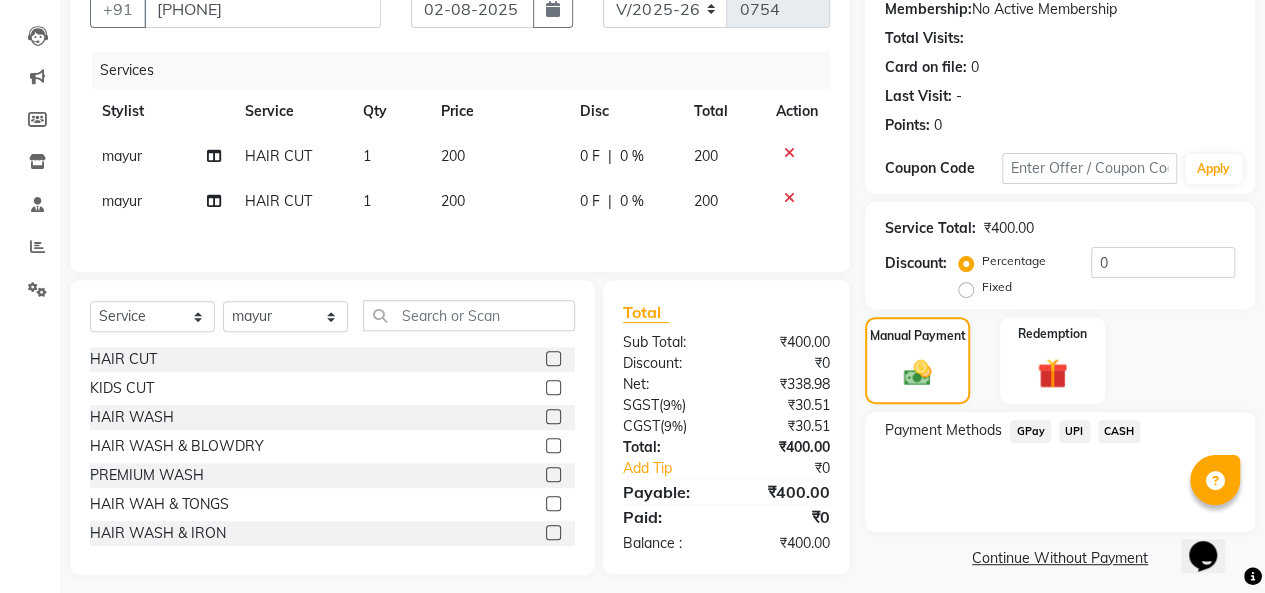 scroll, scrollTop: 197, scrollLeft: 0, axis: vertical 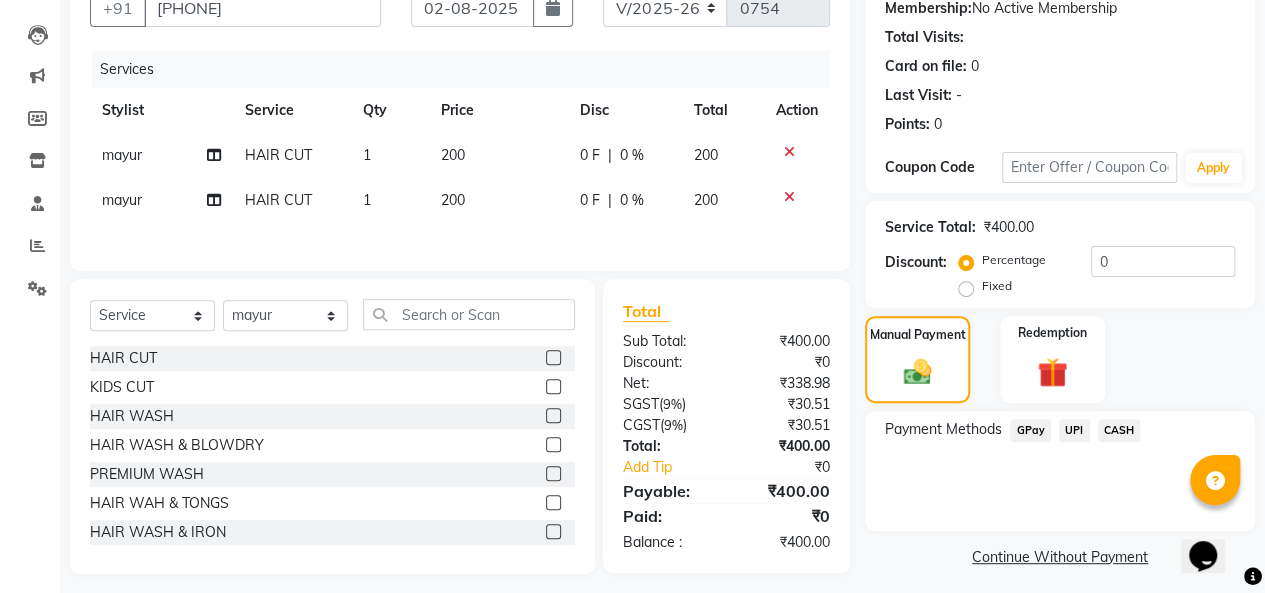 click on "CASH" 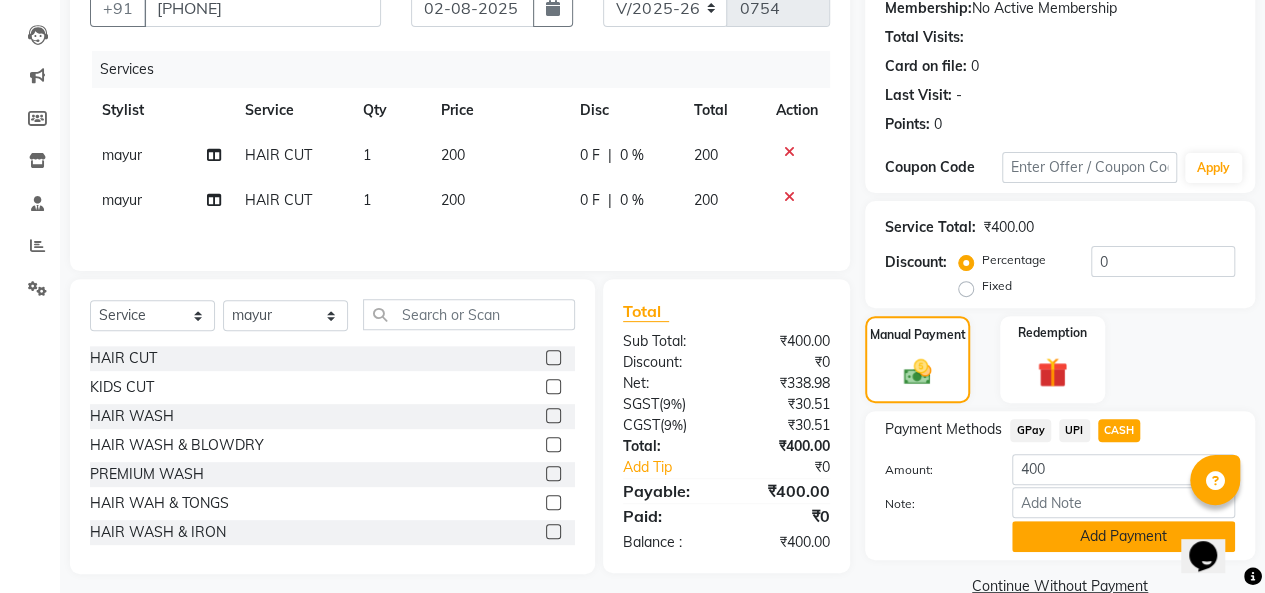 click on "Add Payment" 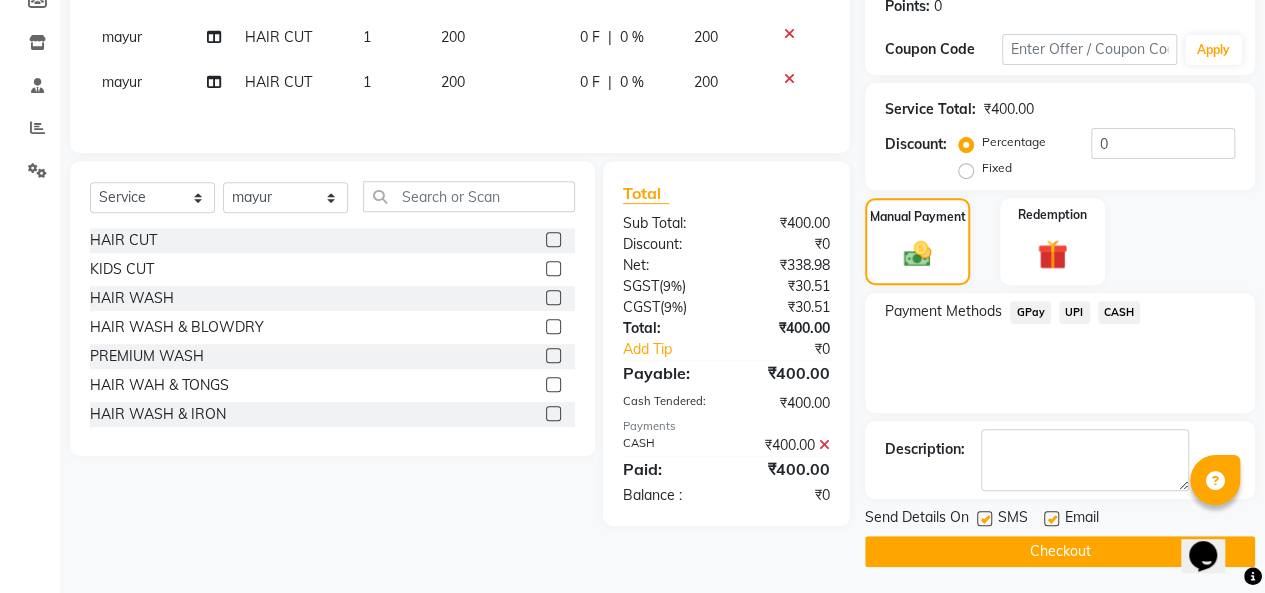 scroll, scrollTop: 316, scrollLeft: 0, axis: vertical 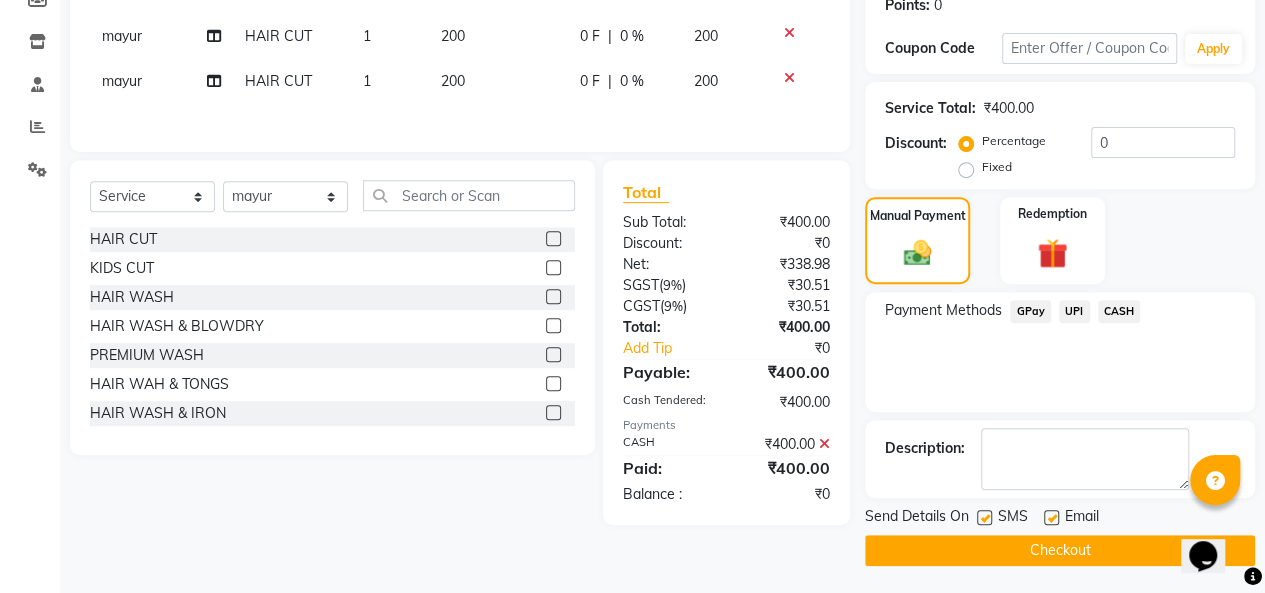 click 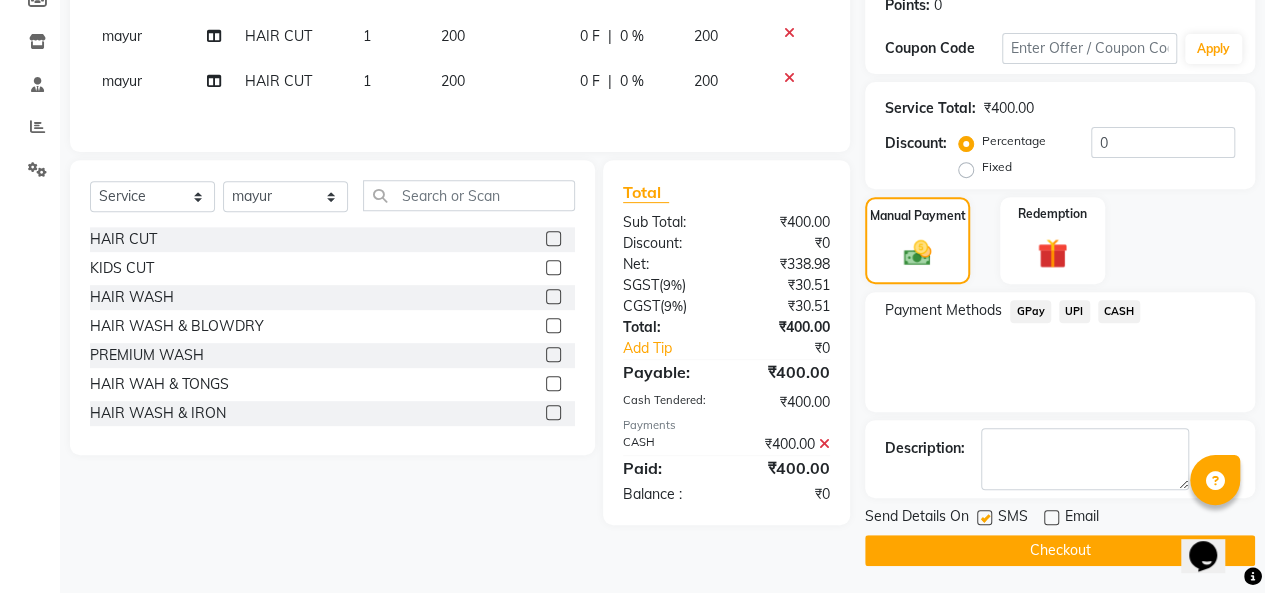 click on "Checkout" 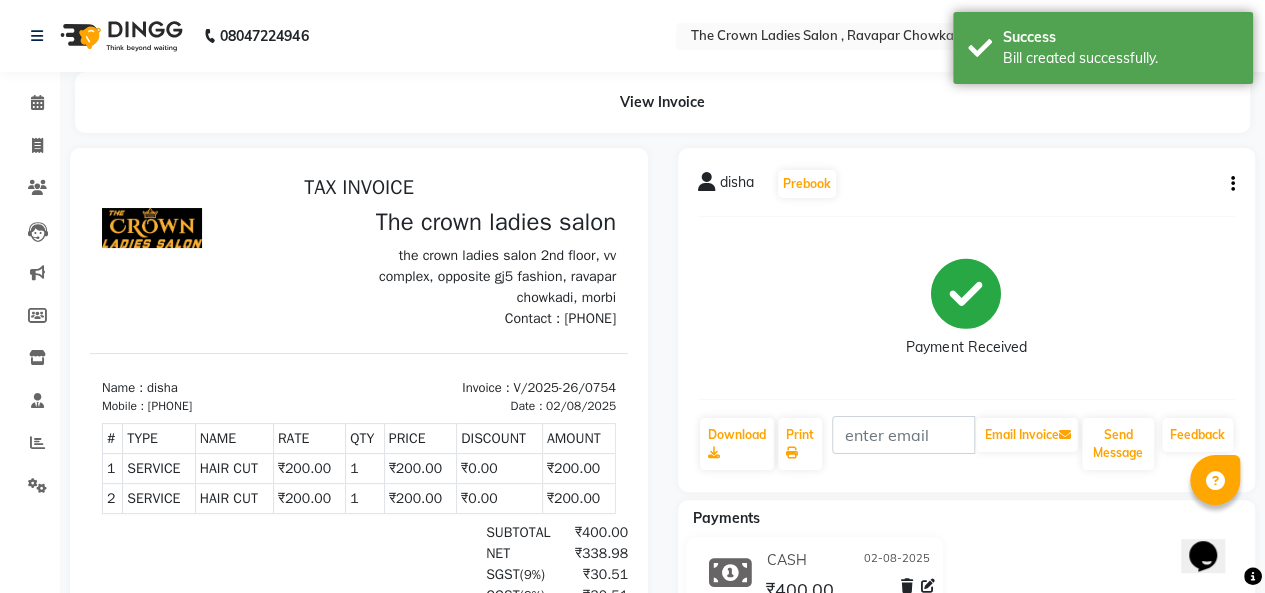 scroll, scrollTop: 0, scrollLeft: 0, axis: both 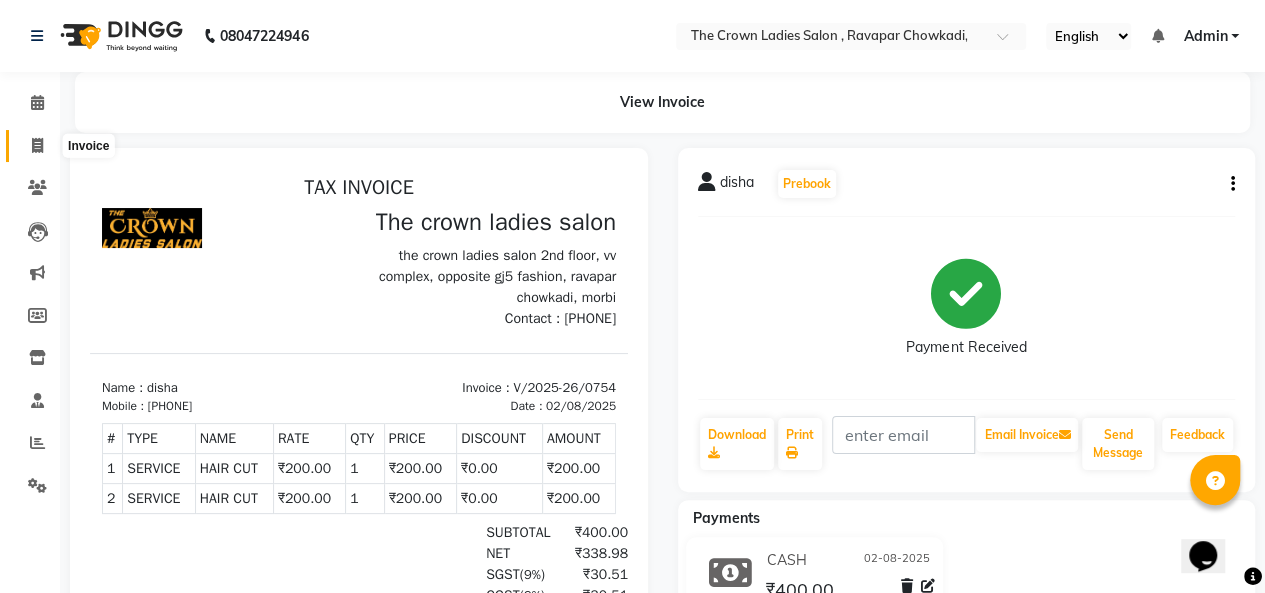 click 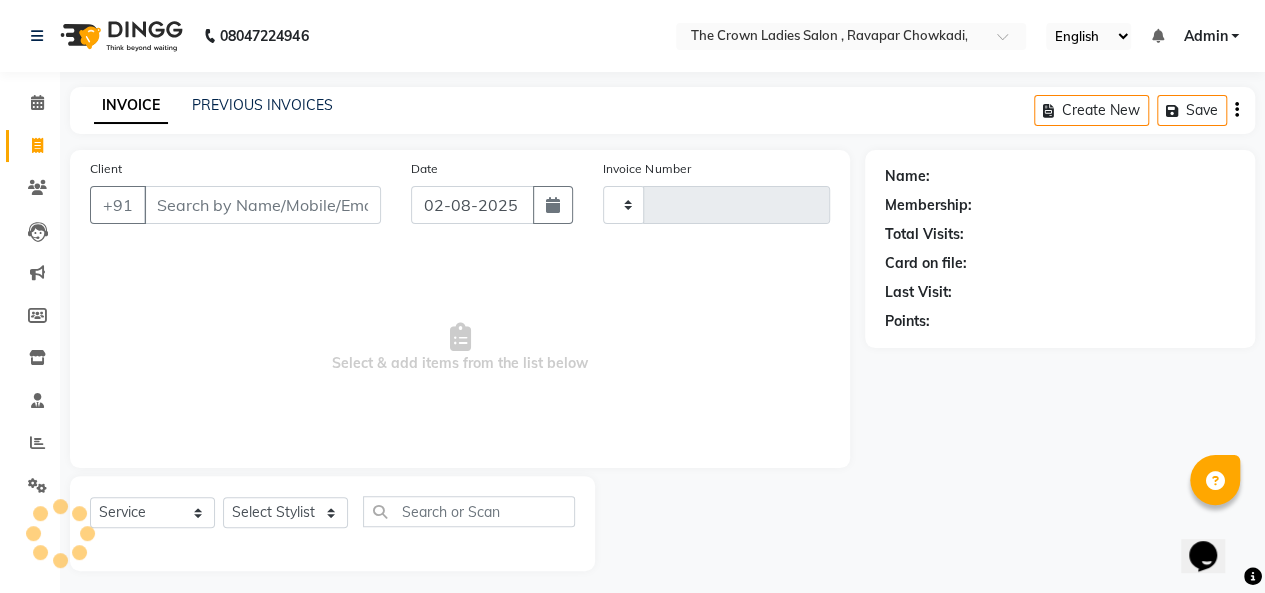 scroll, scrollTop: 7, scrollLeft: 0, axis: vertical 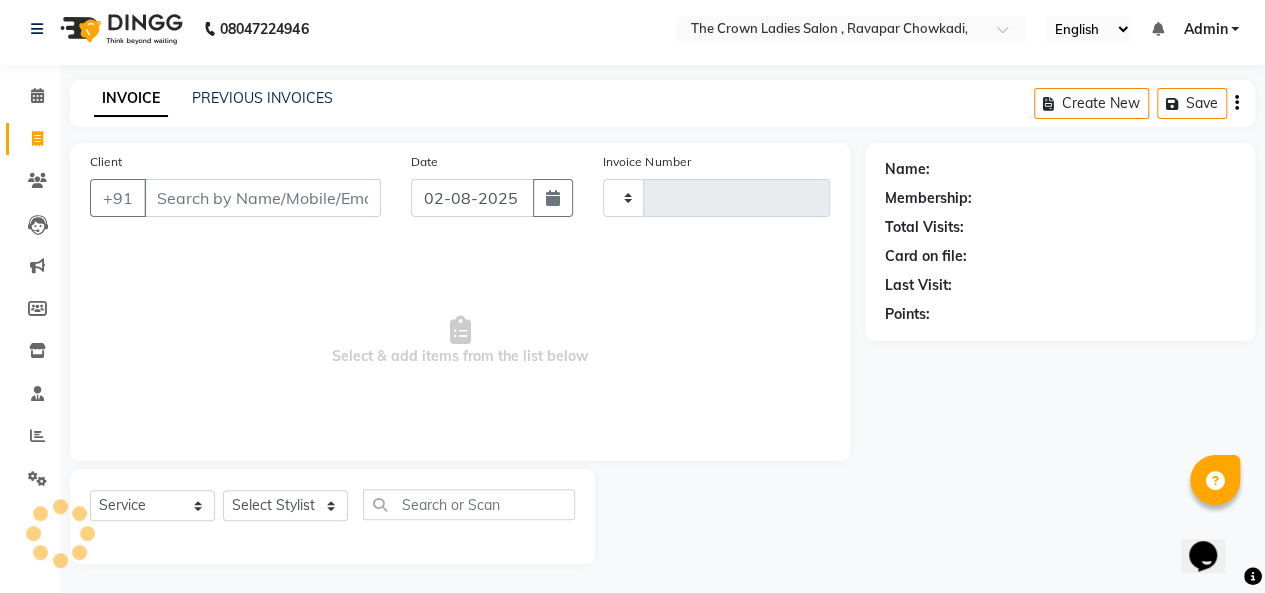 type on "0755" 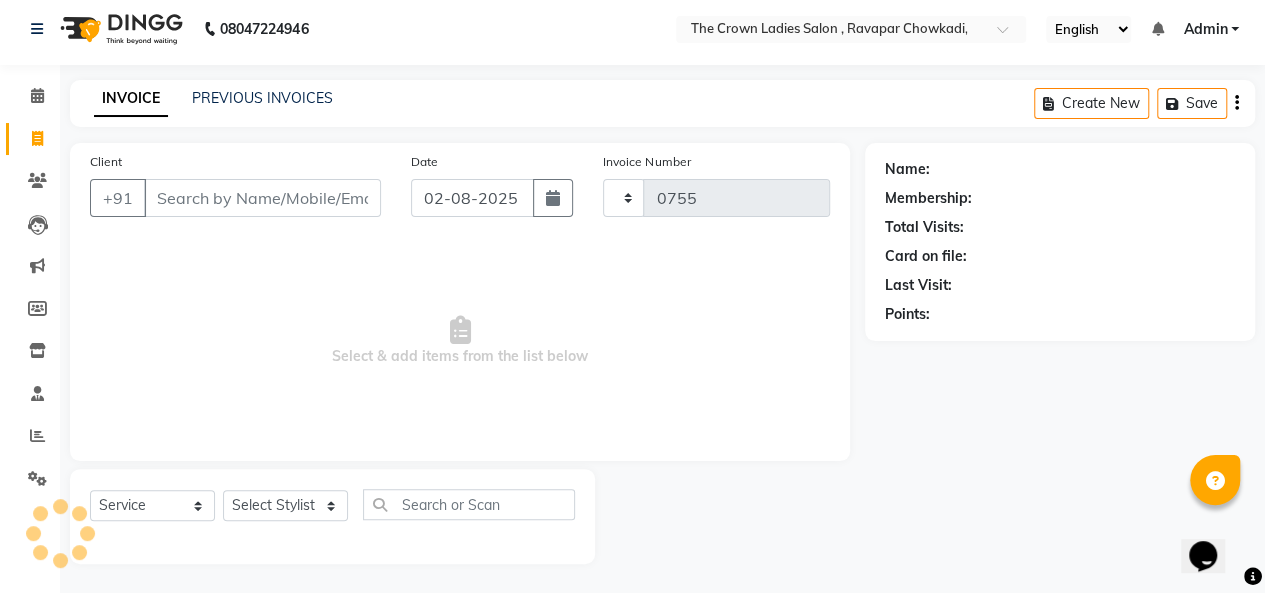 select on "7627" 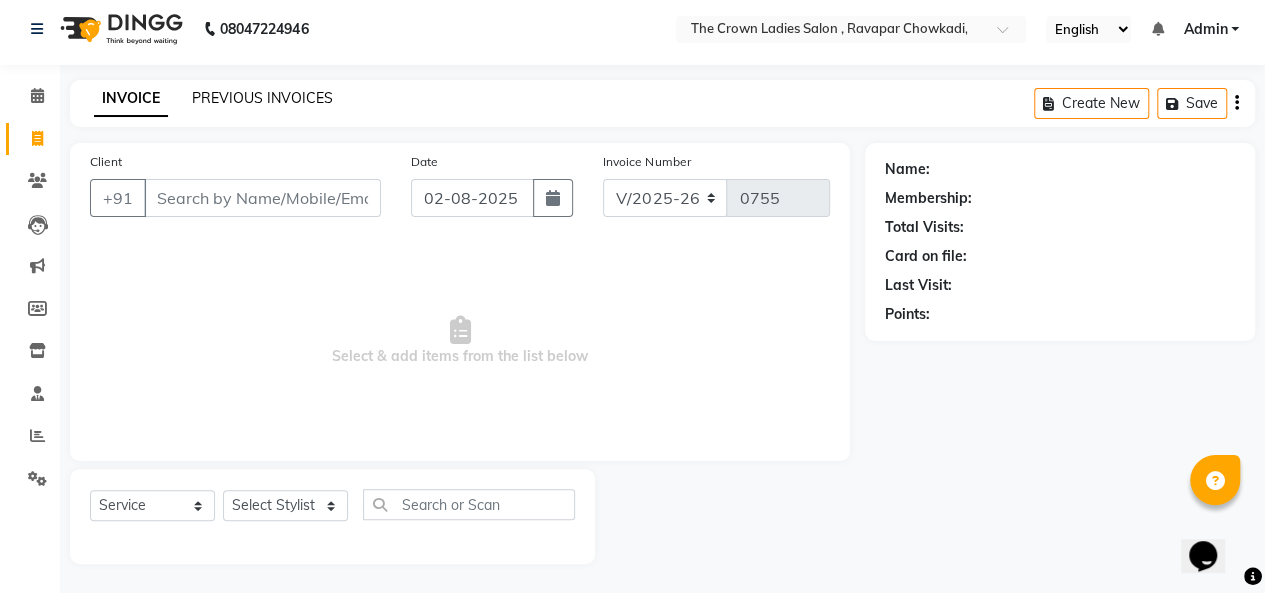 click on "PREVIOUS INVOICES" 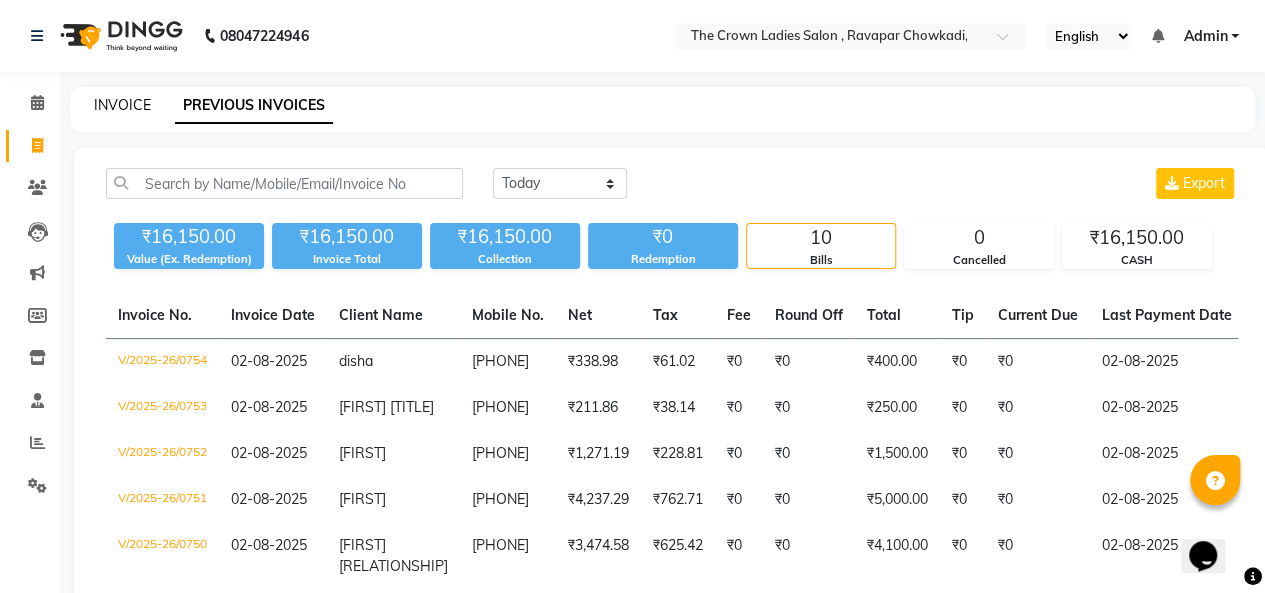 click on "INVOICE" 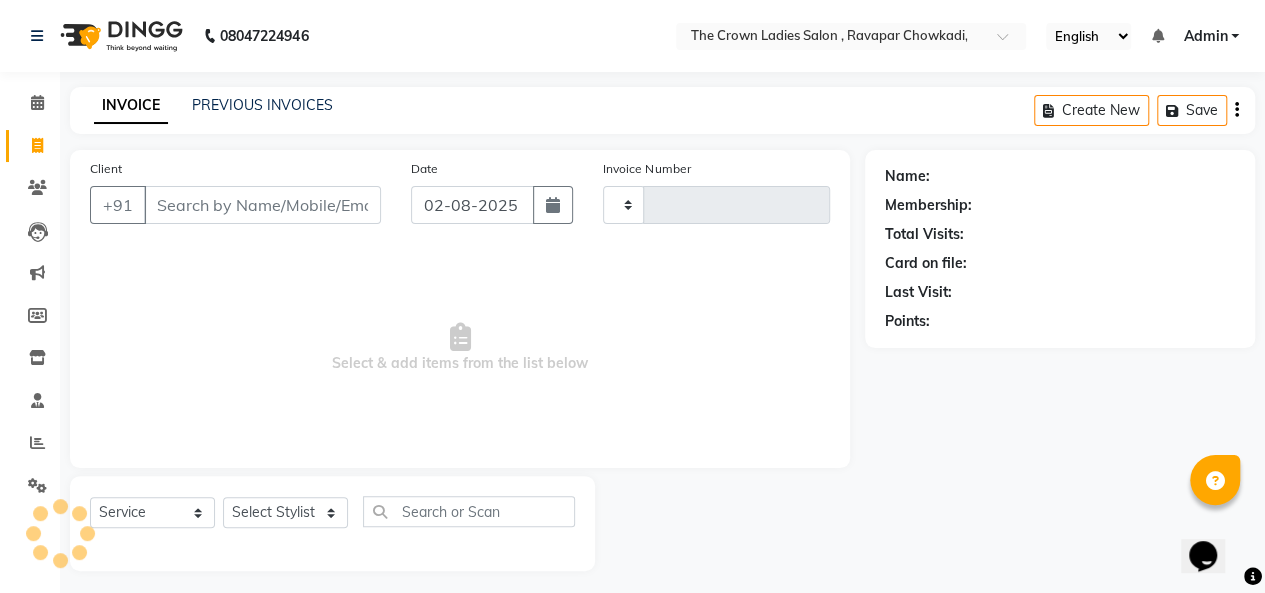 scroll, scrollTop: 7, scrollLeft: 0, axis: vertical 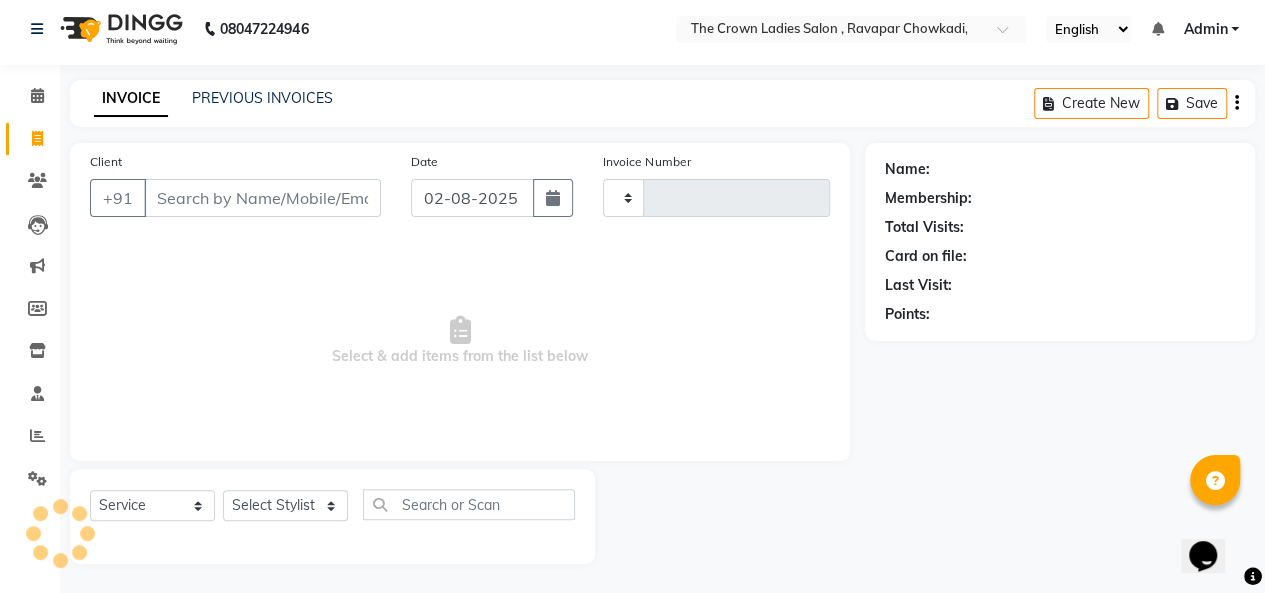 type on "0755" 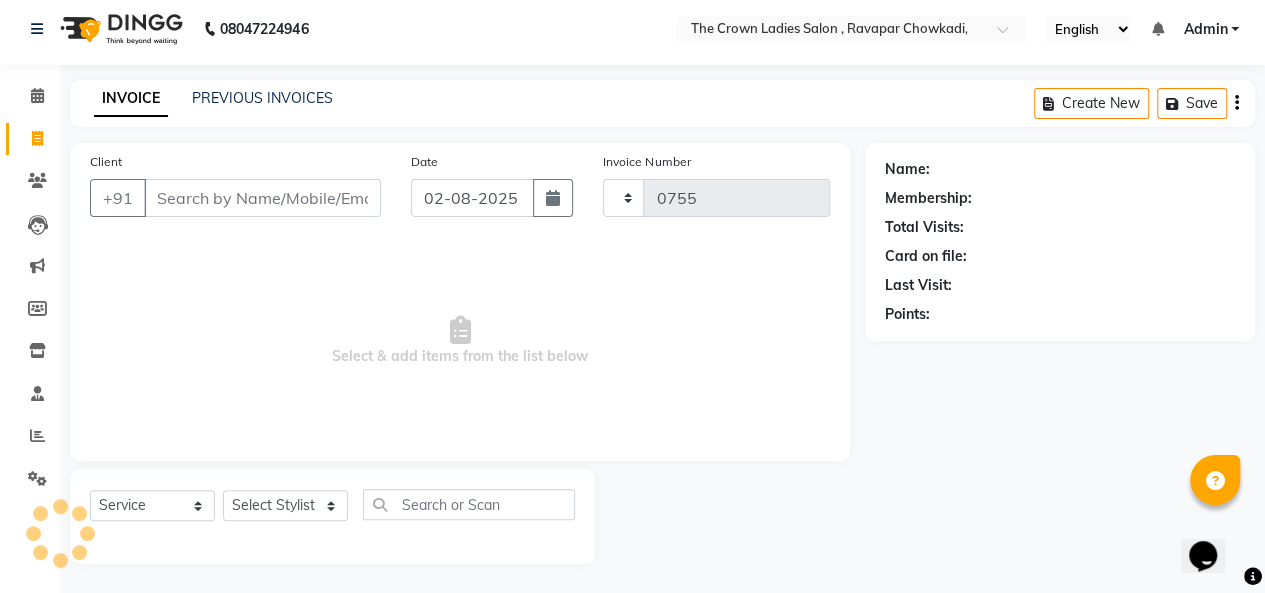select on "7627" 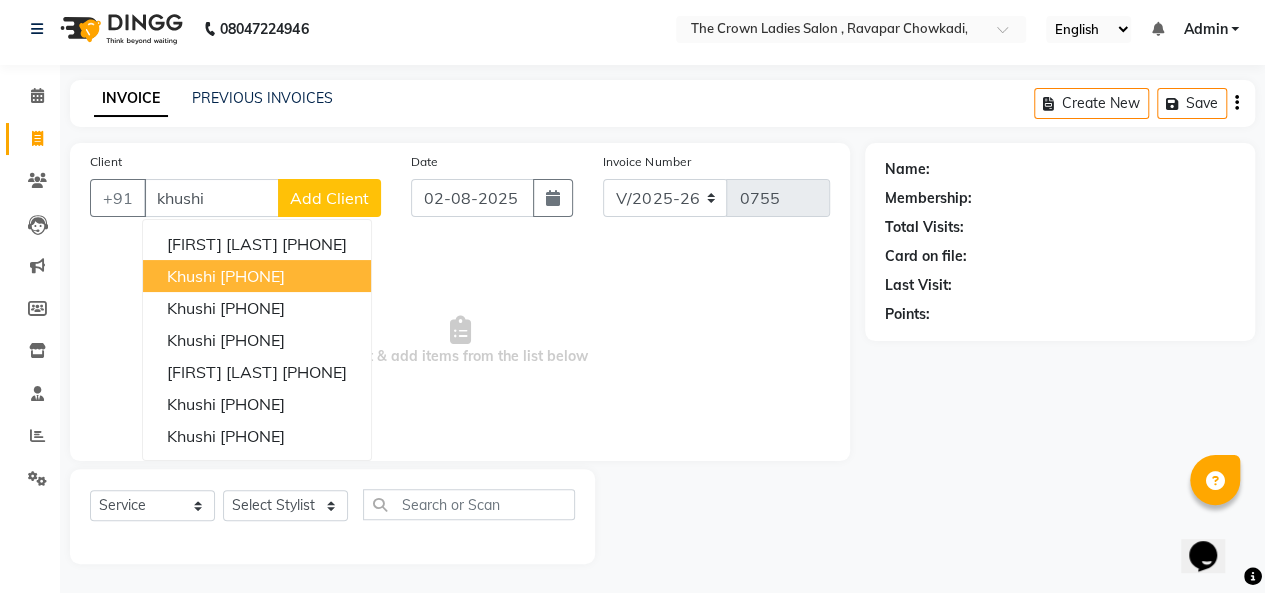 click on "9228064810" at bounding box center [252, 276] 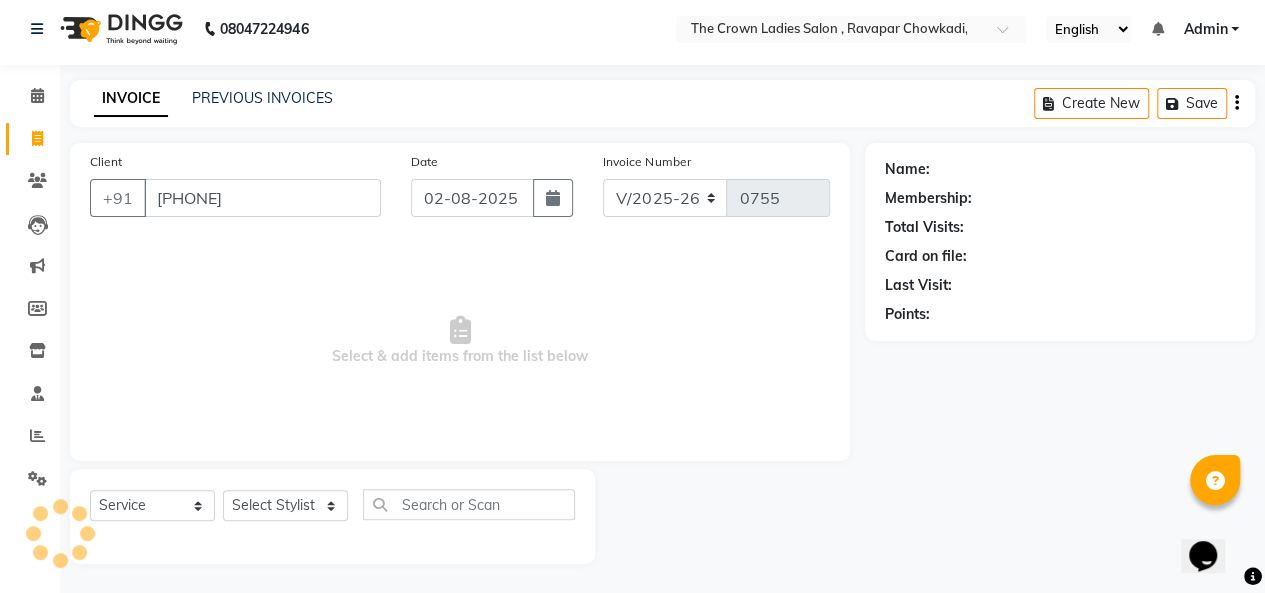 type on "9228064810" 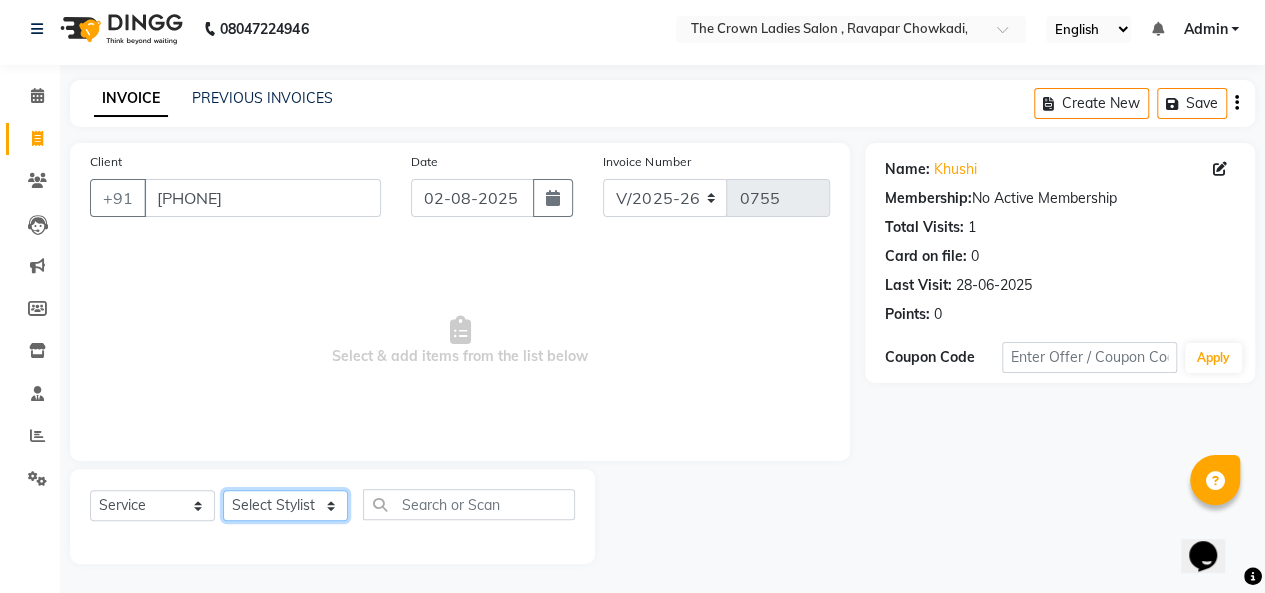 drag, startPoint x: 266, startPoint y: 501, endPoint x: 275, endPoint y: 480, distance: 22.847319 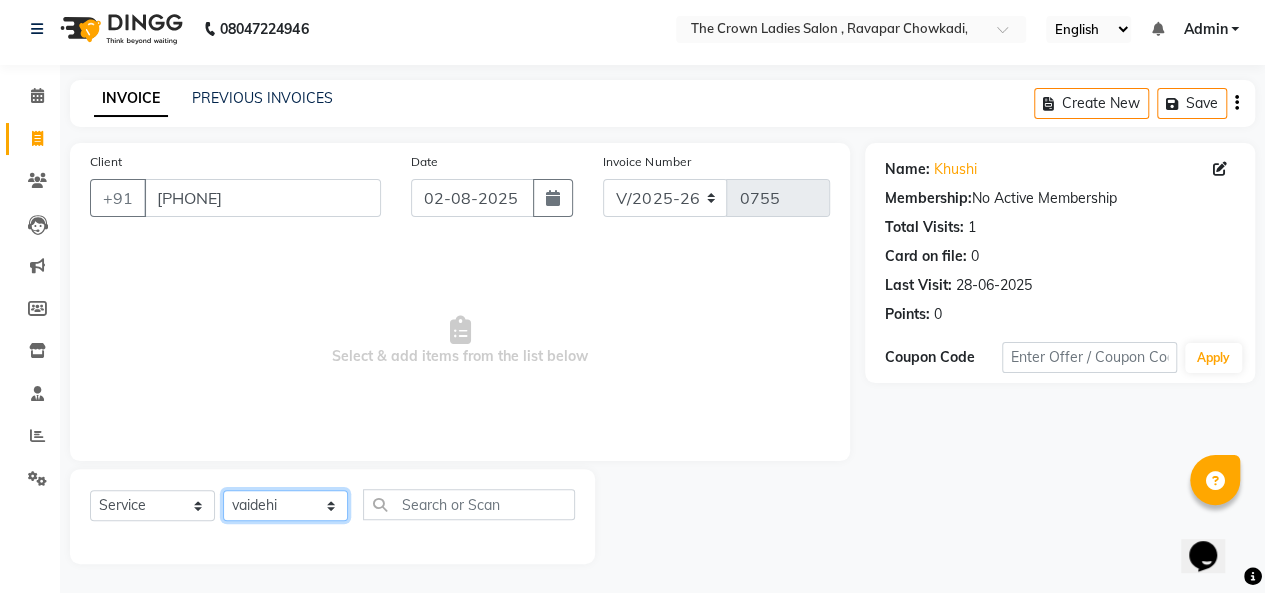 click on "Select Stylist Hemangi hemanshi khushi kundariya maya mayur nikita shubham tejas vaidehi" 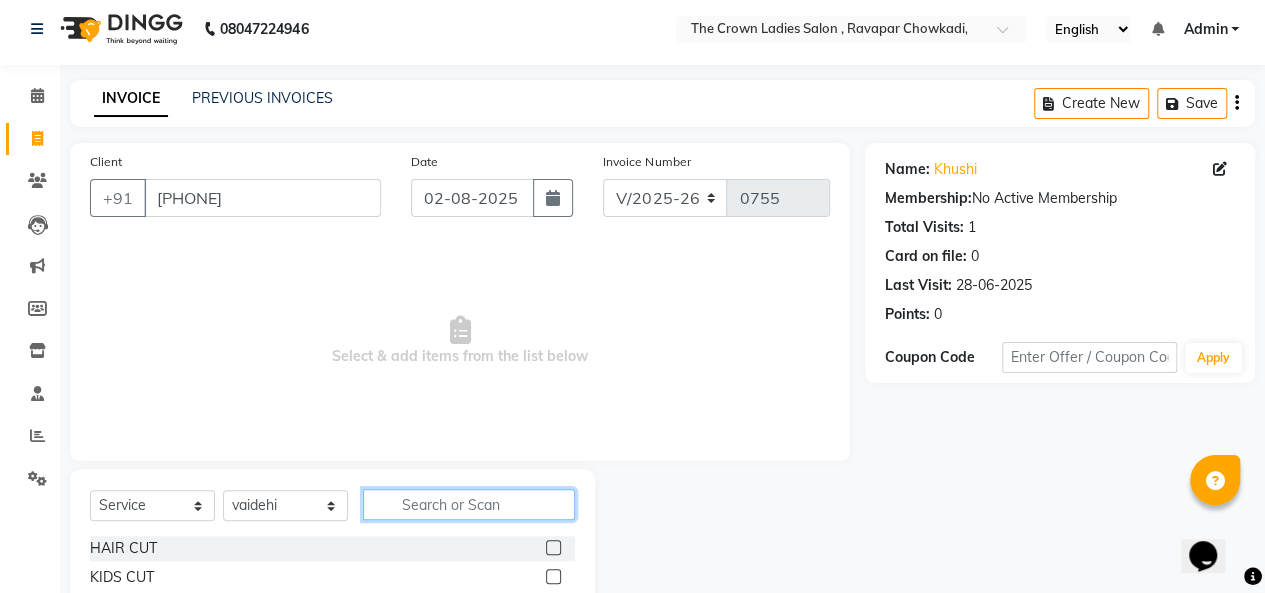 click 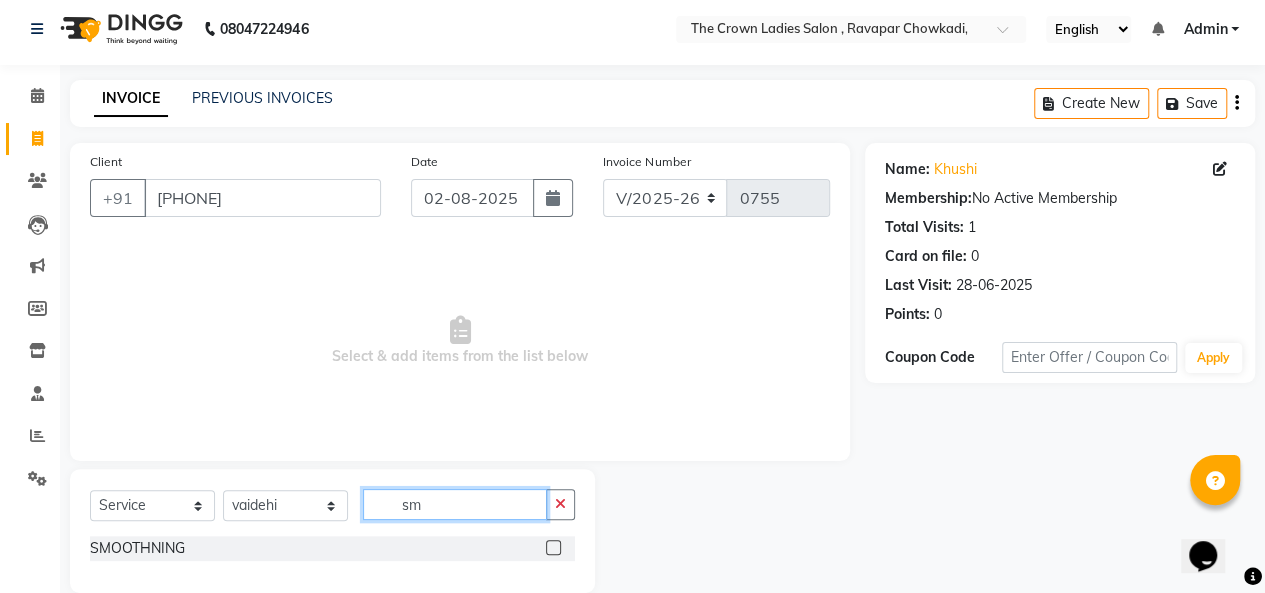 type on "sm" 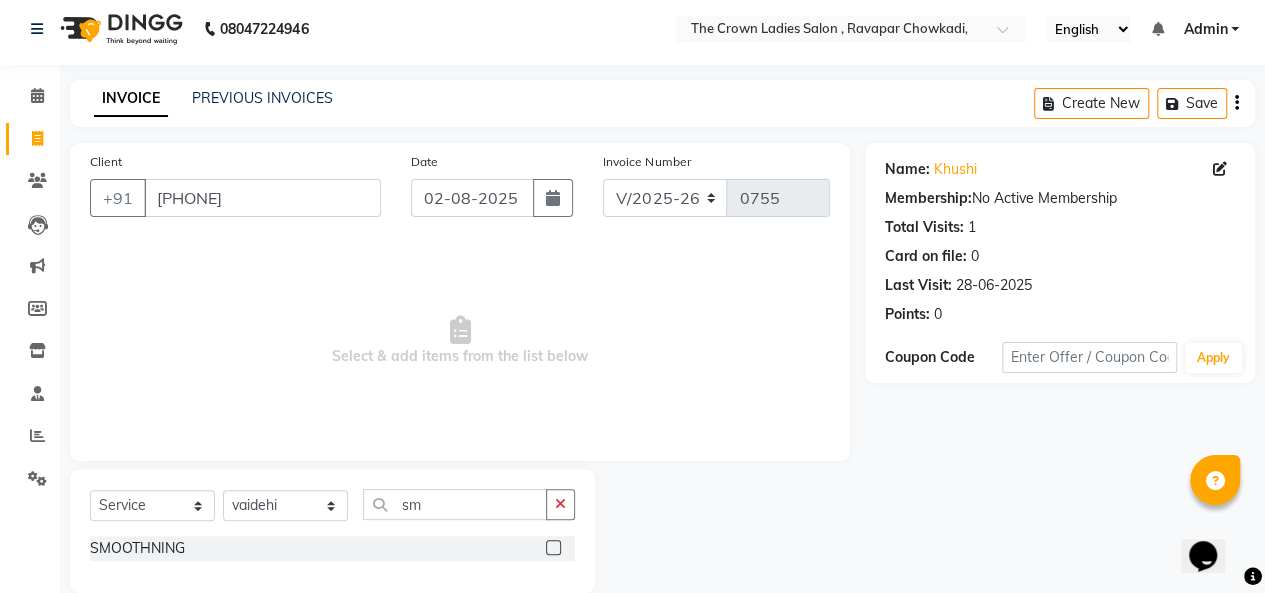click 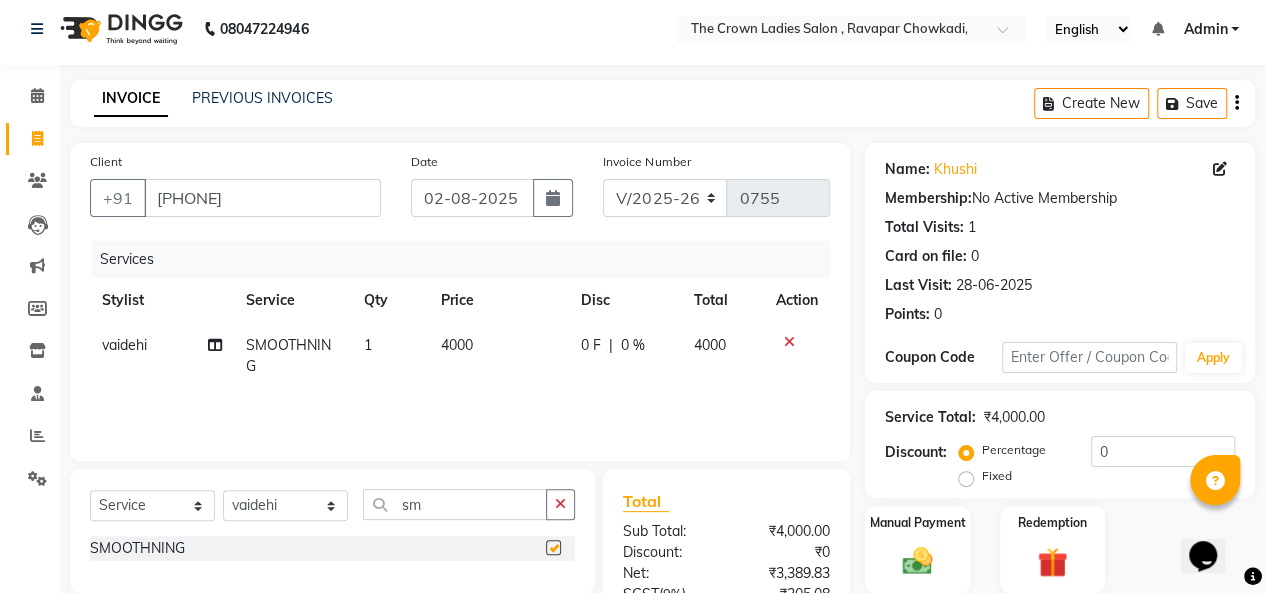checkbox on "false" 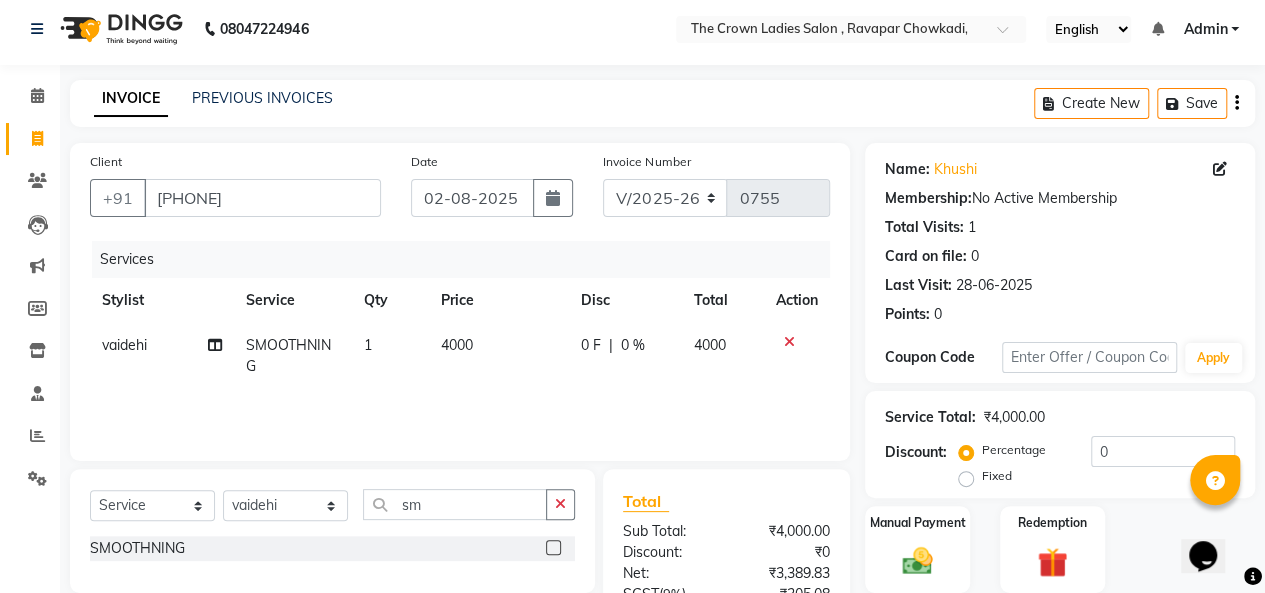 click on "4000" 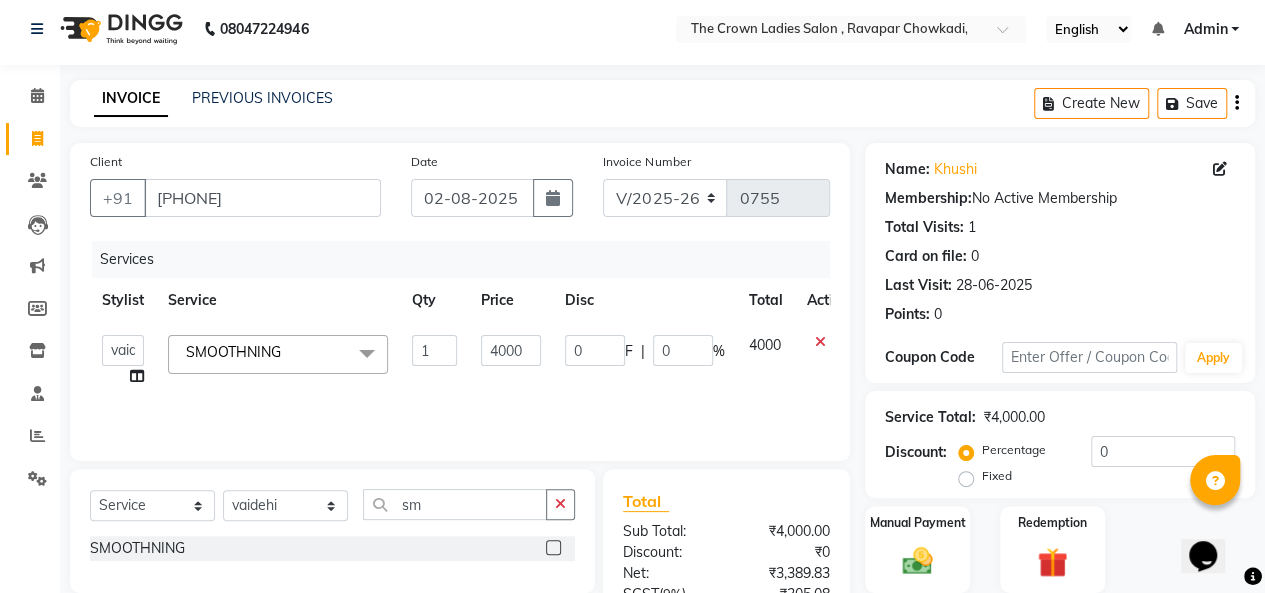 click on "INVOICE" 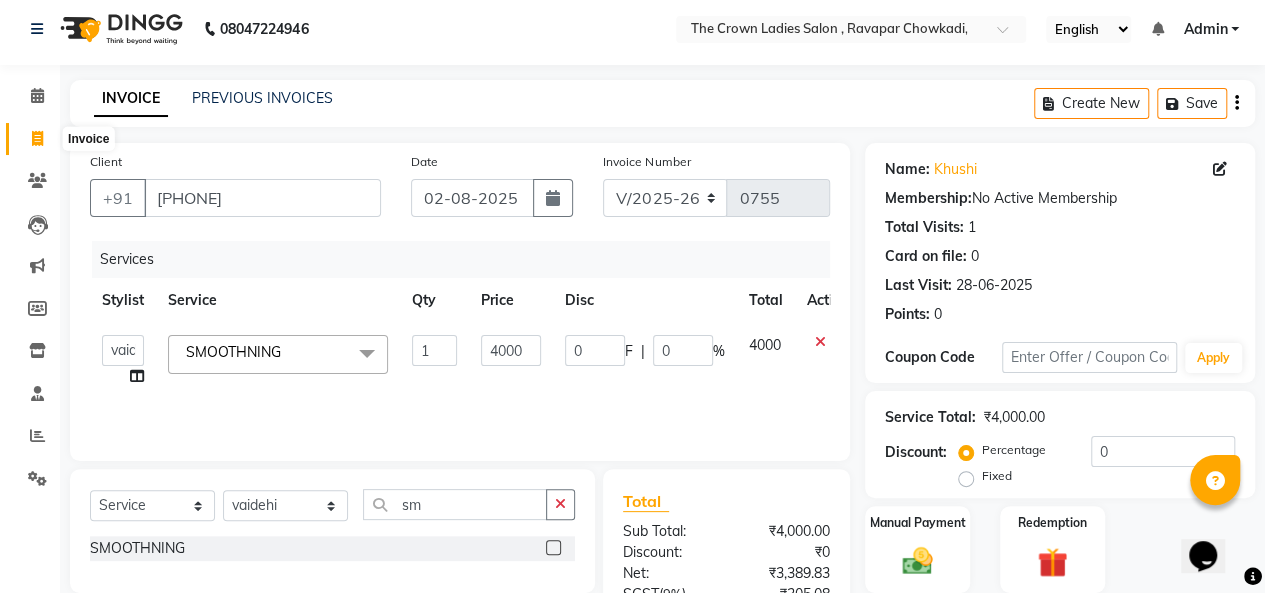 click 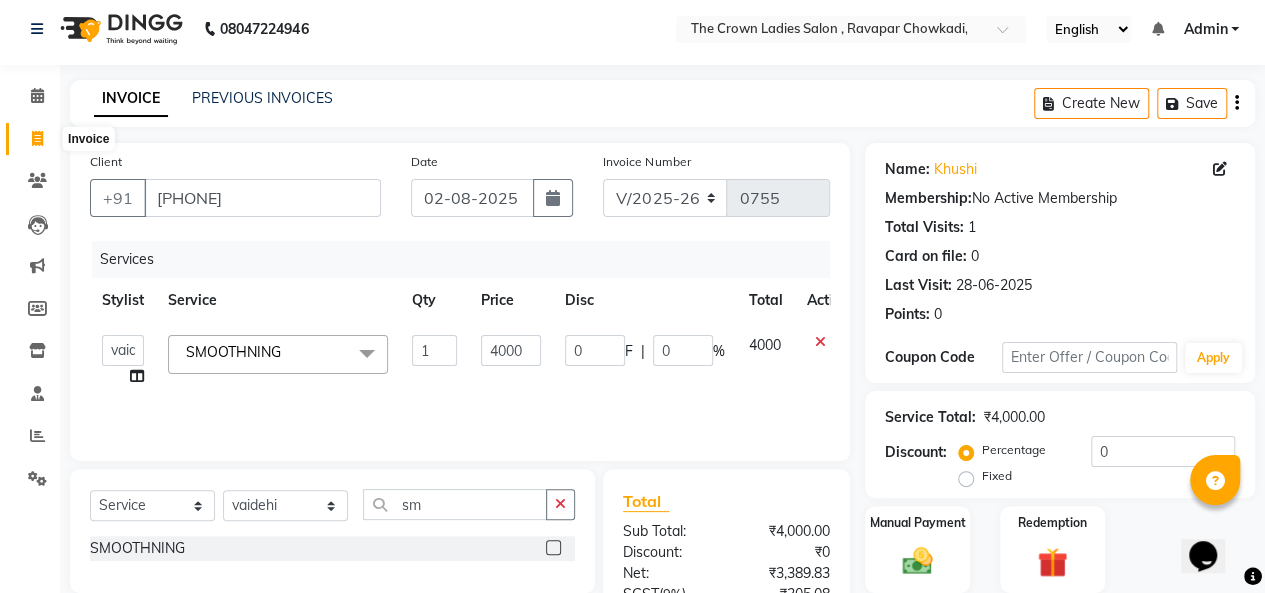 select on "service" 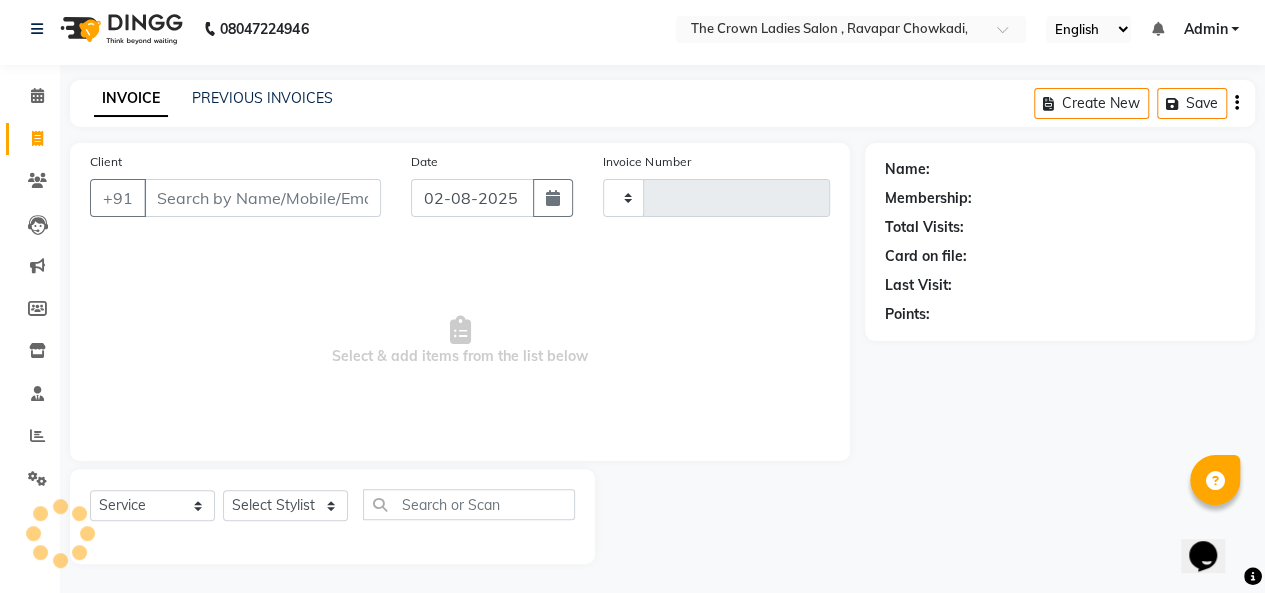 type on "0755" 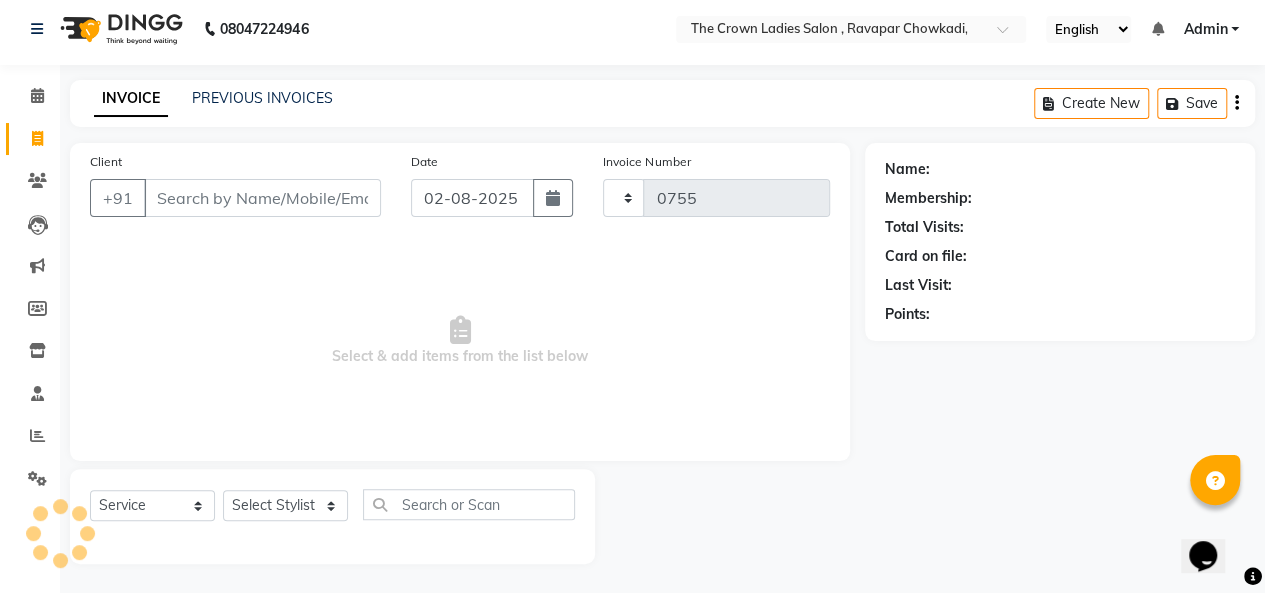 select on "7627" 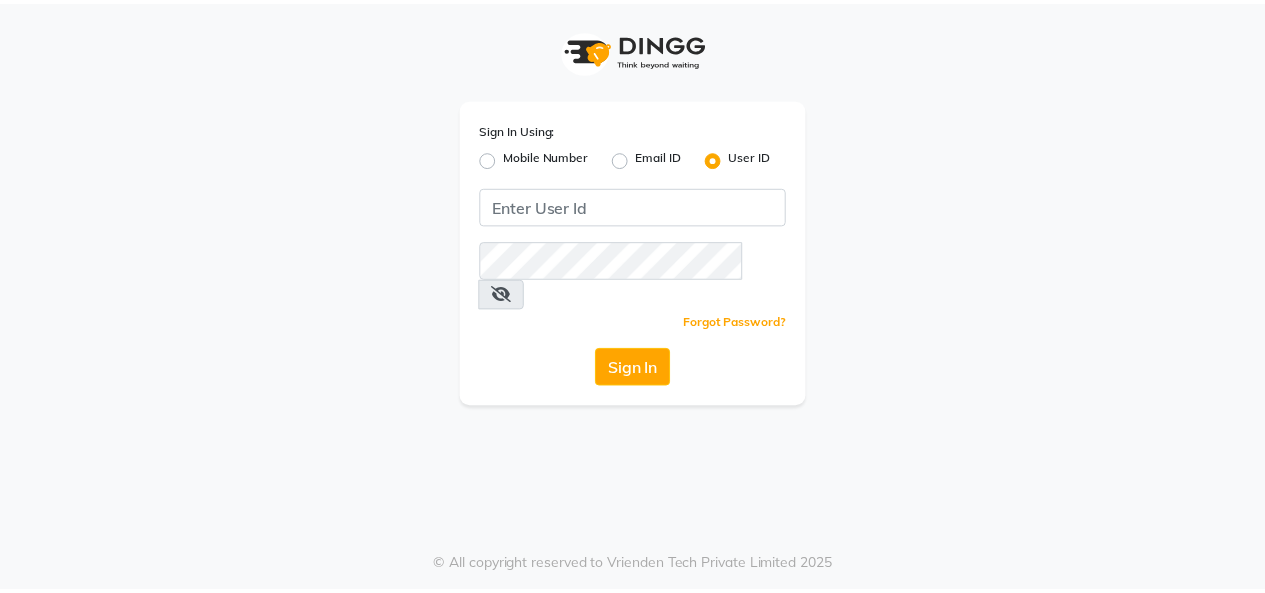 scroll, scrollTop: 0, scrollLeft: 0, axis: both 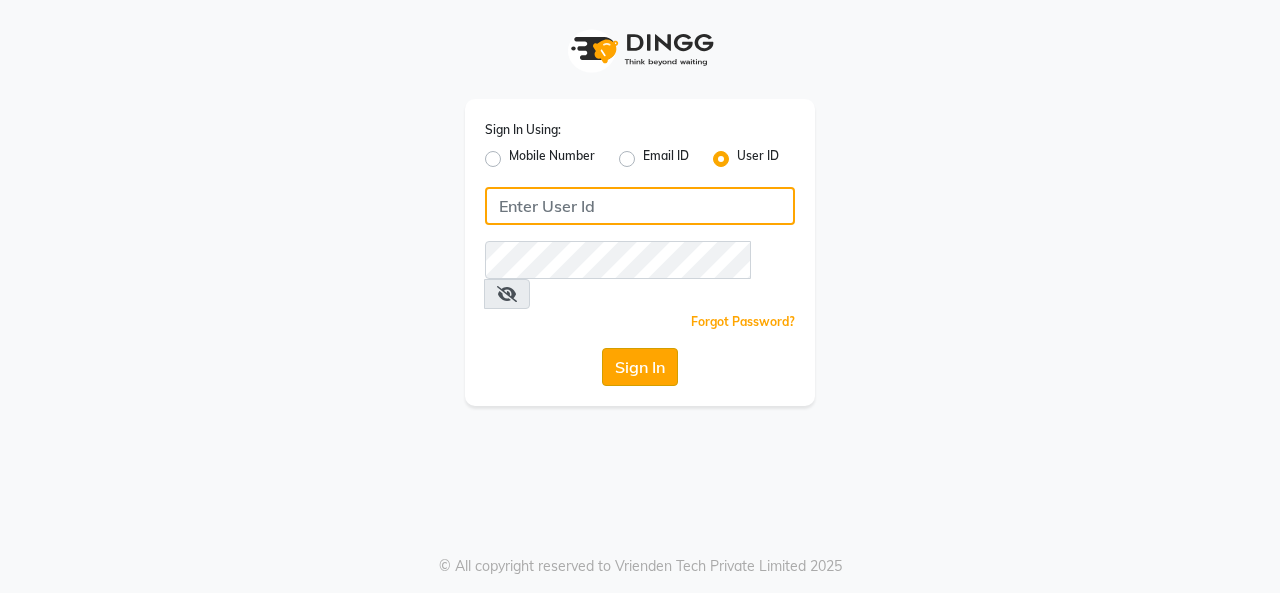 type on "crown123" 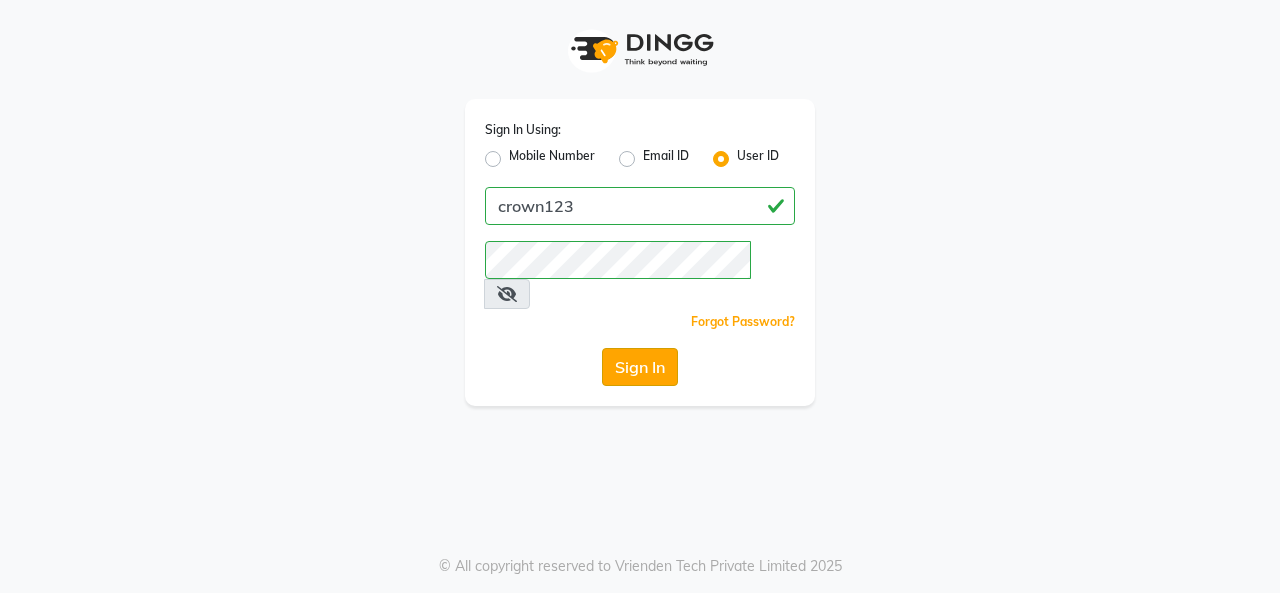 click on "Sign In" 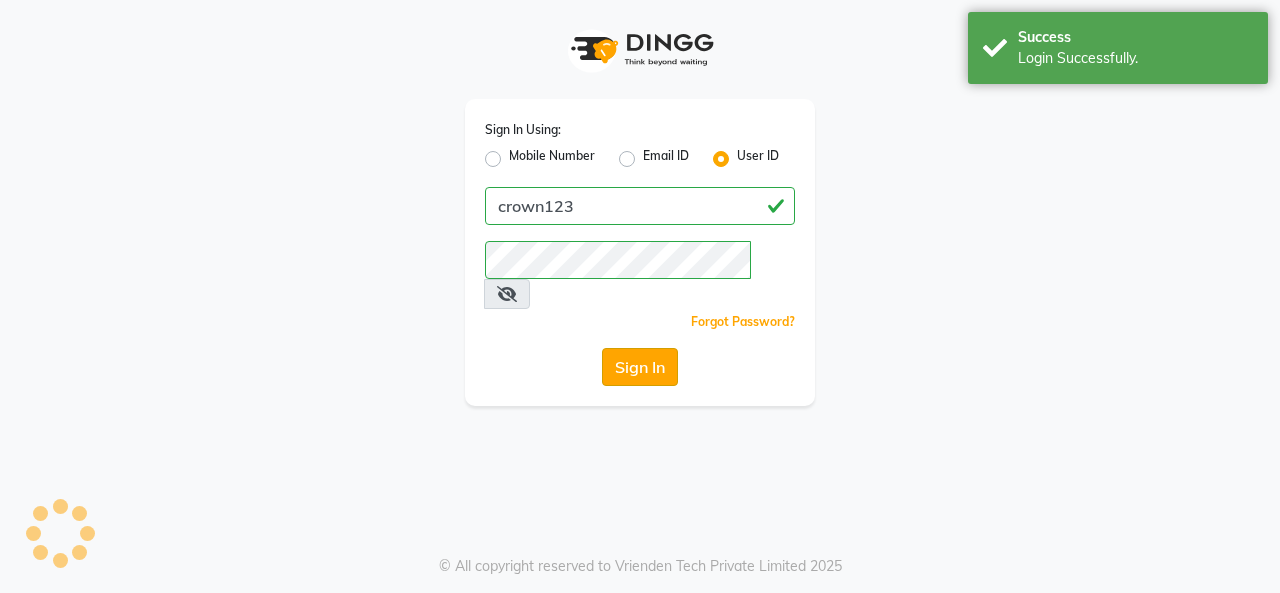 select on "service" 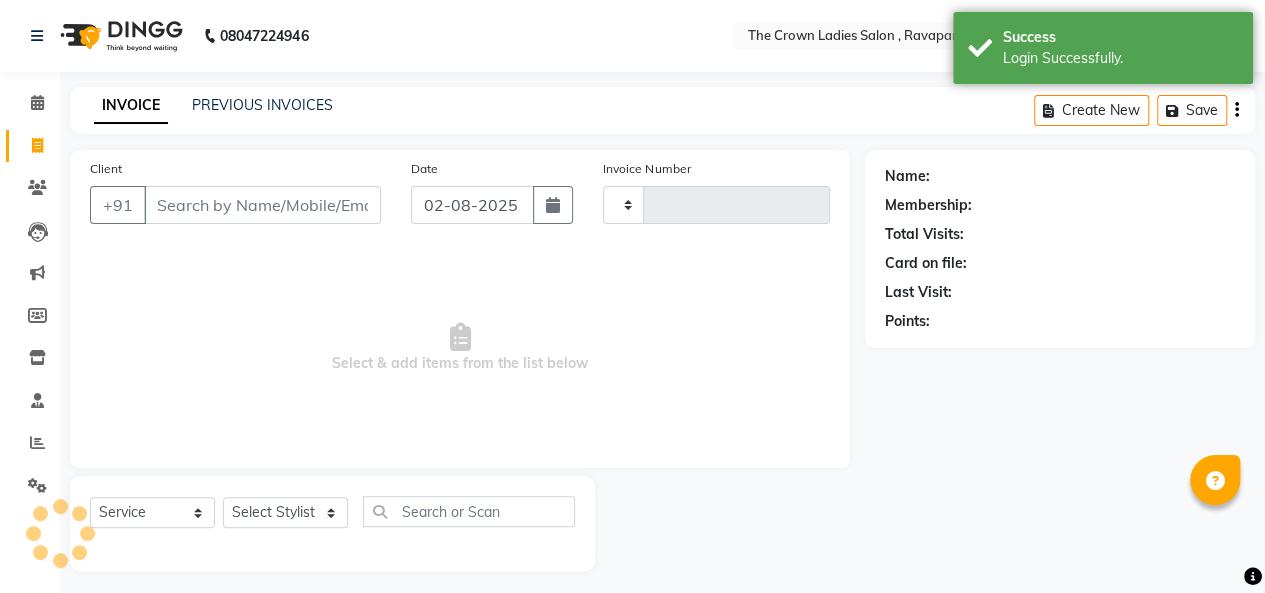 type on "0755" 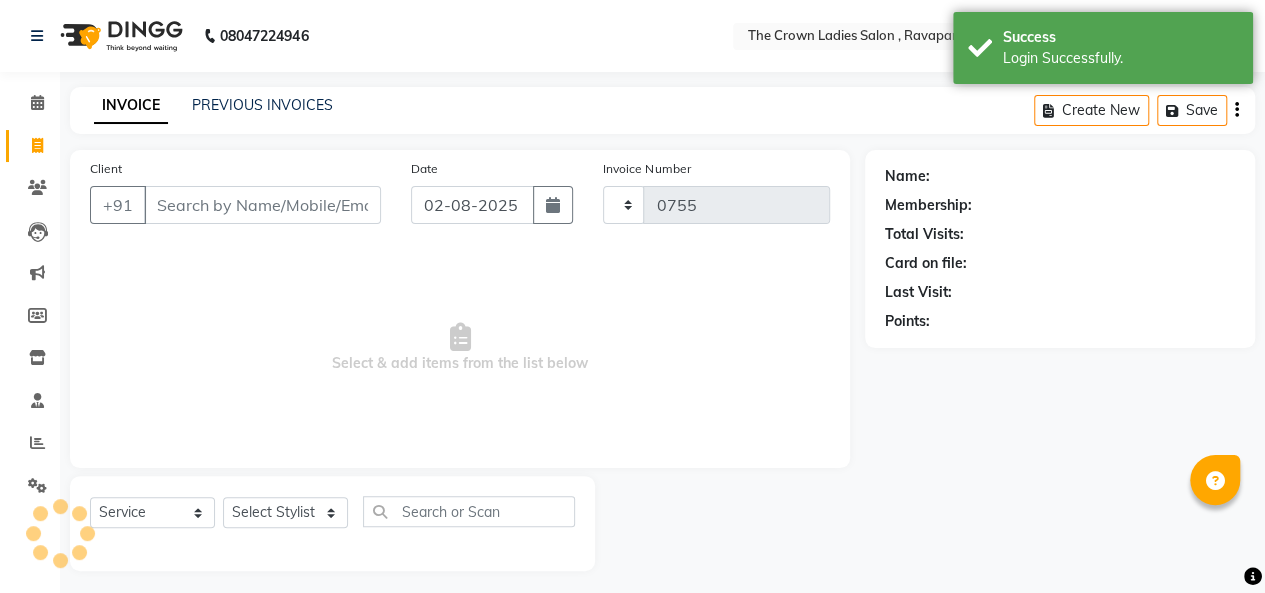 select on "en" 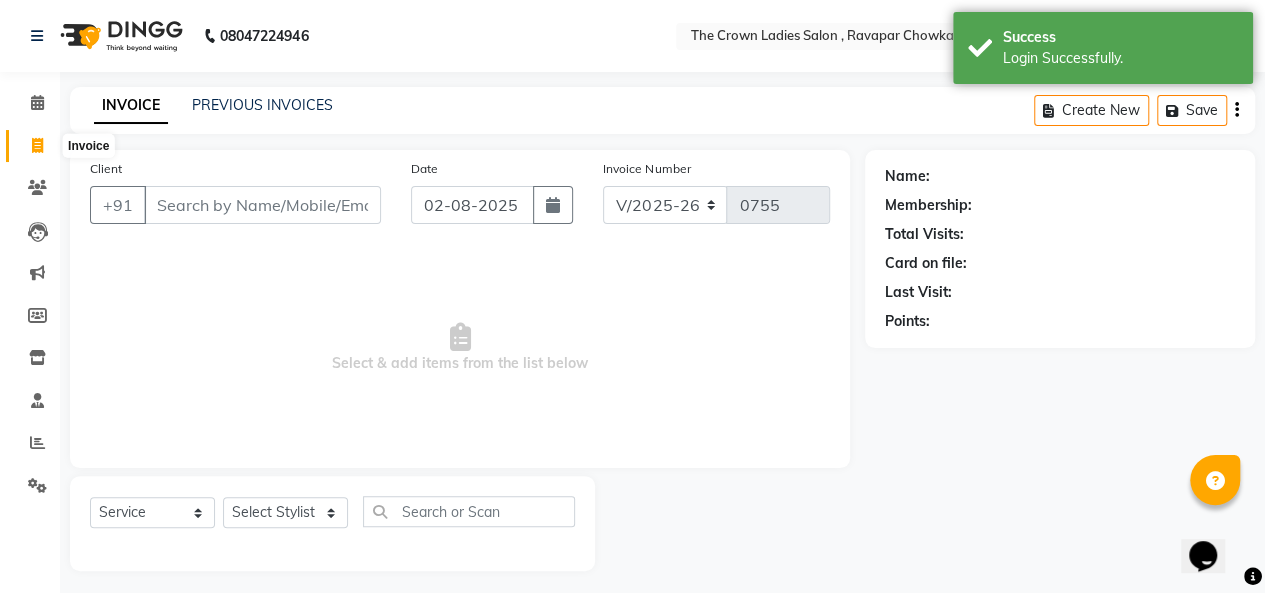 scroll, scrollTop: 0, scrollLeft: 0, axis: both 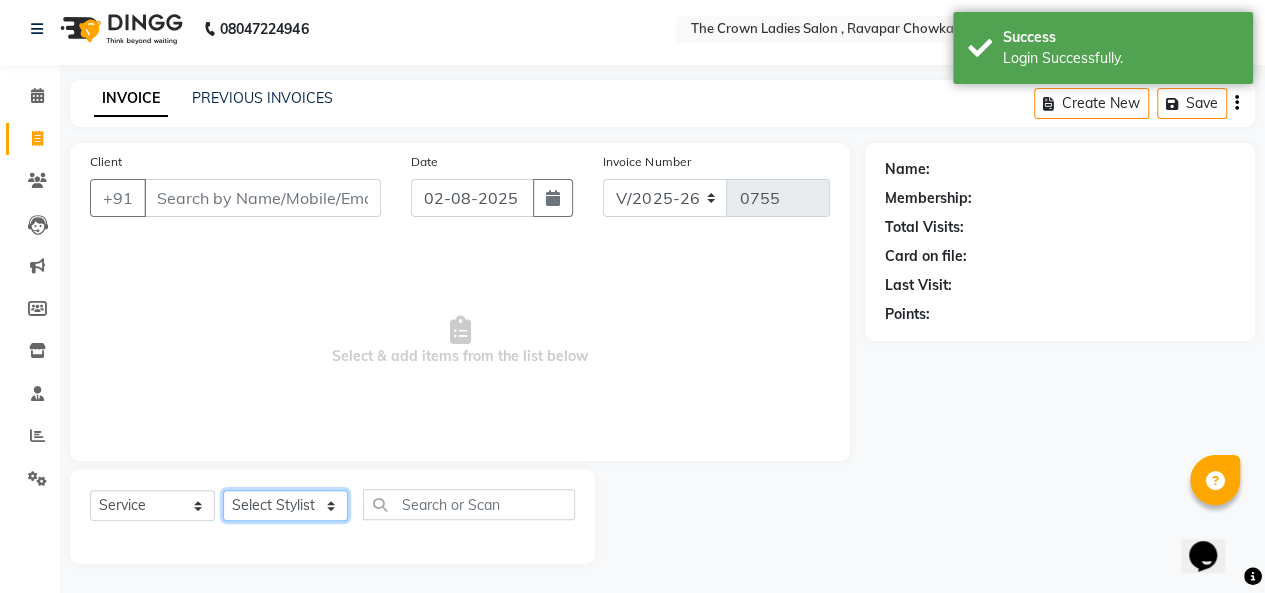 click on "Select Stylist Hemangi hemanshi khushi kundariya maya mayur nikita shubham tejas vaidehi" 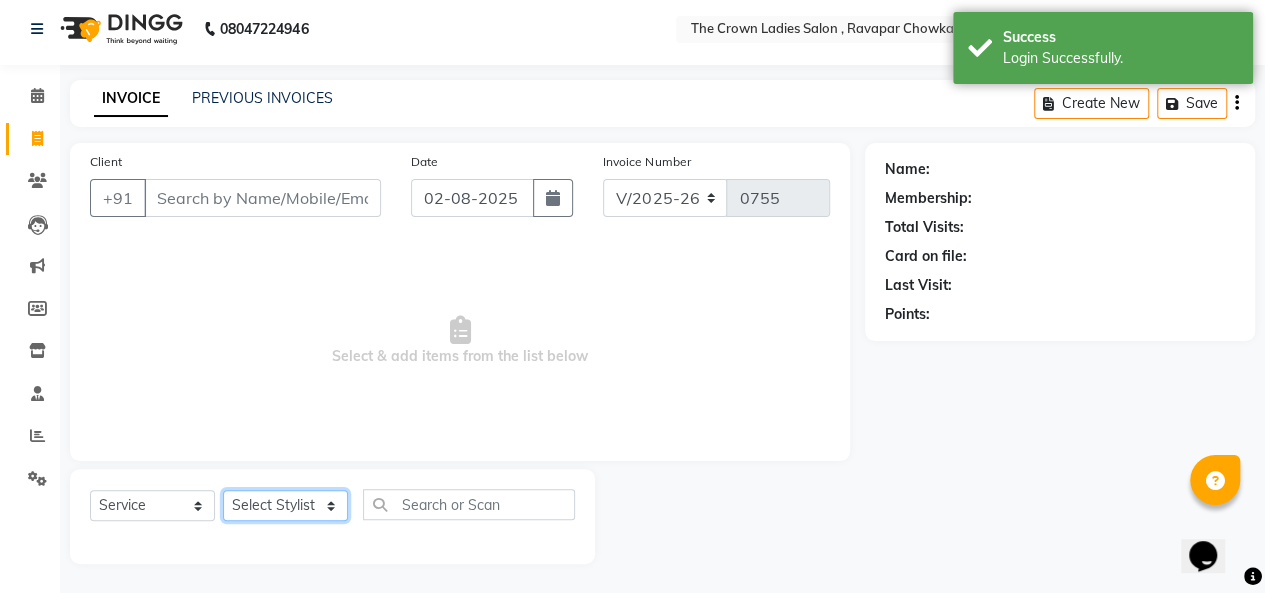 select on "73631" 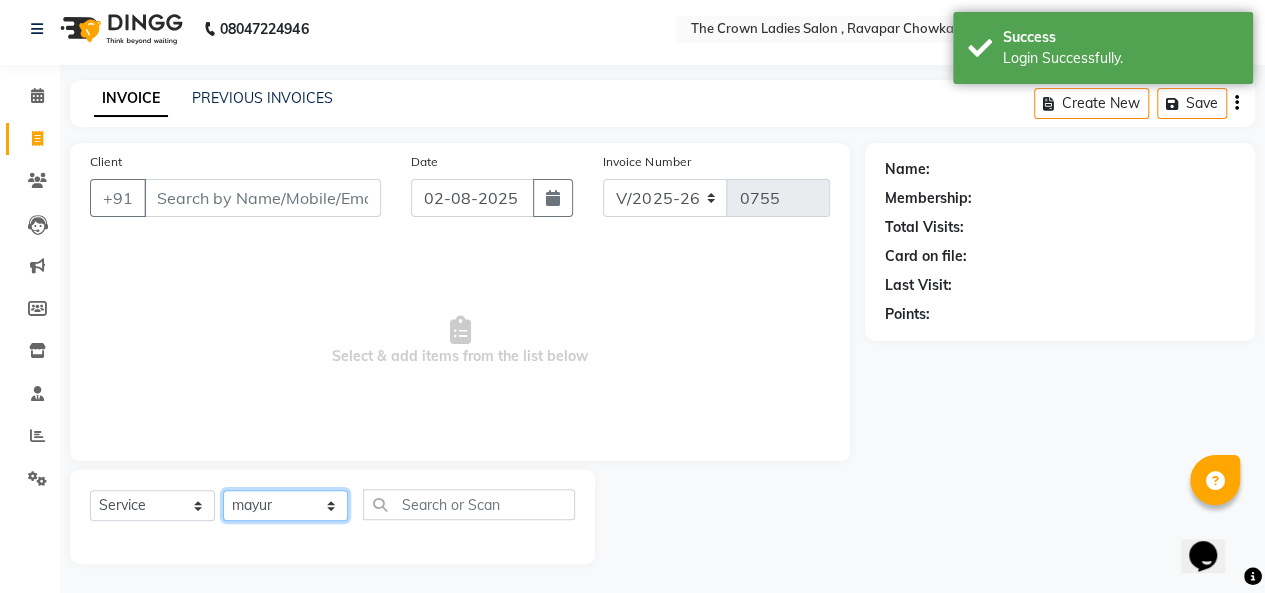 click on "Select Stylist Hemangi hemanshi khushi kundariya maya mayur nikita shubham tejas vaidehi" 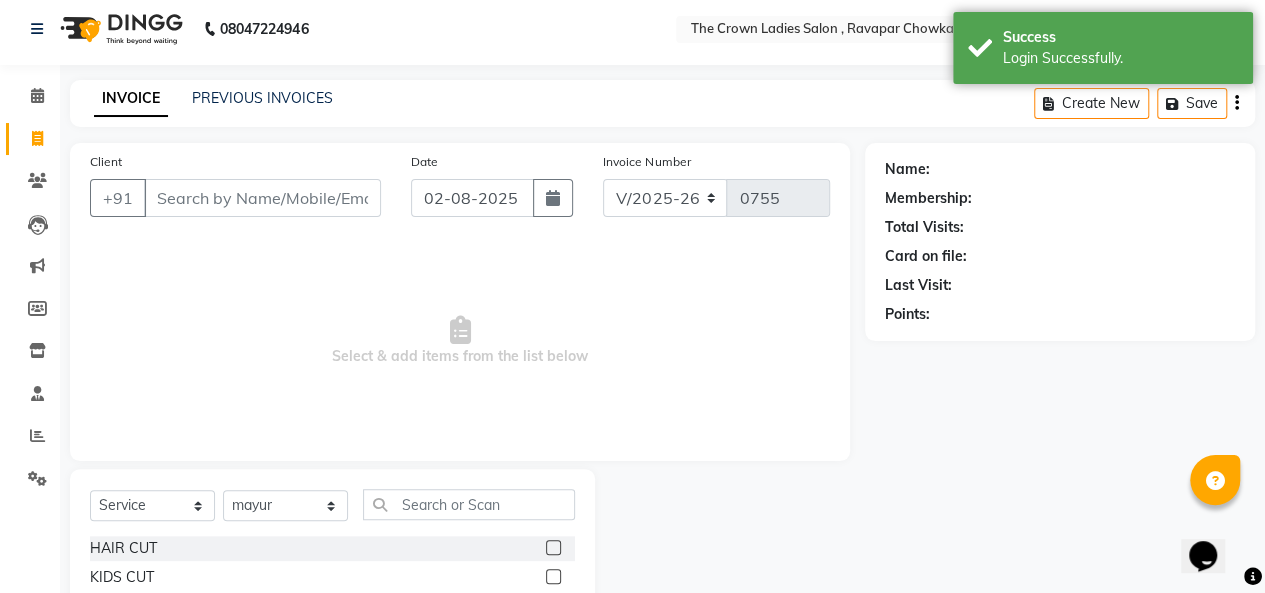 click 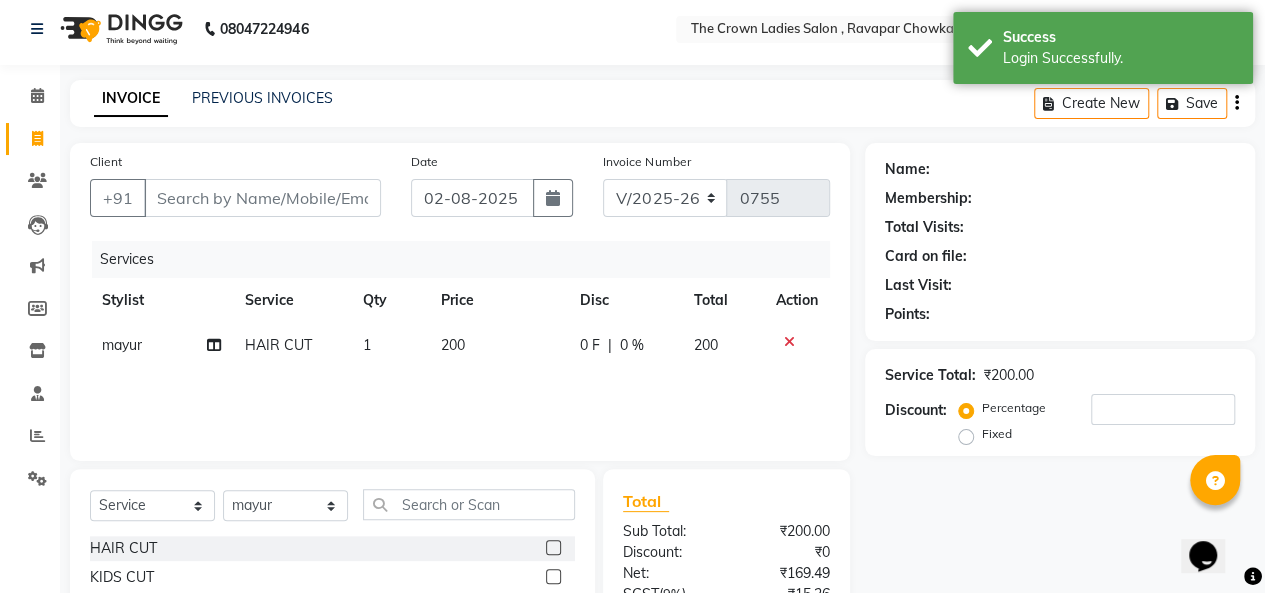 click 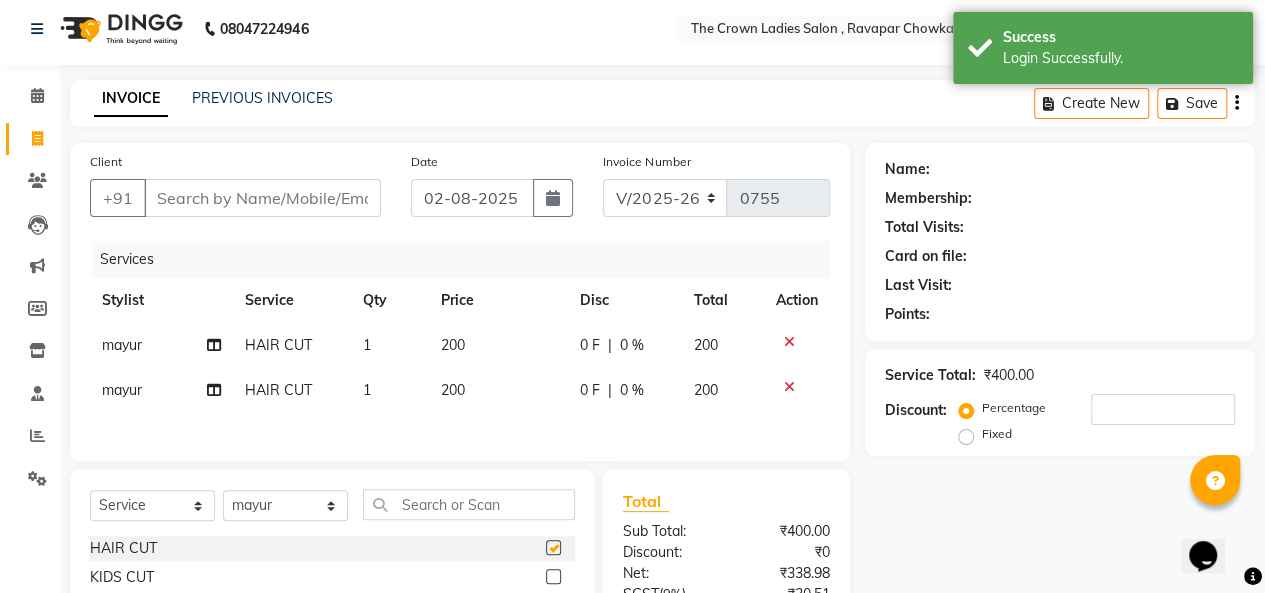 checkbox on "false" 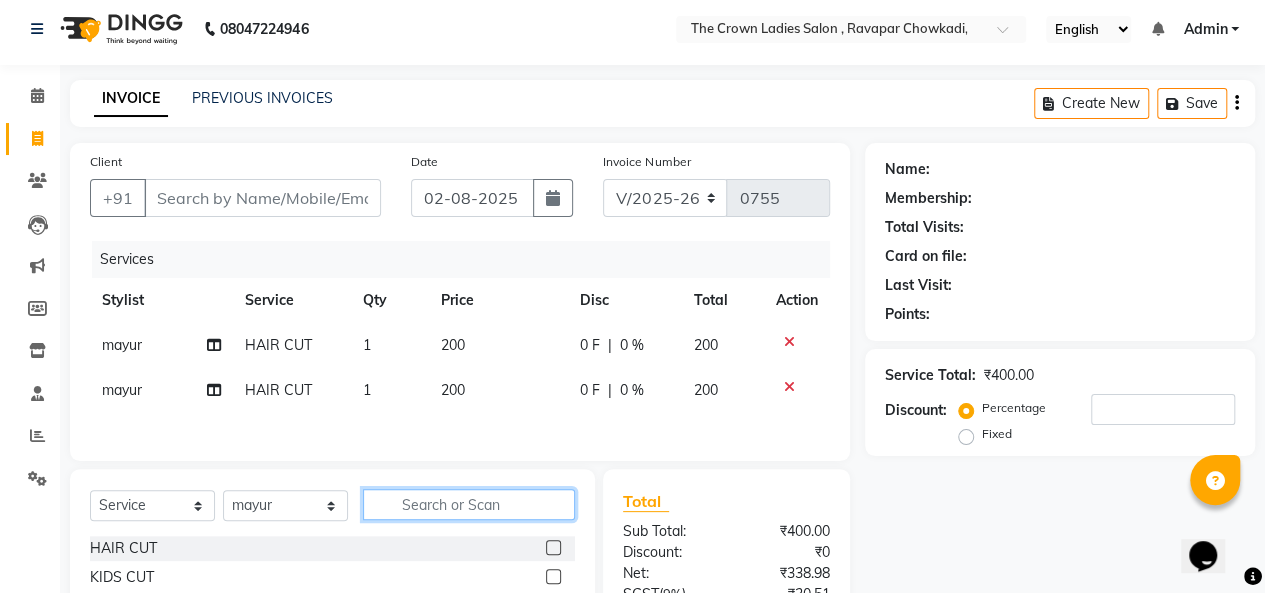 click 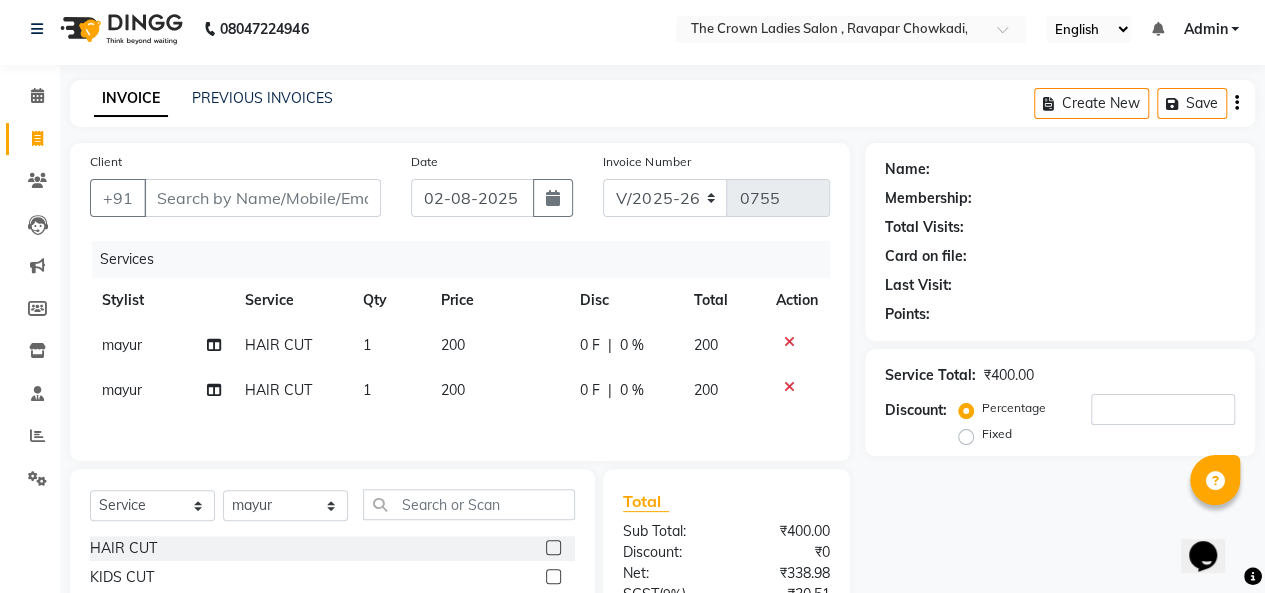 click on "200" 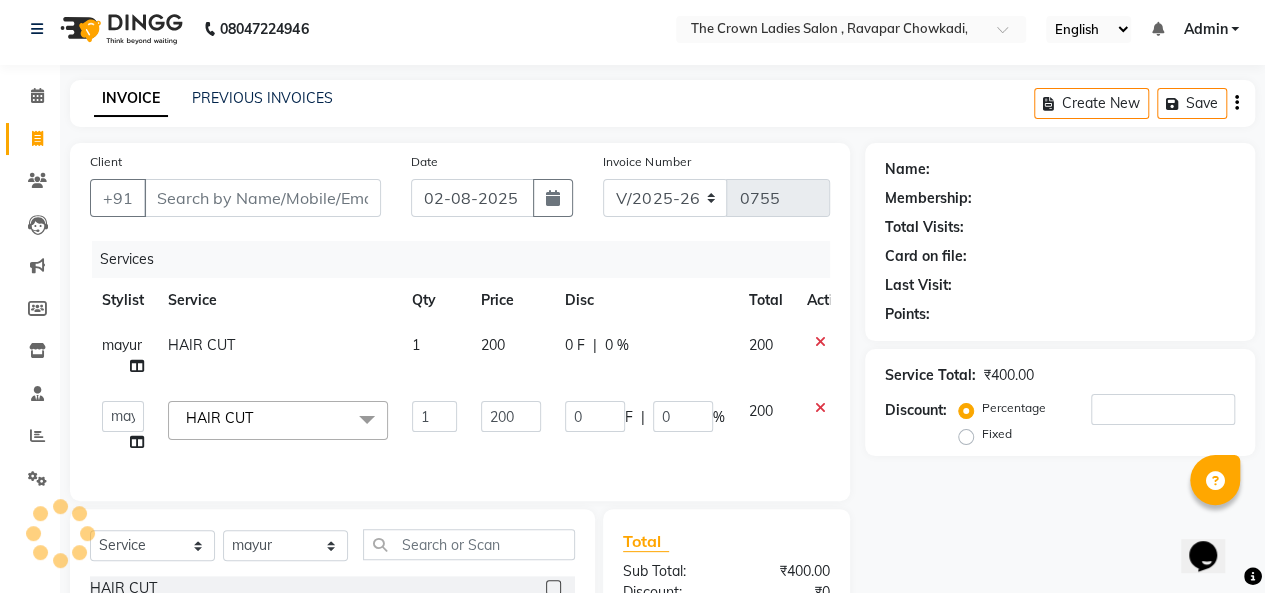 click on "1" 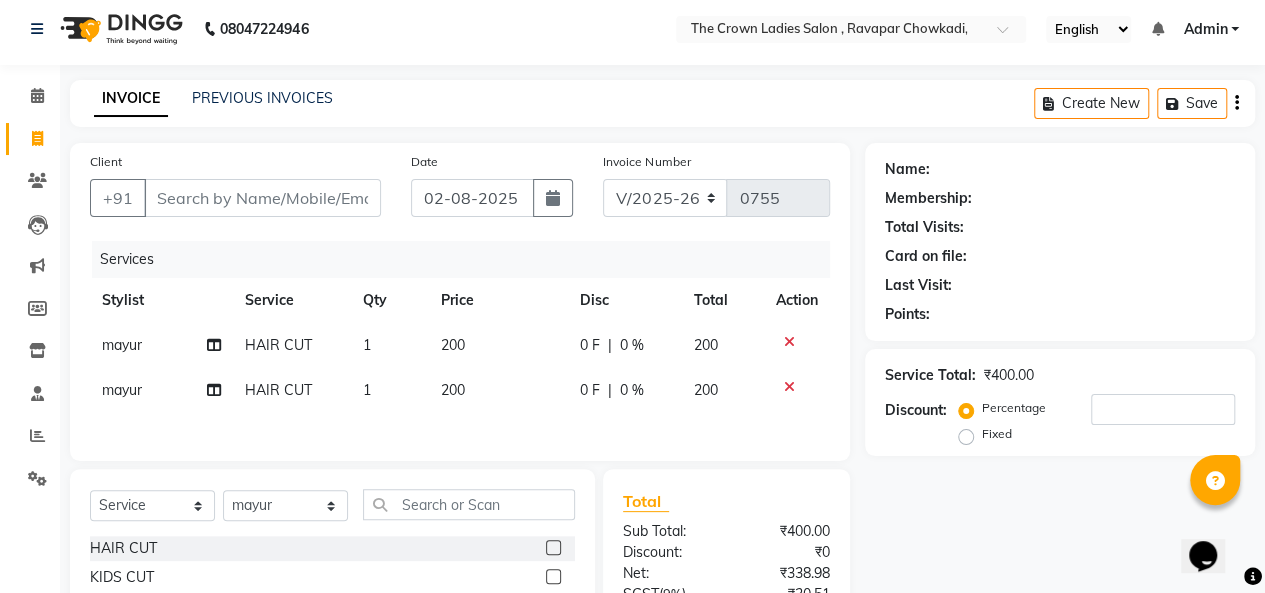 click on "Services Stylist Service Qty Price Disc Total Action [NAME] HAIR CUT 1 200 0 F | 0 % 200 [NAME] HAIR CUT 1 200 0 F | 0 % 200" 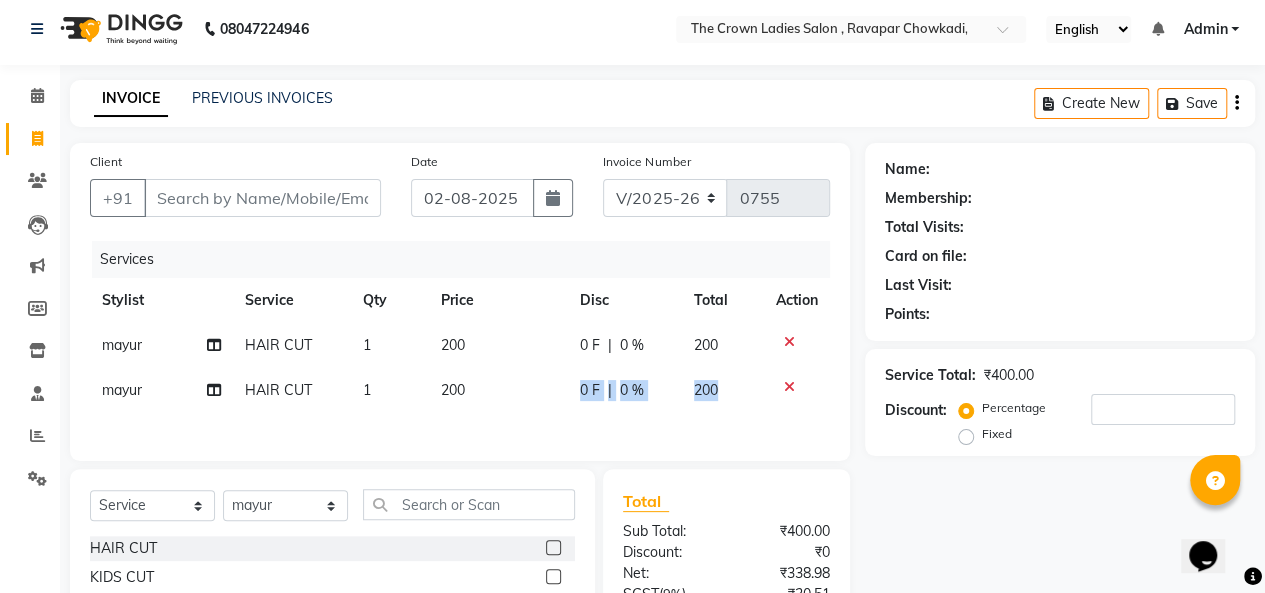 drag, startPoint x: 505, startPoint y: 412, endPoint x: 482, endPoint y: 383, distance: 37.01351 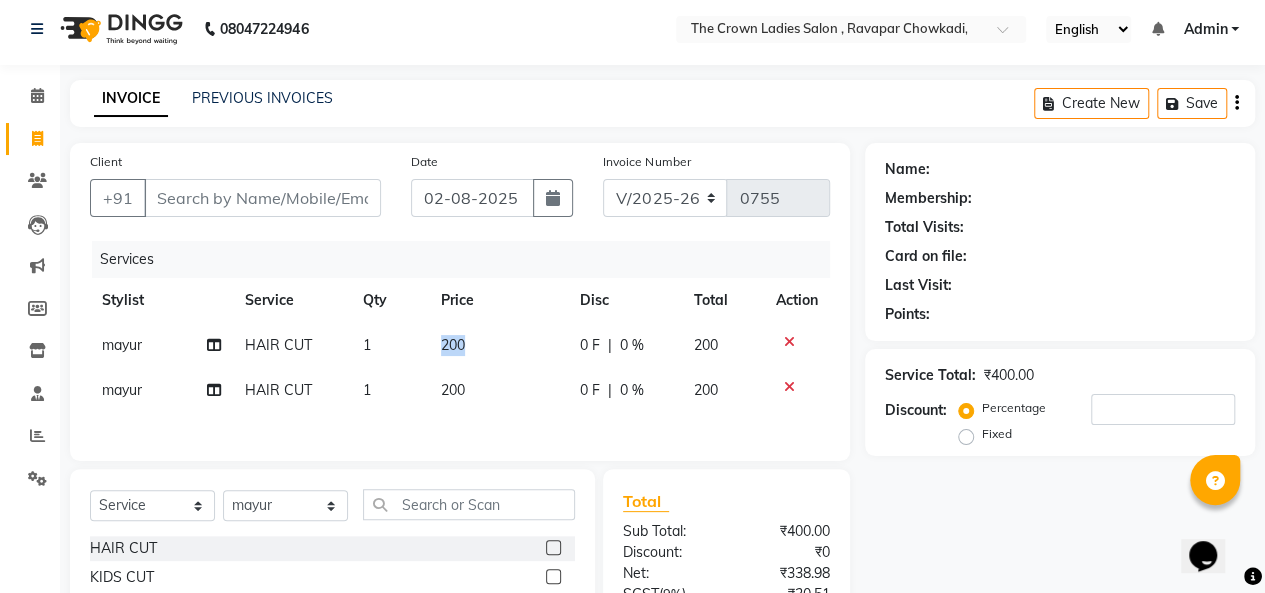 select on "73631" 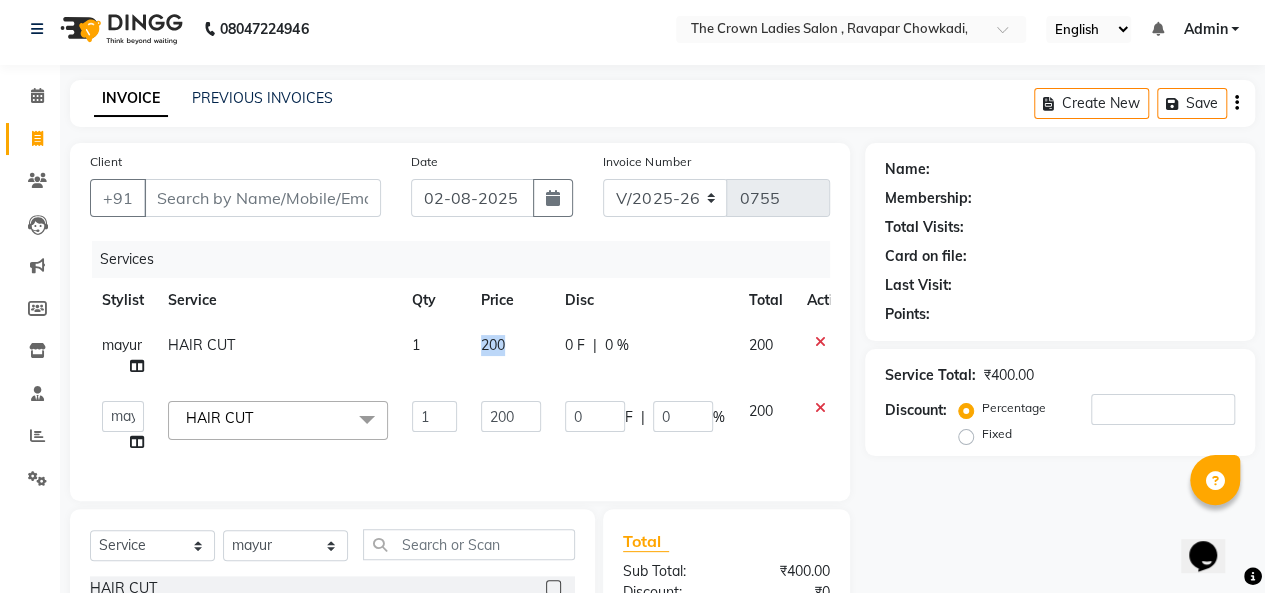 click on "200" 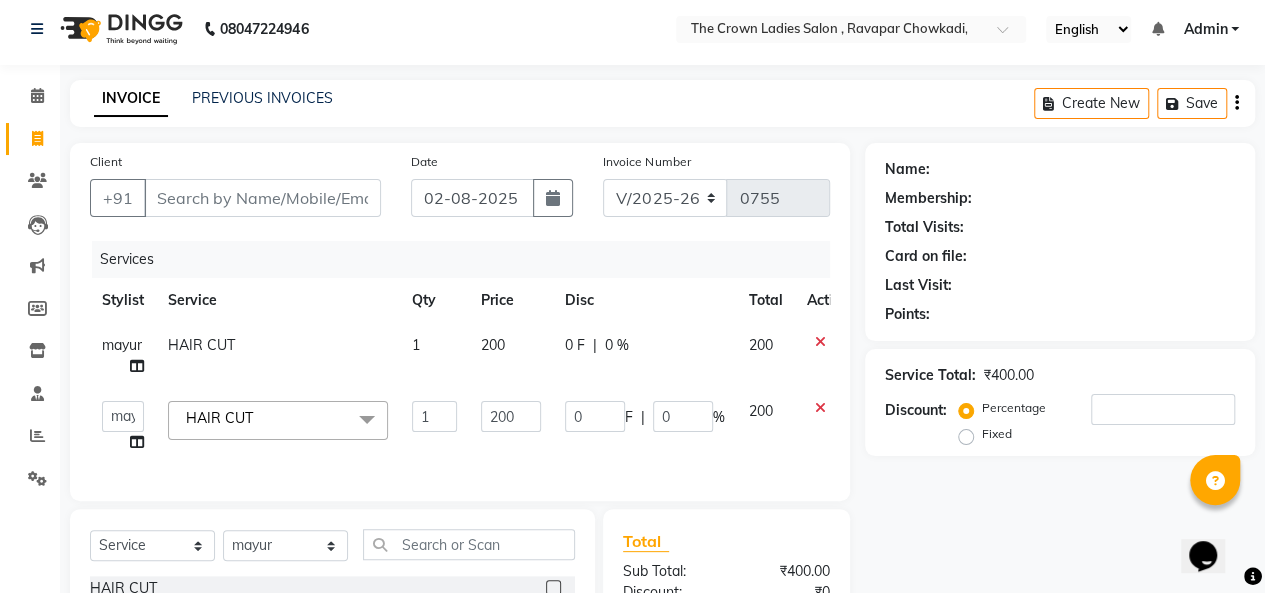 select on "73631" 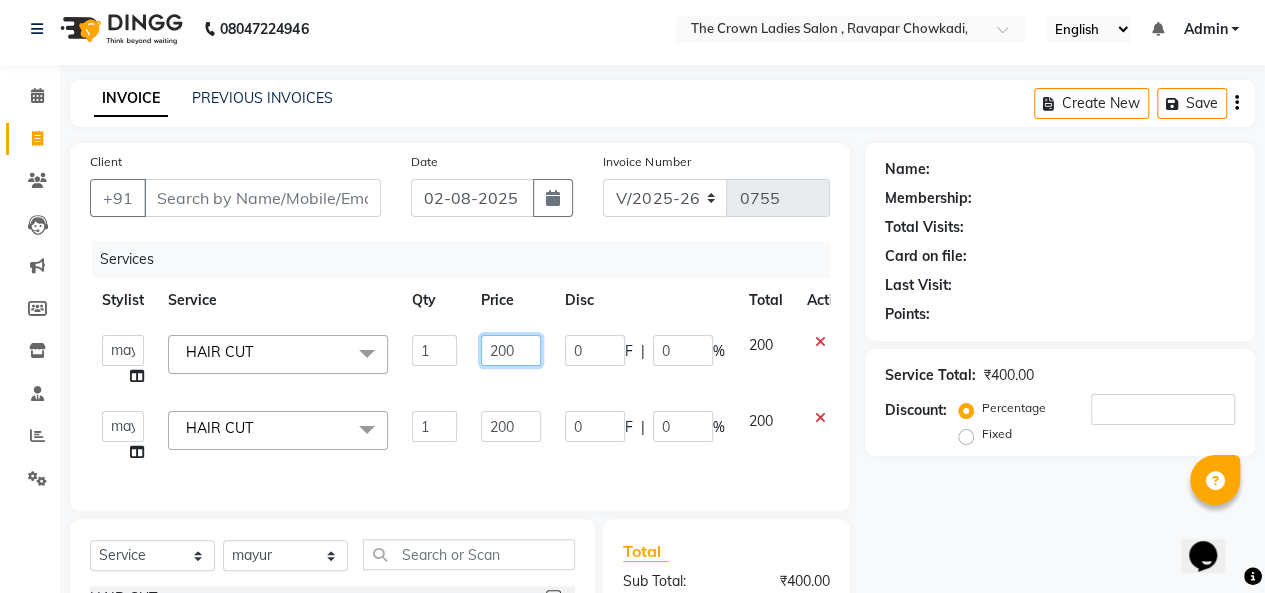 click on "200" 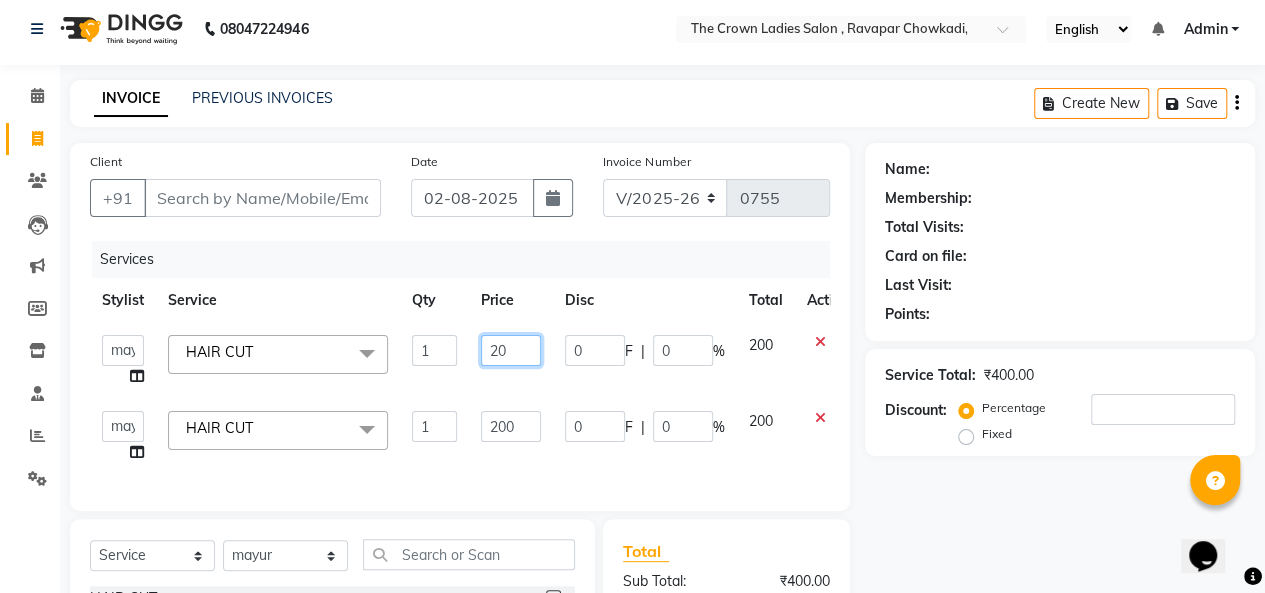 type on "250" 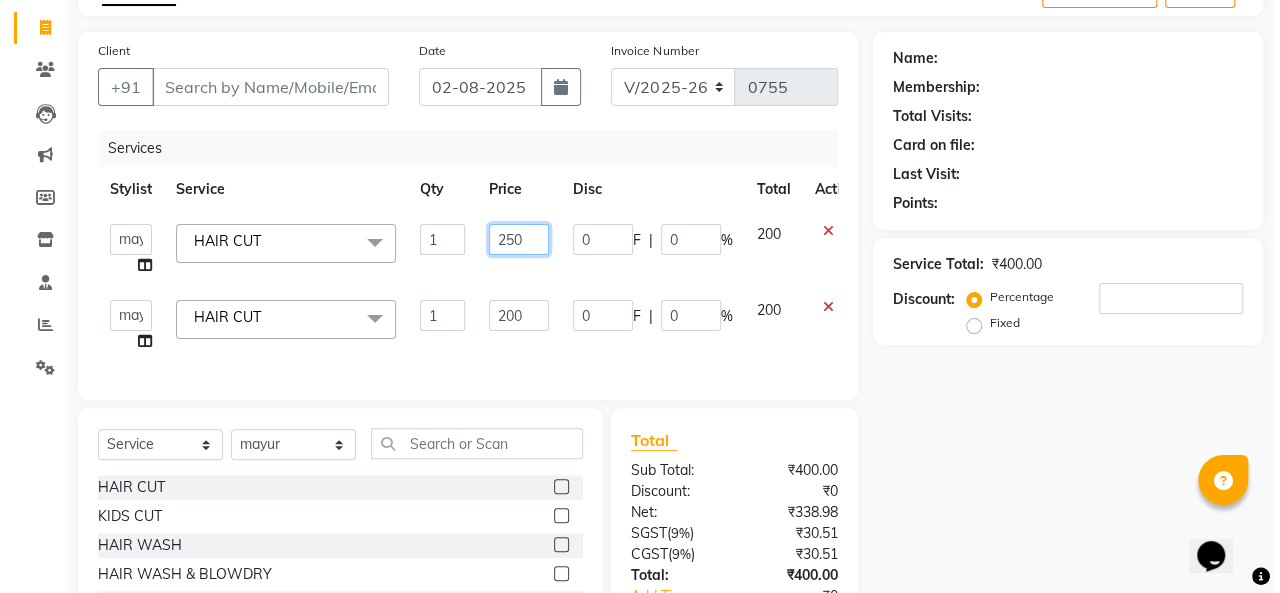 scroll, scrollTop: 119, scrollLeft: 0, axis: vertical 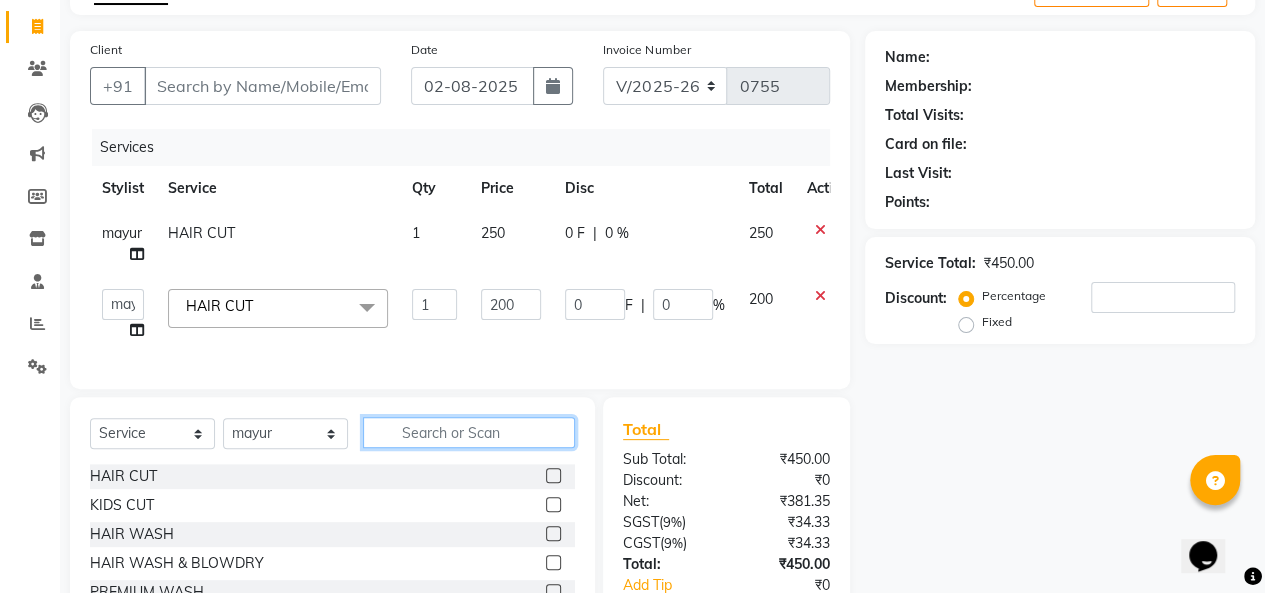 click on "Select Service Product Membership Package Voucher Prepaid Gift Card Select Stylist [NAME] [NAME] [NAME] [NAME] [NAME] [NAME] [NAME] [NAME] [NAME]" 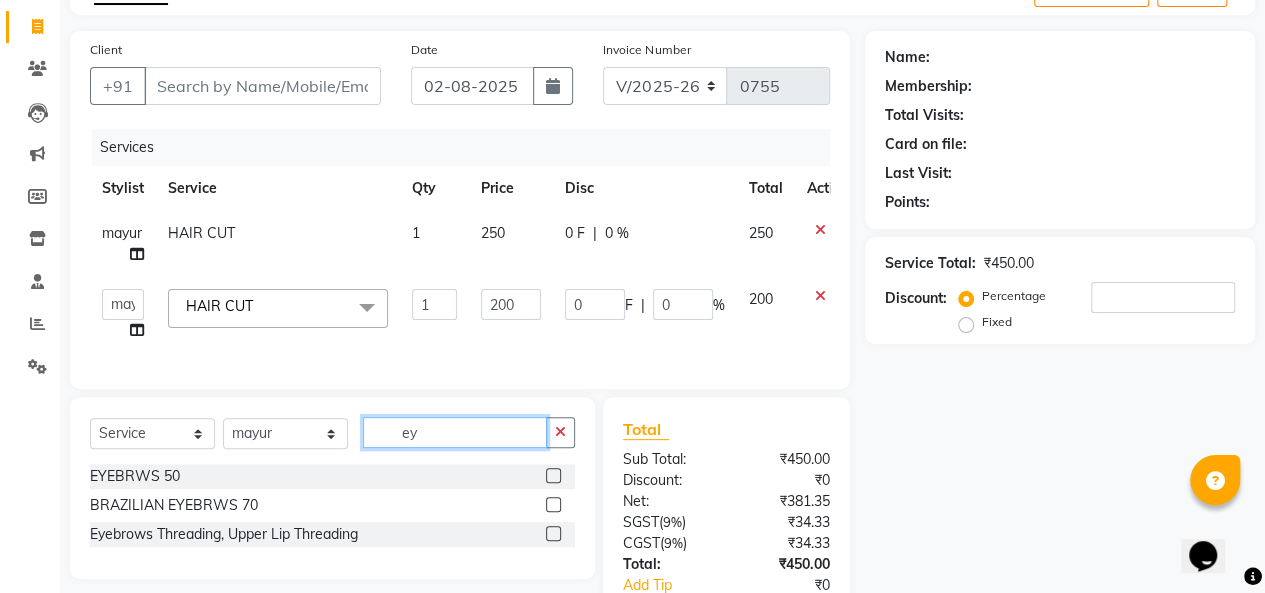 type on "ey" 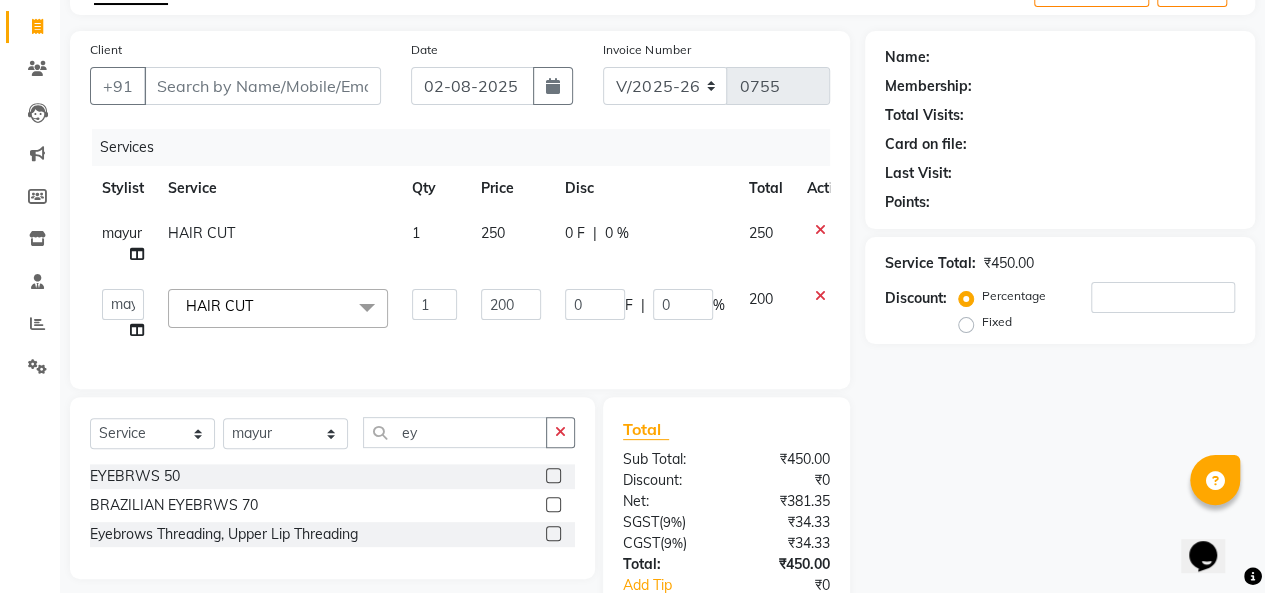 click 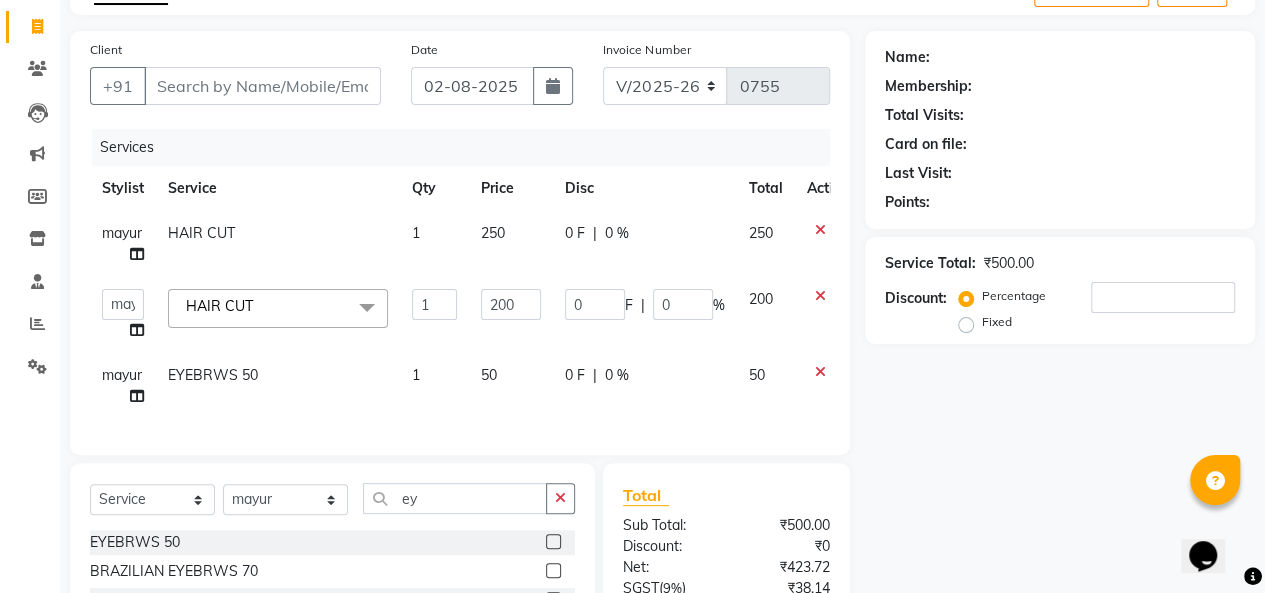 click 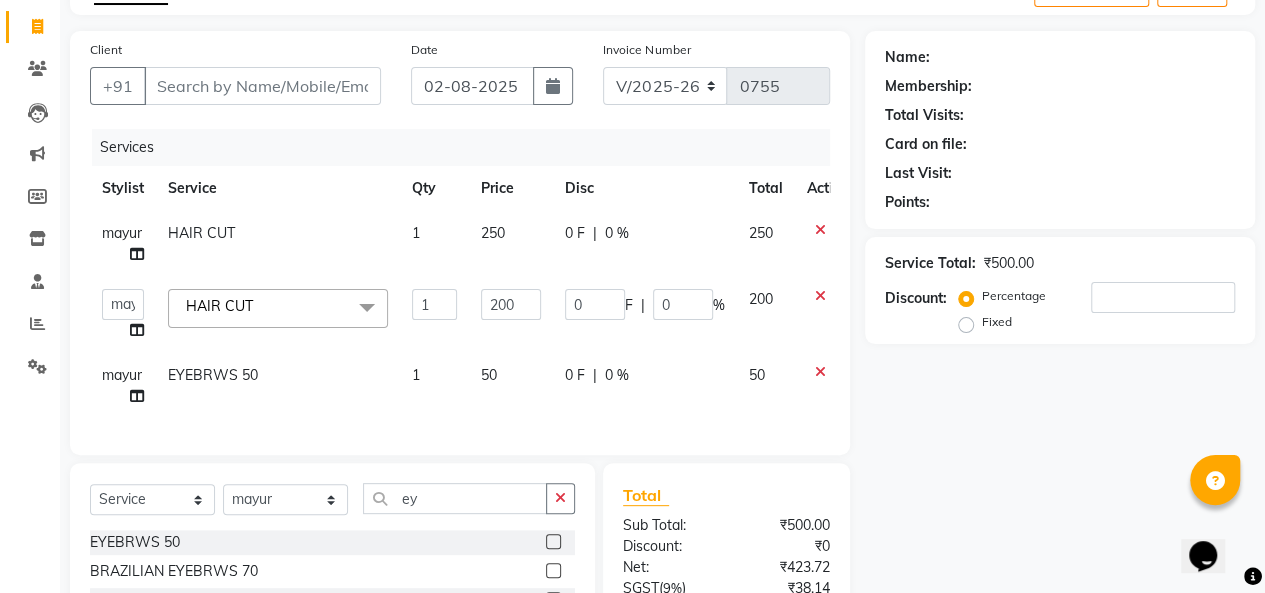click at bounding box center (552, 542) 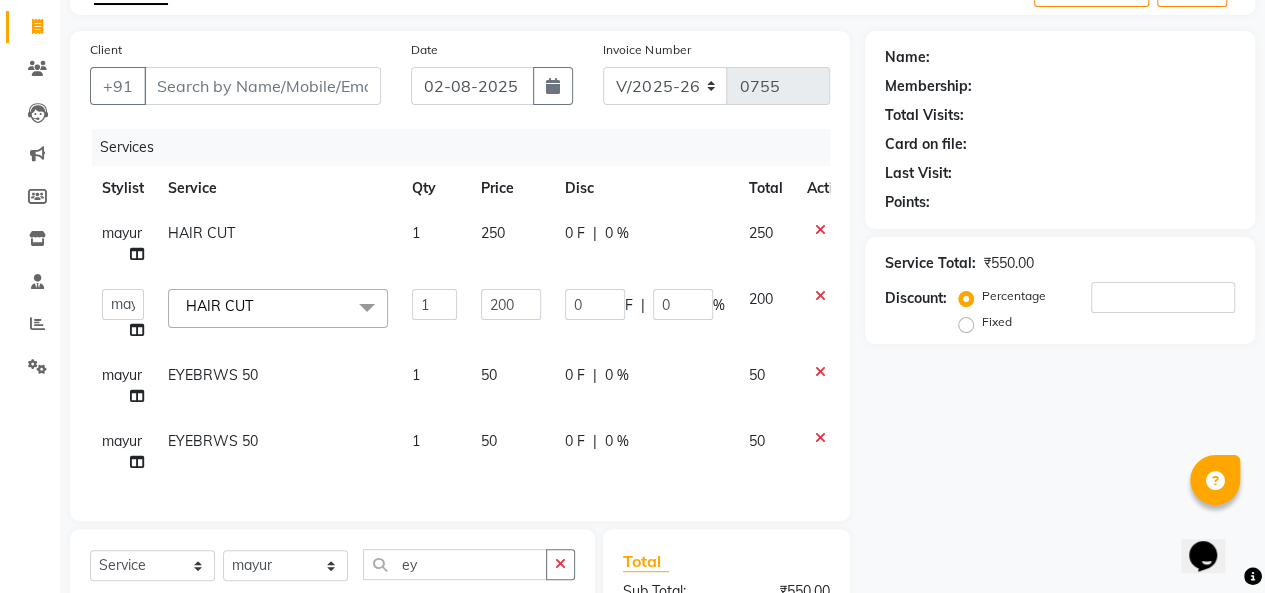 checkbox on "false" 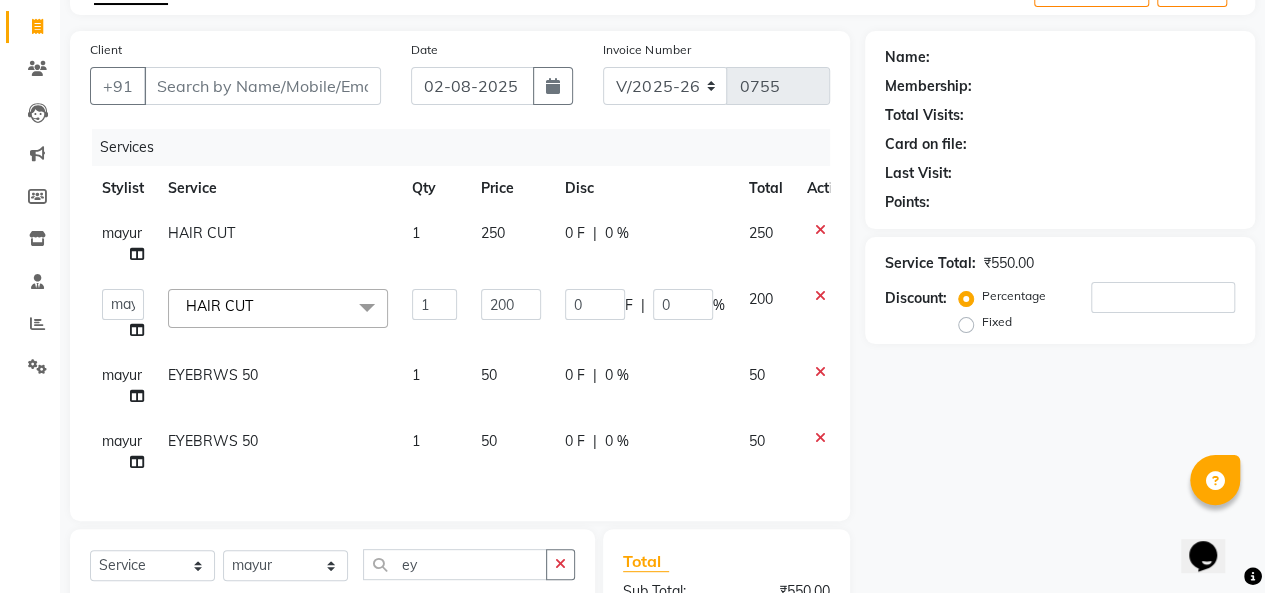 select on "73631" 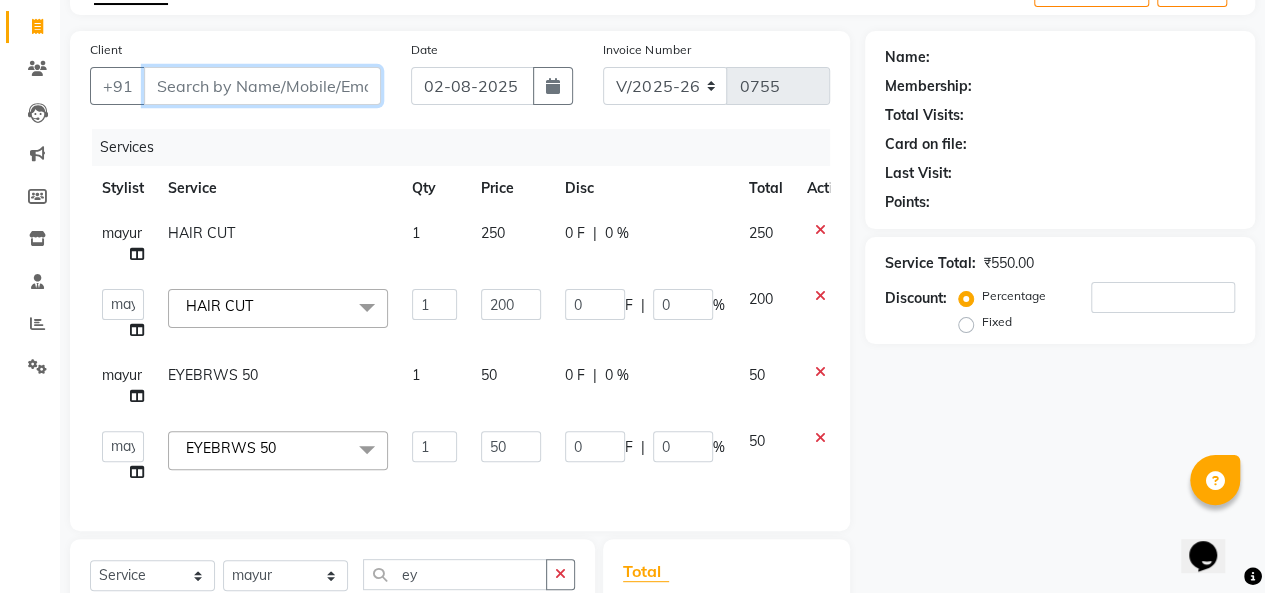 click on "Client" at bounding box center (262, 86) 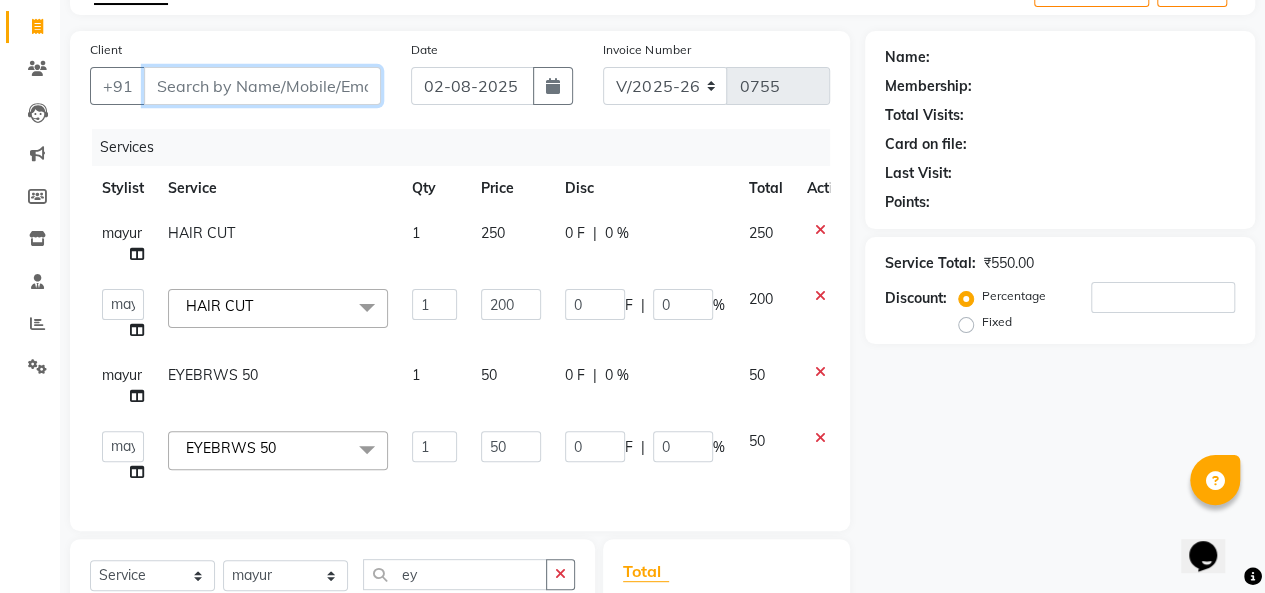 type on "9" 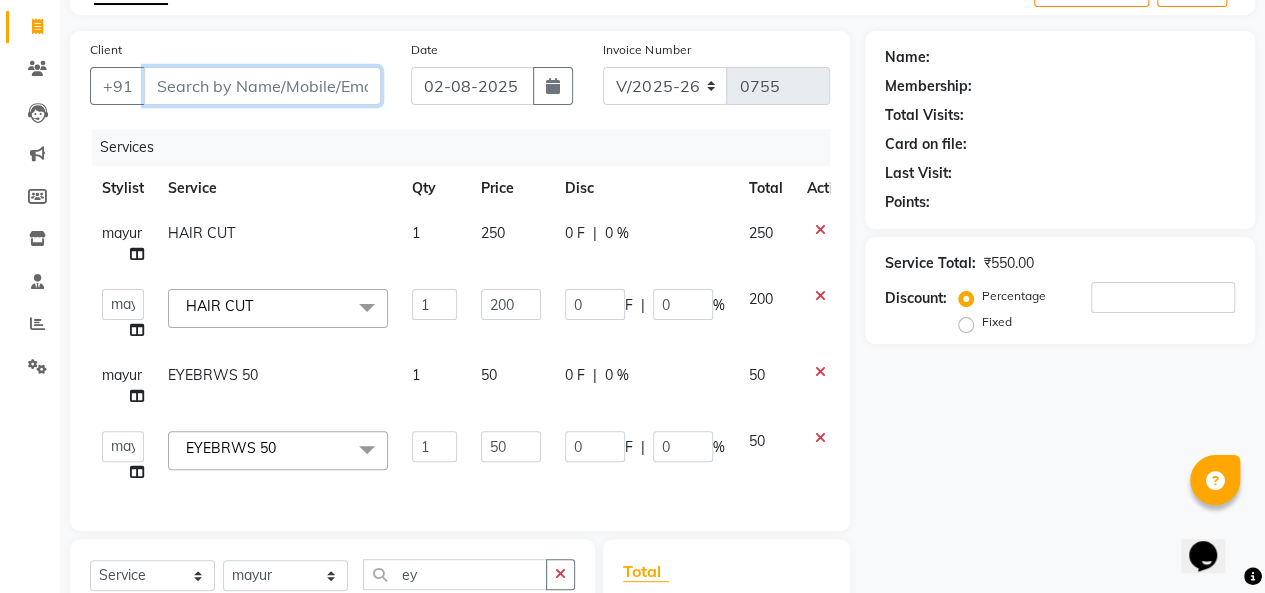 type on "0" 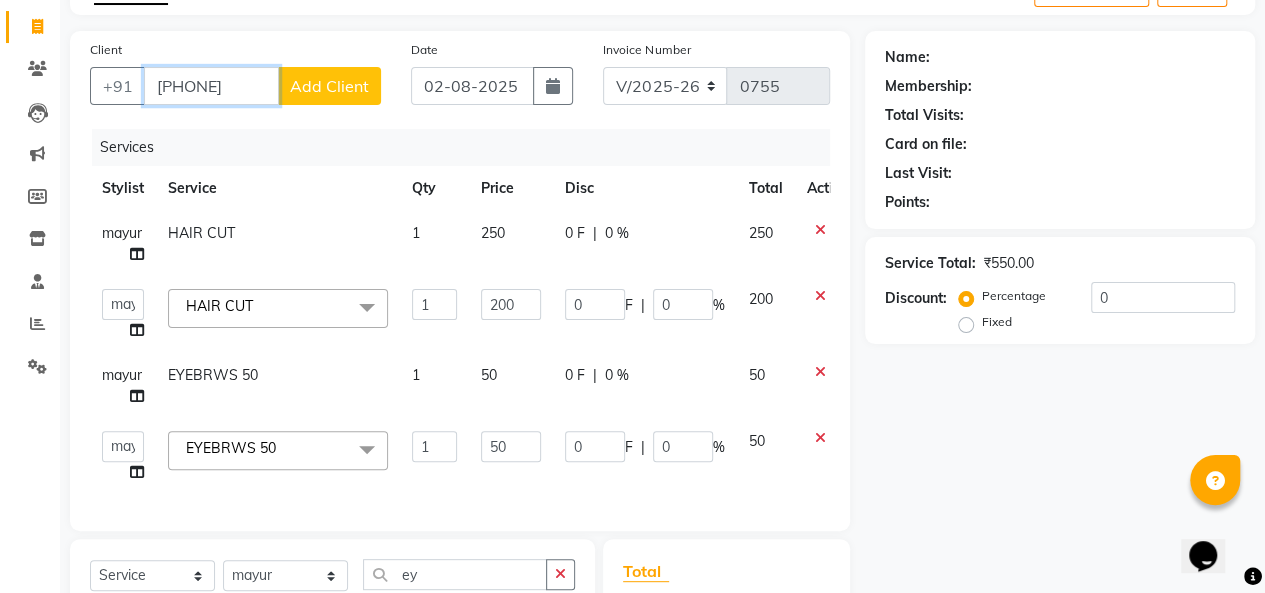 type on "[PHONE]" 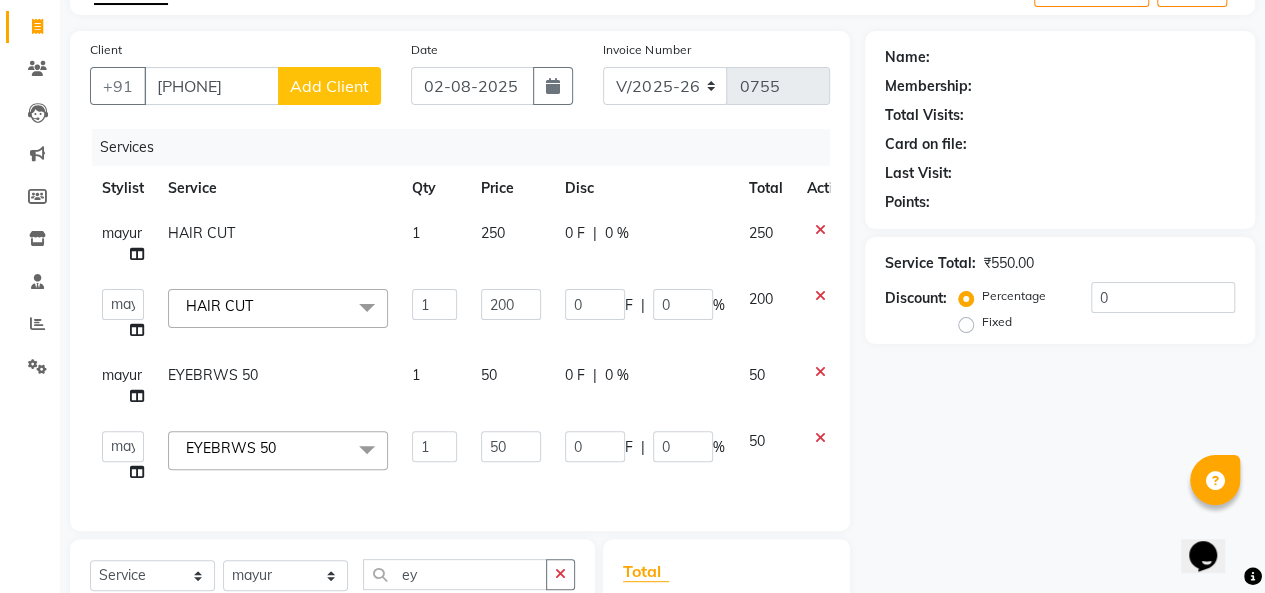 click on "Add Client" 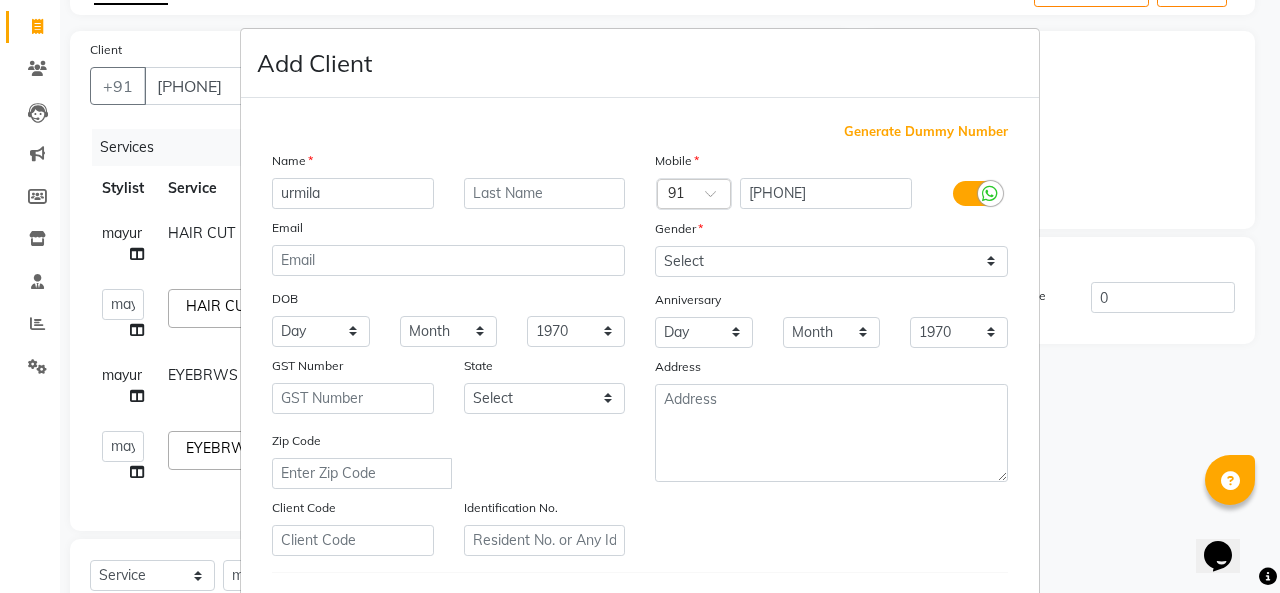 type on "urmila" 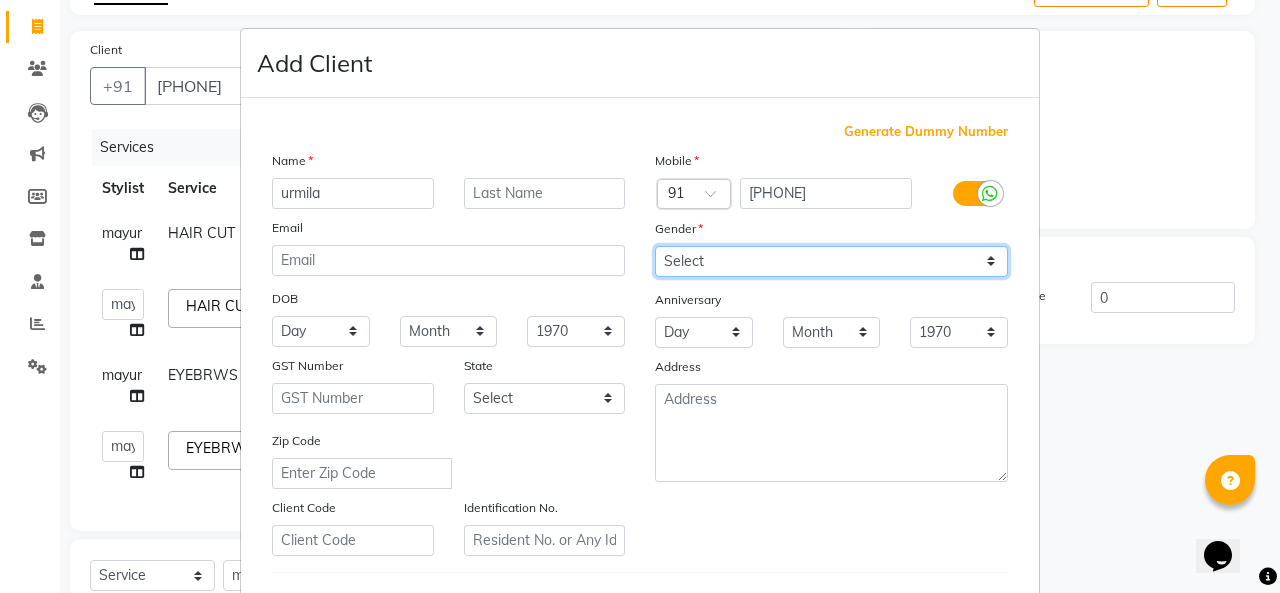 click on "Select Male Female Other Prefer Not To Say" at bounding box center [831, 261] 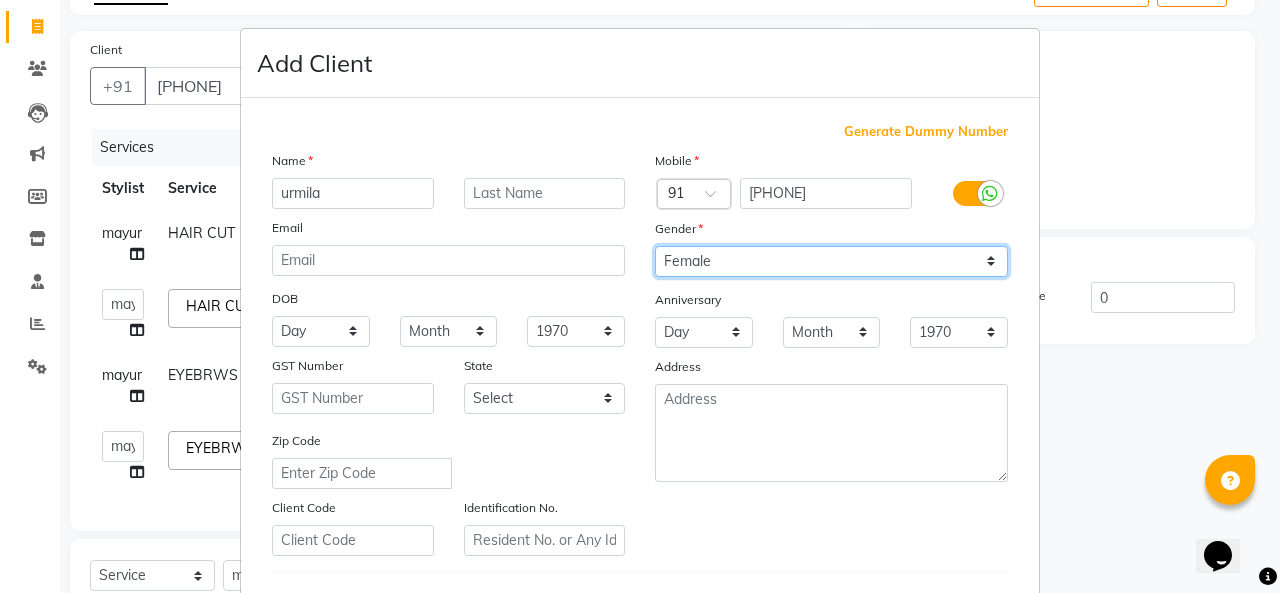 click on "Select Male Female Other Prefer Not To Say" at bounding box center (831, 261) 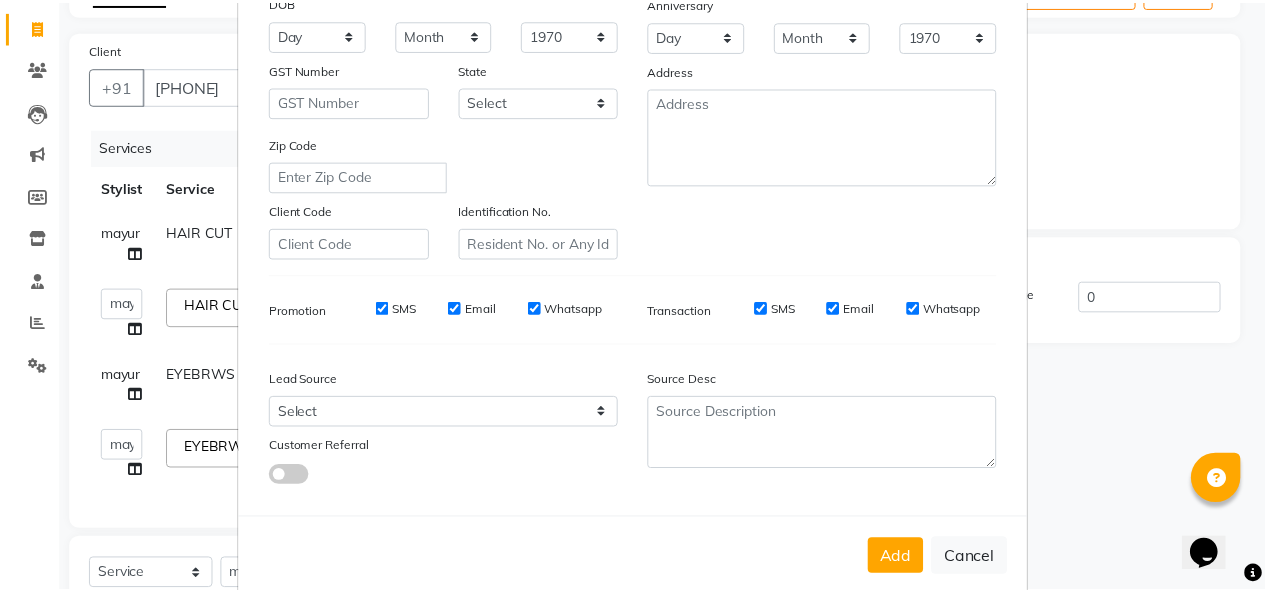 scroll, scrollTop: 299, scrollLeft: 0, axis: vertical 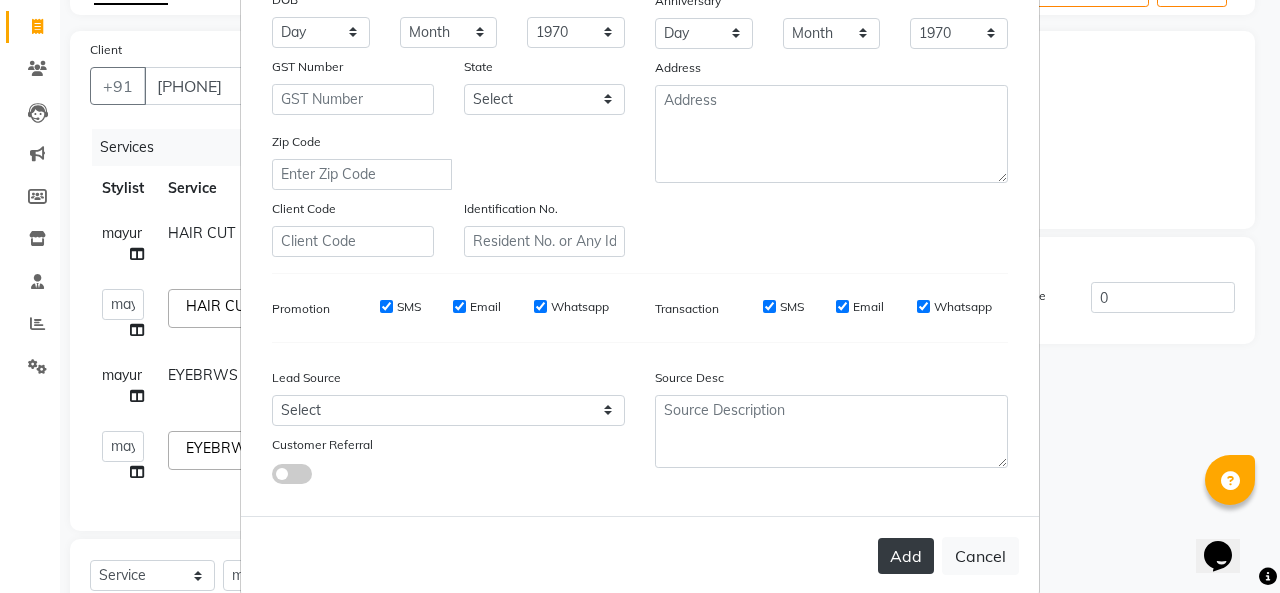 click on "Add" at bounding box center [906, 556] 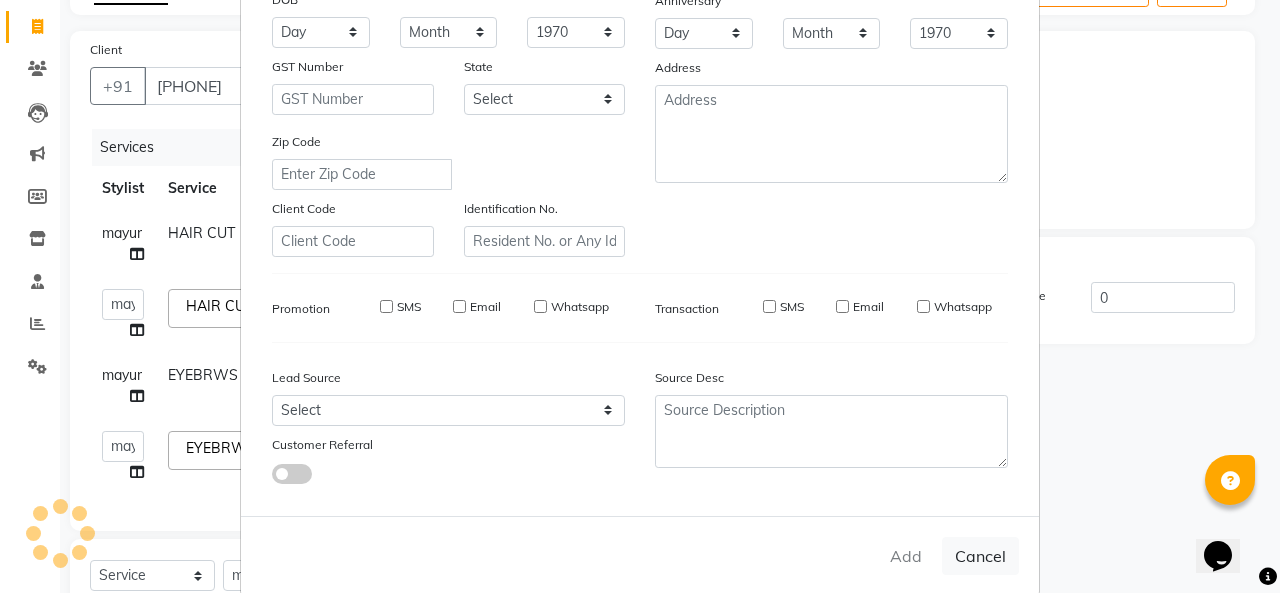 type 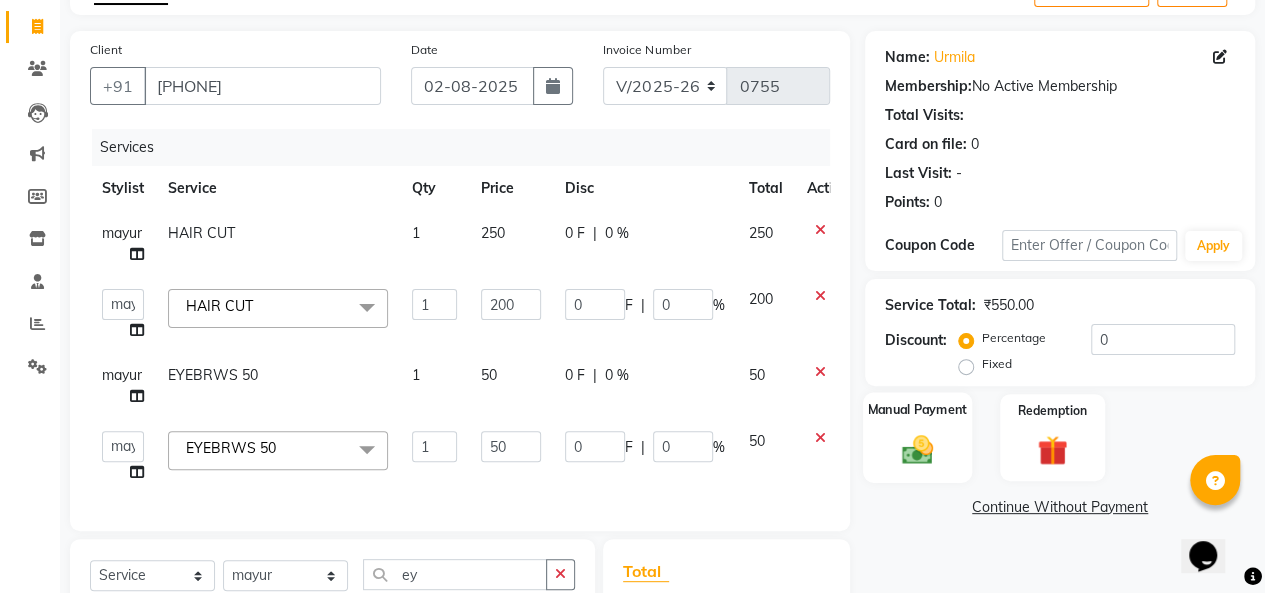 click 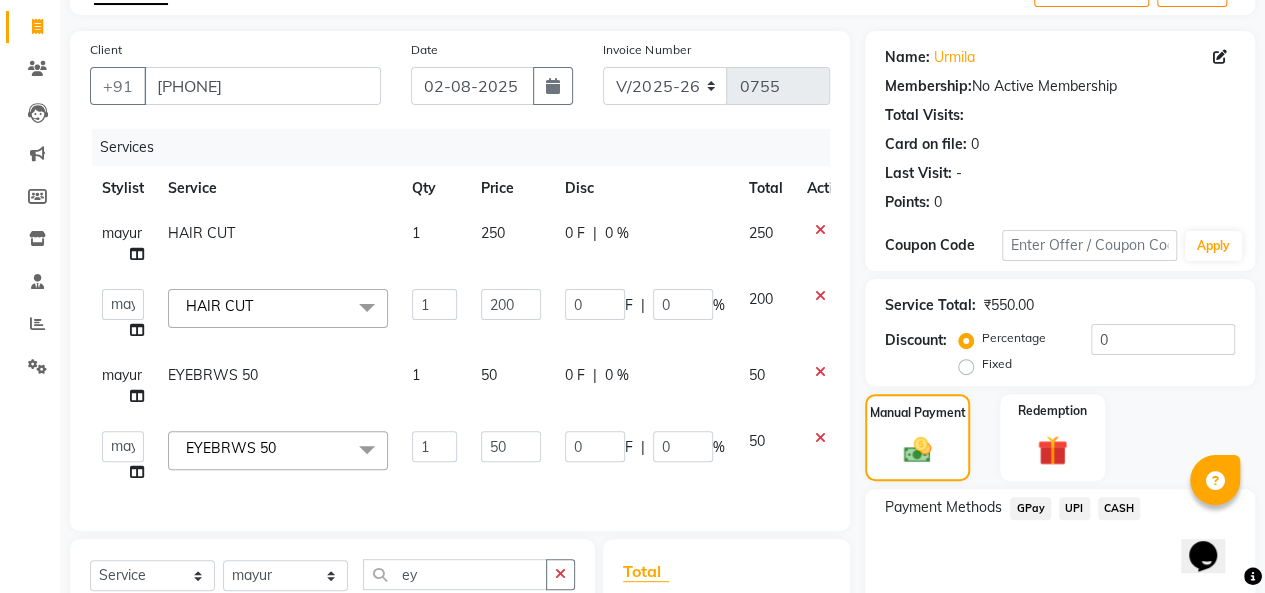 click on "CASH" 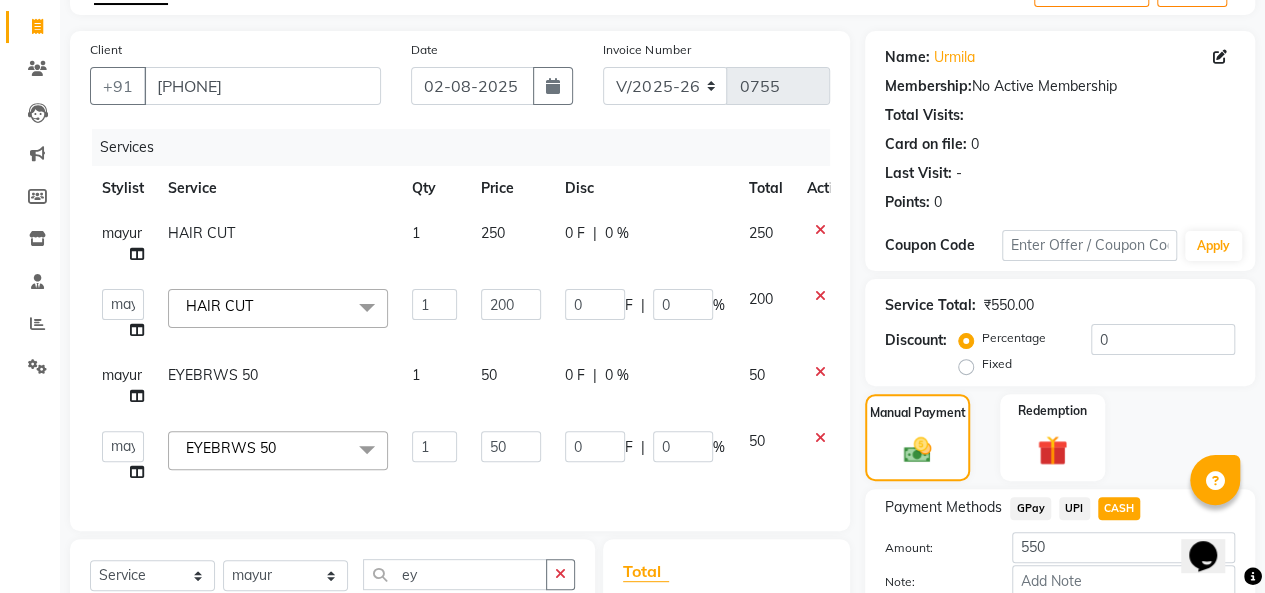 click on "250" 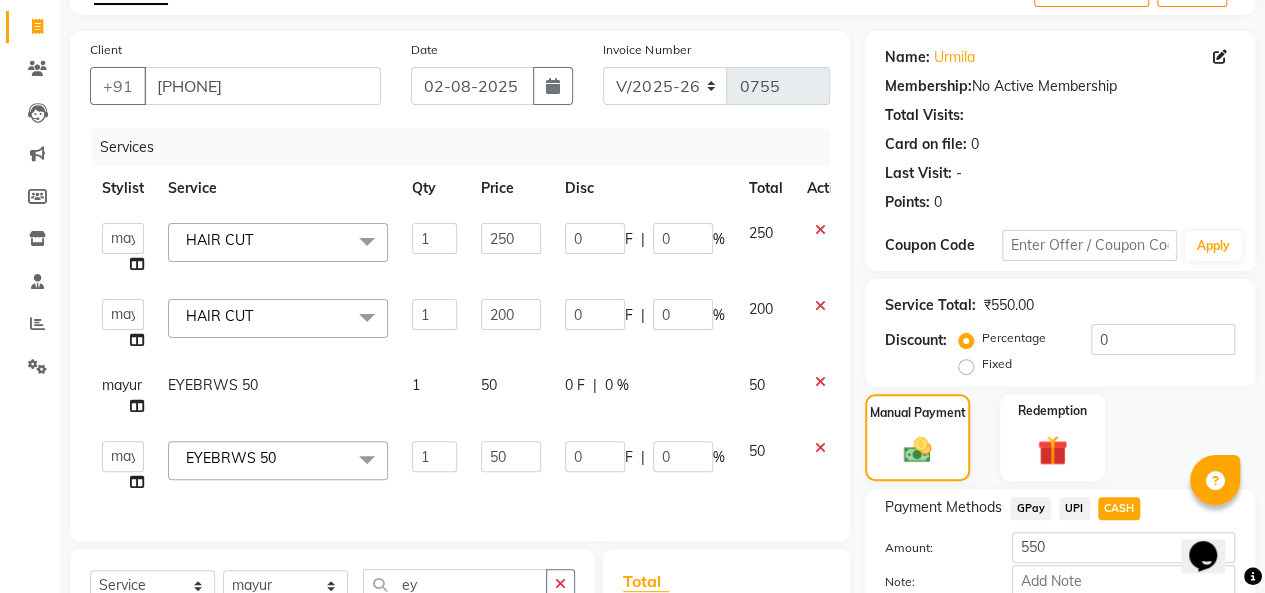 click on "250" 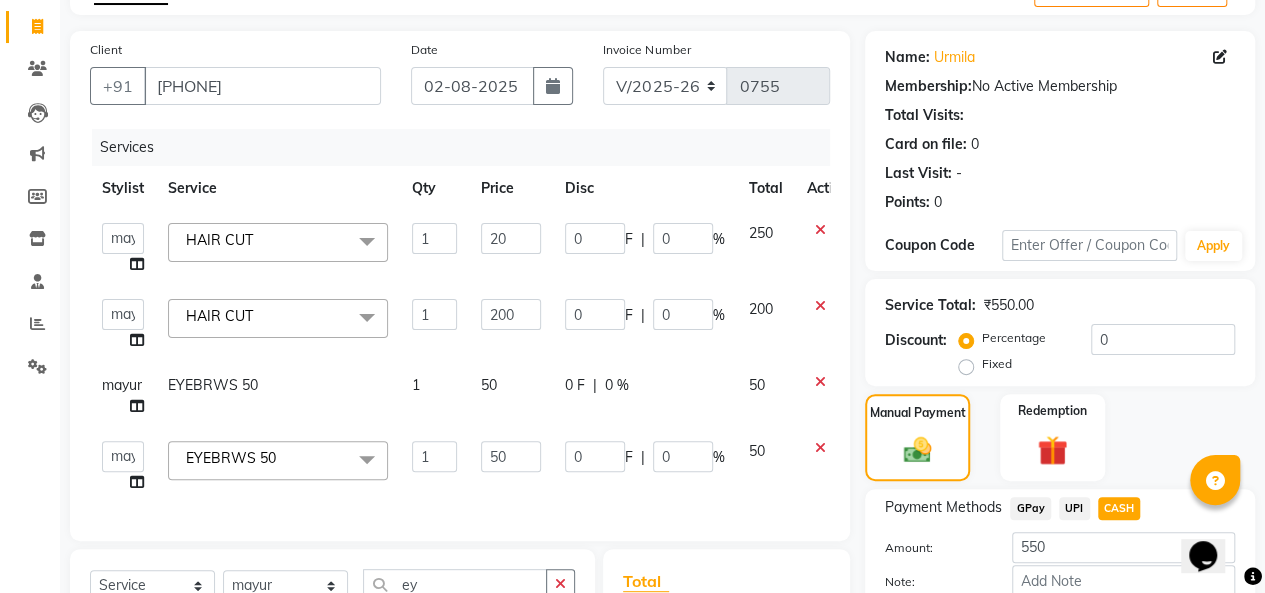 type on "200" 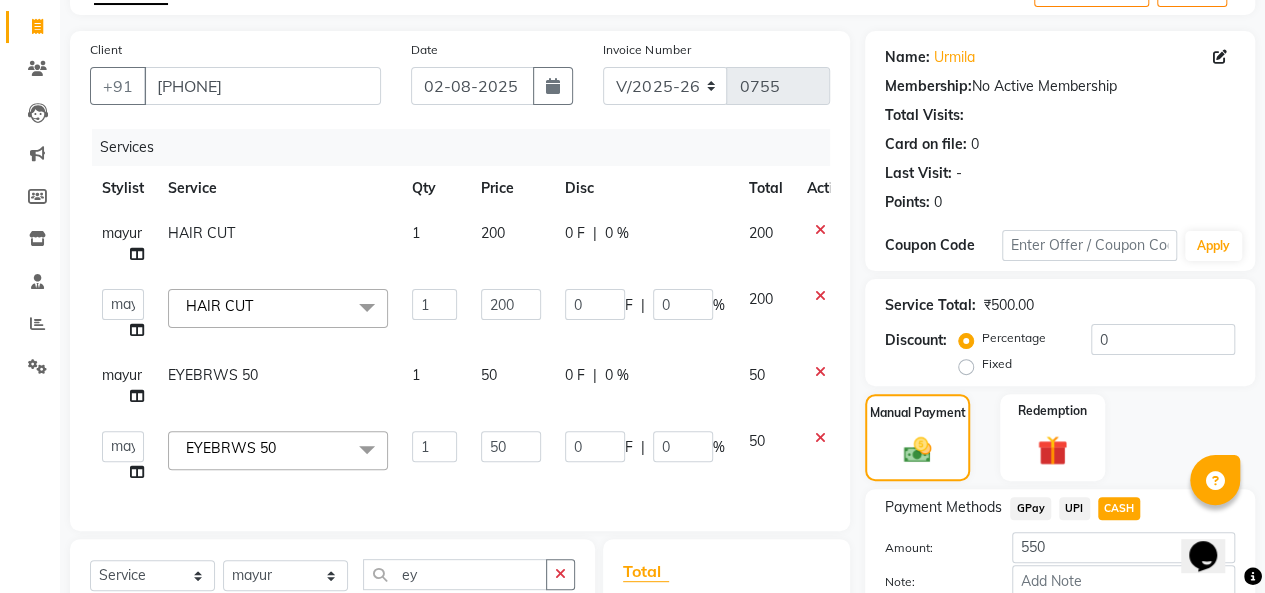 click on "[NAME] HAIR CUT 1 200 0 F | 0 % 200 [NAME] [NAME] [NAME] [NAME] [NAME] [NAME] [NAME] [NAME] HAIR CUT x HAIR CUT KIDS CUT HAIR WASH HAIR WASH & BLOWDRY PREMIUM WASH HAIR WAH & TONGS HAIR WASH & IRON PURIFY DANDRUFF WASH CLASIC HAIR SPA WELLA PROTINE TREATMENT WELLA SP TREATMENT DANDRUFF CONTROL ROOT DEPP CERAMIDE TREATMENT HAIR PH BALANCE WELLA PLEX TREATMENT SHAMPLING LOREAL PLEX KERATIN BOTOX KERATIN NENO PLASTIA KERATIN BRAZILIAN CARNIVAL KERATIN COPACABANA SMOOTHNING STRAIGHTENING ROOT TOUCH AMONIA FREE TOUCH UP GLOBAL HAIR COLOR AMONIA FREE GLOBAL COLOR CLASSIC HIGHLIGHTS HIGHLIGH WITH GLOBAL EYEBRWS 50 FOREHEAD 10 UPPERLIPS 10 LOWERLIPS 40 CHIN 40 JAWLINE 40 FULLFACE 150 SUGAR FULLARMS 100 SUGAR UNDERARM /50 SUGAR HALF FRONT /BACK 50 SUGAR FULL FRONT/BACK 100 SUGAR STOMACH 60 SUGAR HALF LEG 100 SUGAR FULL LEG 200 SUGAR FULL BODY 500 CREAM FULLARMS 150 CREAM UNDERARMS CREAM HALF FRONT /BACK 200 CREAM FULL FRONT/BACK 400 CREAM STOMACH 150 CREAM HALF LEG 150 ALGY MASK" 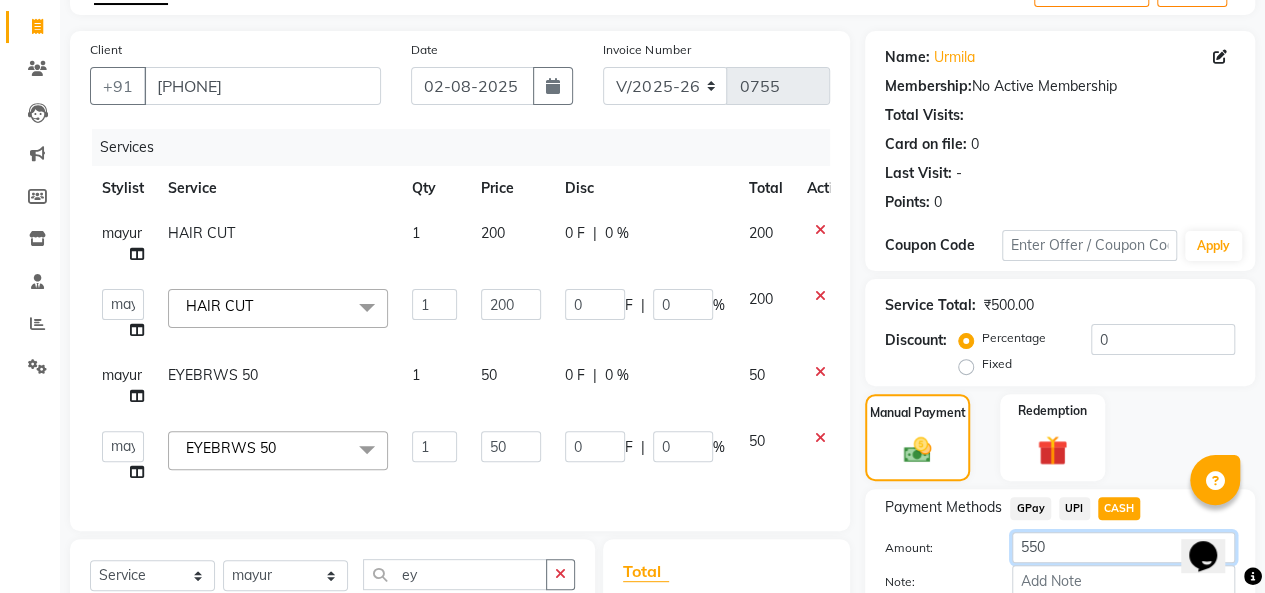 click on "550" 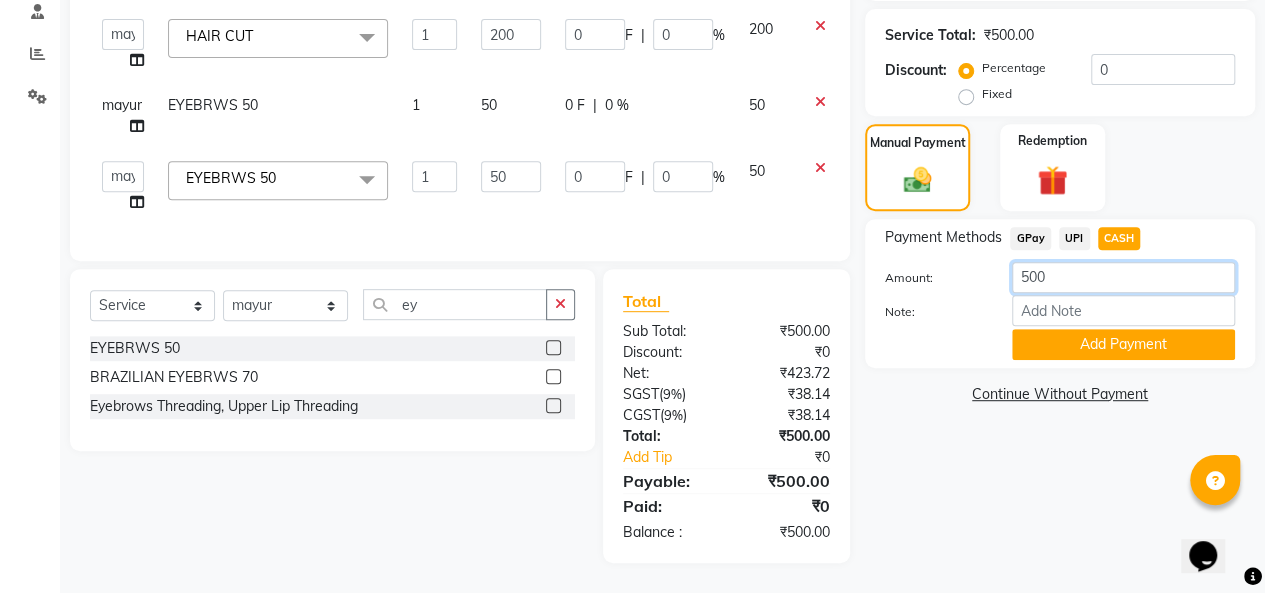 scroll, scrollTop: 402, scrollLeft: 0, axis: vertical 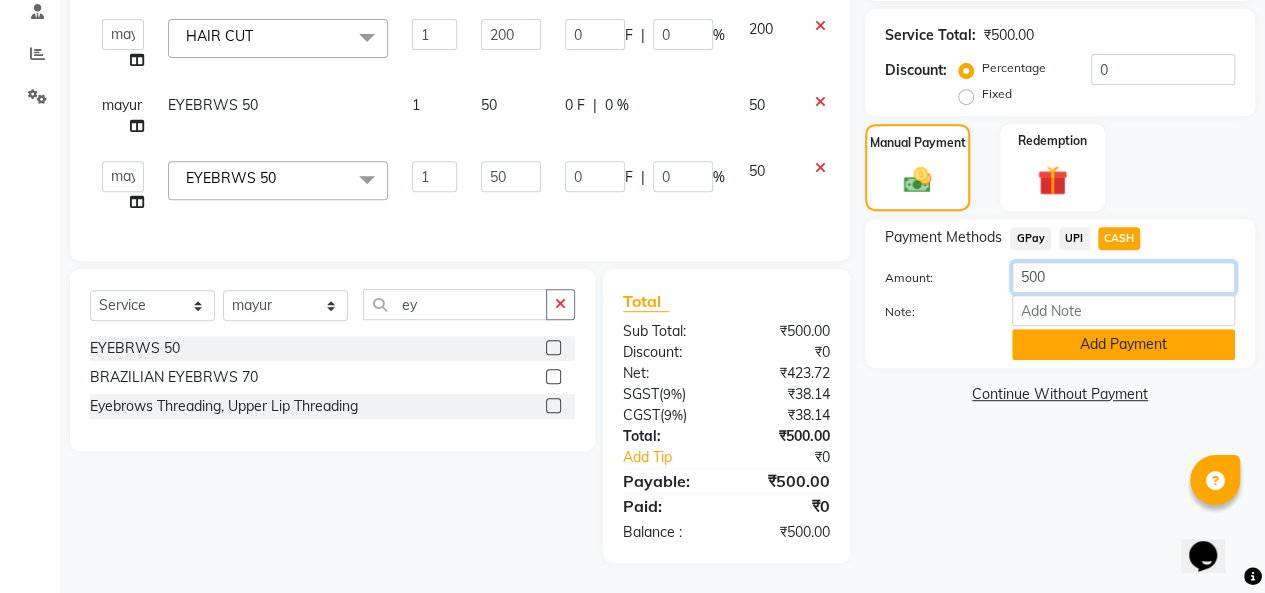 type on "500" 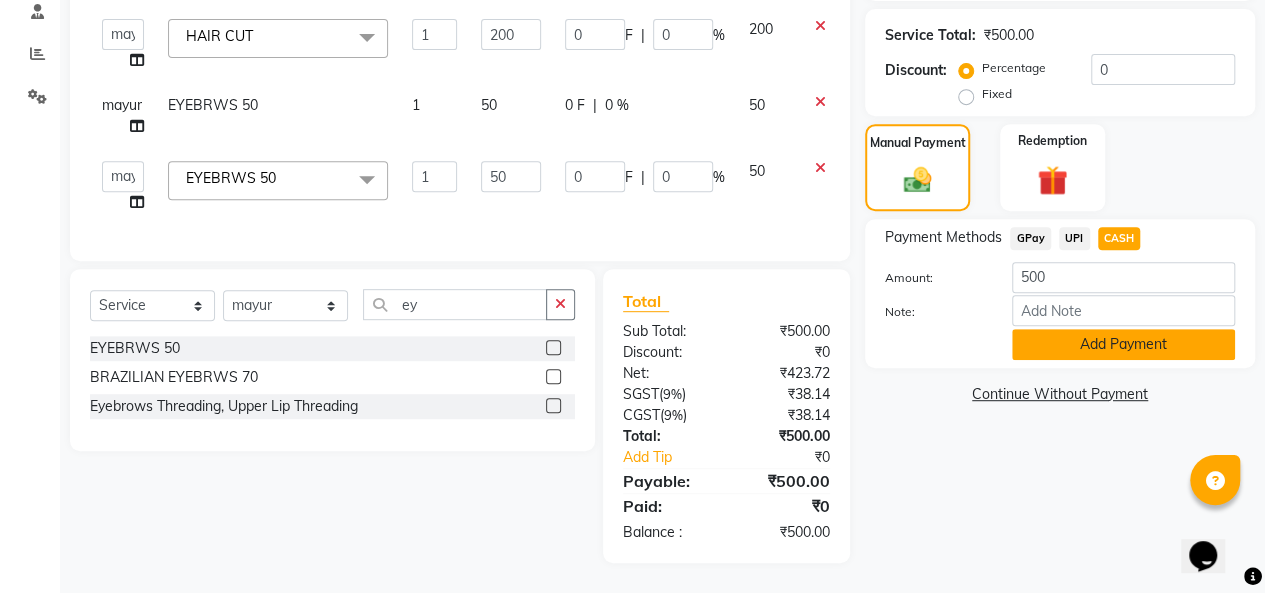 click on "Add Payment" 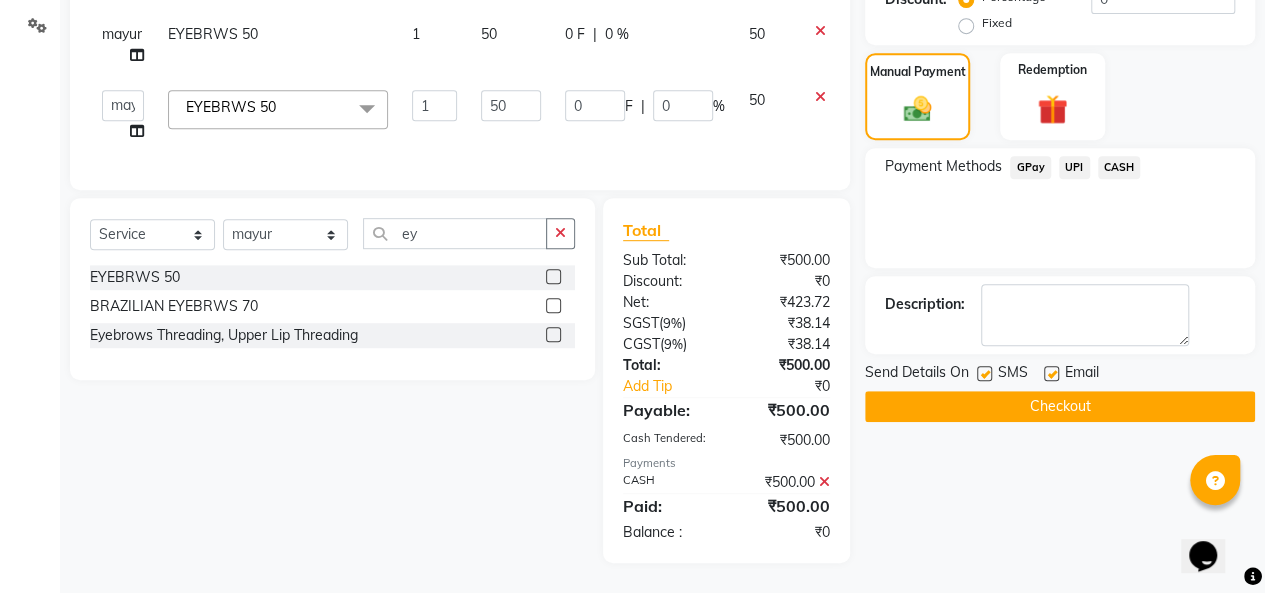 scroll, scrollTop: 466, scrollLeft: 0, axis: vertical 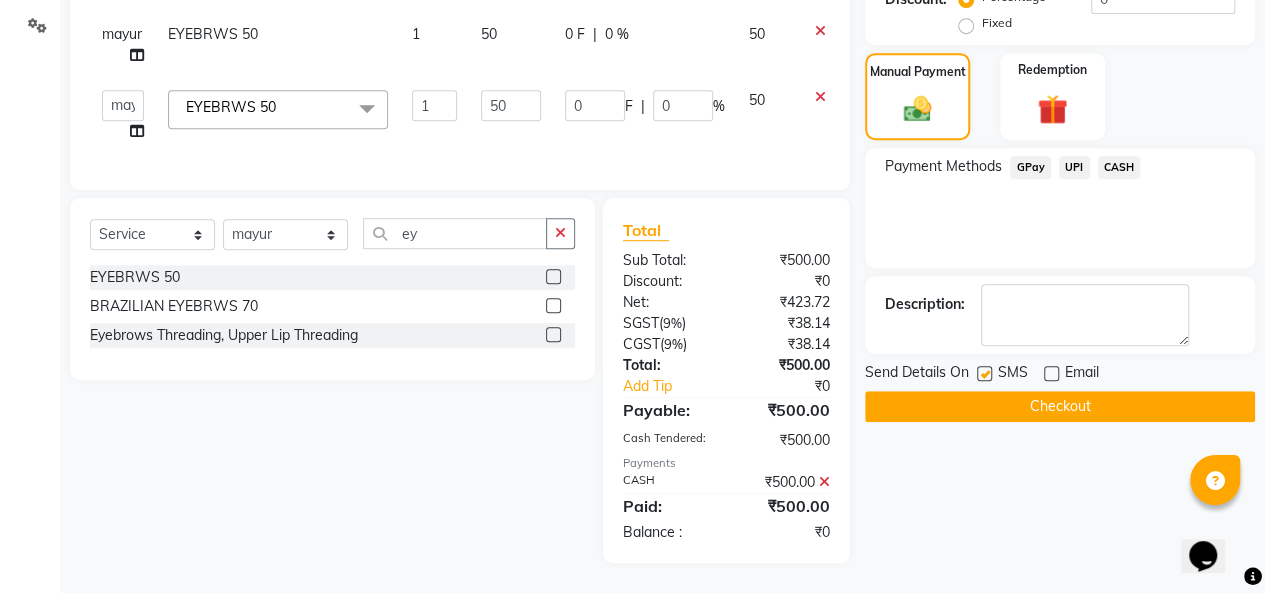 click on "Checkout" 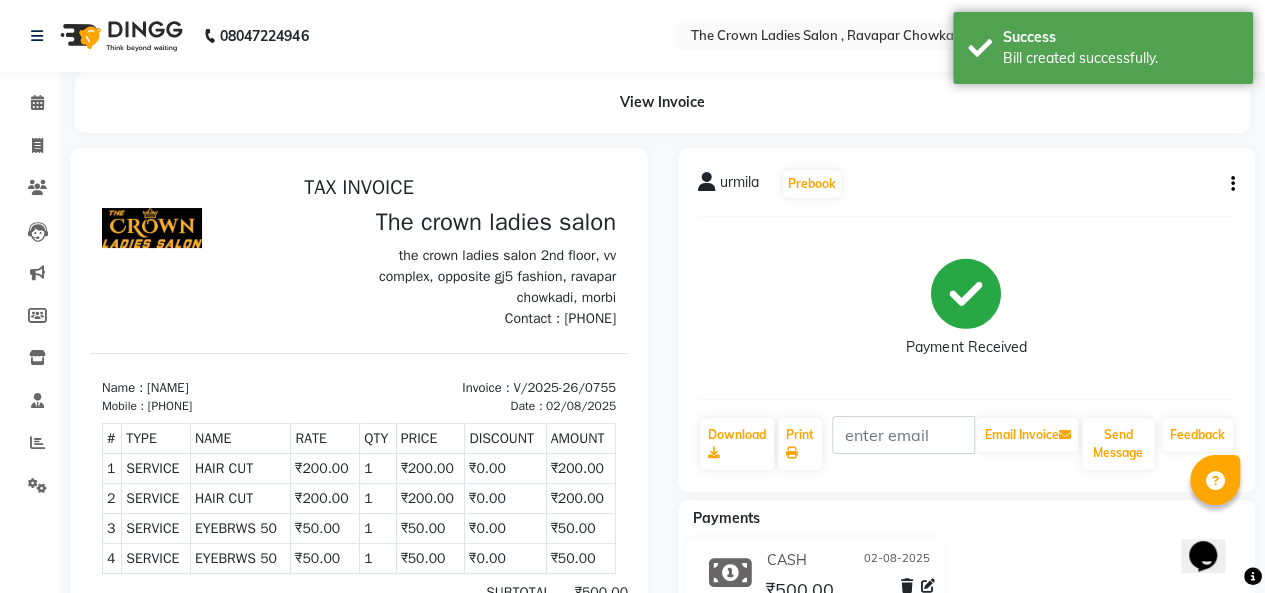scroll, scrollTop: 16, scrollLeft: 0, axis: vertical 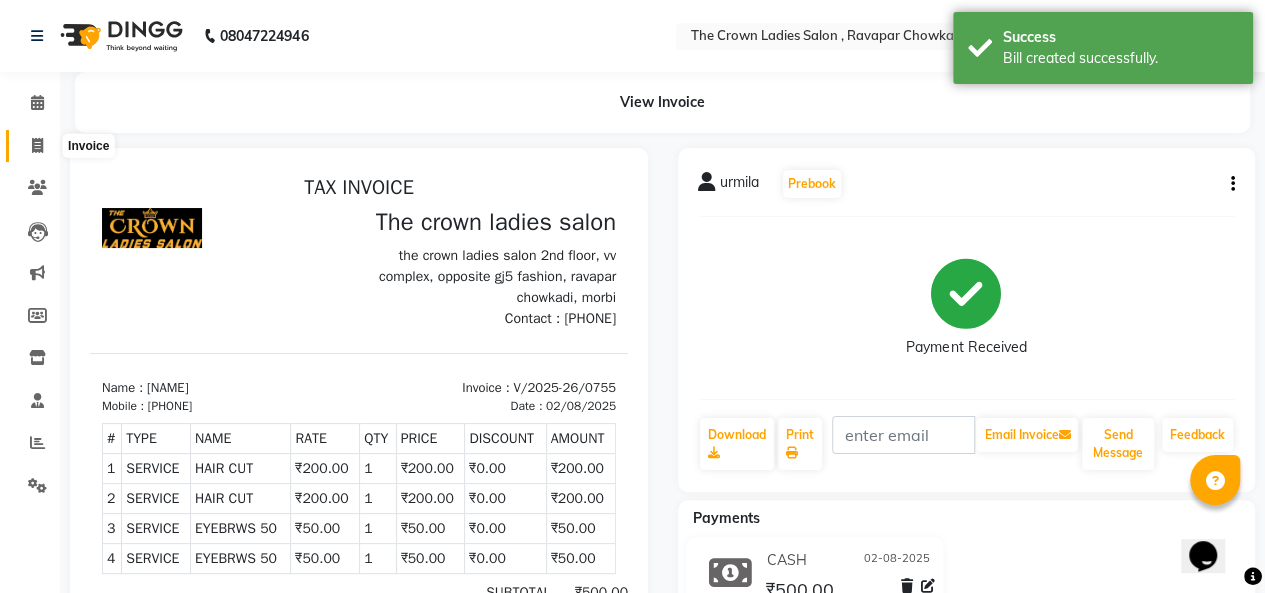 click 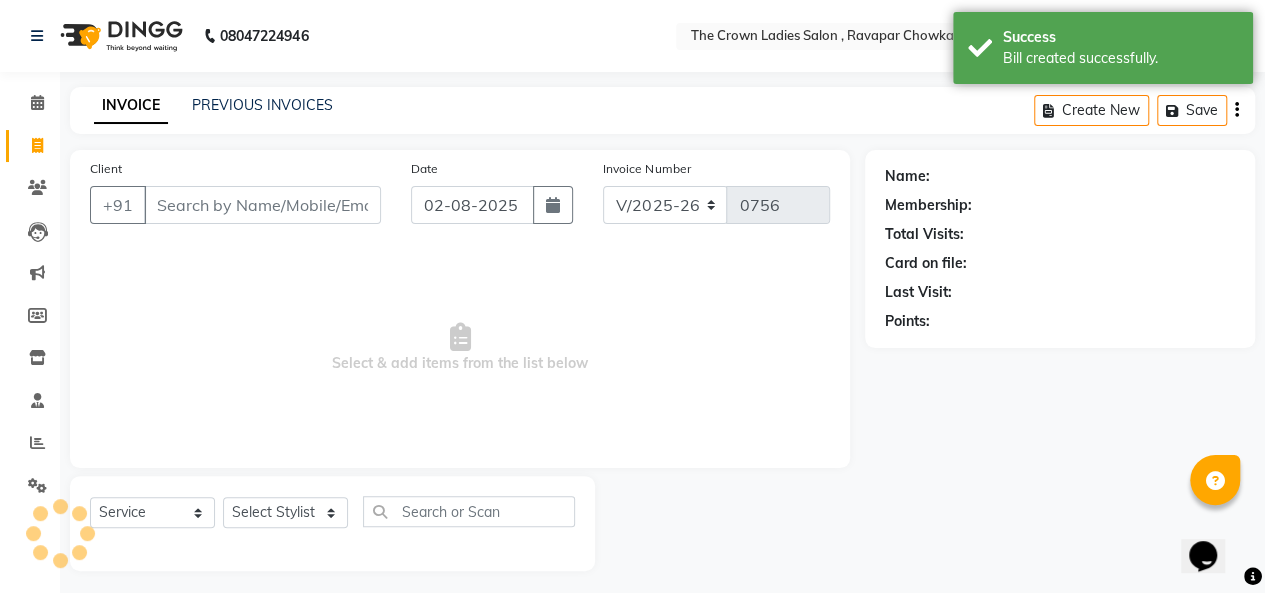 scroll, scrollTop: 7, scrollLeft: 0, axis: vertical 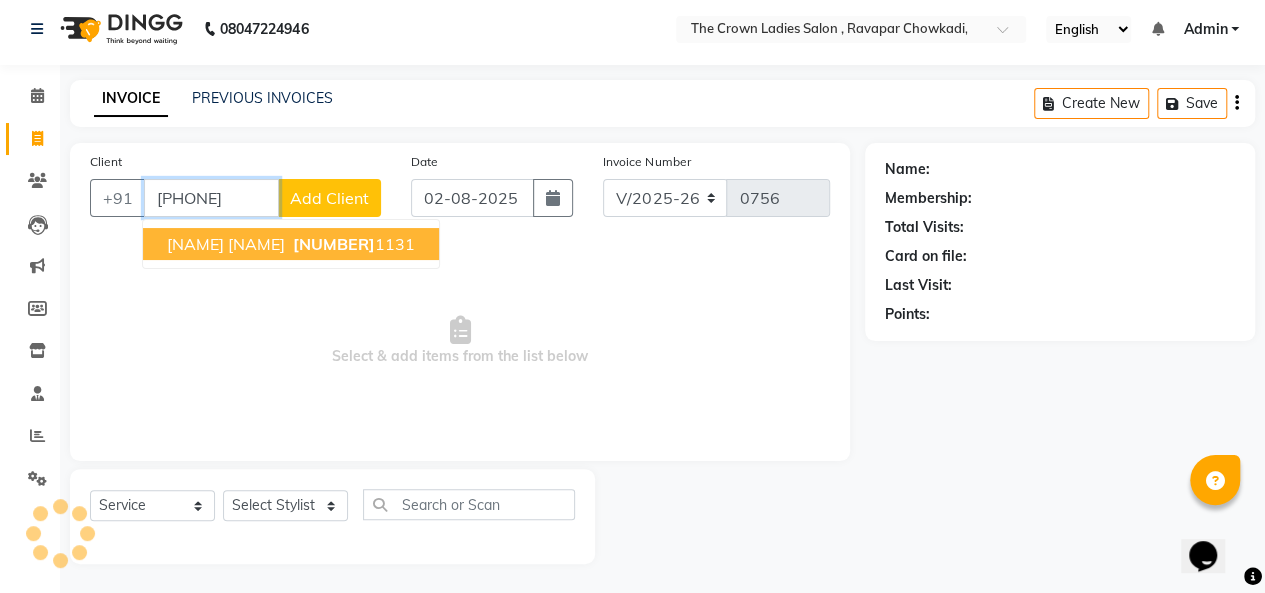 type on "[PHONE]" 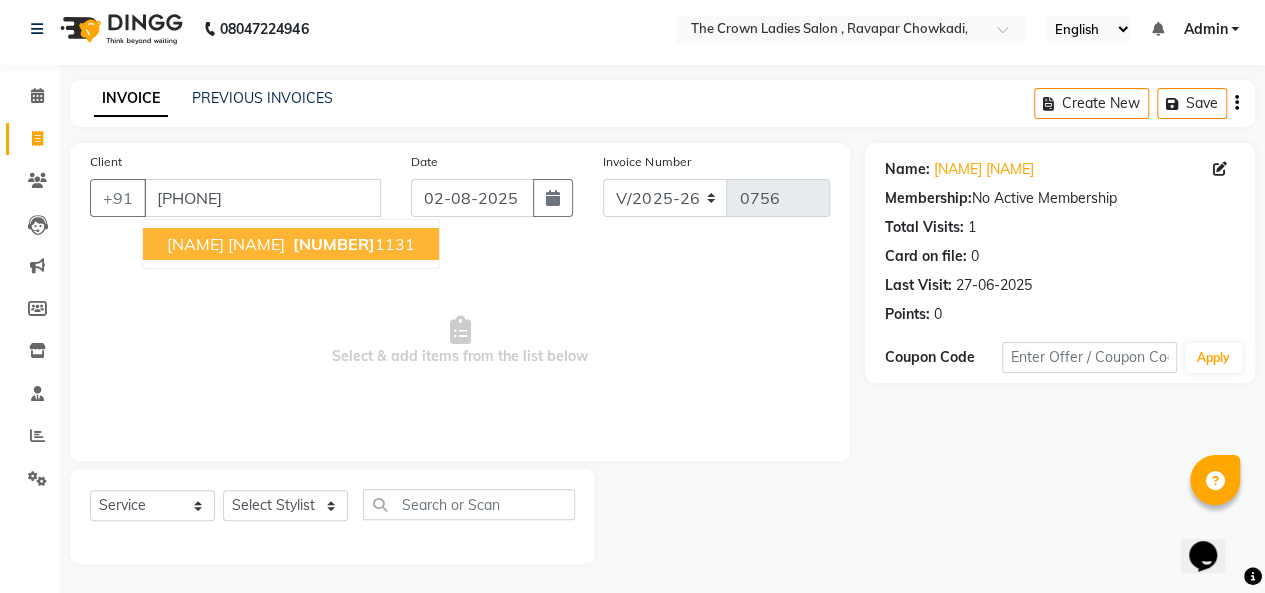 click on "[NAME] [NAME]" at bounding box center [226, 244] 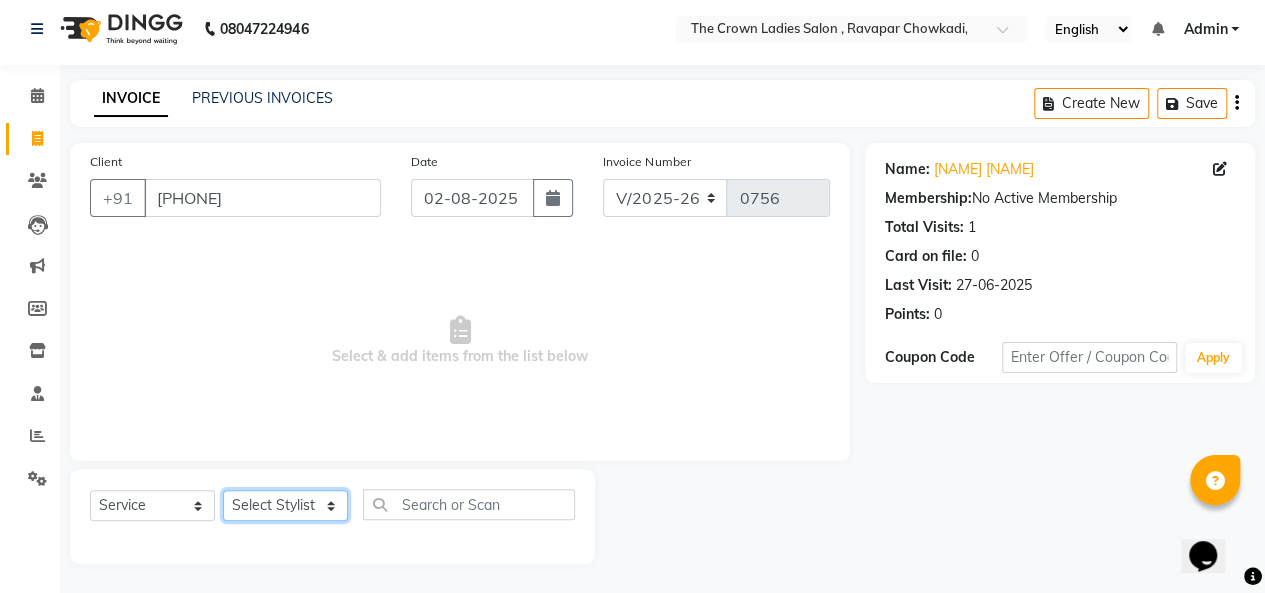 click on "Select Stylist Hemangi hemanshi khushi kundariya maya mayur nikita shubham tejas vaidehi" 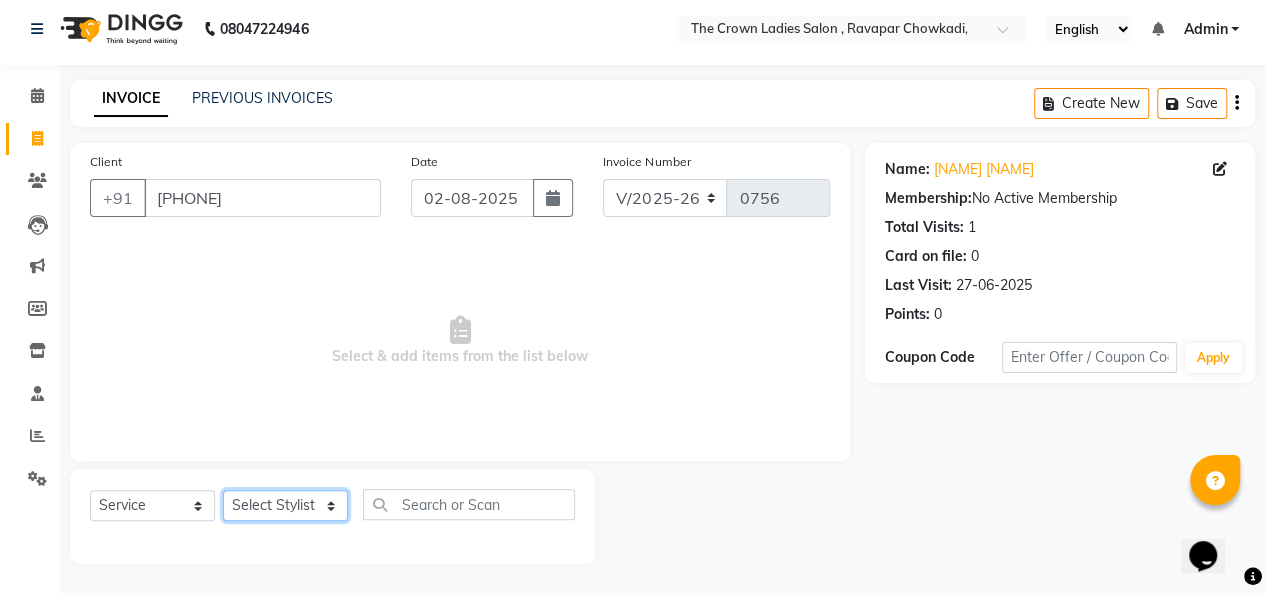 select on "81632" 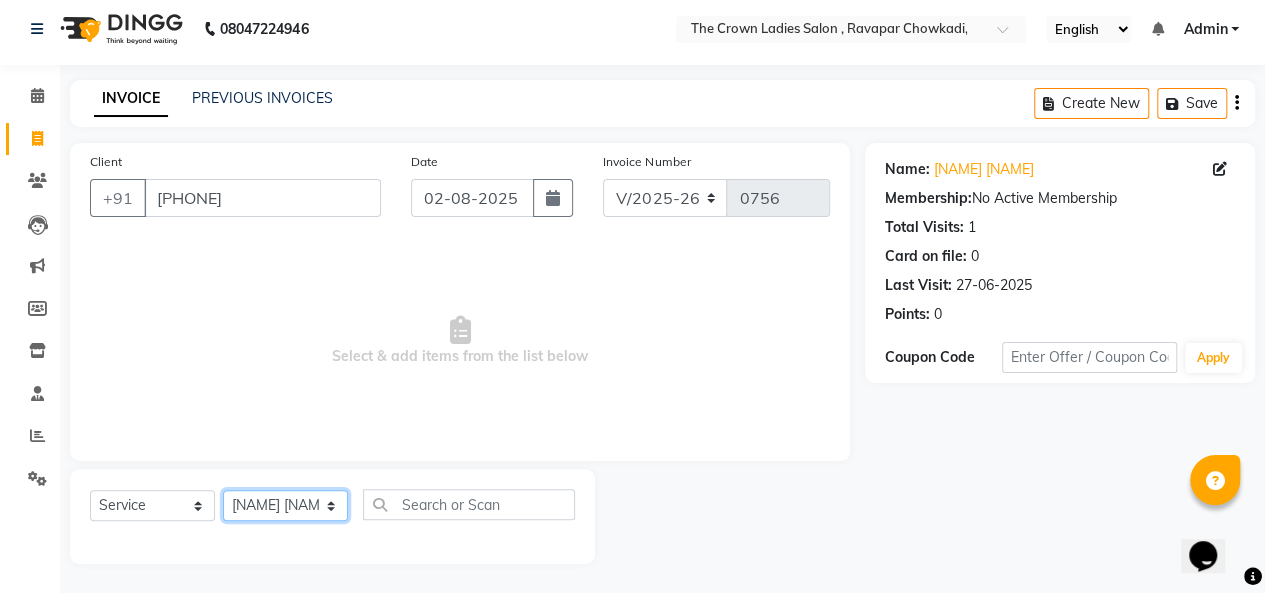 click on "Select Stylist Hemangi hemanshi khushi kundariya maya mayur nikita shubham tejas vaidehi" 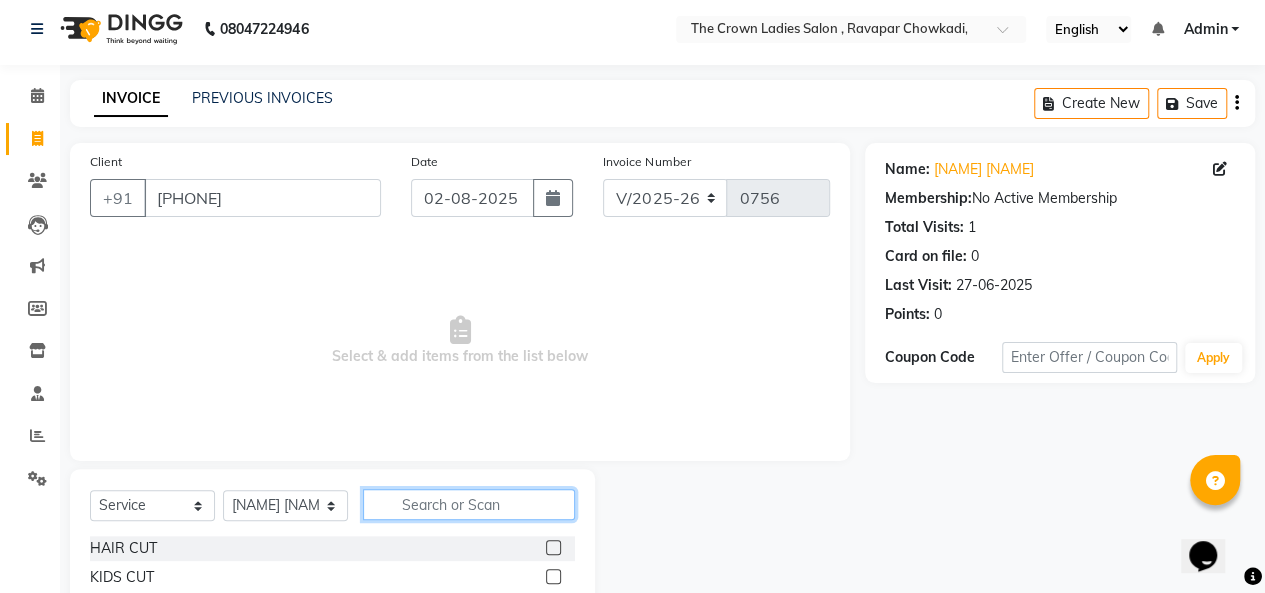 click 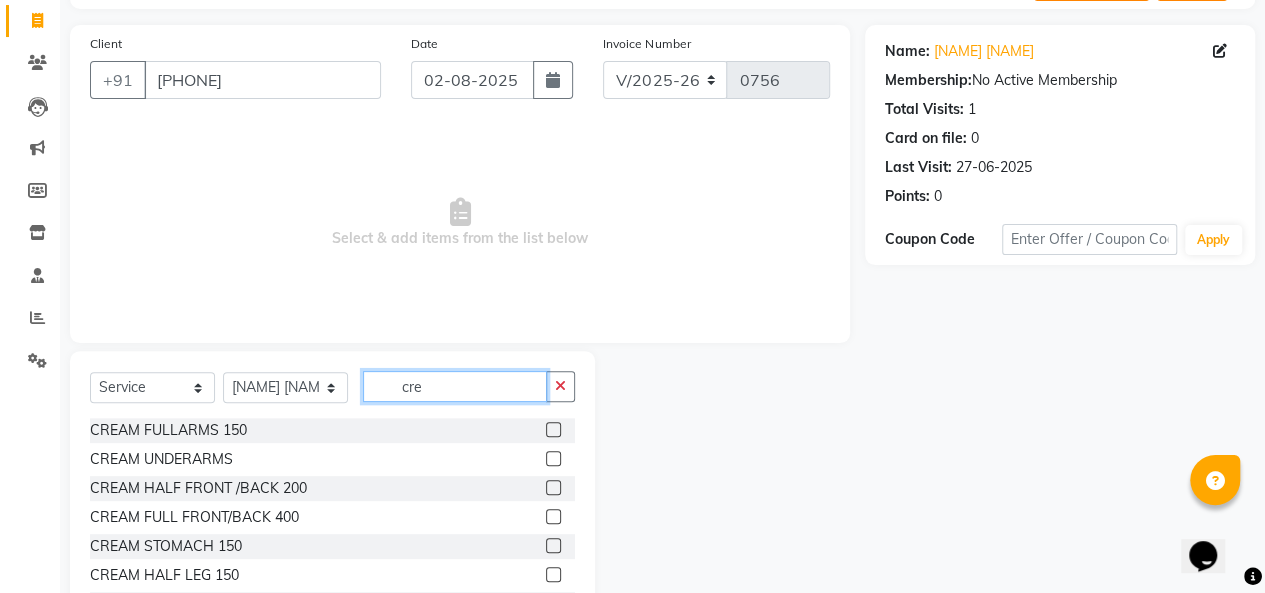 scroll, scrollTop: 133, scrollLeft: 0, axis: vertical 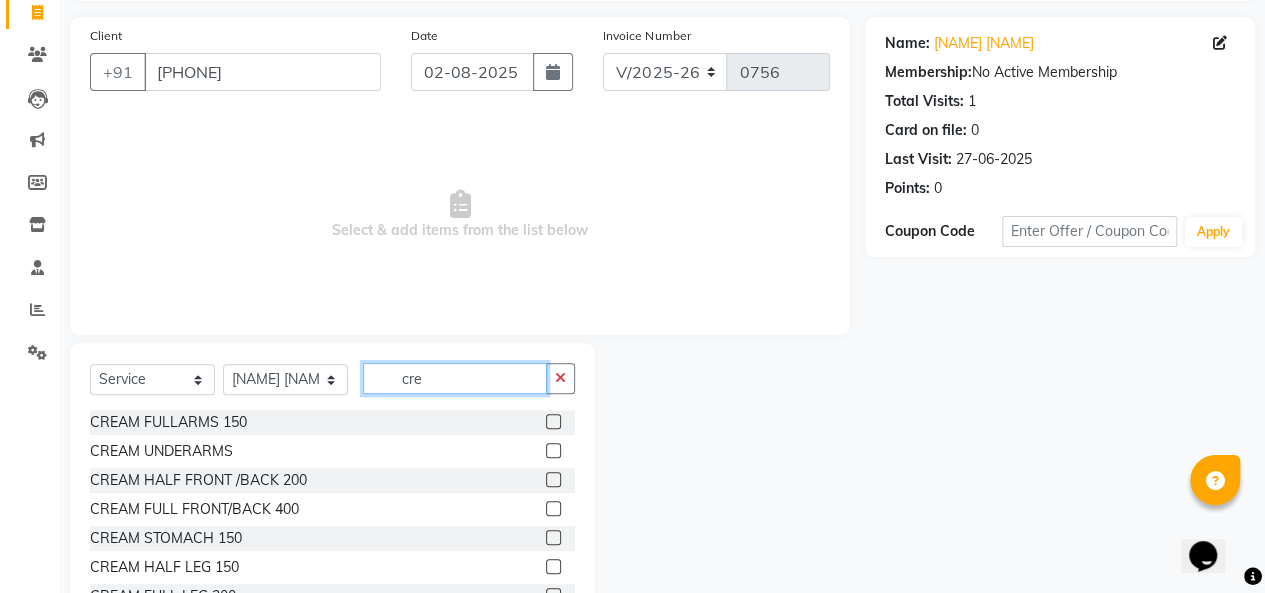 type on "cre" 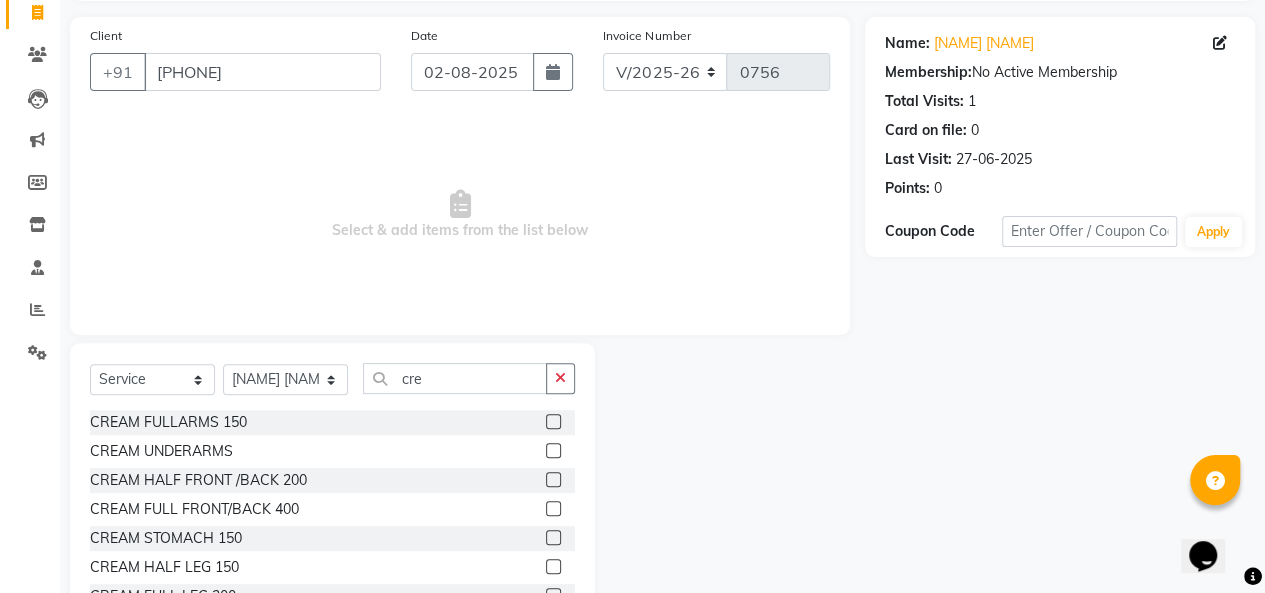 click 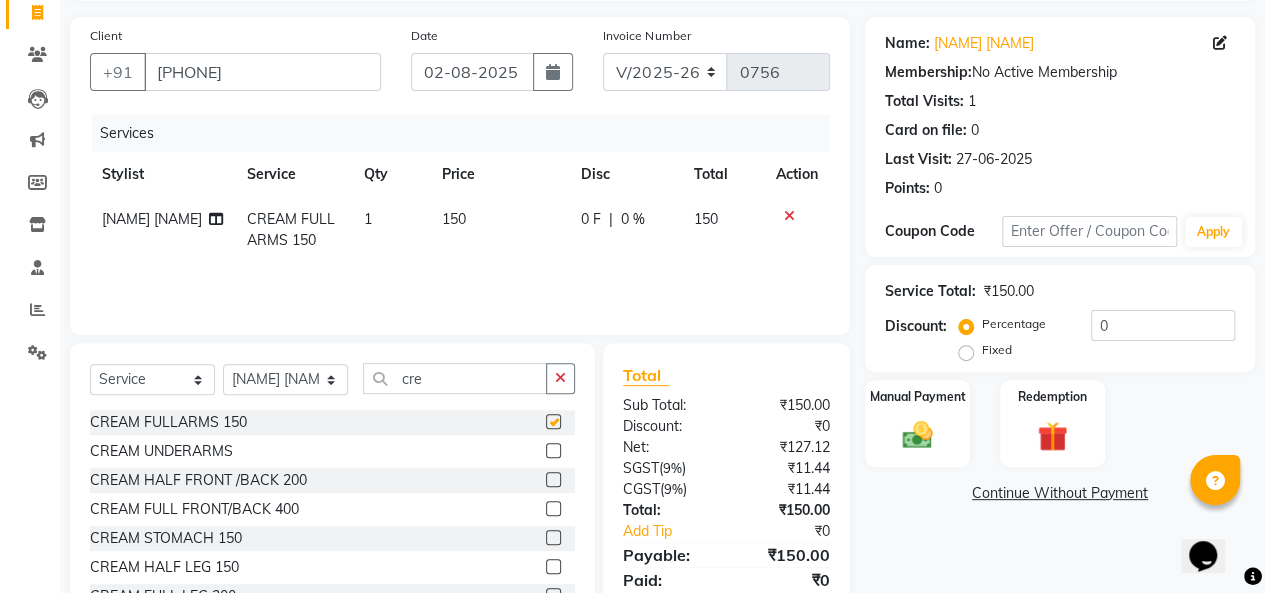 checkbox on "false" 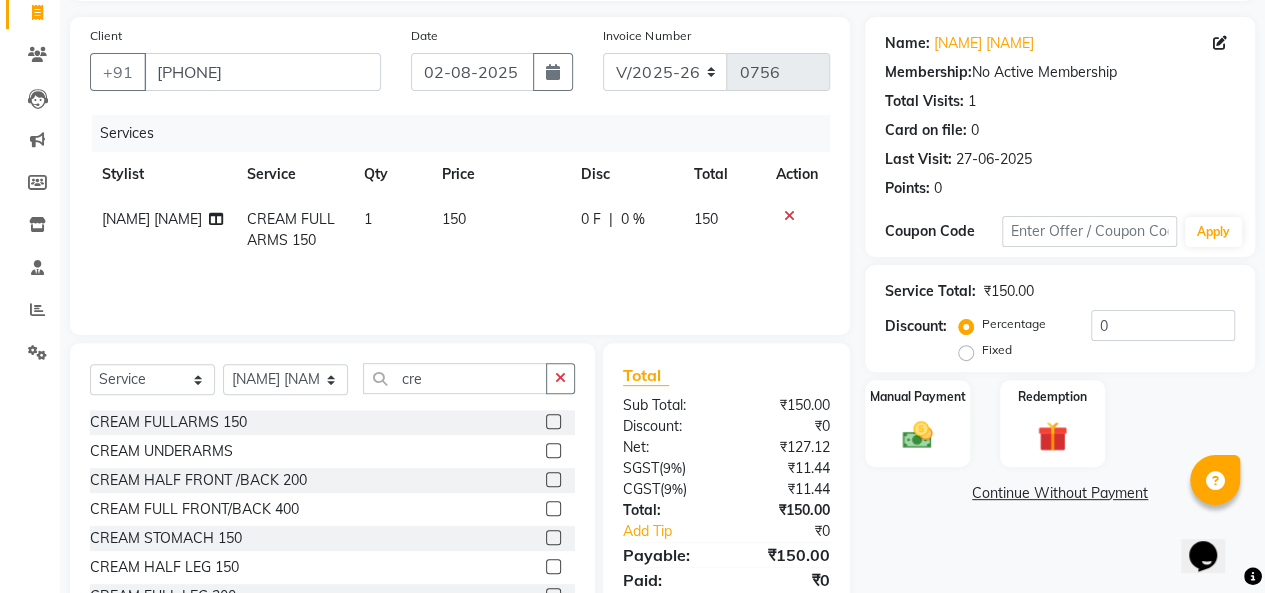 click 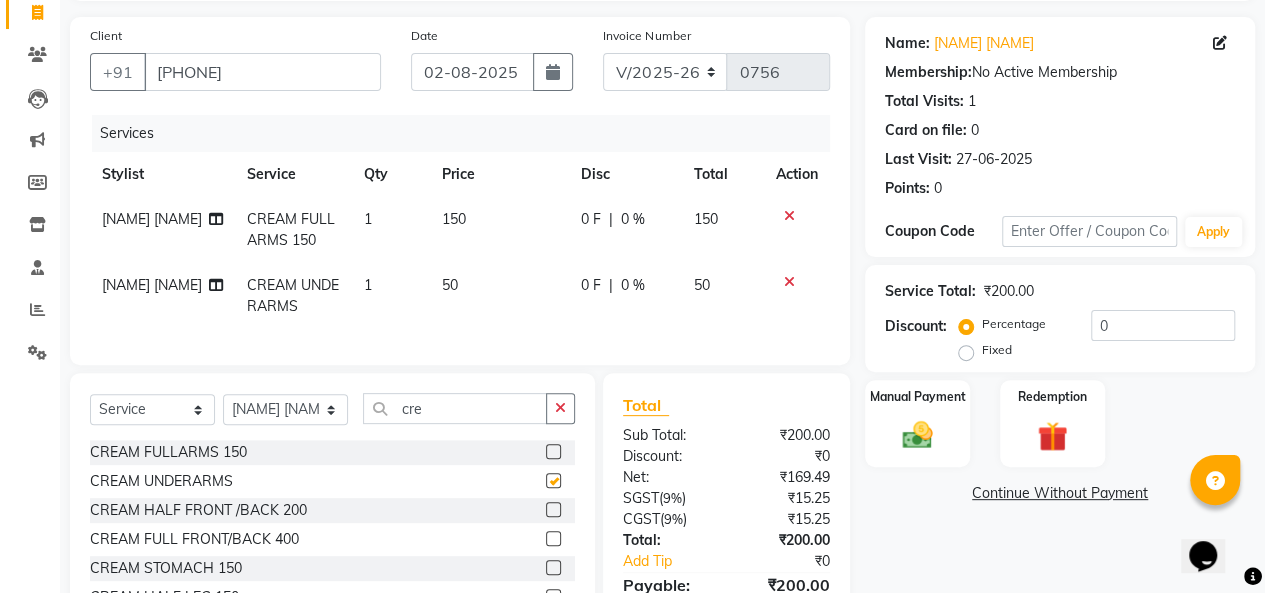 checkbox on "false" 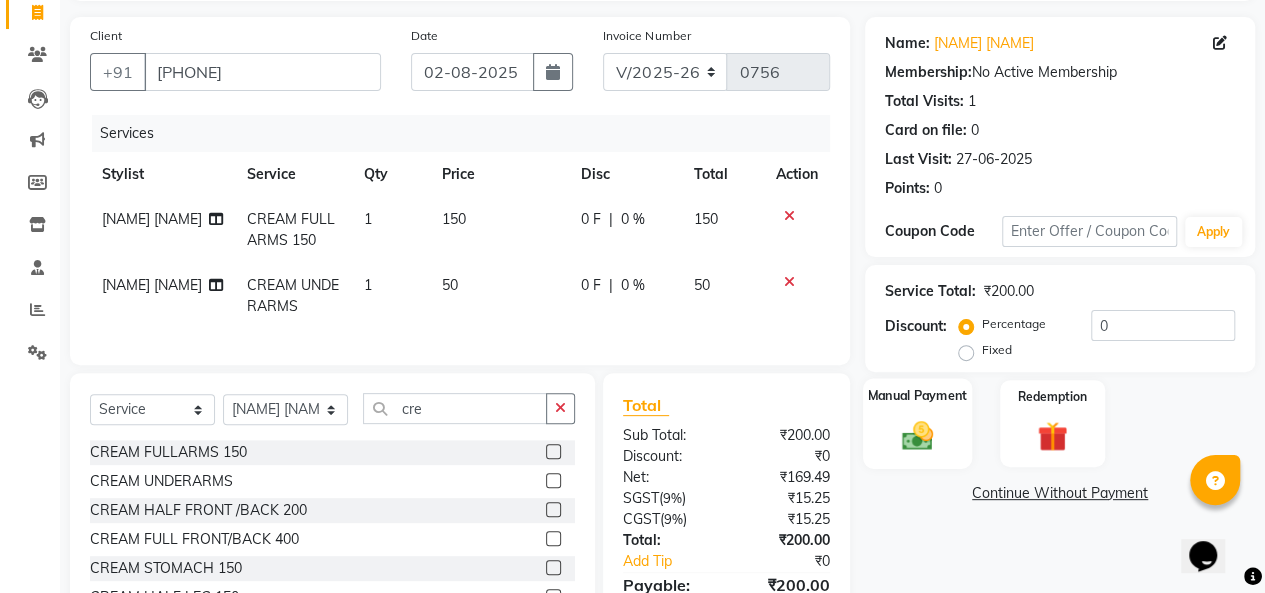 click on "Manual Payment" 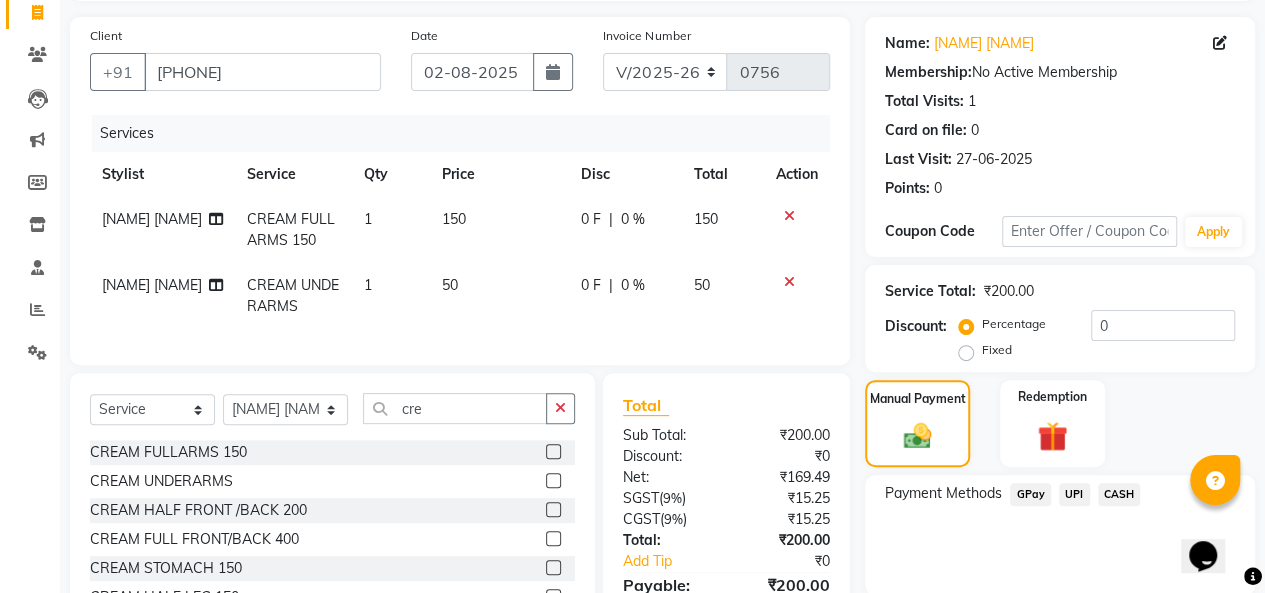 click on "CASH" 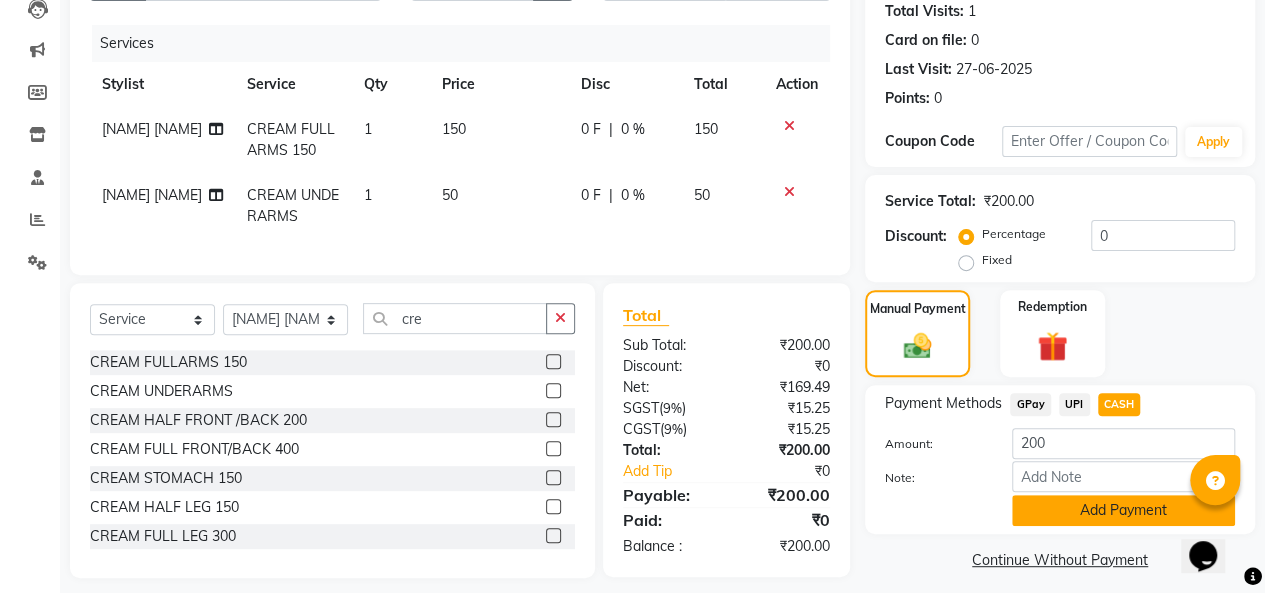 click on "Add Payment" 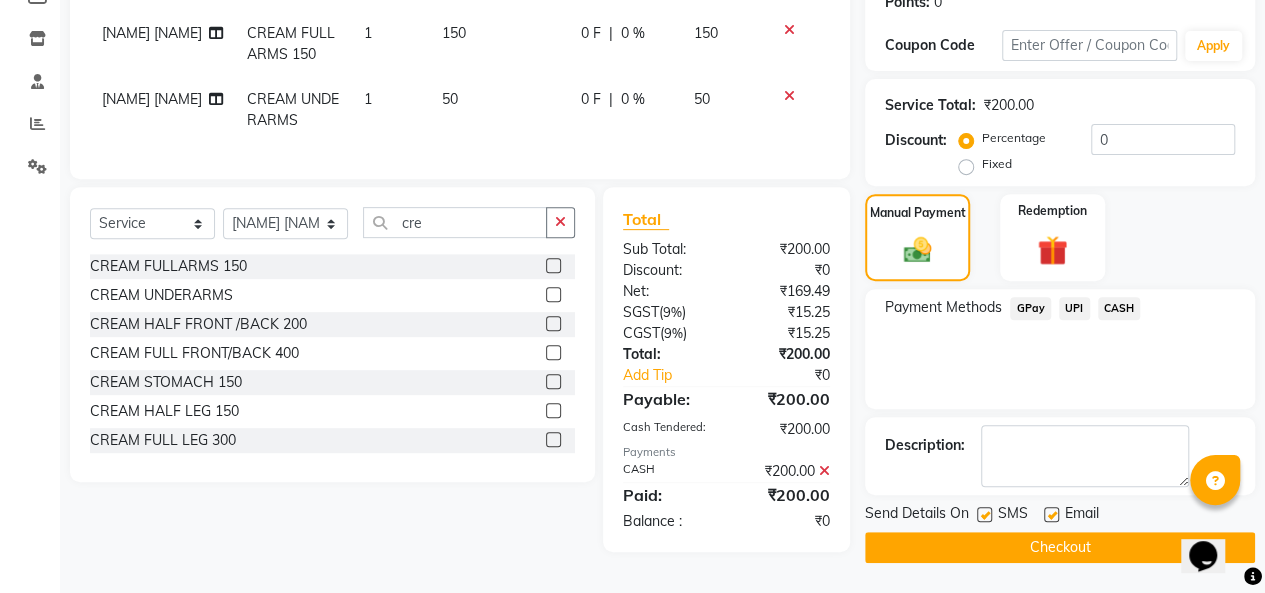 click 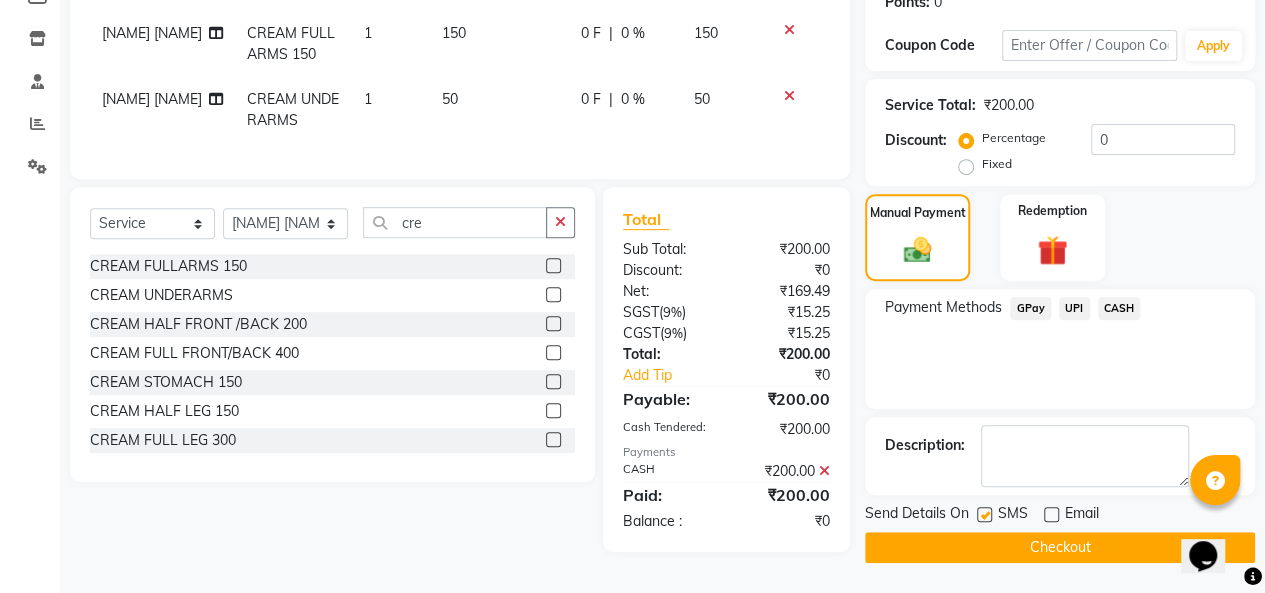 click on "Send Details On SMS Email  Checkout" 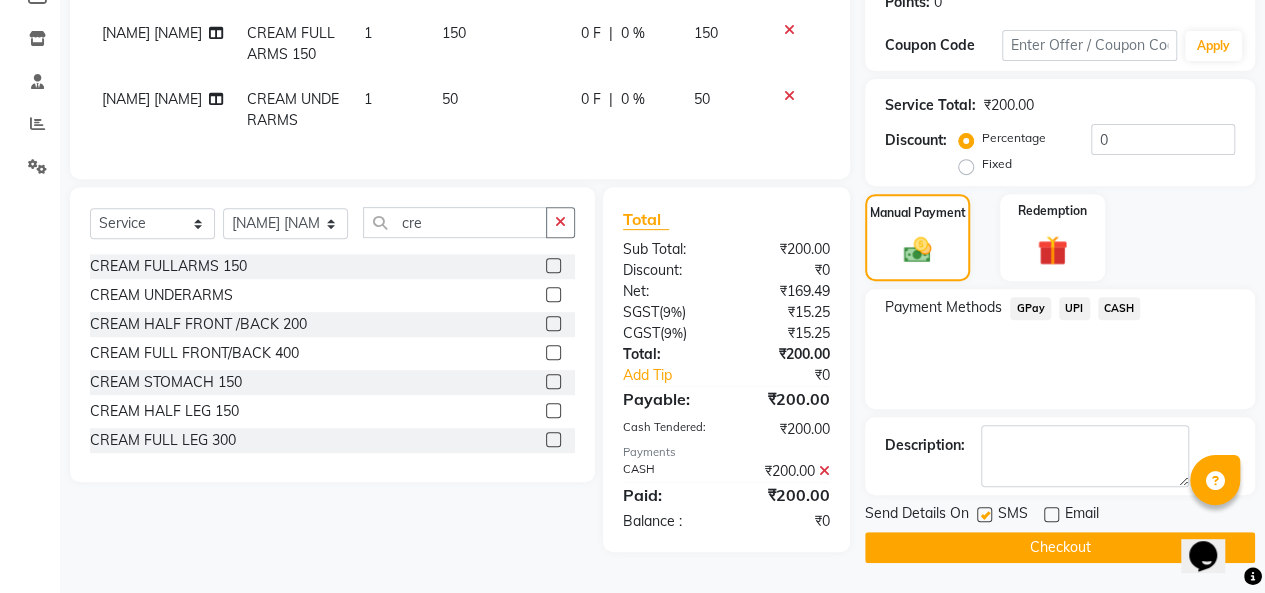 click on "Checkout" 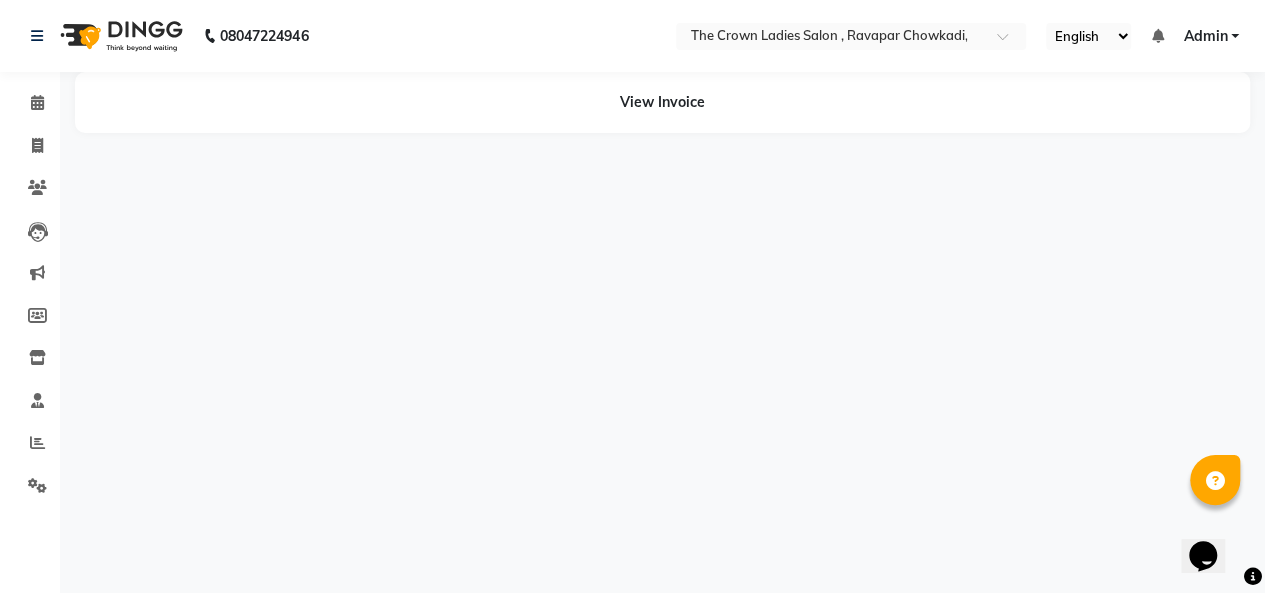 scroll, scrollTop: 0, scrollLeft: 0, axis: both 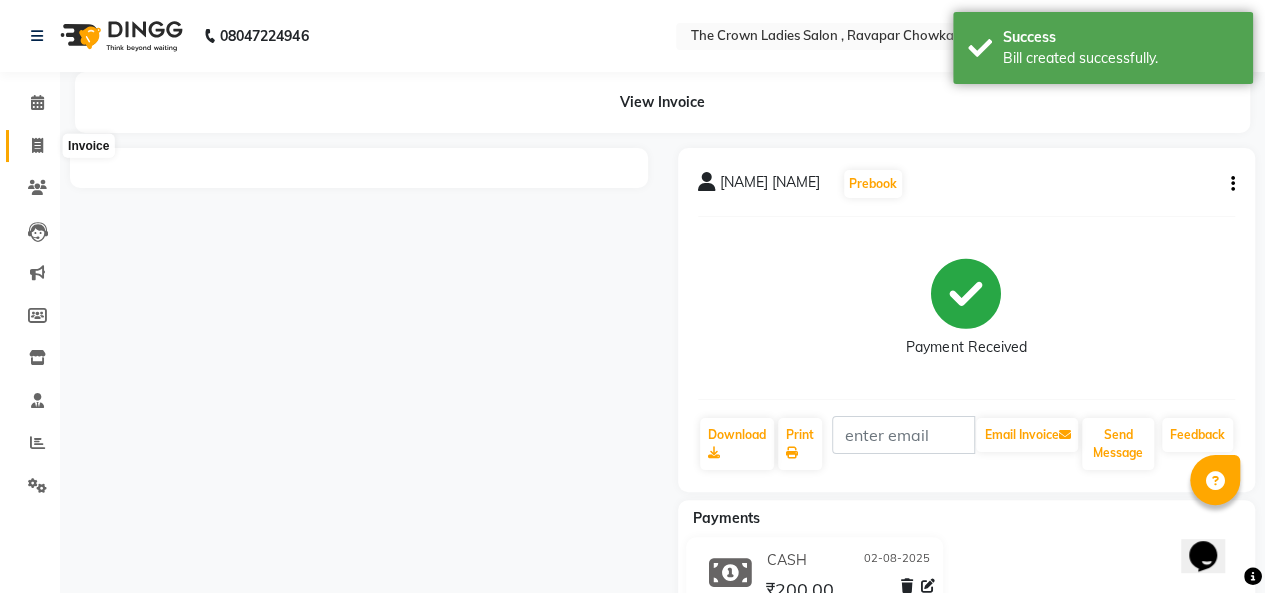 click 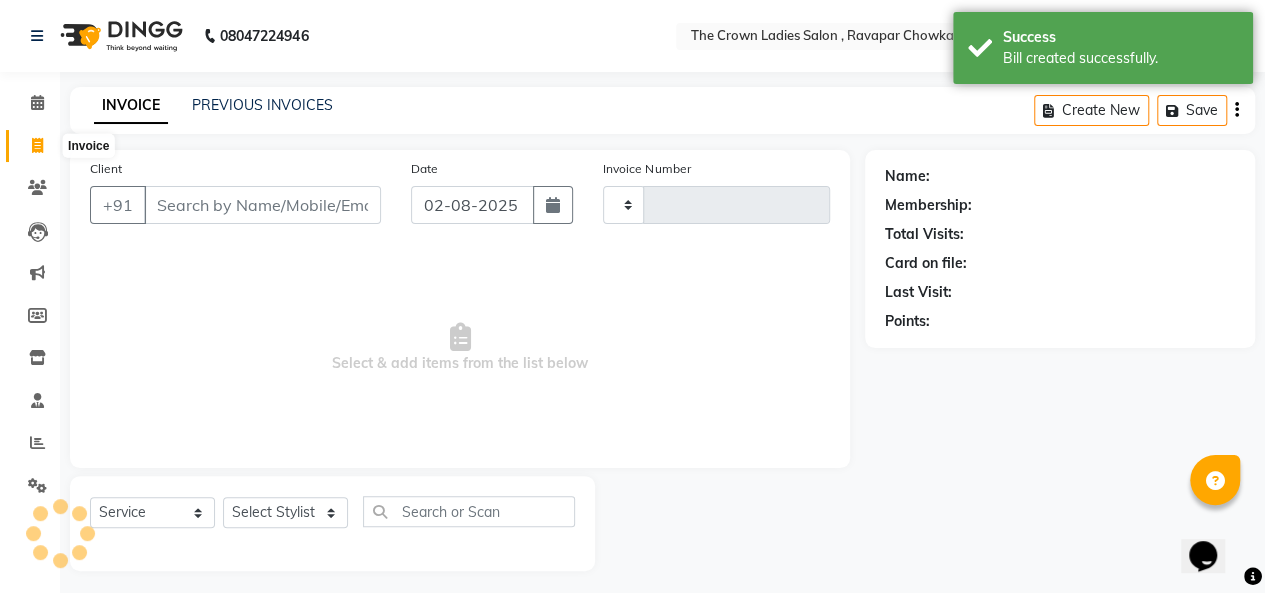 scroll, scrollTop: 7, scrollLeft: 0, axis: vertical 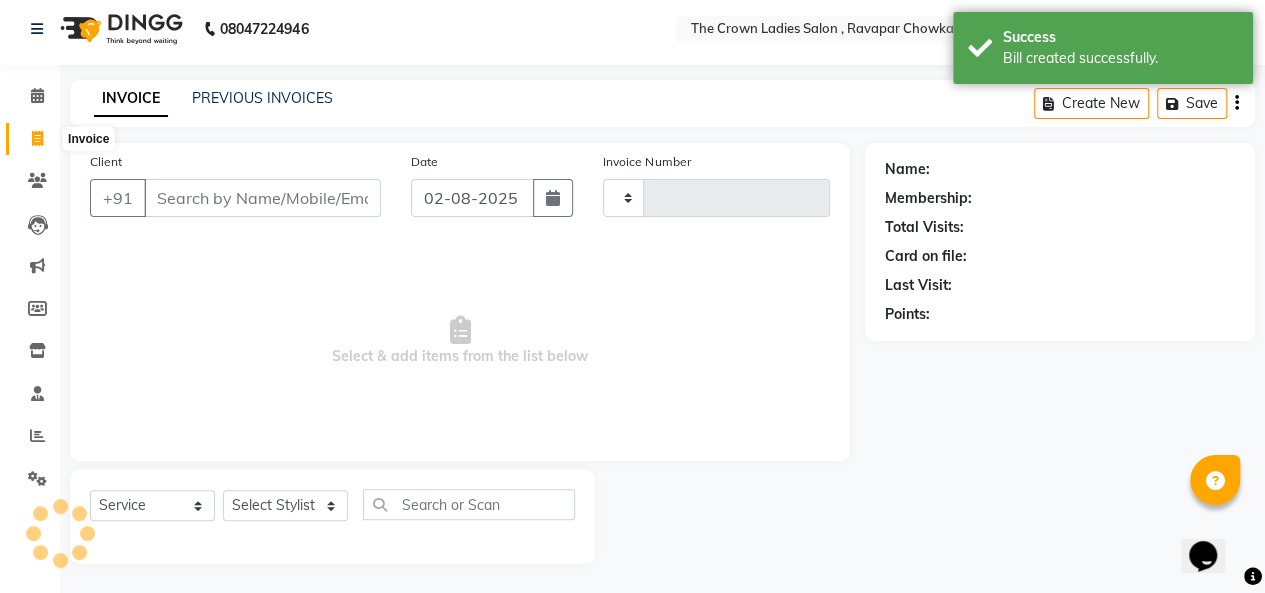 type on "0757" 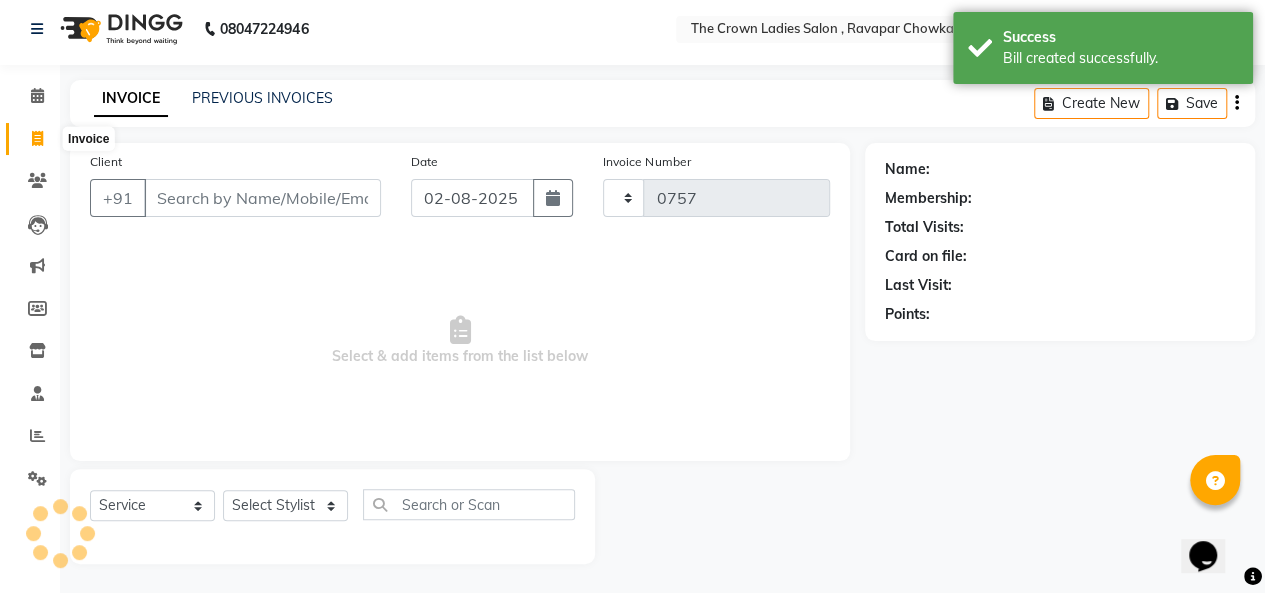 select on "7627" 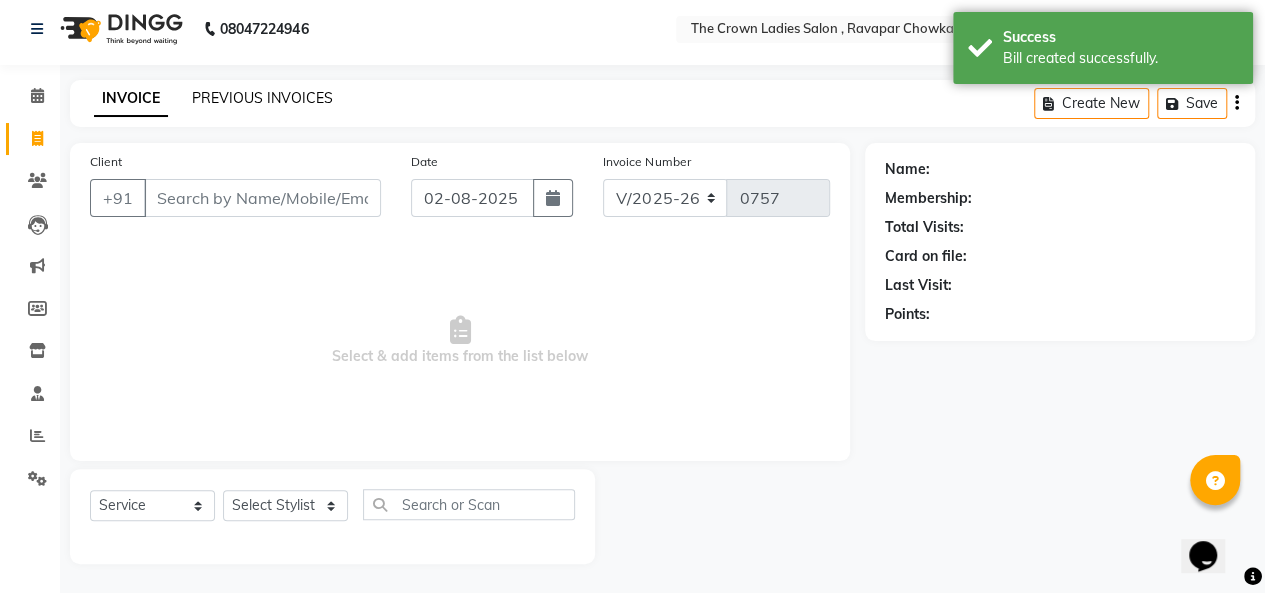 click on "PREVIOUS INVOICES" 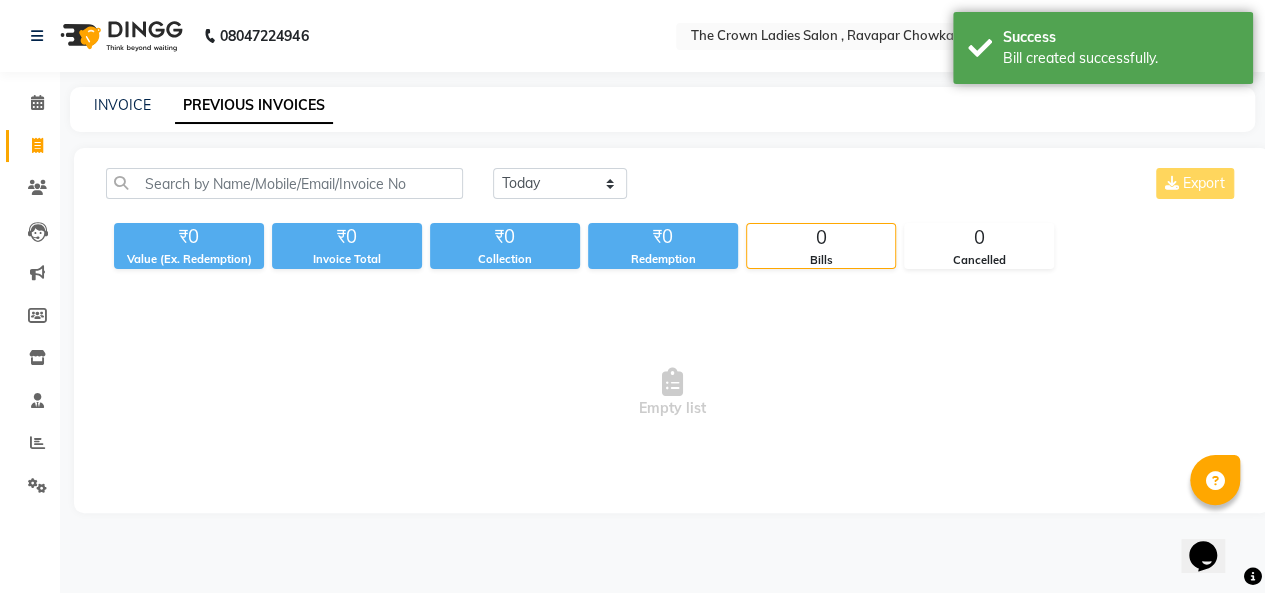 scroll, scrollTop: 0, scrollLeft: 0, axis: both 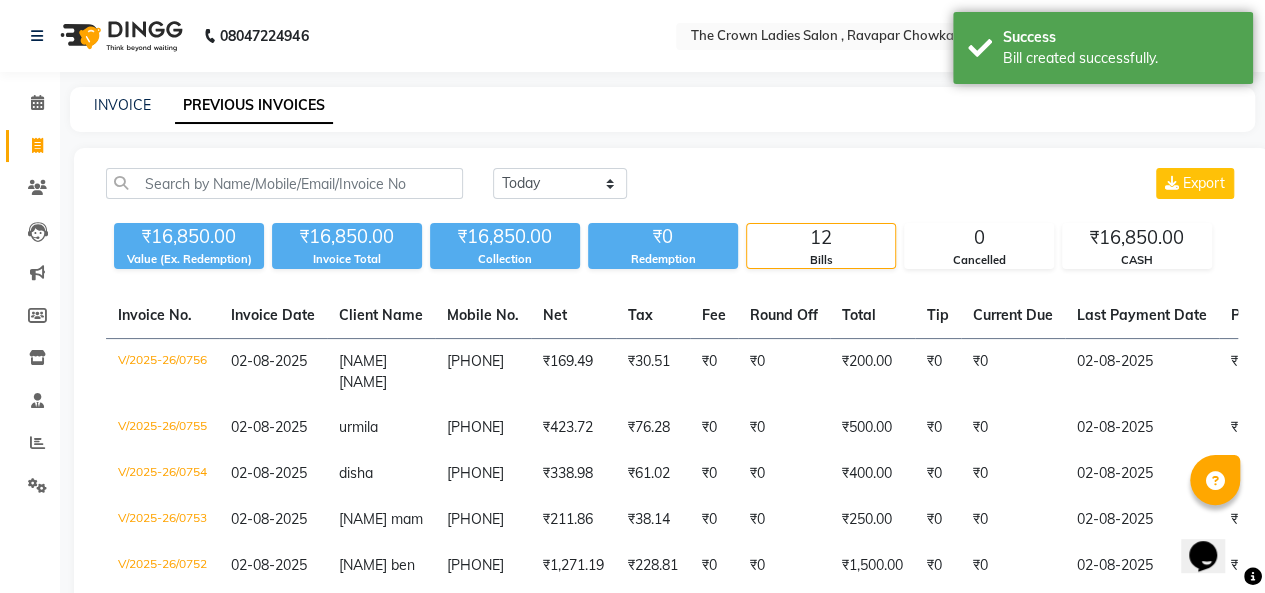 click on "INVOICE PREVIOUS INVOICES" 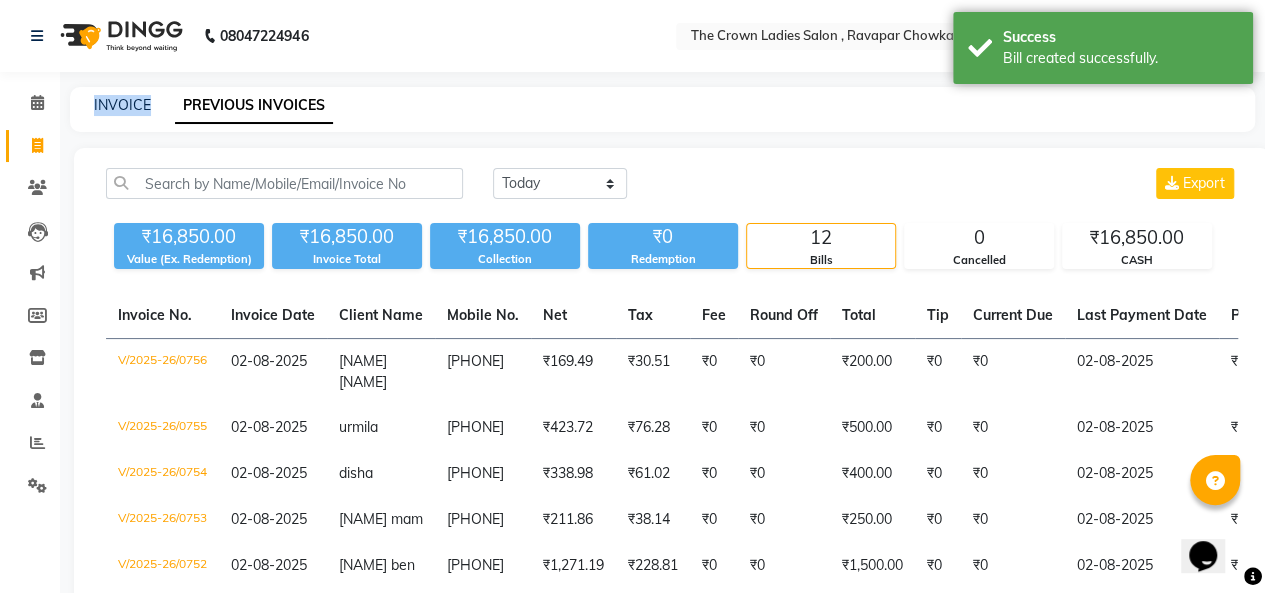 click on "INVOICE PREVIOUS INVOICES" 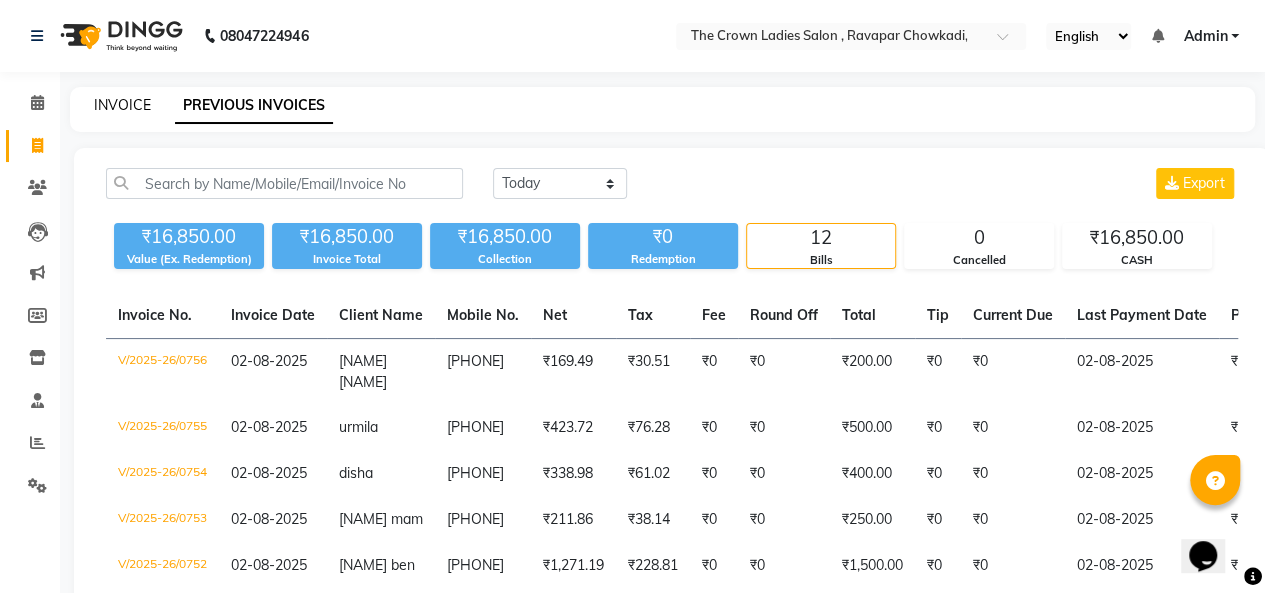 click on "INVOICE" 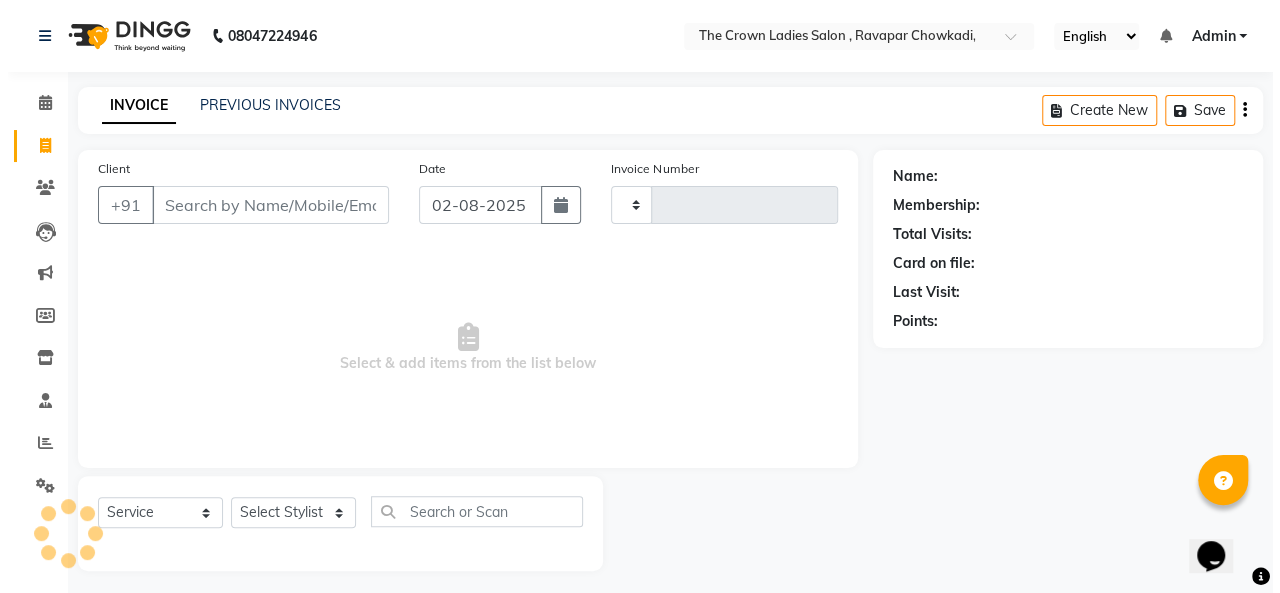 scroll, scrollTop: 7, scrollLeft: 0, axis: vertical 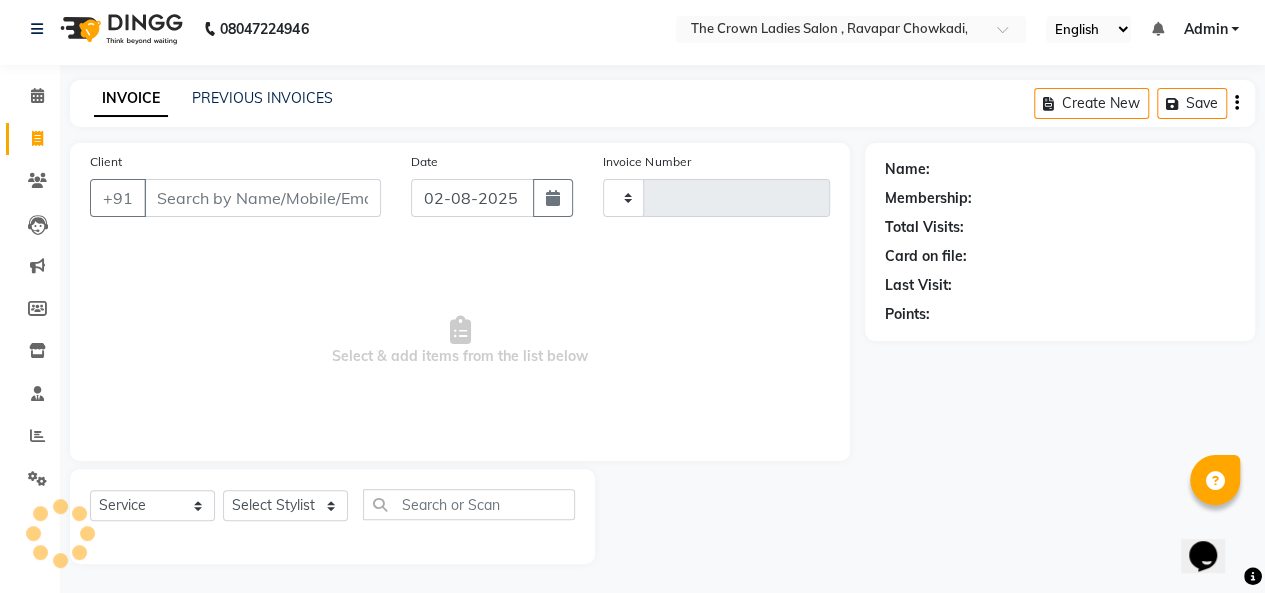 type on "0757" 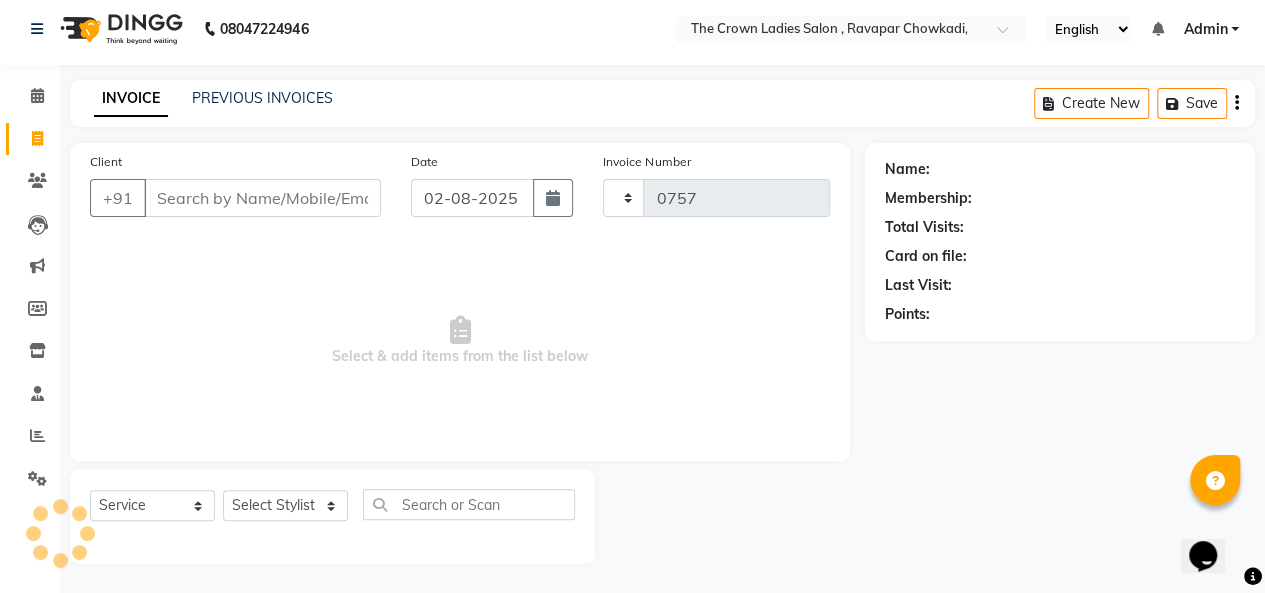 select on "7627" 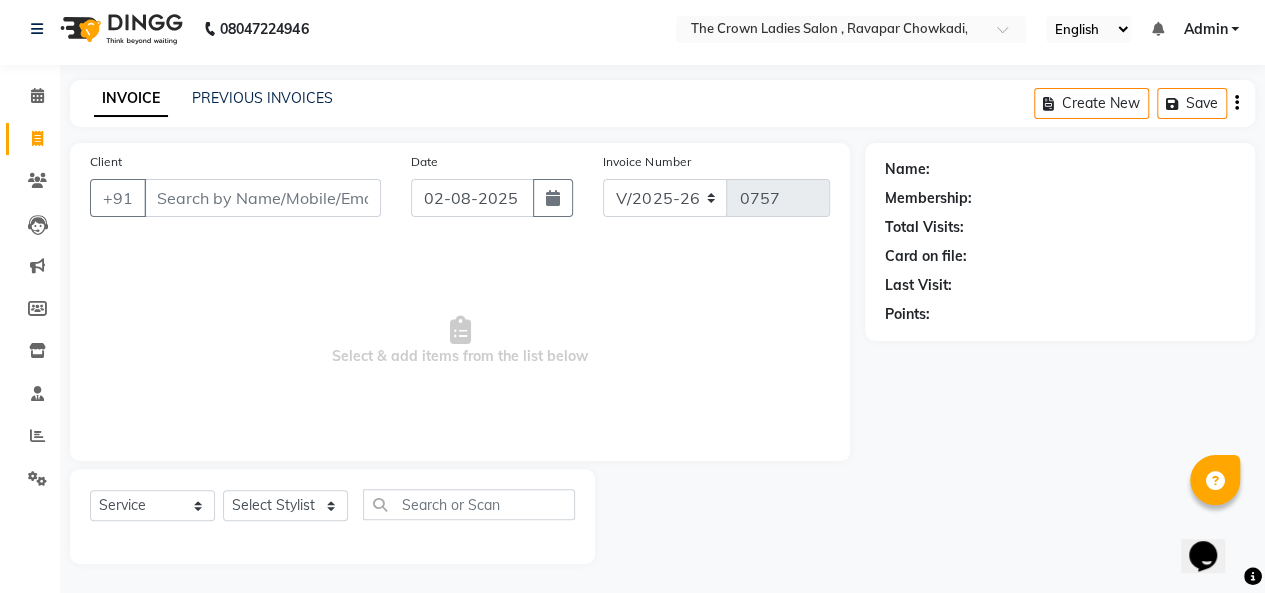 click on "Select & add items from the list below" at bounding box center [460, 341] 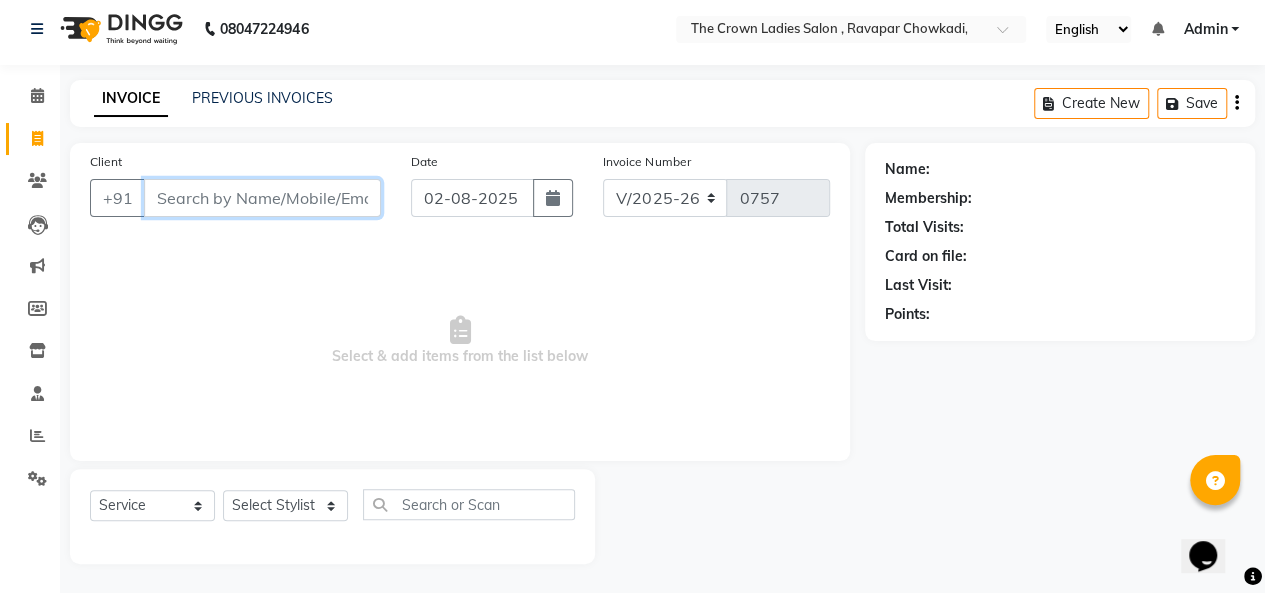click on "Client" at bounding box center (262, 198) 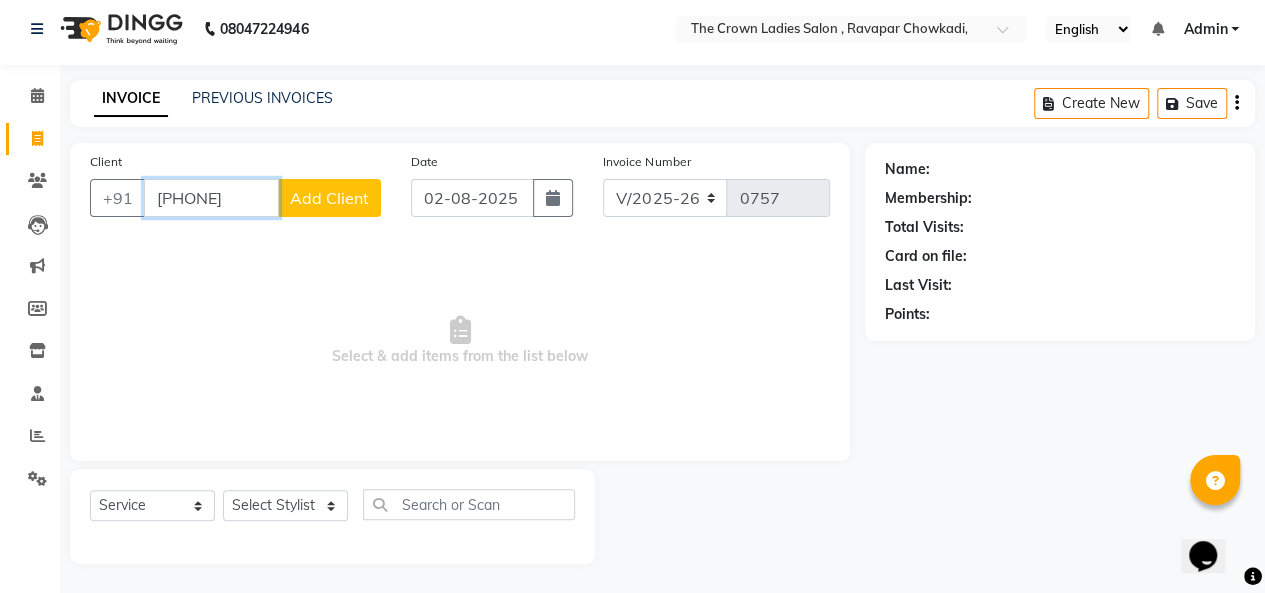 click on "[PHONE]" at bounding box center [211, 198] 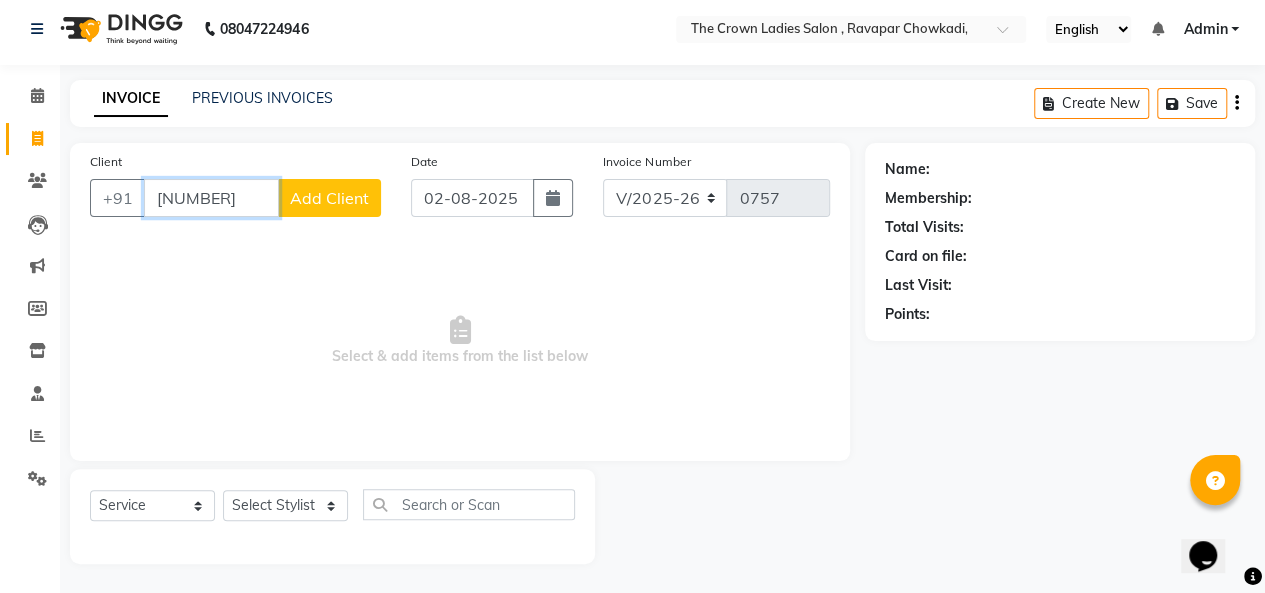 click on "[NUMBER]" at bounding box center [211, 198] 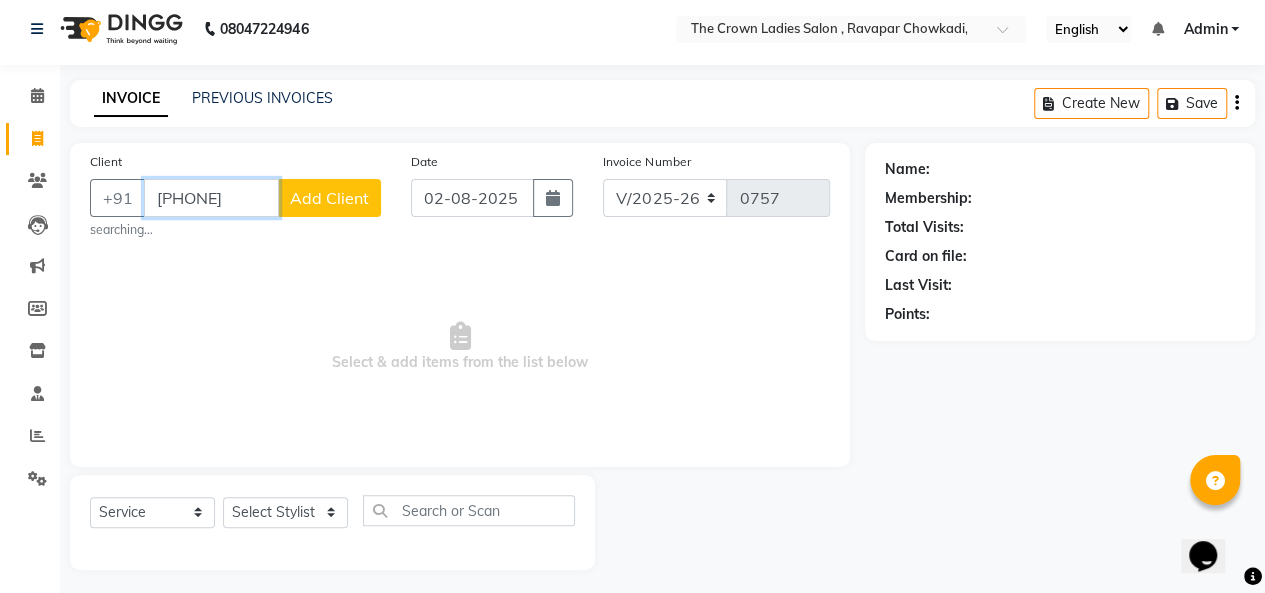 type on "[PHONE]" 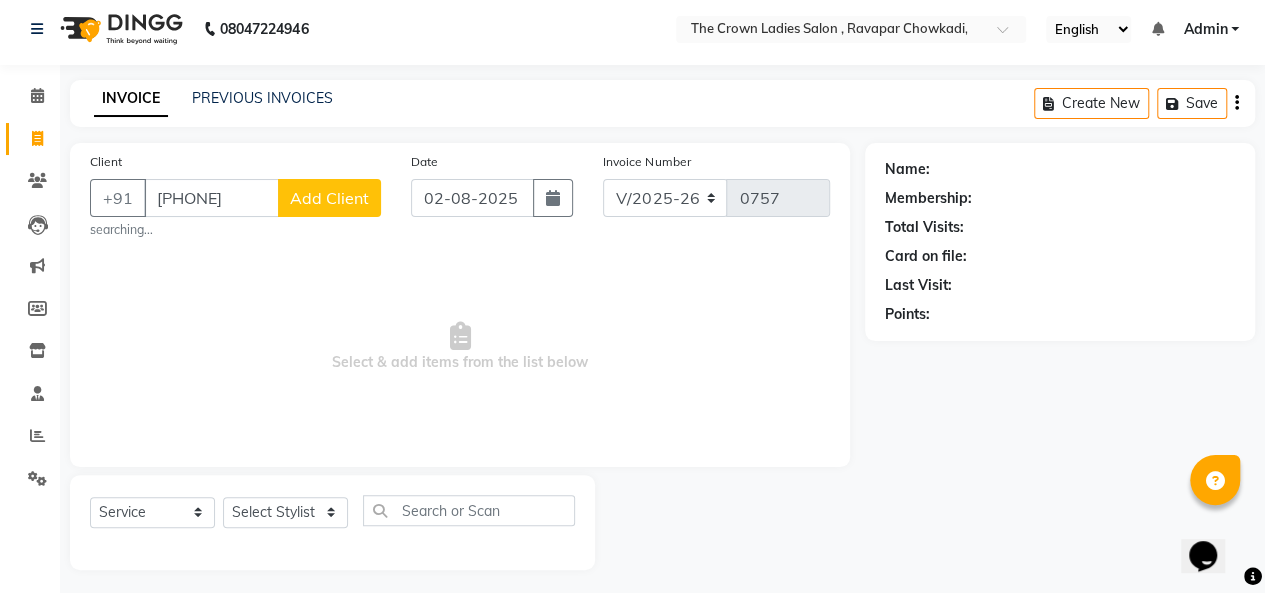 click on "Add Client" 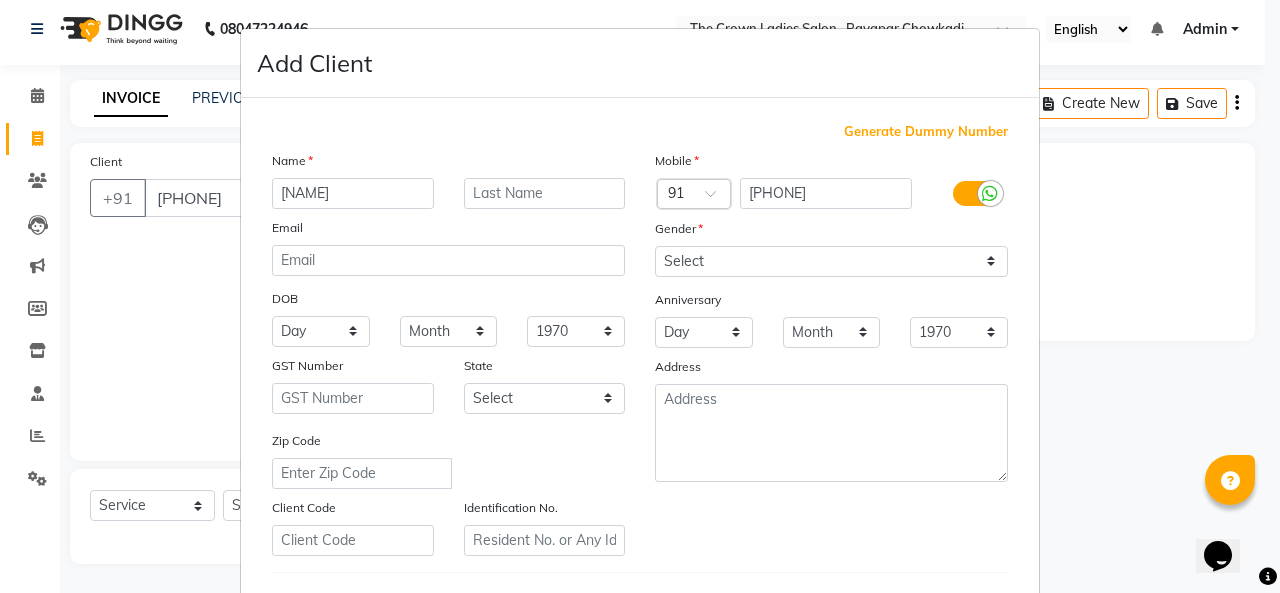 type on "[NAME]" 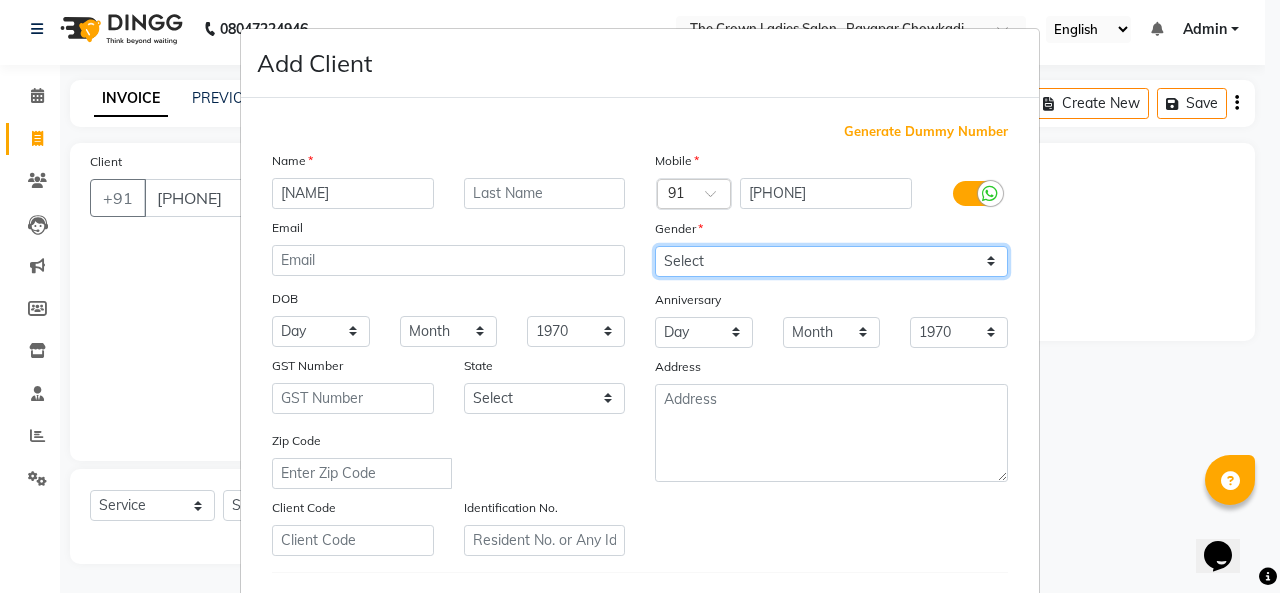 click on "Select Male Female Other Prefer Not To Say" at bounding box center [831, 261] 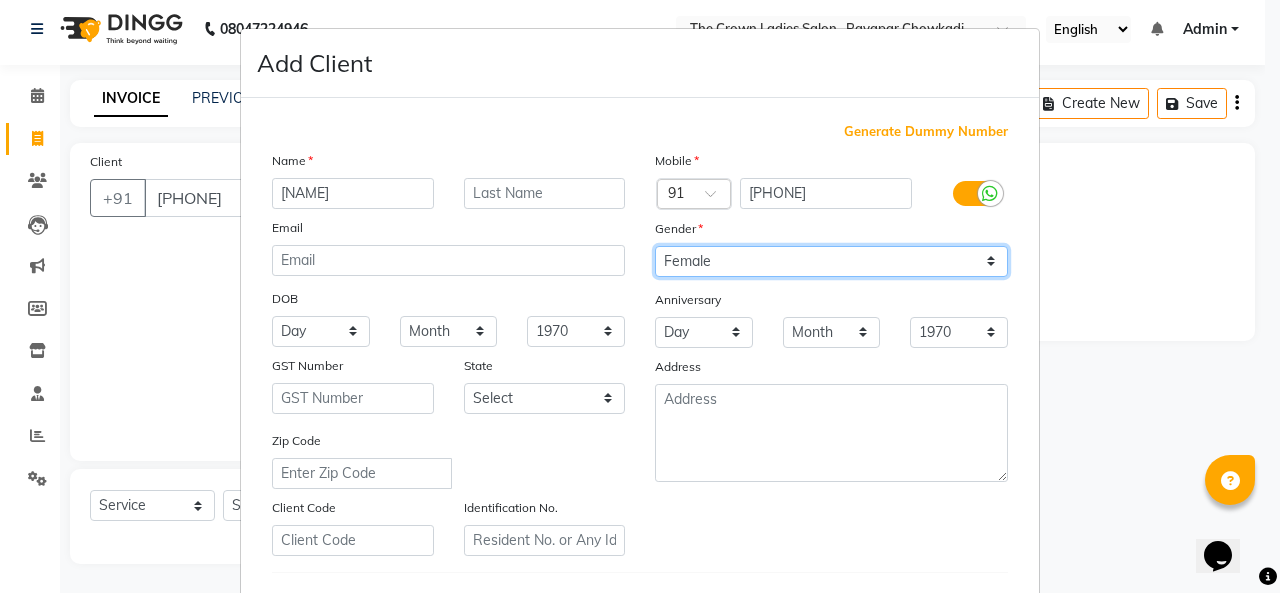 click on "Select Male Female Other Prefer Not To Say" at bounding box center [831, 261] 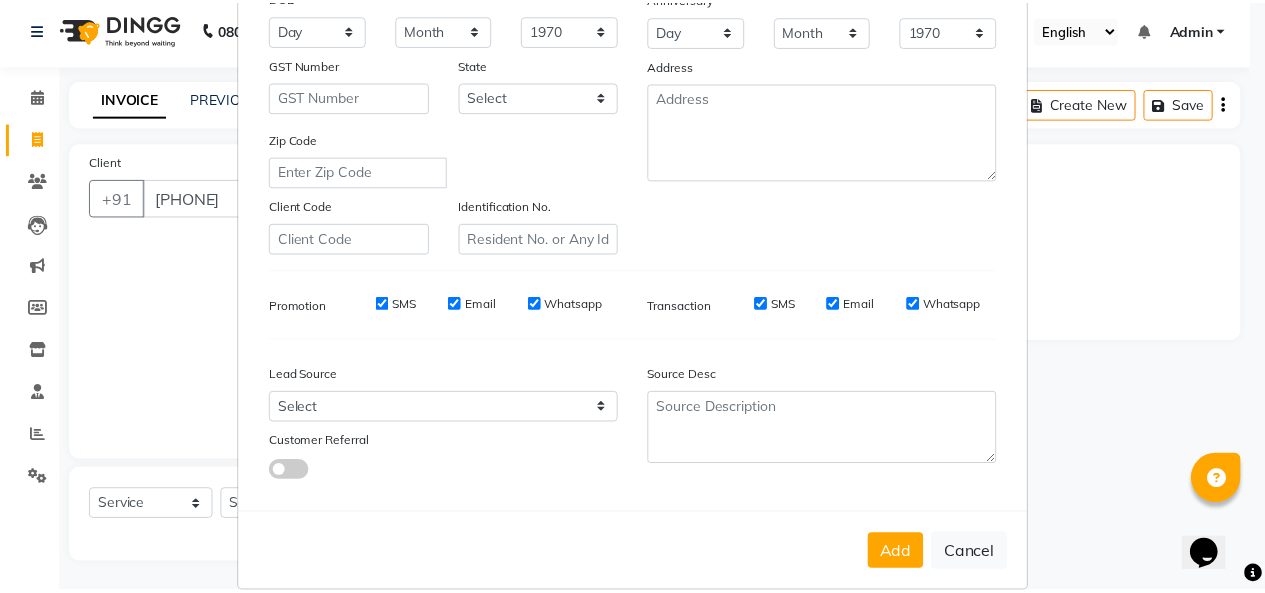 scroll, scrollTop: 306, scrollLeft: 0, axis: vertical 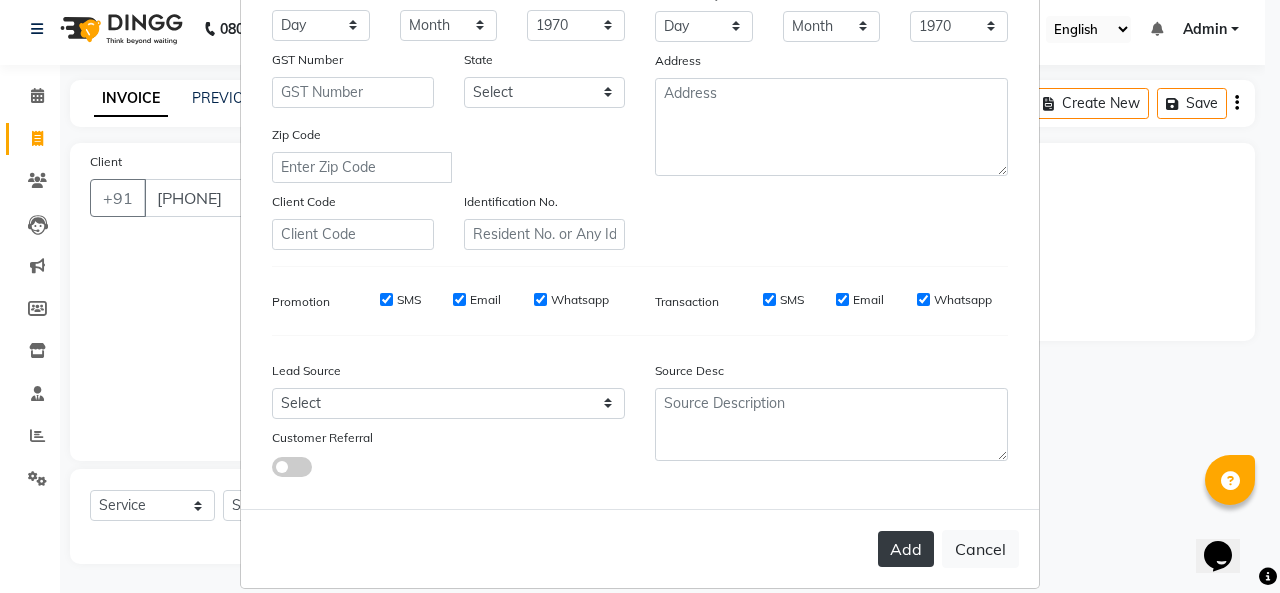 click on "Add" at bounding box center (906, 549) 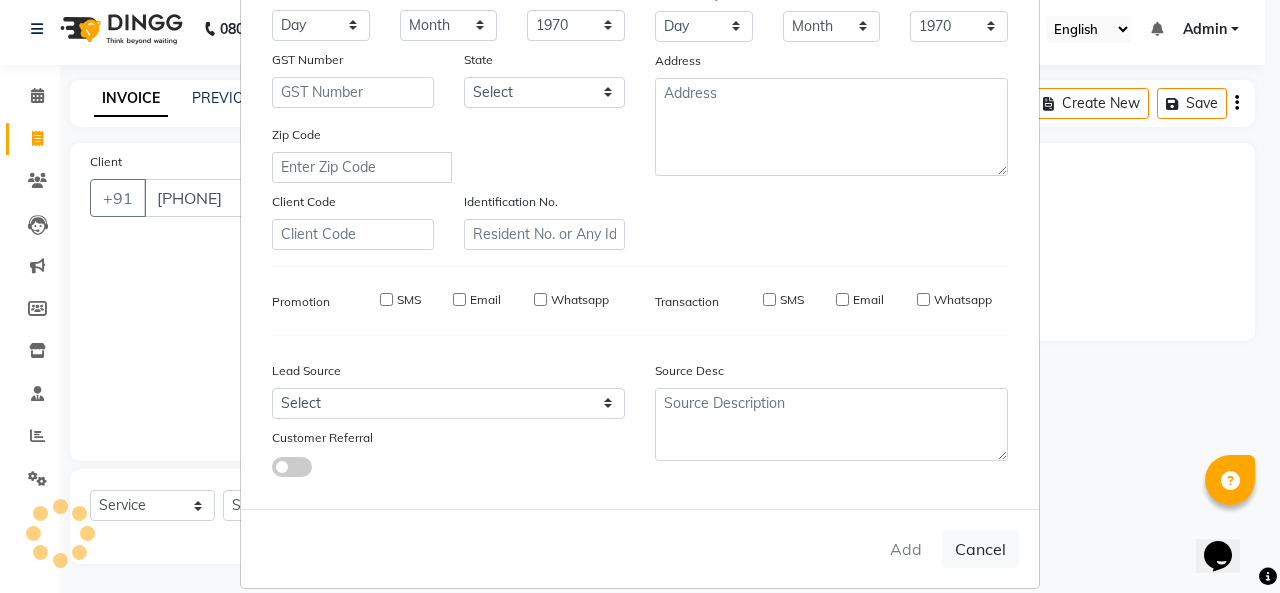 type 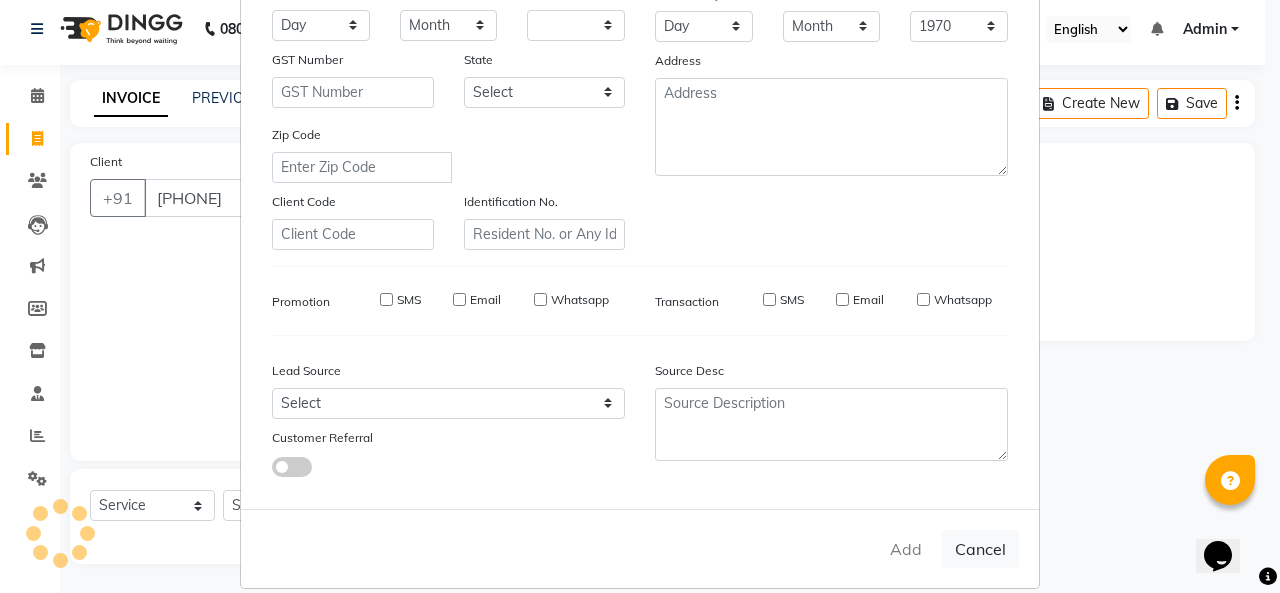 select 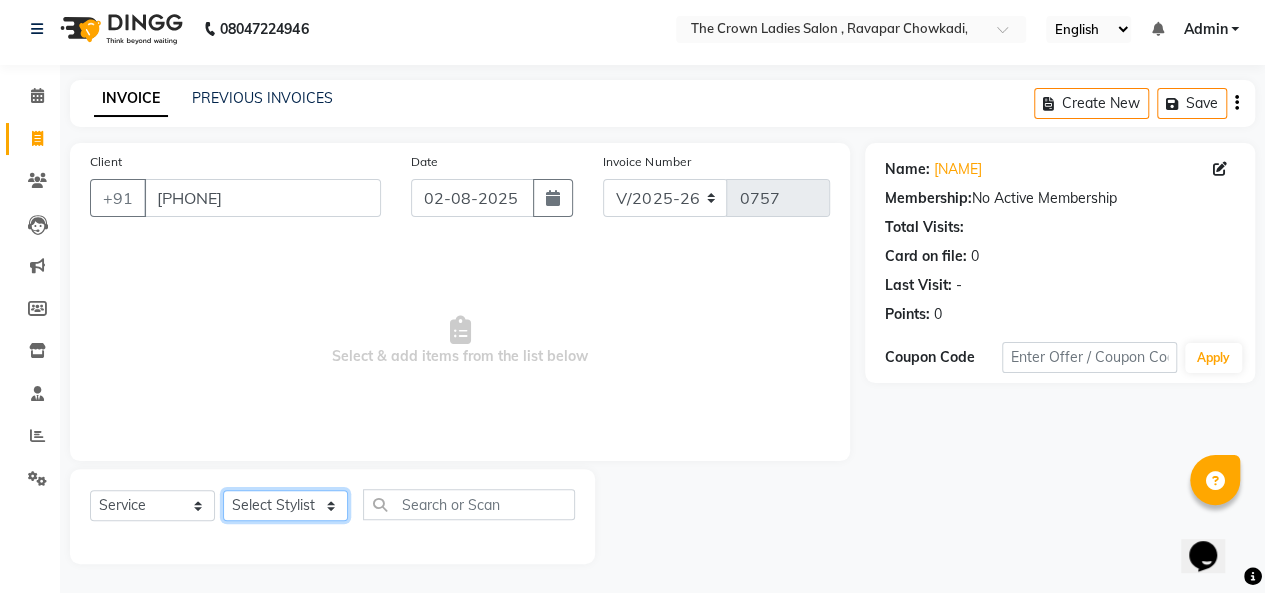 click on "Select Stylist Hemangi hemanshi khushi kundariya maya mayur nikita shubham tejas vaidehi" 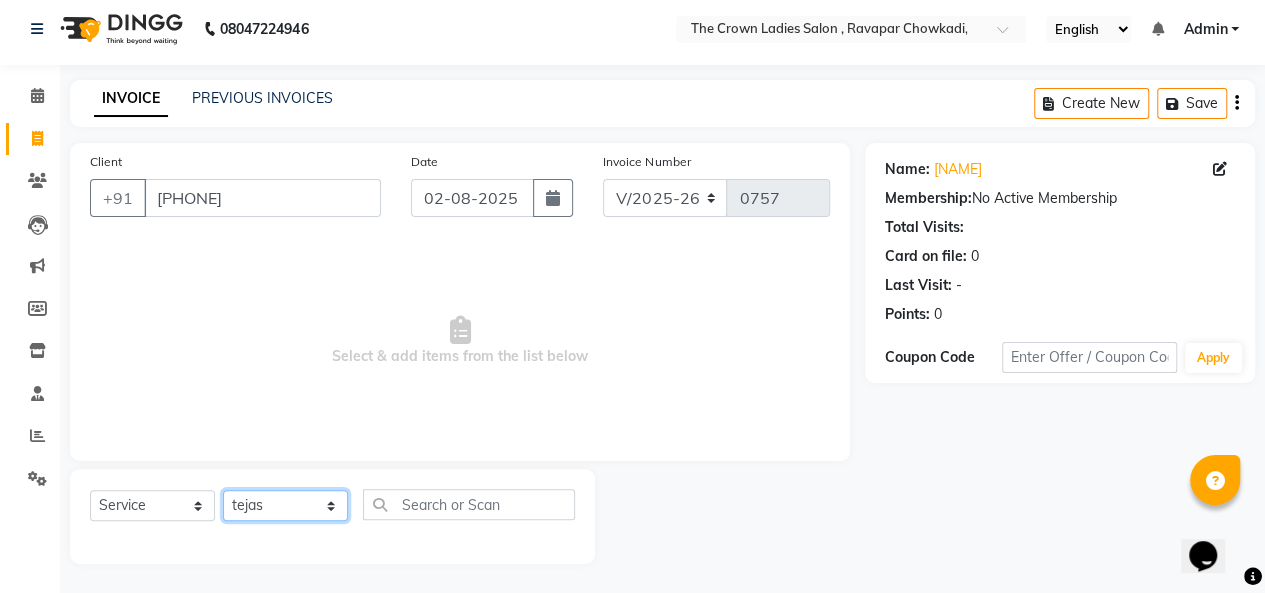 click on "Select Stylist Hemangi hemanshi khushi kundariya maya mayur nikita shubham tejas vaidehi" 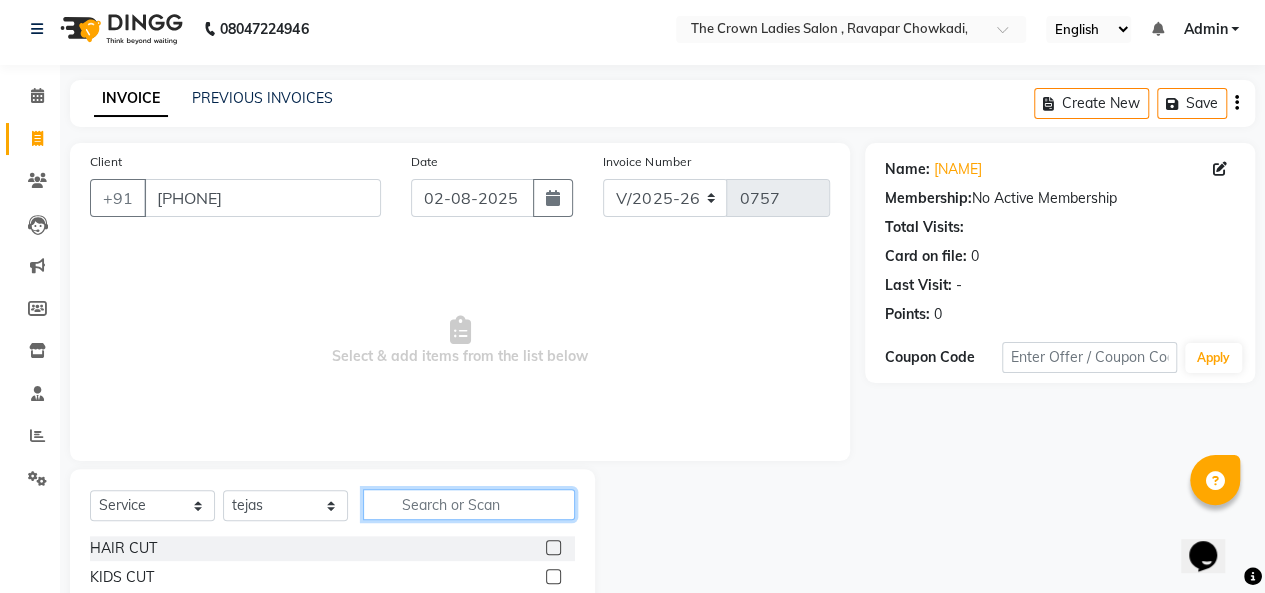click 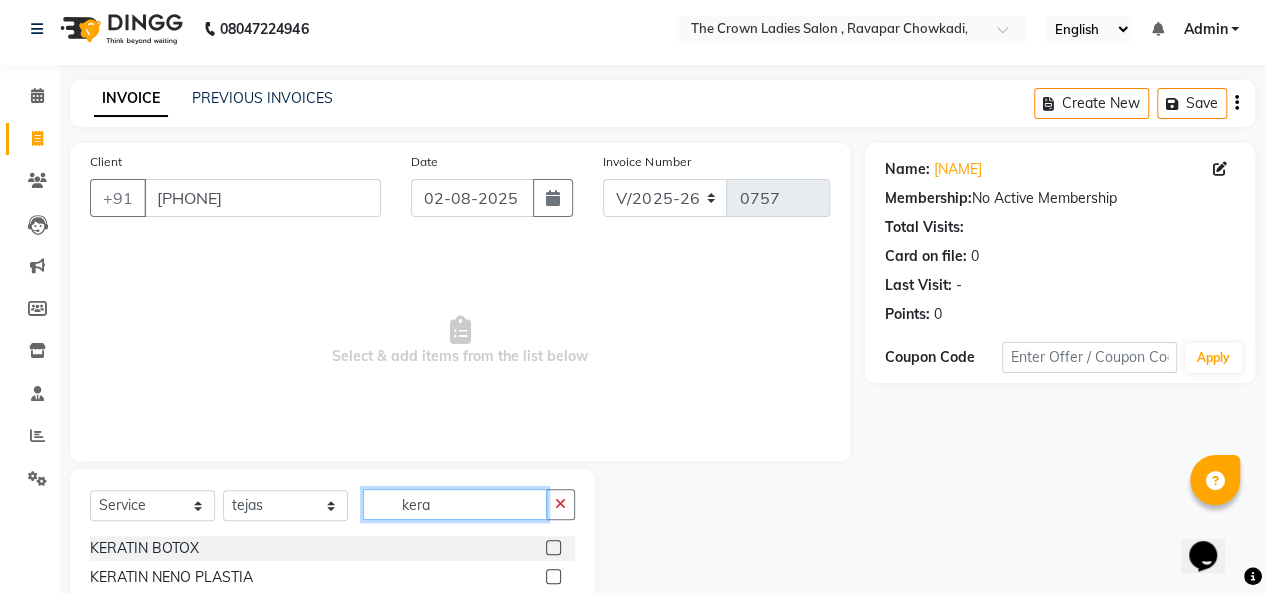 type on "kera" 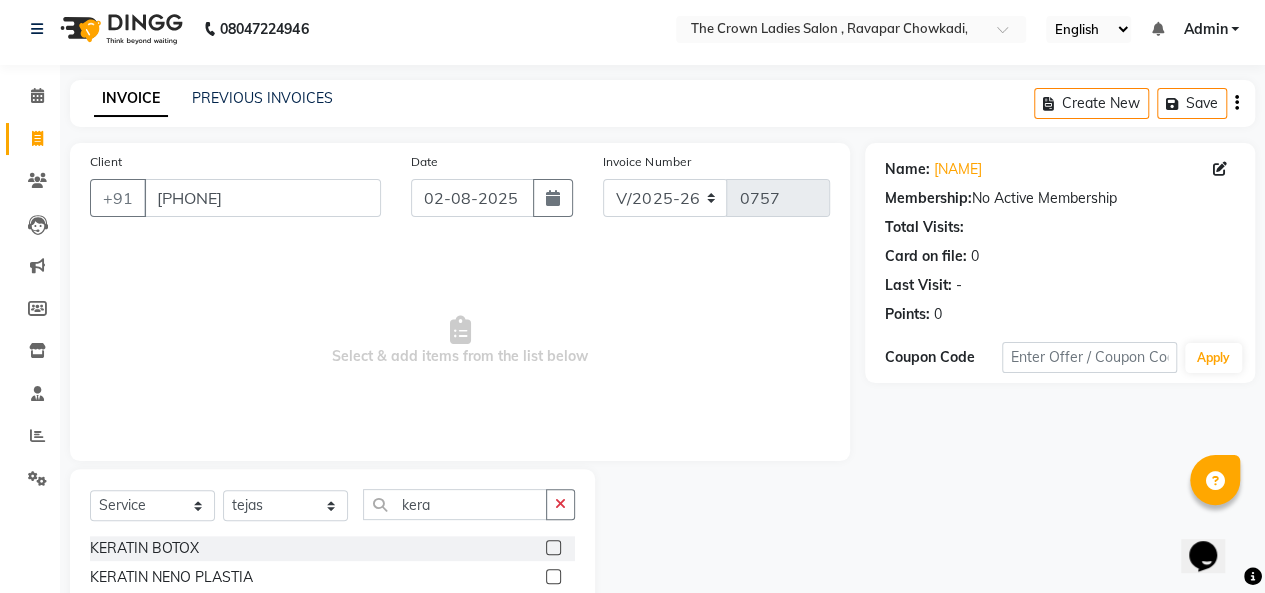 click 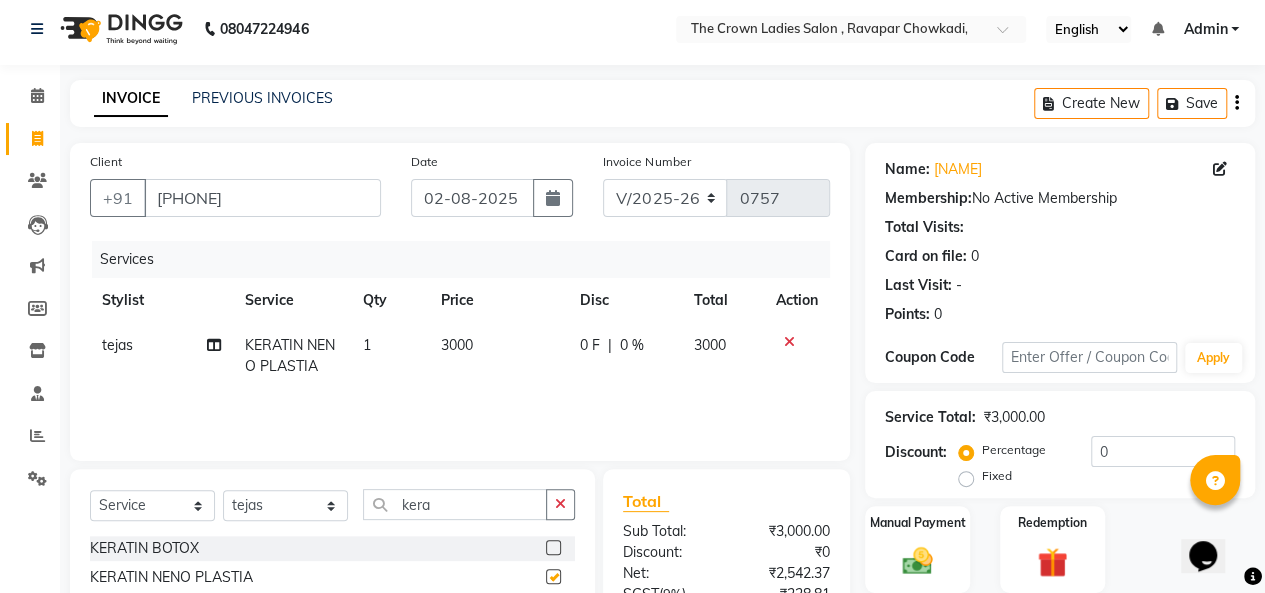 checkbox on "false" 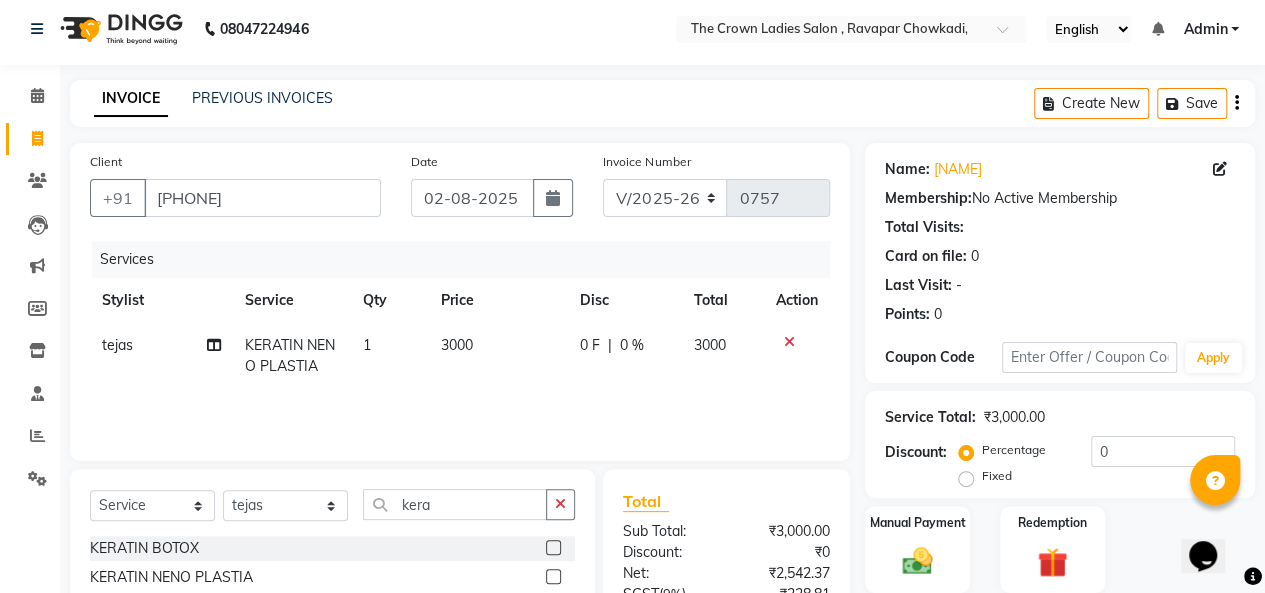 click on "3000" 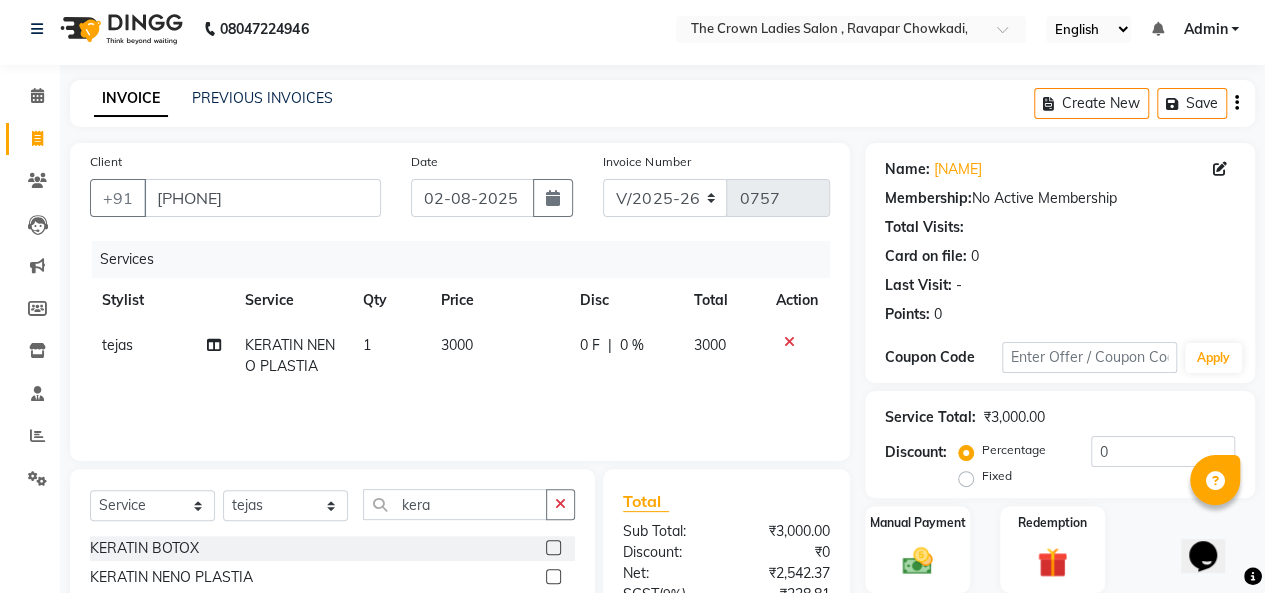 click on "3000" 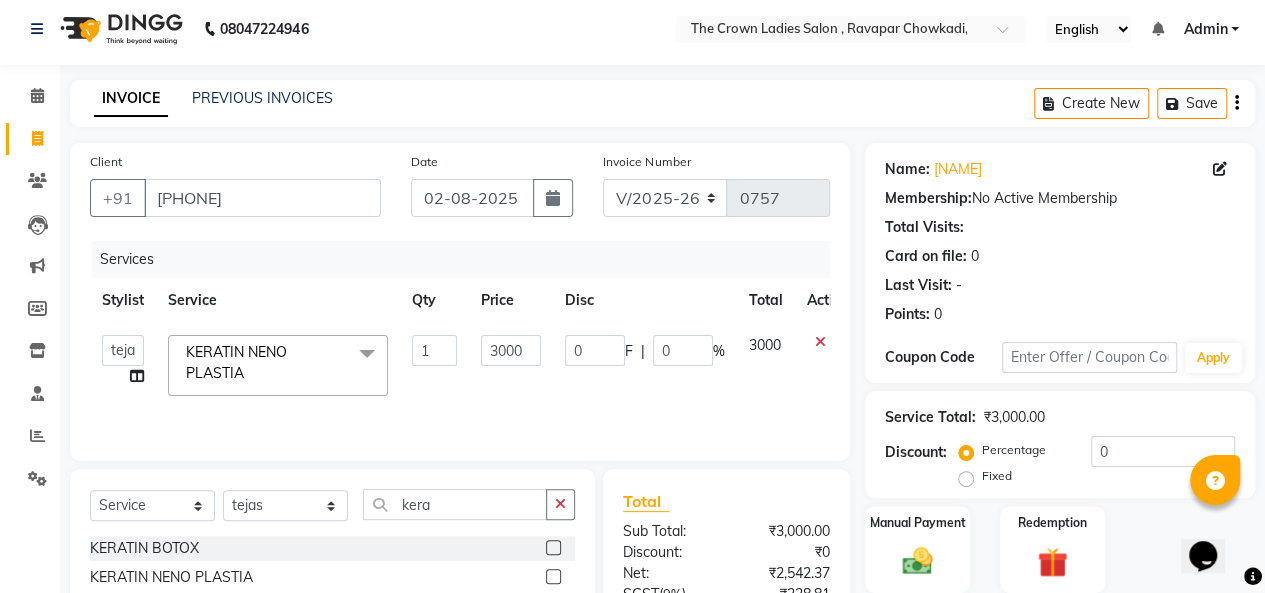 click on "3000" 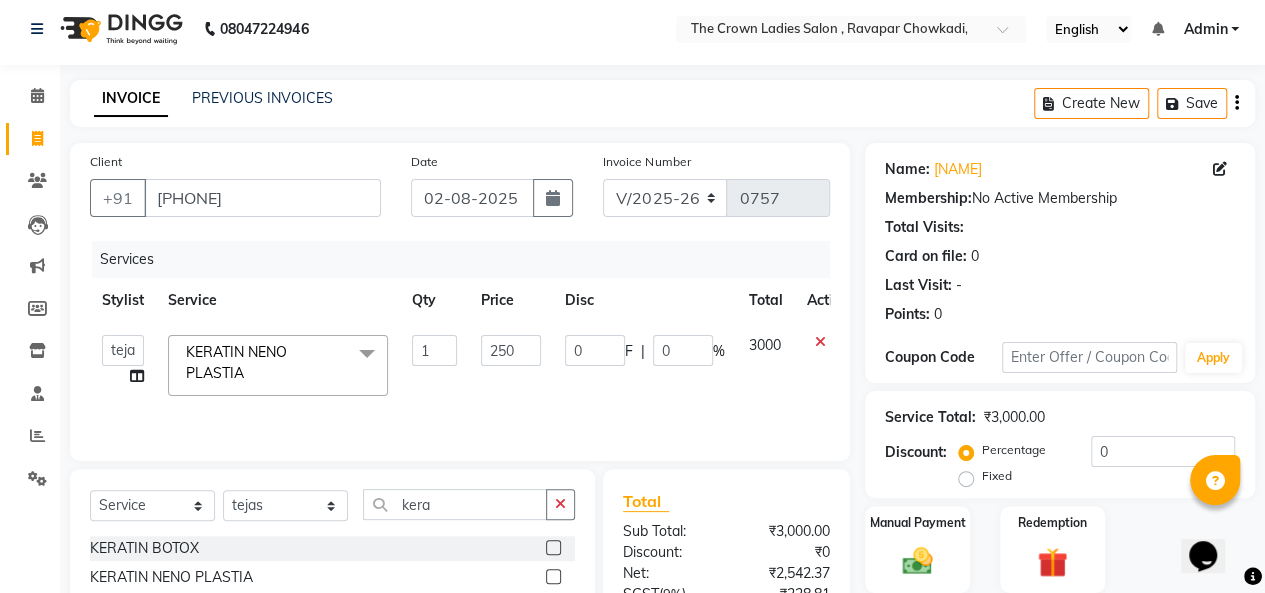 type on "2500" 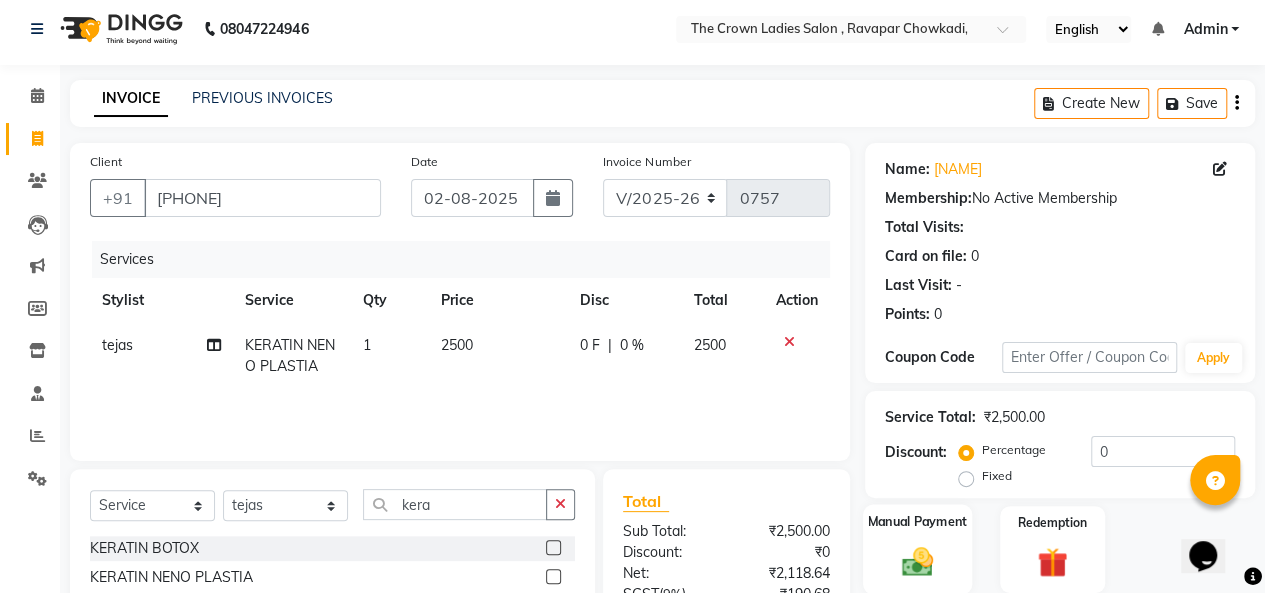 click on "Manual Payment" 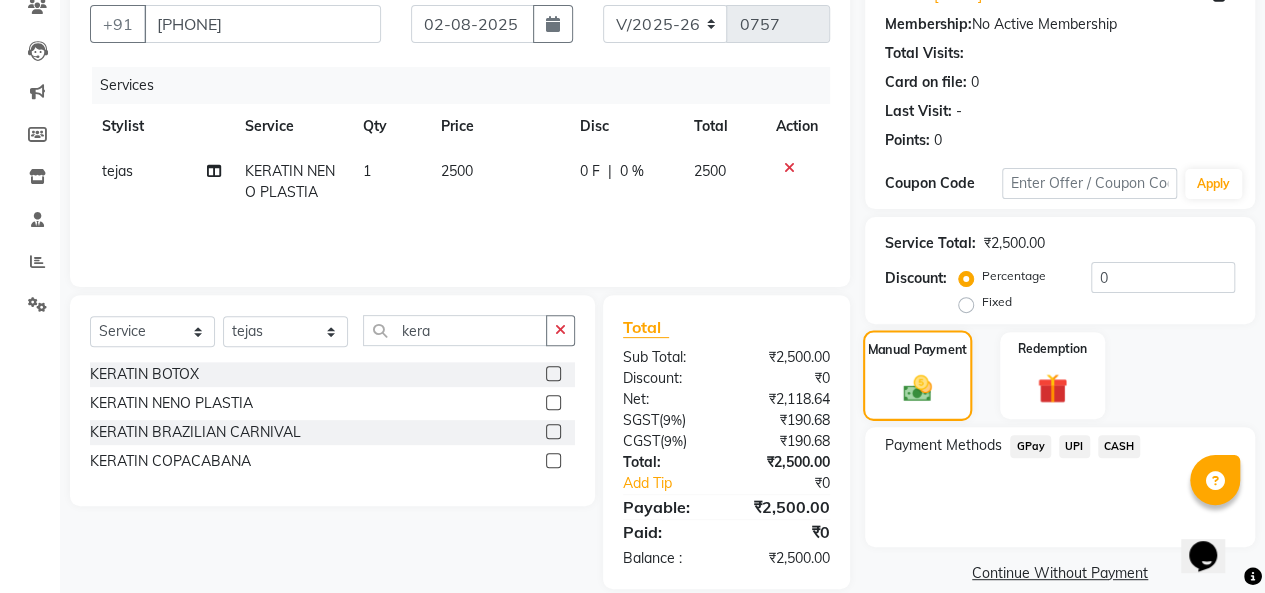 scroll, scrollTop: 192, scrollLeft: 0, axis: vertical 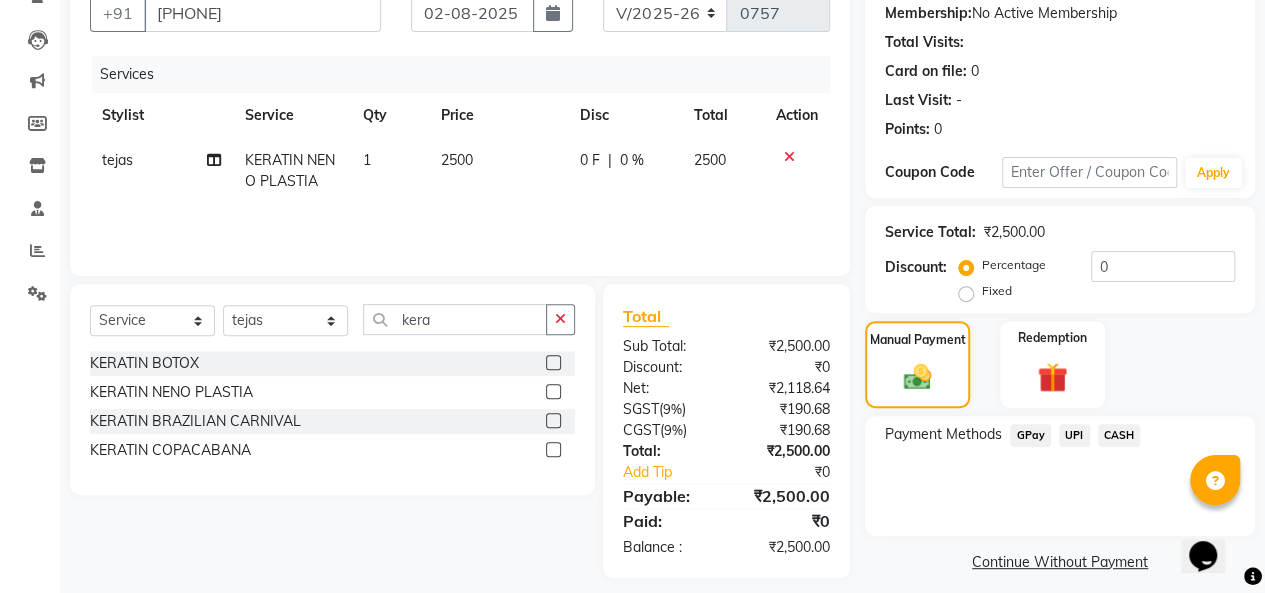 click on "CASH" 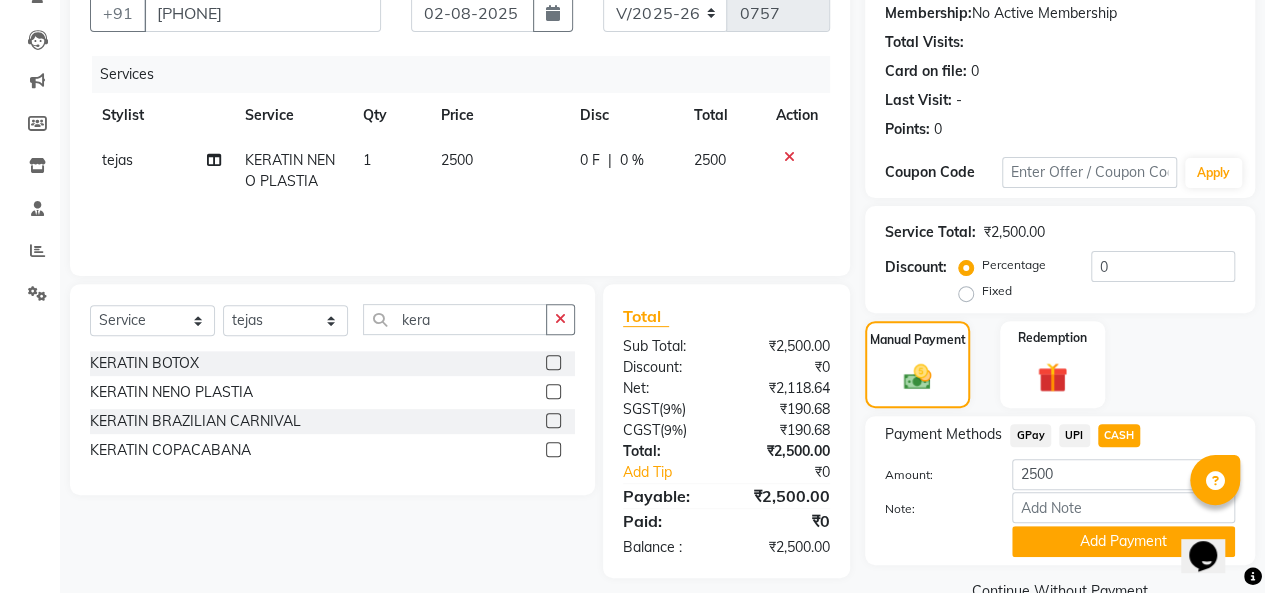 scroll, scrollTop: 234, scrollLeft: 0, axis: vertical 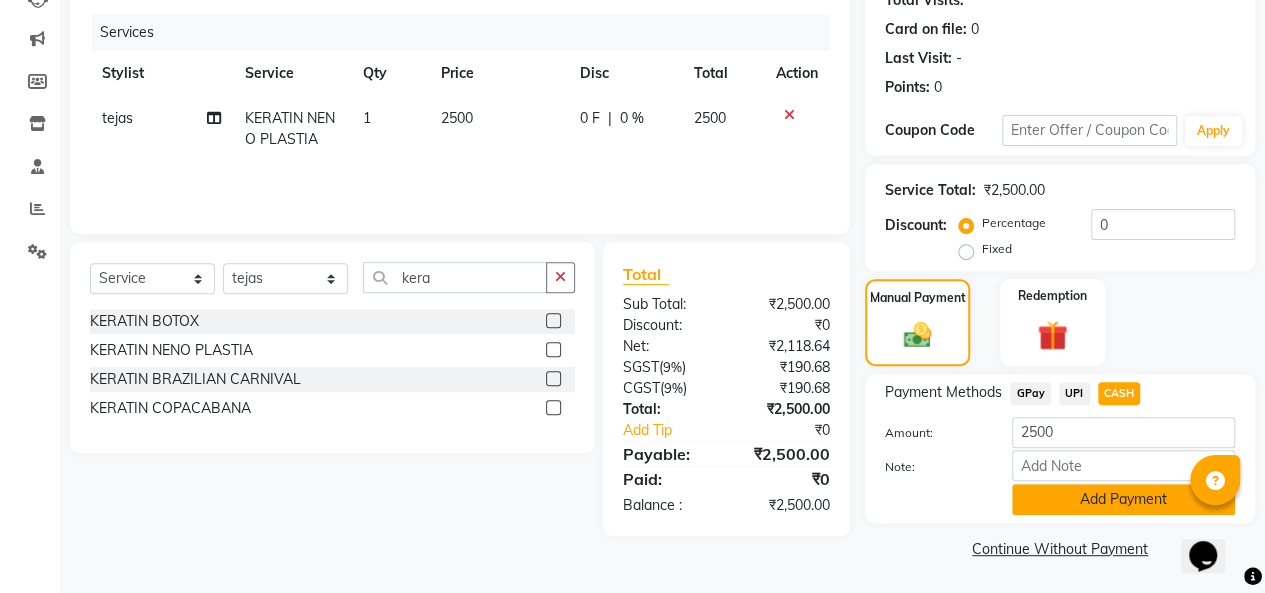 click on "Add Payment" 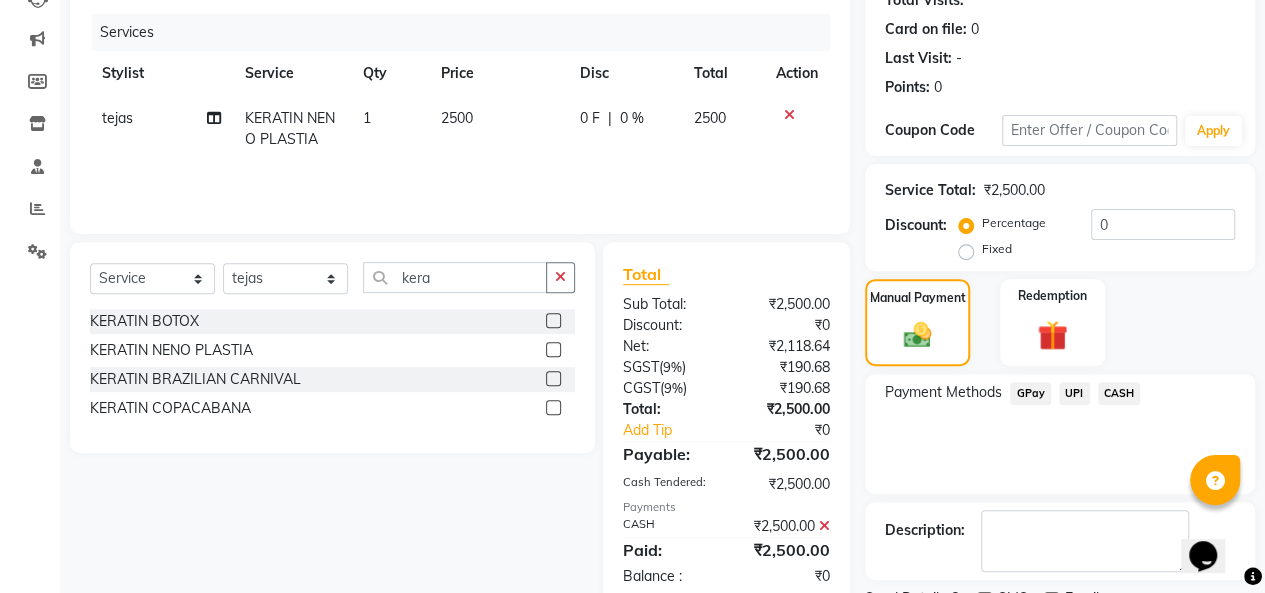 scroll, scrollTop: 316, scrollLeft: 0, axis: vertical 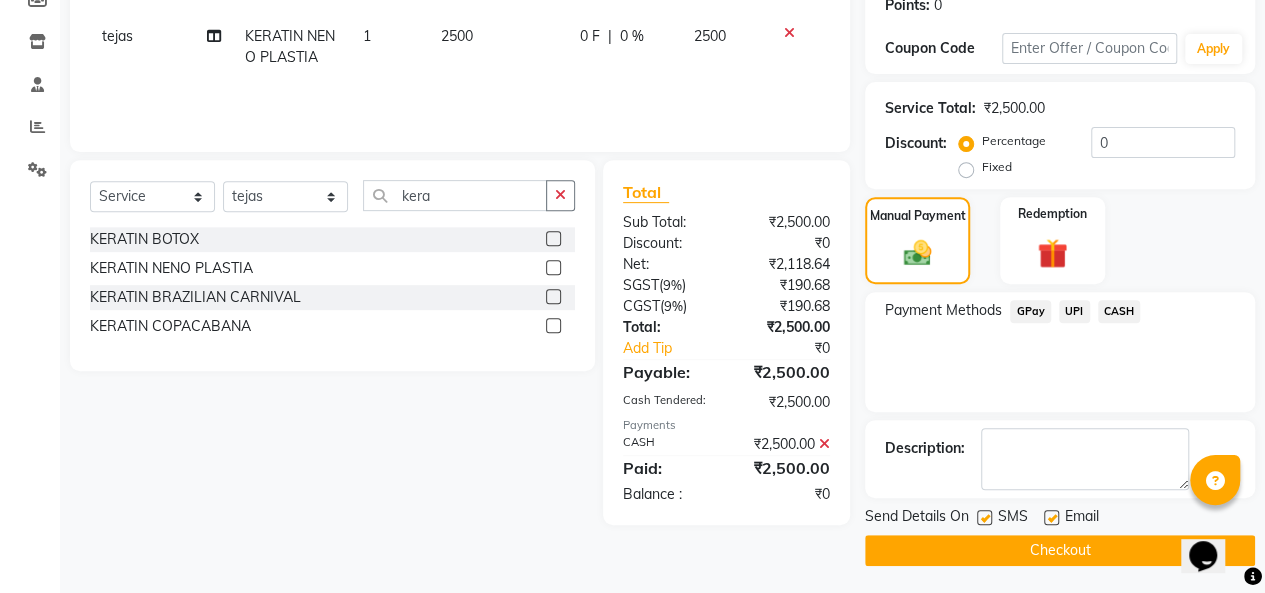 click 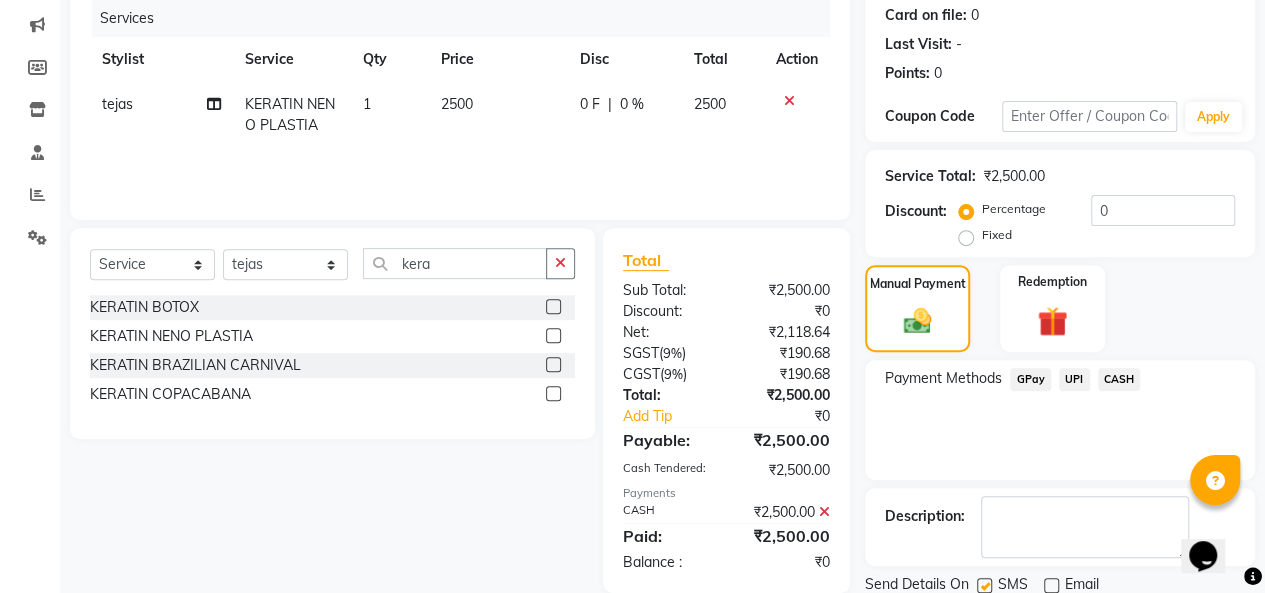 scroll, scrollTop: 316, scrollLeft: 0, axis: vertical 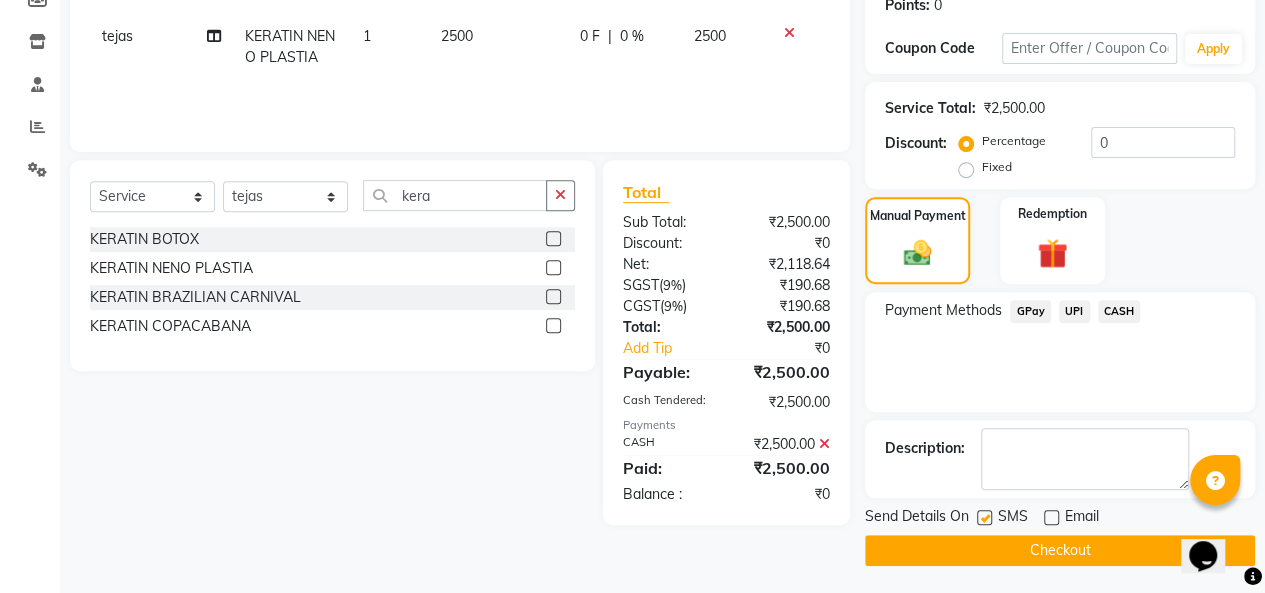 click 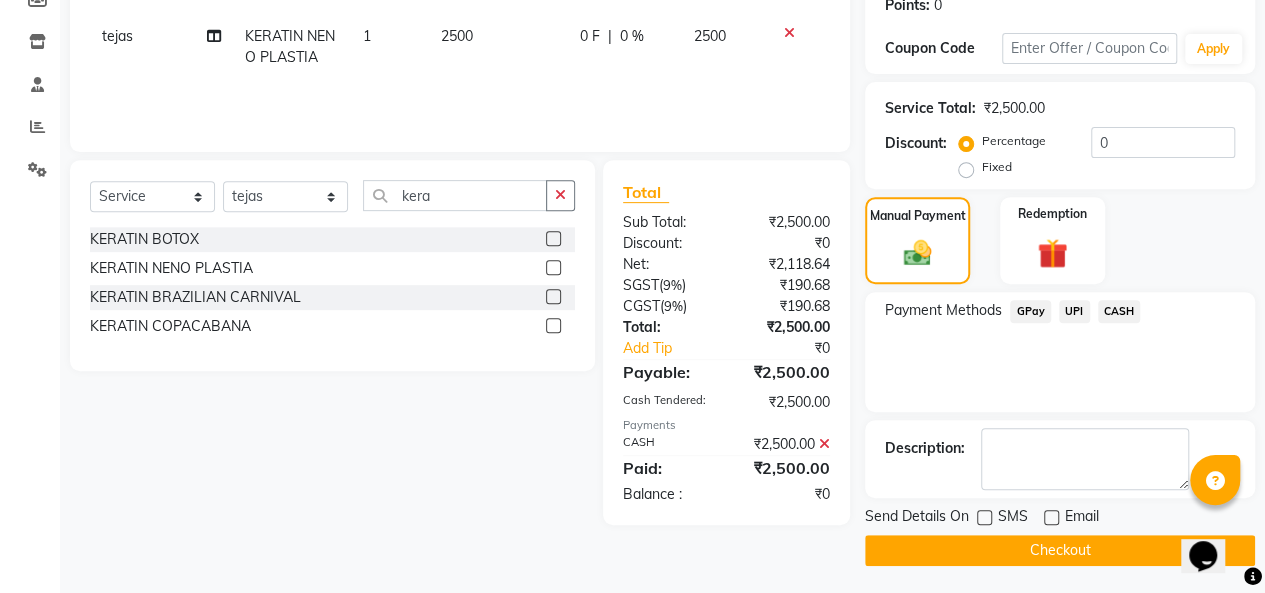 click on "Checkout" 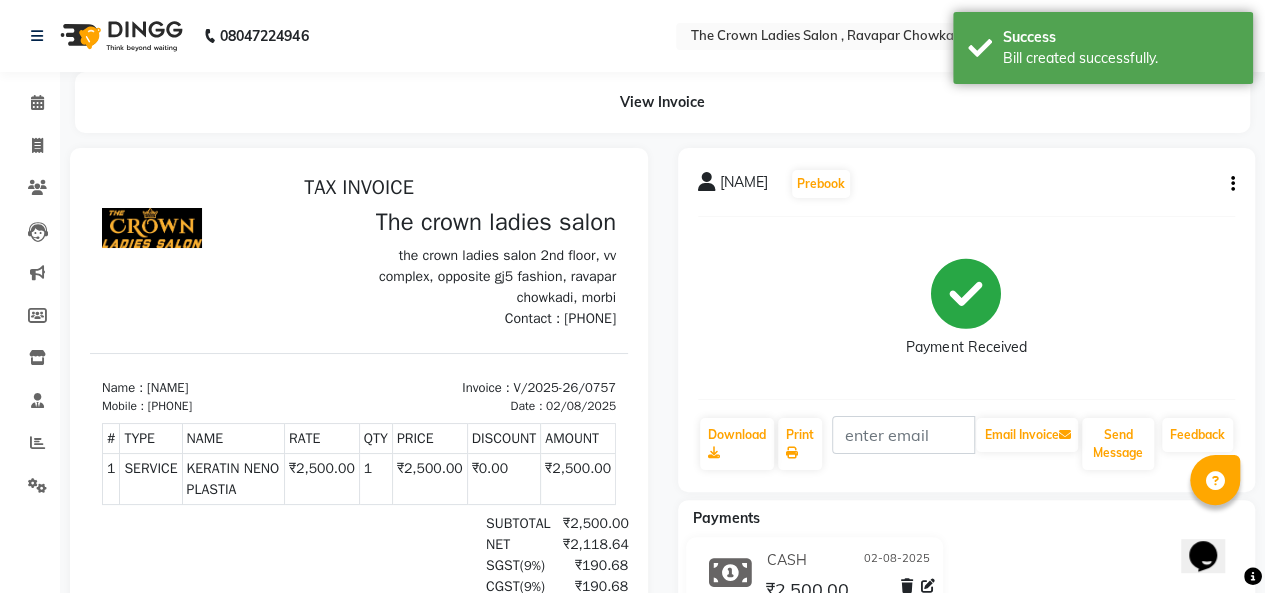 scroll, scrollTop: 0, scrollLeft: 0, axis: both 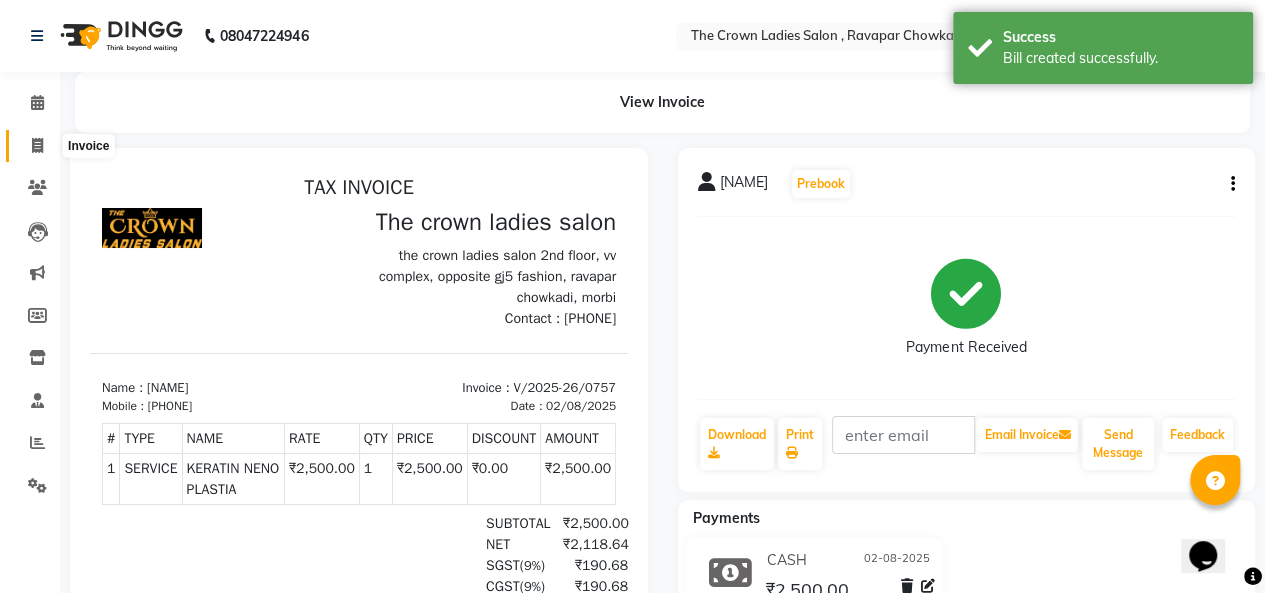 click 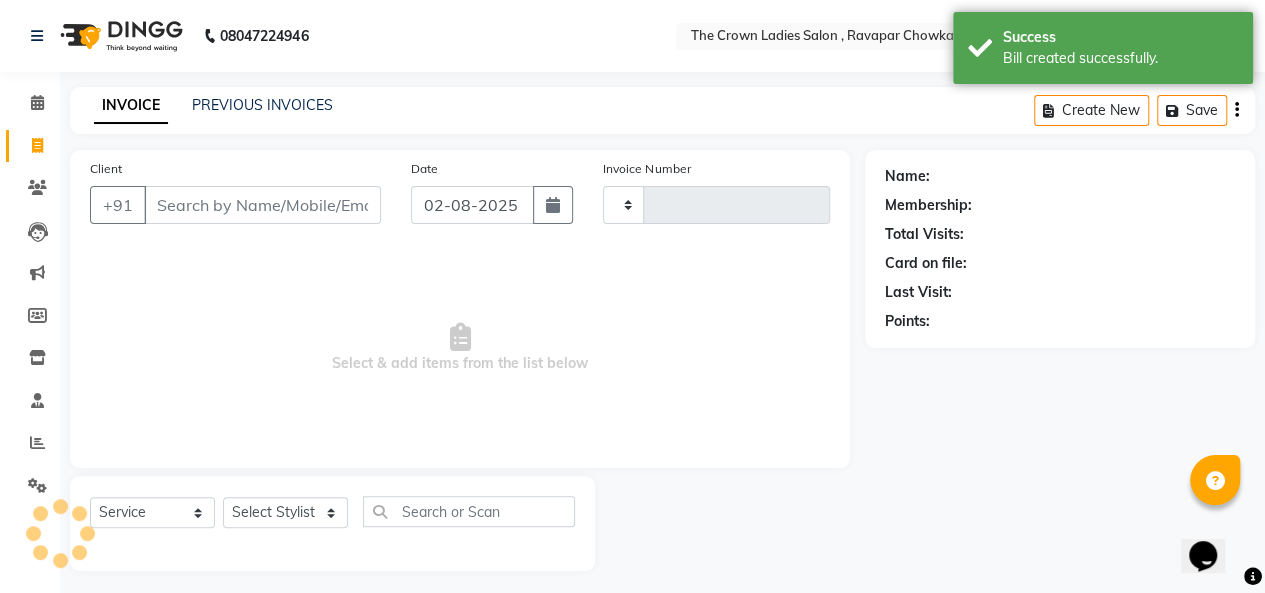 scroll, scrollTop: 7, scrollLeft: 0, axis: vertical 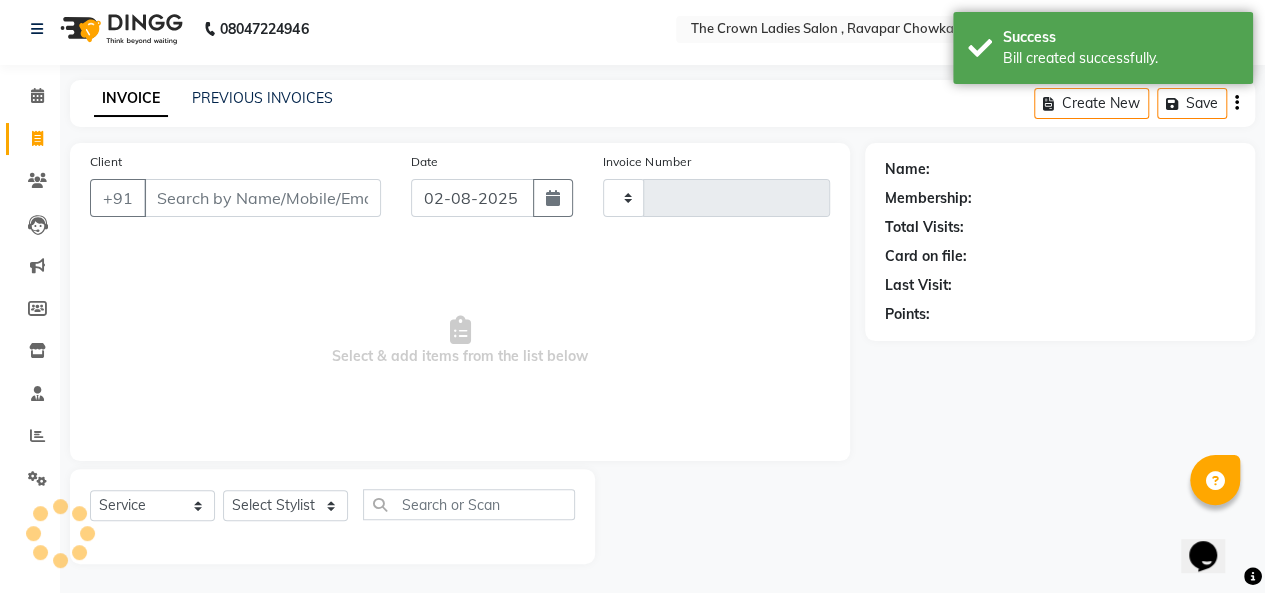 type on "0758" 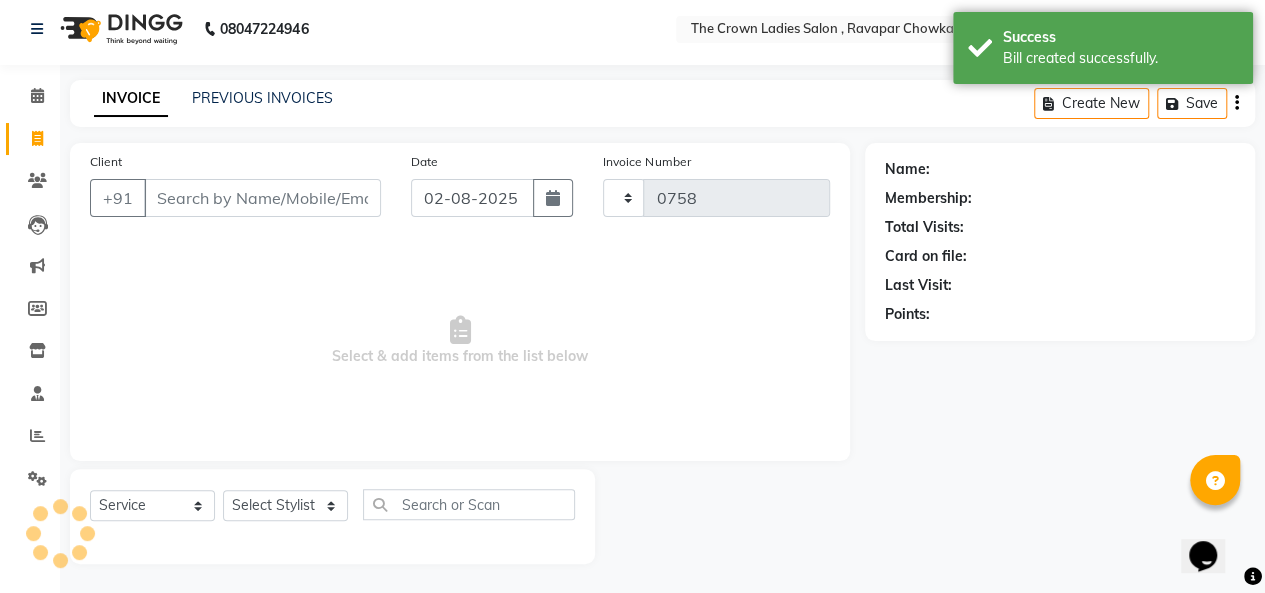 select on "7627" 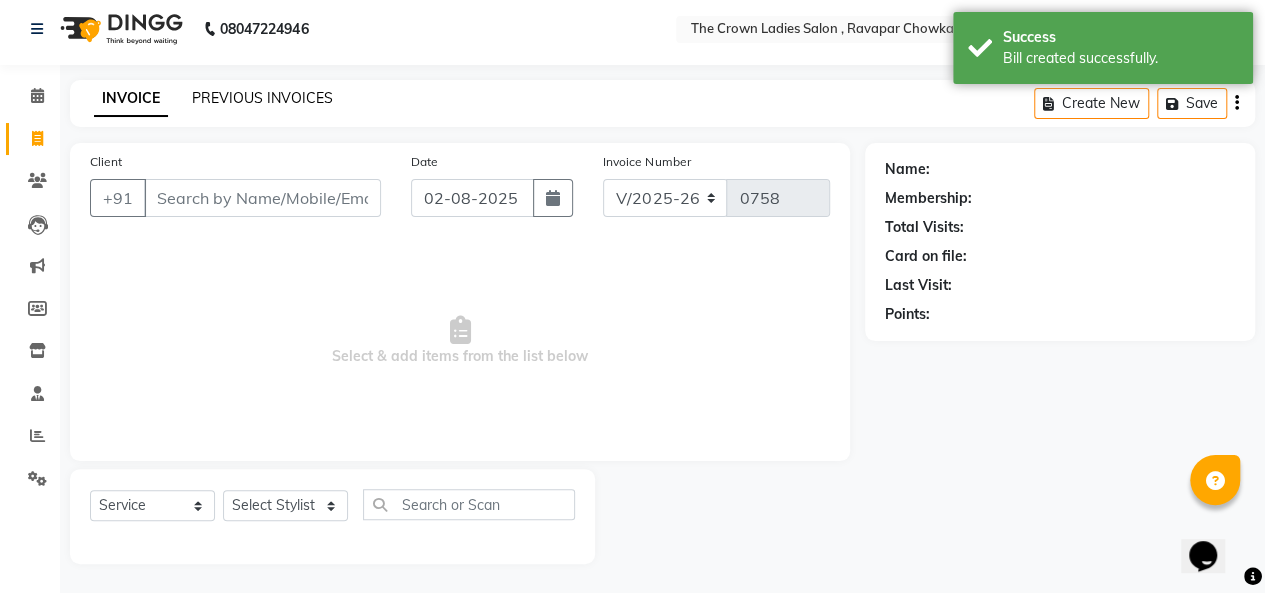 click on "PREVIOUS INVOICES" 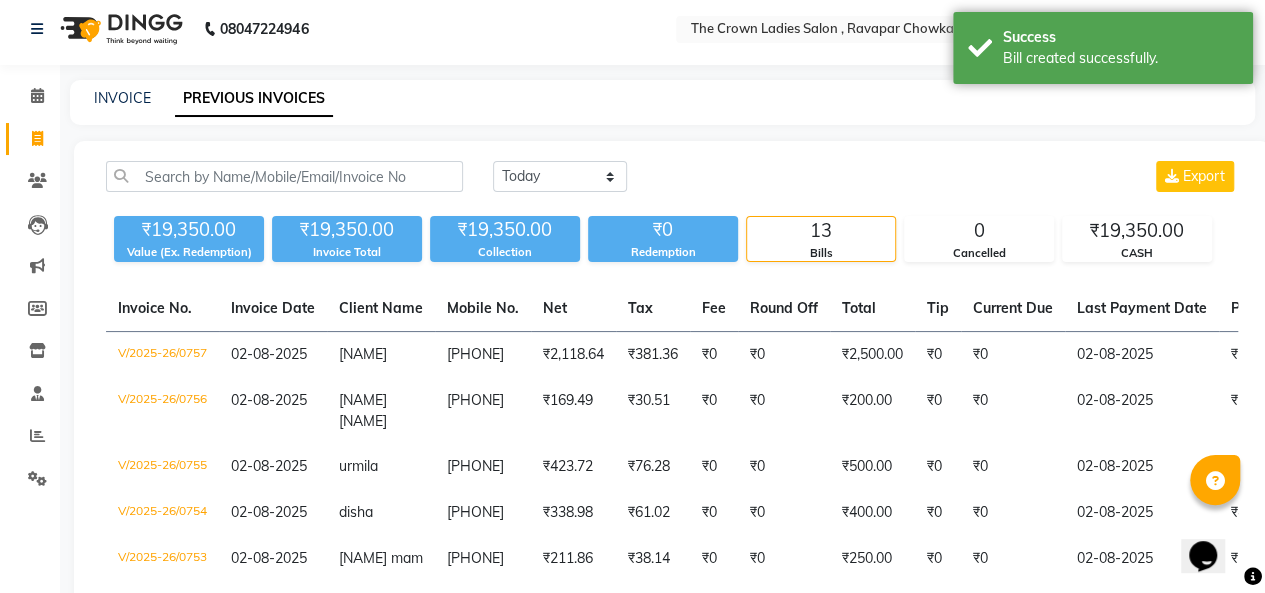 scroll, scrollTop: 0, scrollLeft: 0, axis: both 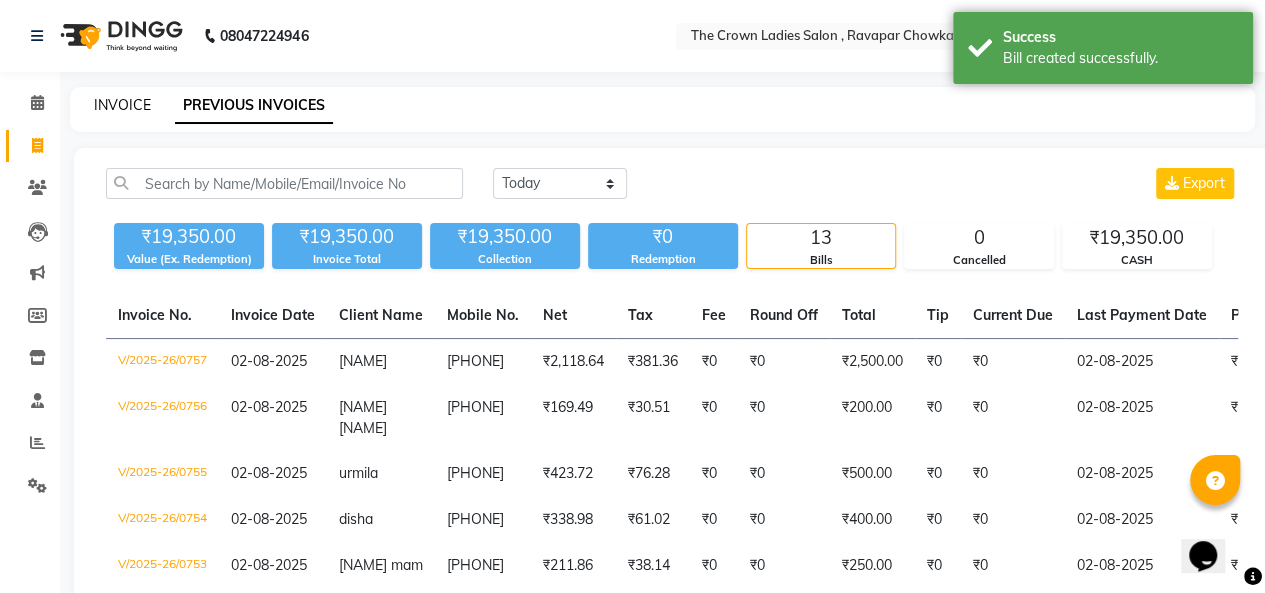 click on "INVOICE" 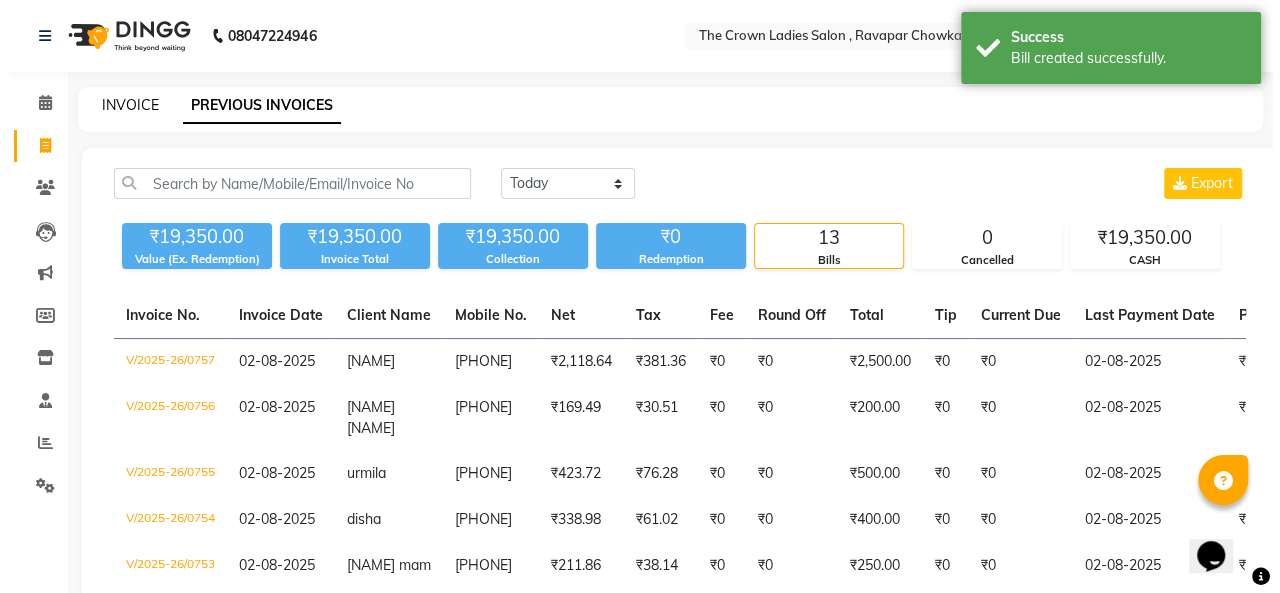 scroll, scrollTop: 7, scrollLeft: 0, axis: vertical 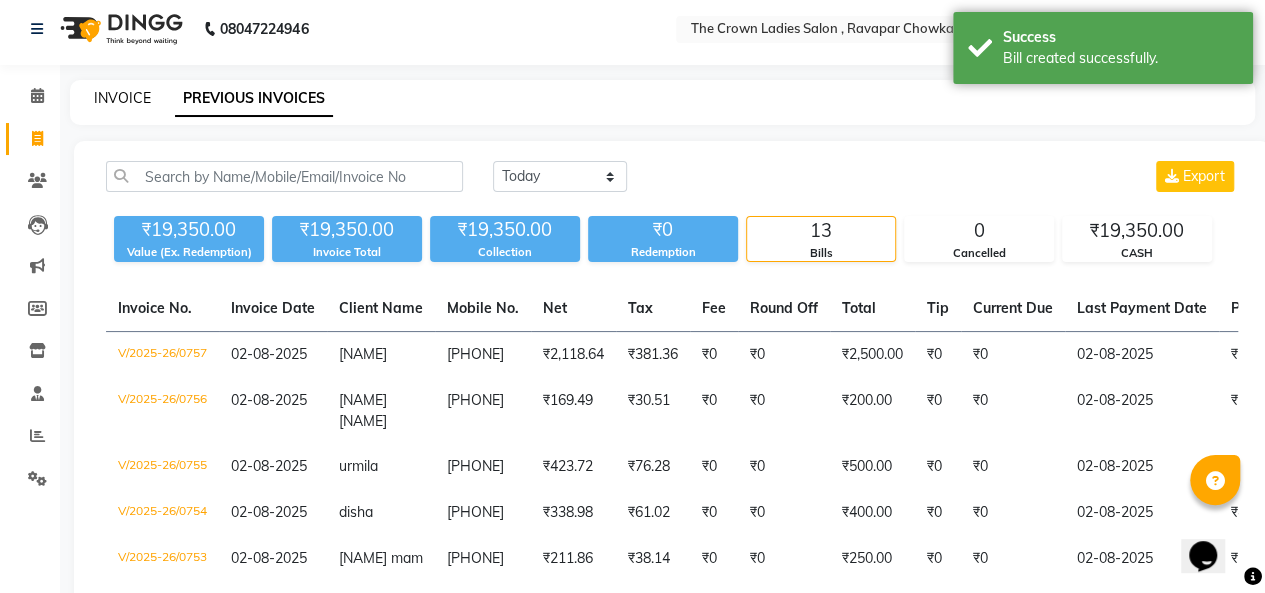 select on "7627" 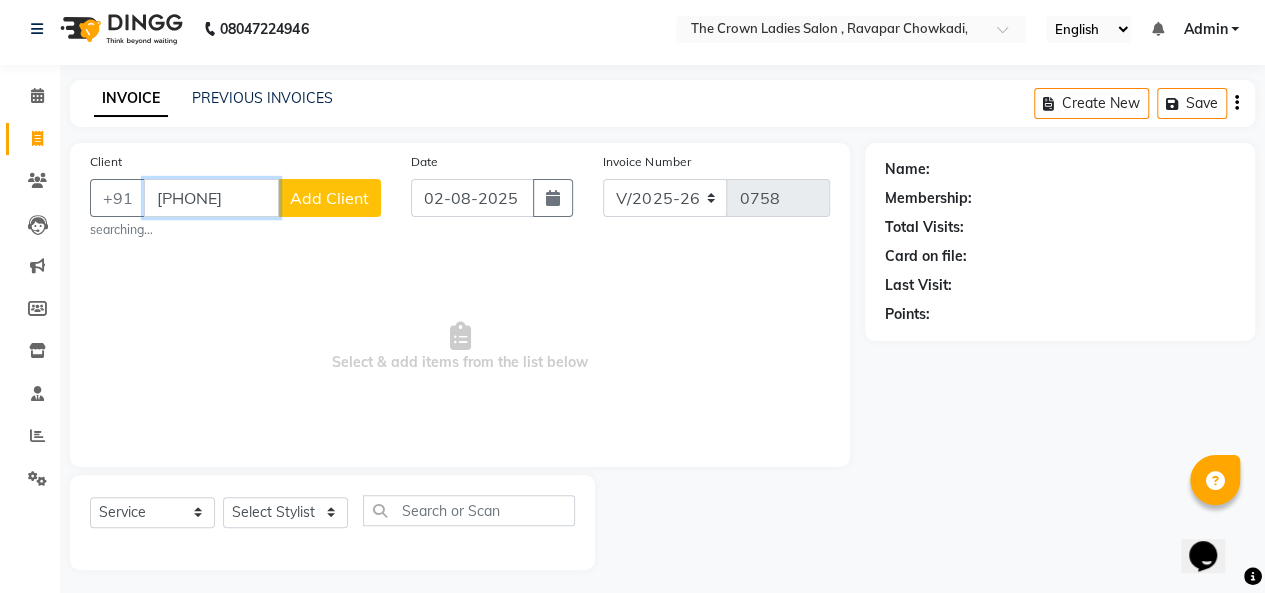 type on "[PHONE]" 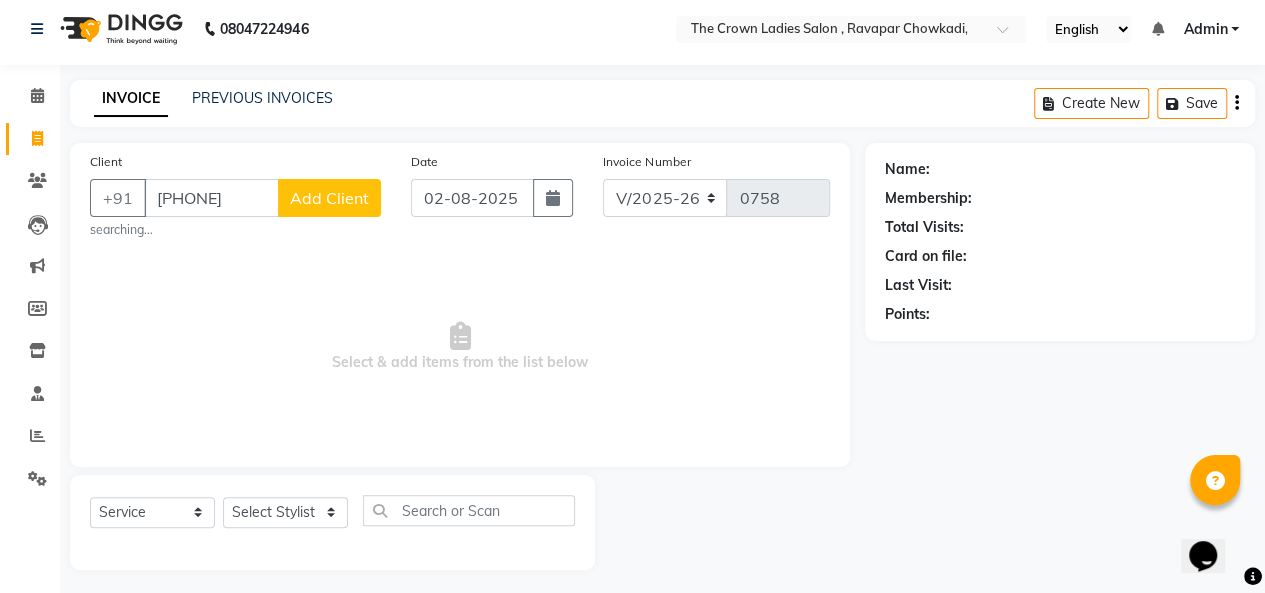 click on "Add Client" 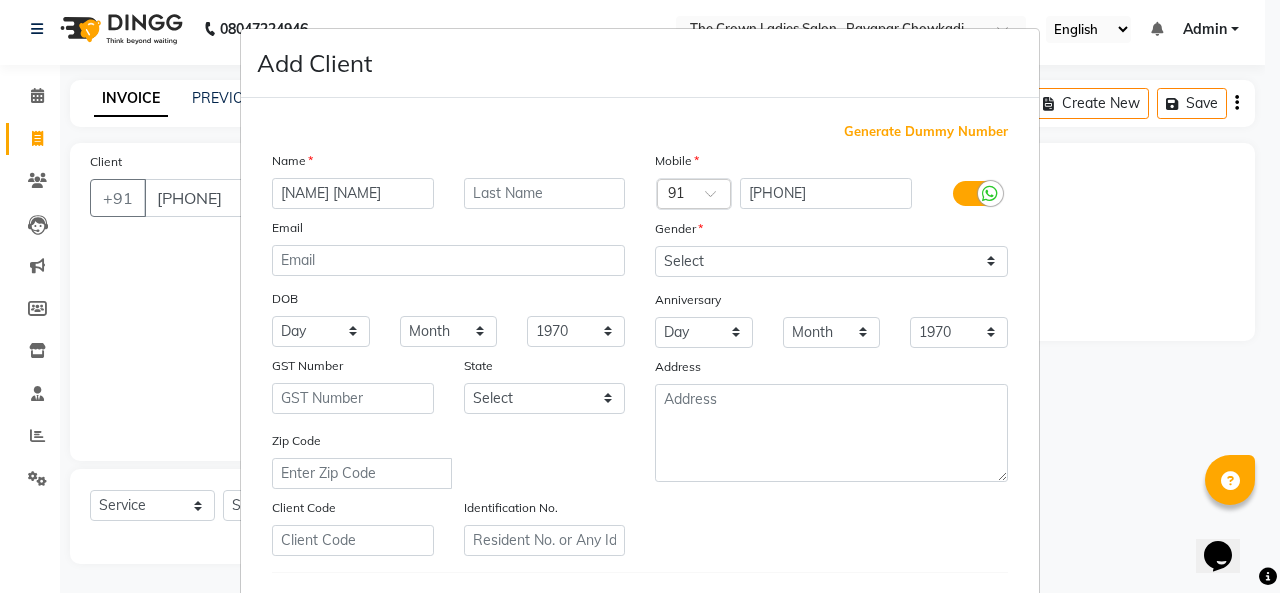 type on "[NAME] [NAME]" 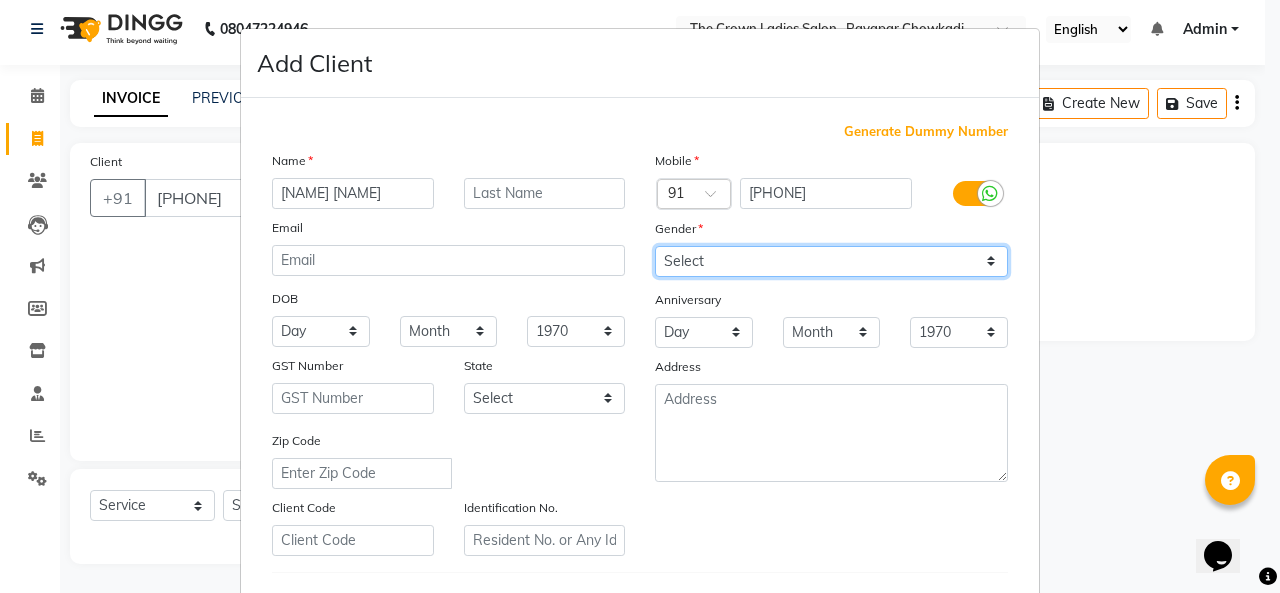 click on "Select Male Female Other Prefer Not To Say" at bounding box center [831, 261] 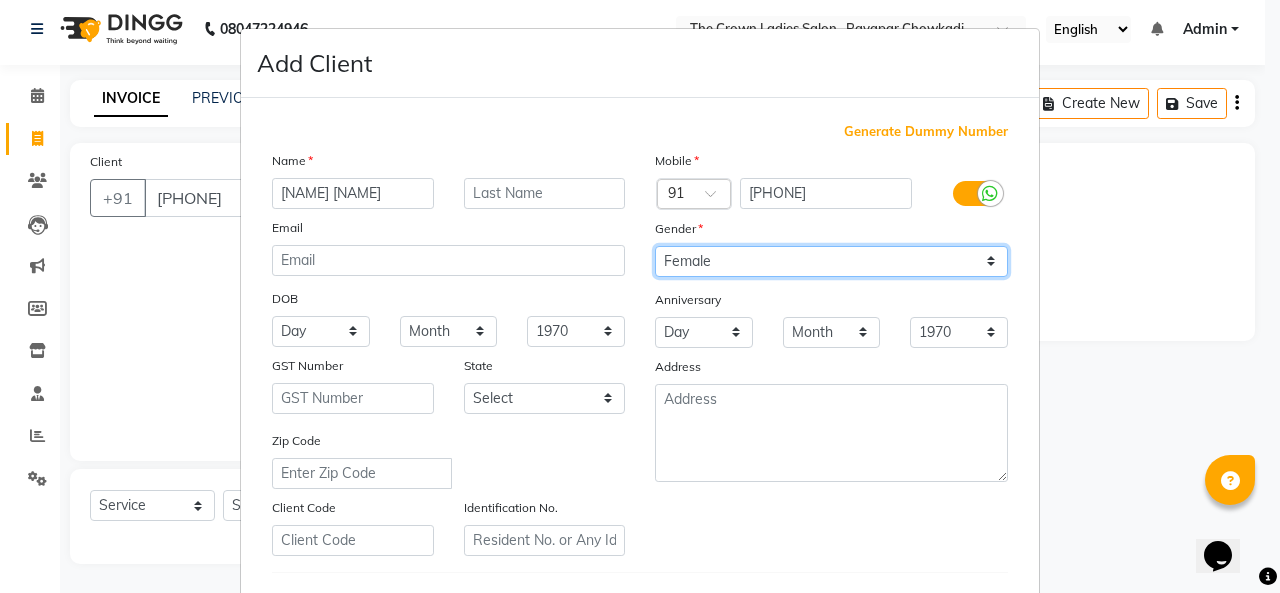 click on "Select Male Female Other Prefer Not To Say" at bounding box center (831, 261) 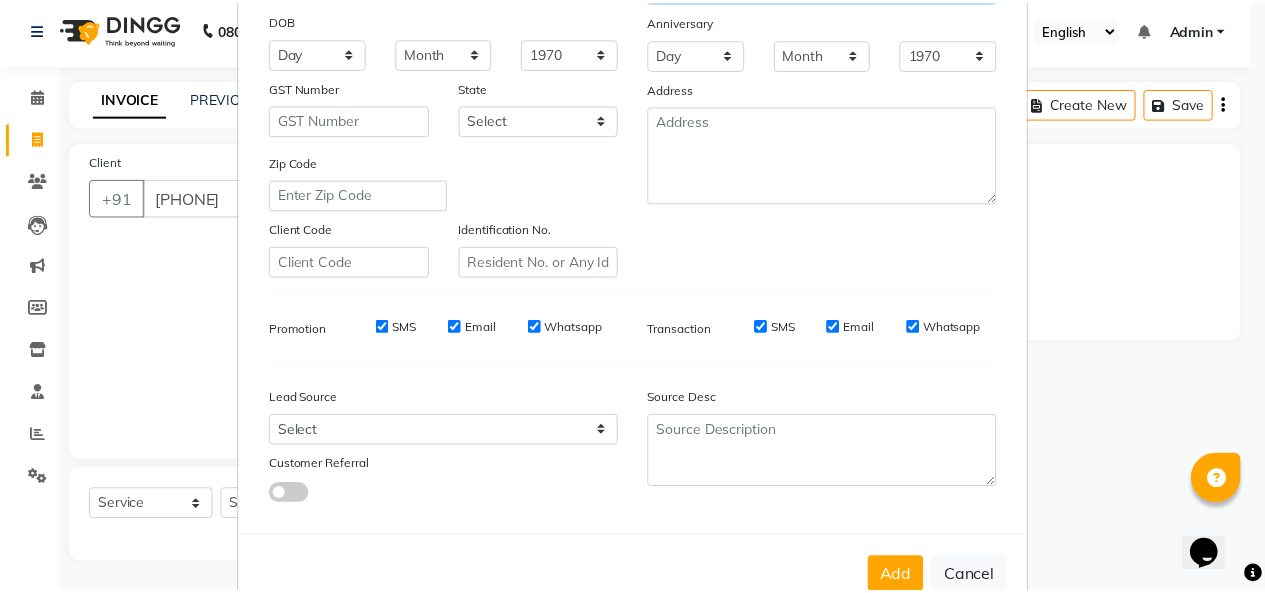 scroll, scrollTop: 326, scrollLeft: 0, axis: vertical 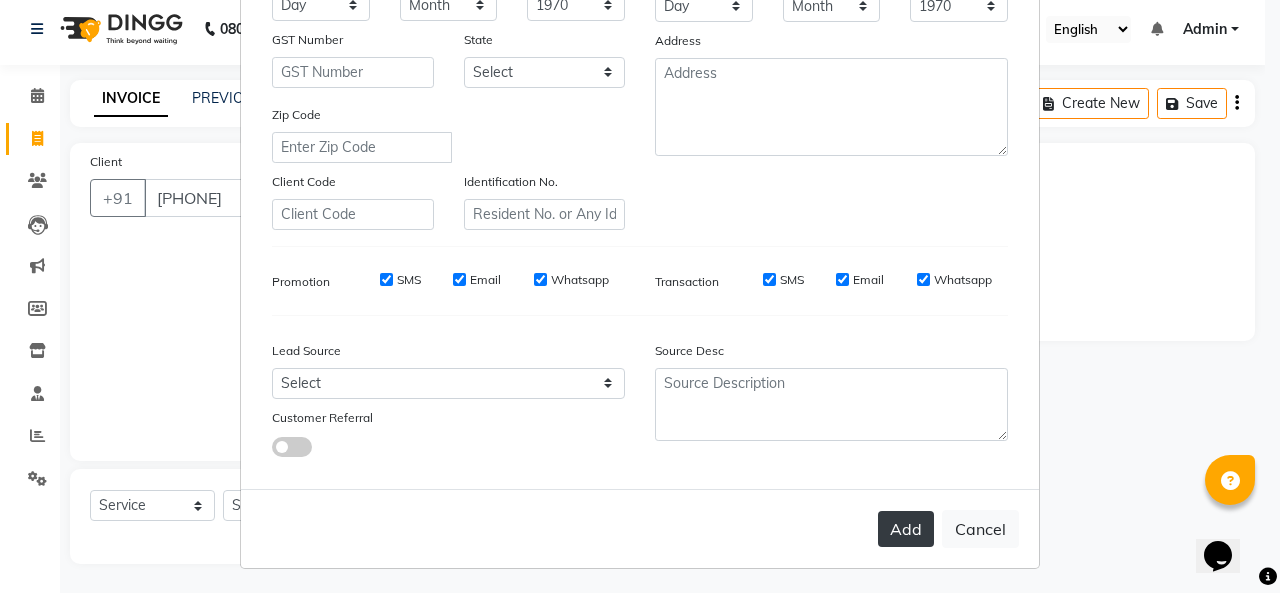 click on "Add" at bounding box center (906, 529) 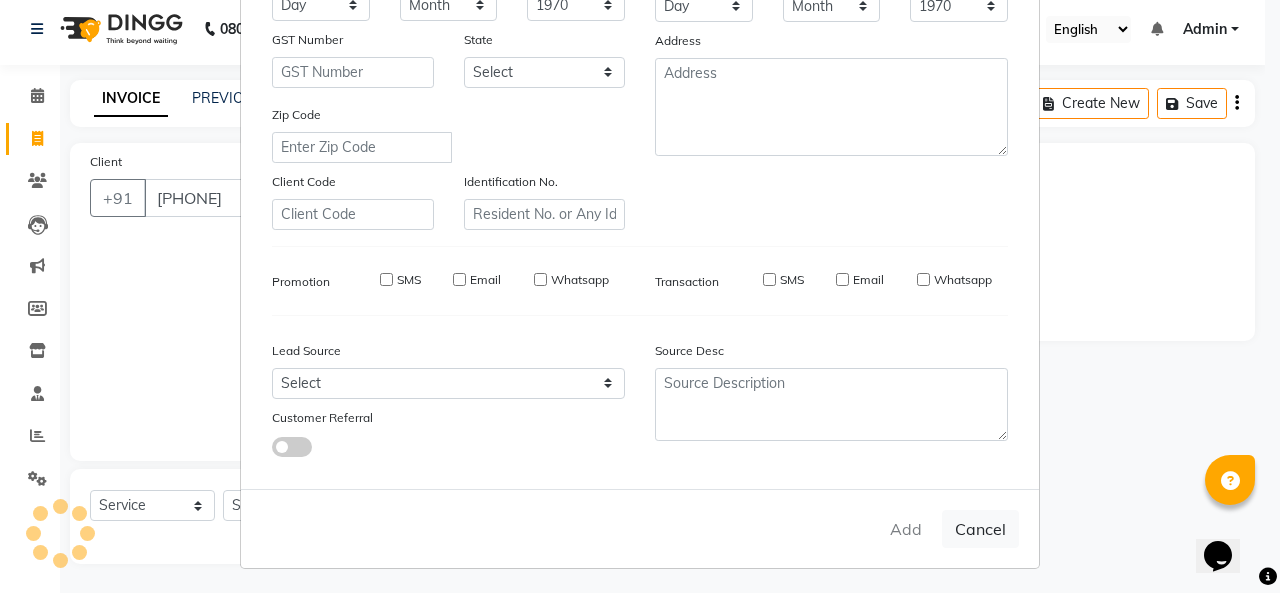 type 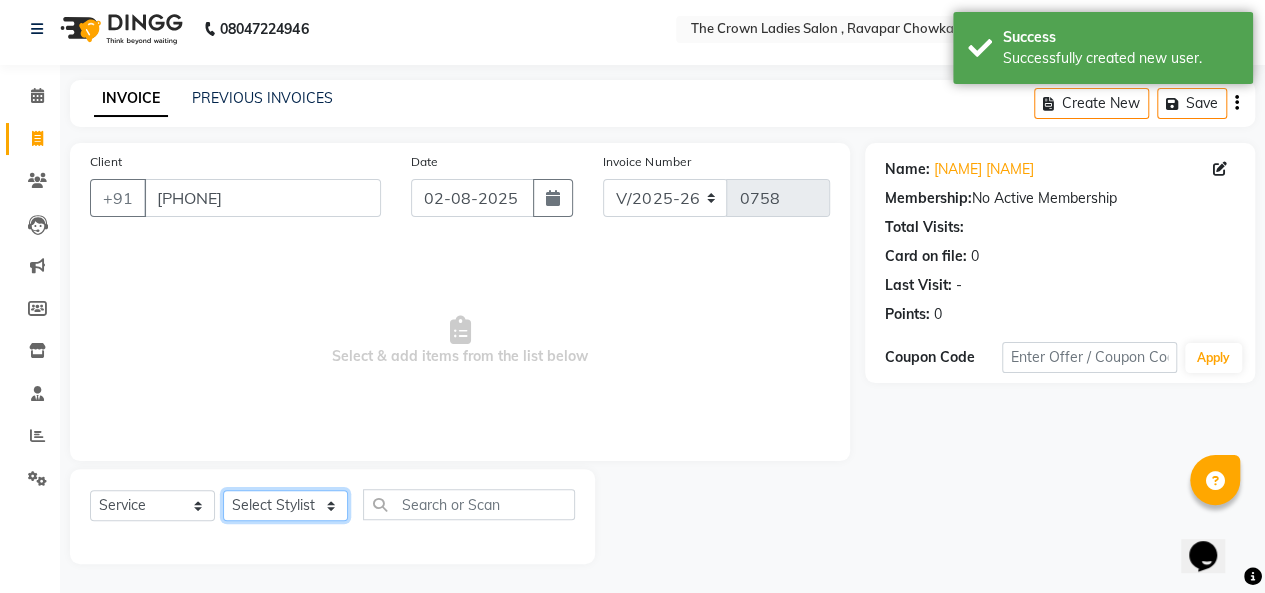 click on "Select Stylist Hemangi hemanshi khushi kundariya maya mayur nikita shubham tejas vaidehi" 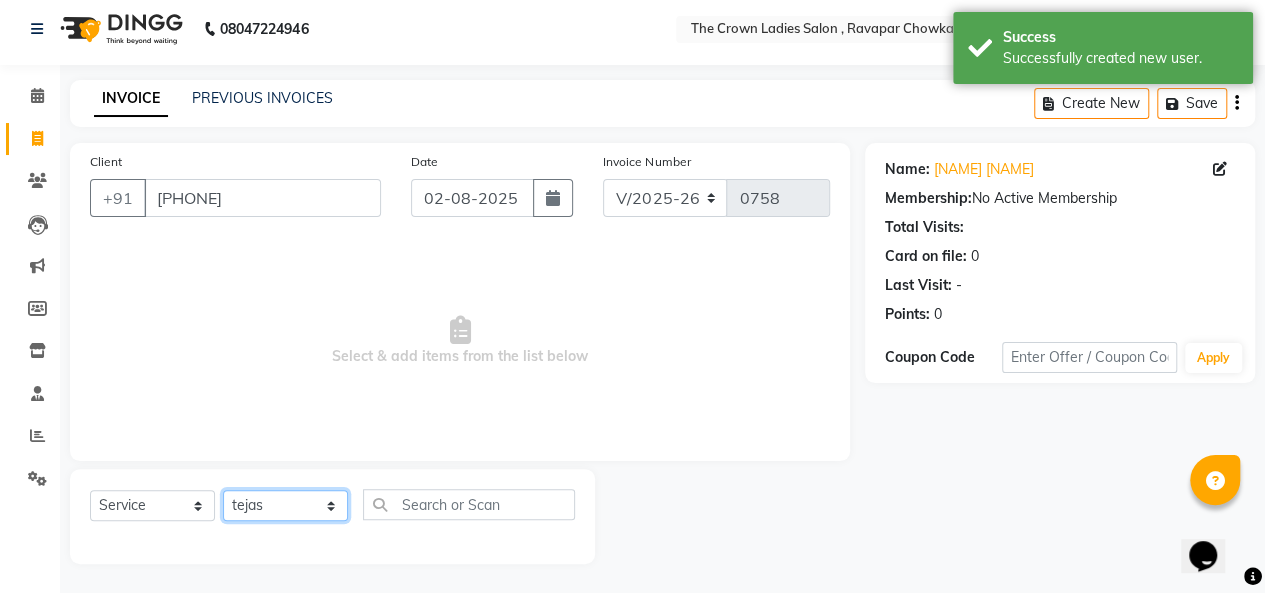 click on "Select Stylist Hemangi hemanshi khushi kundariya maya mayur nikita shubham tejas vaidehi" 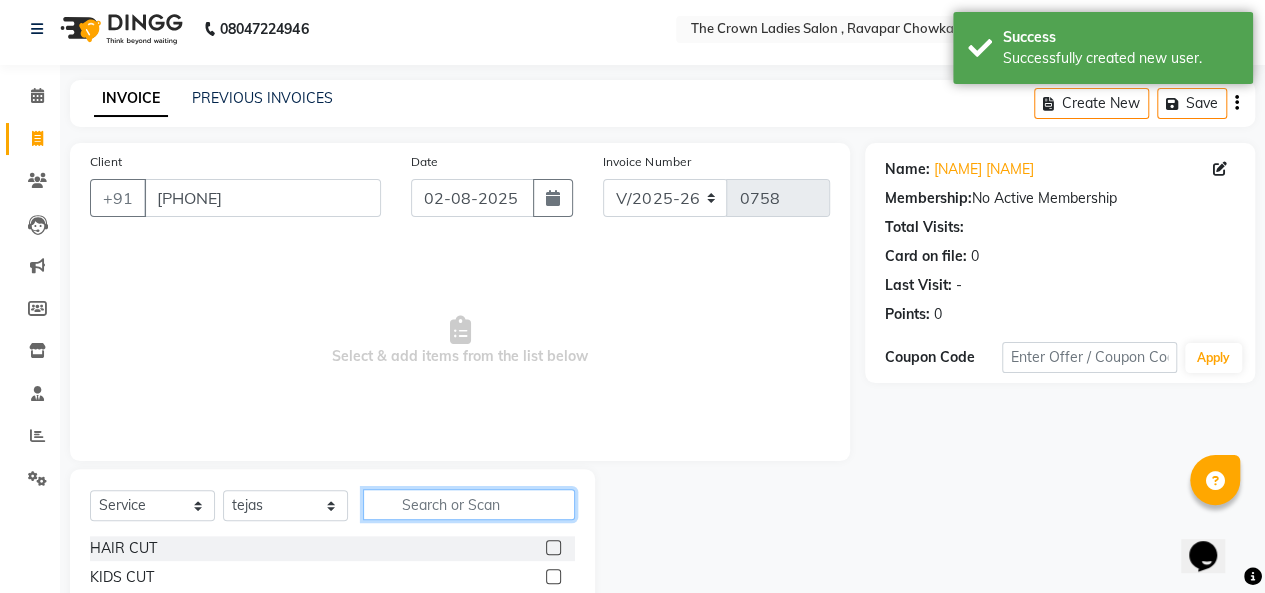click 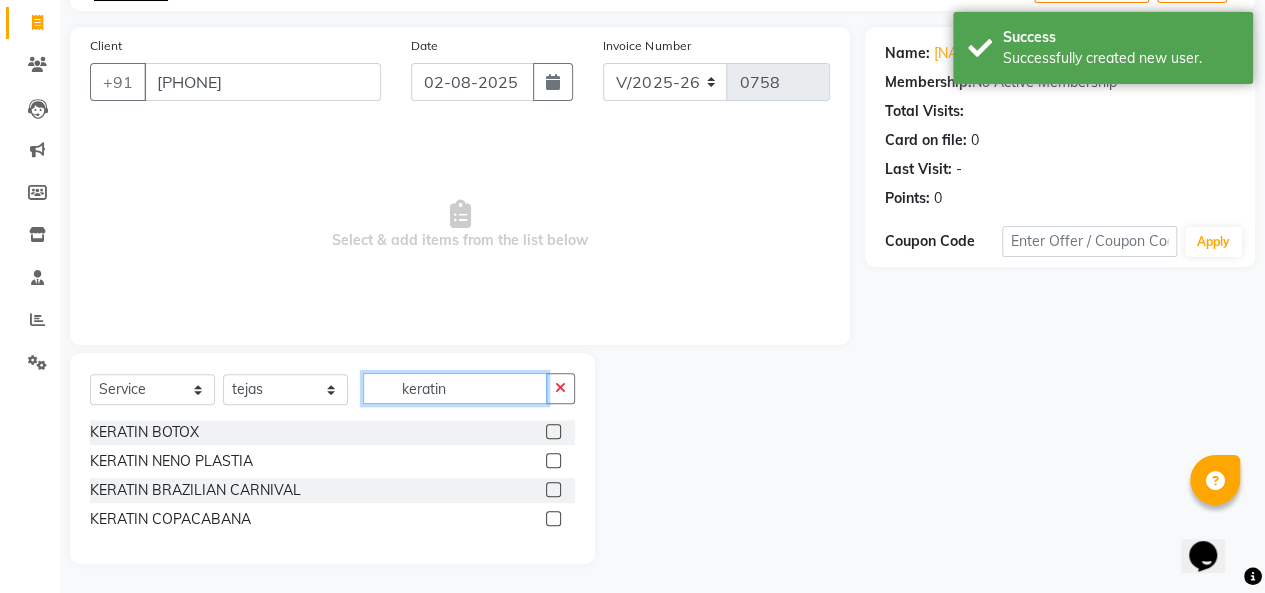 scroll, scrollTop: 119, scrollLeft: 0, axis: vertical 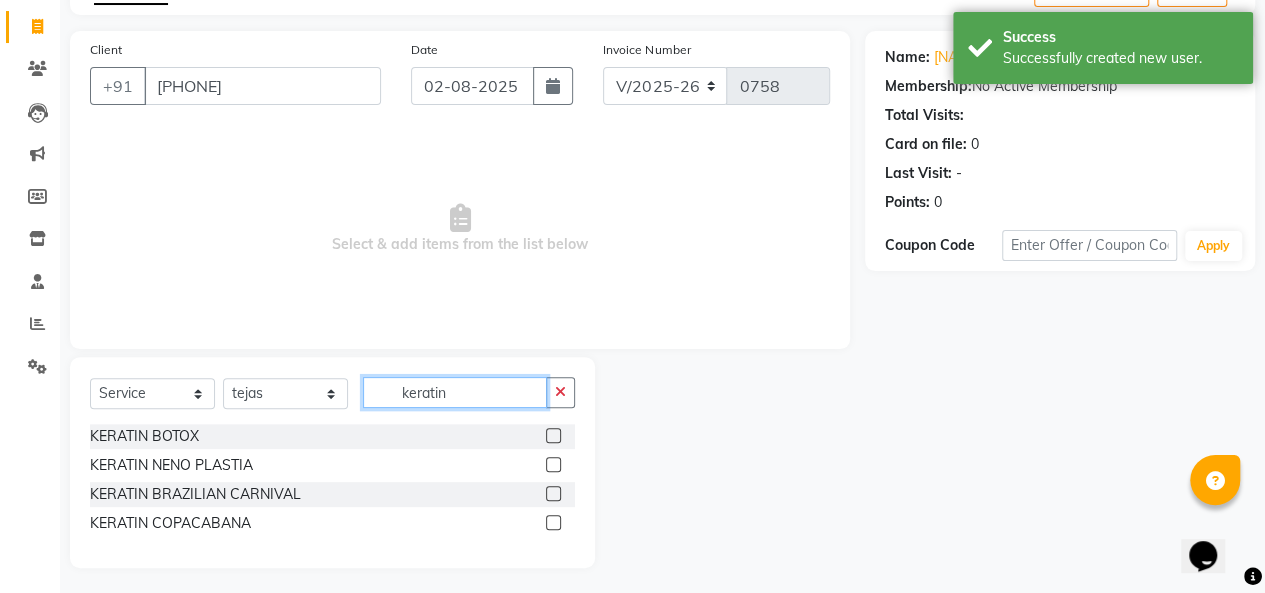 type on "keratin" 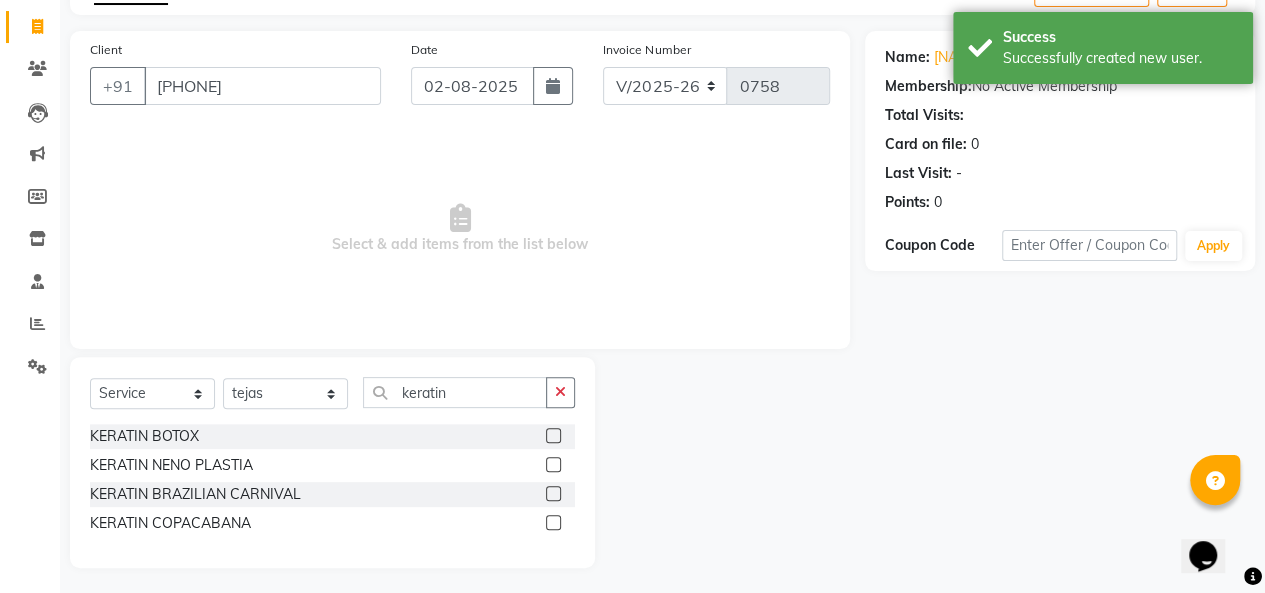 click 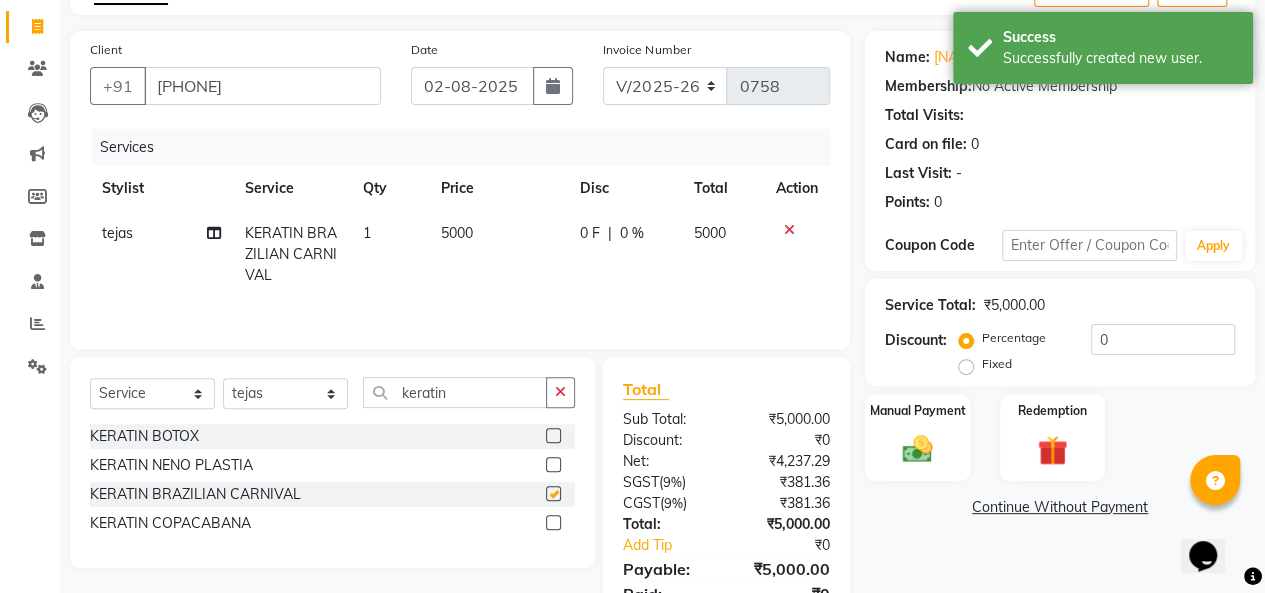 checkbox on "false" 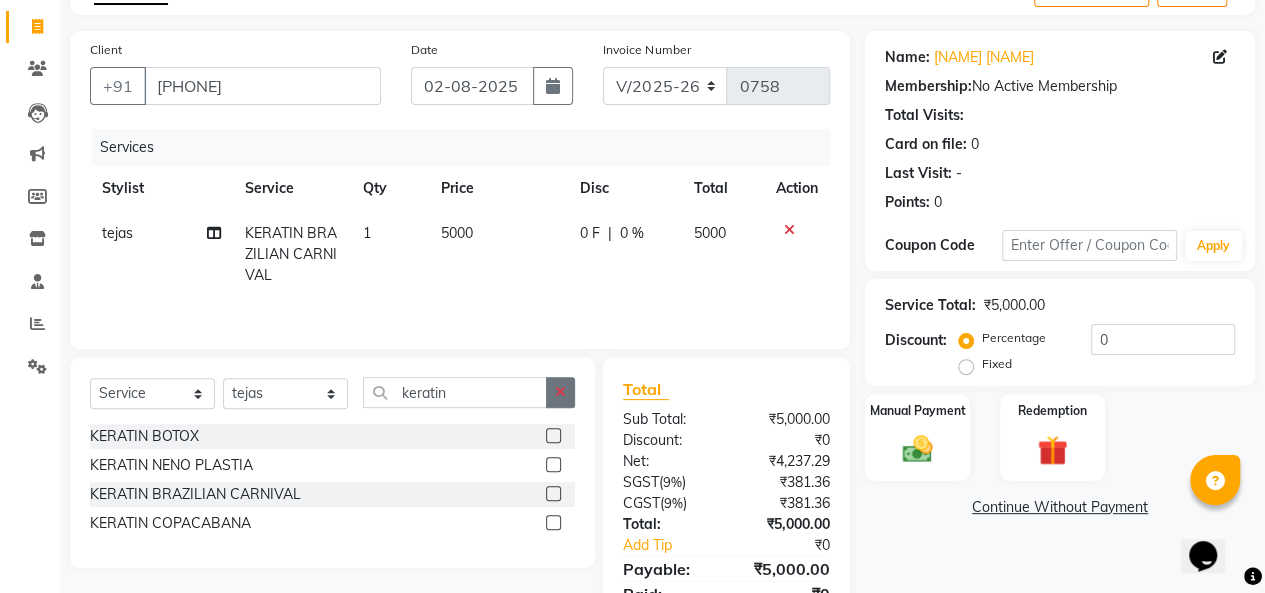 click 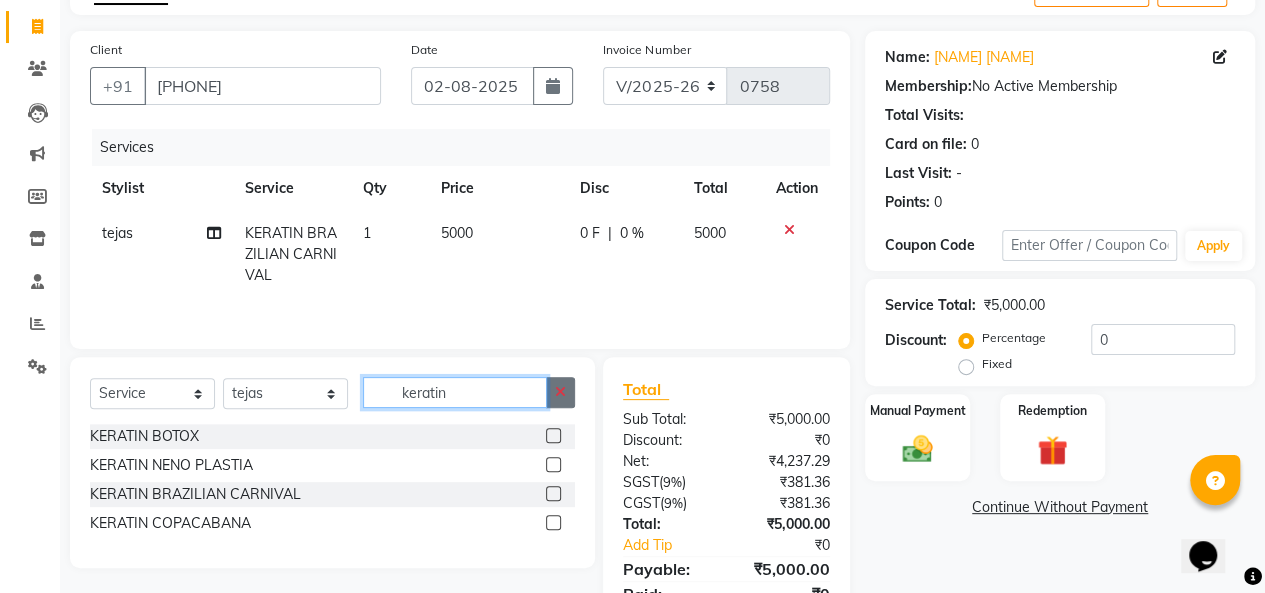 type 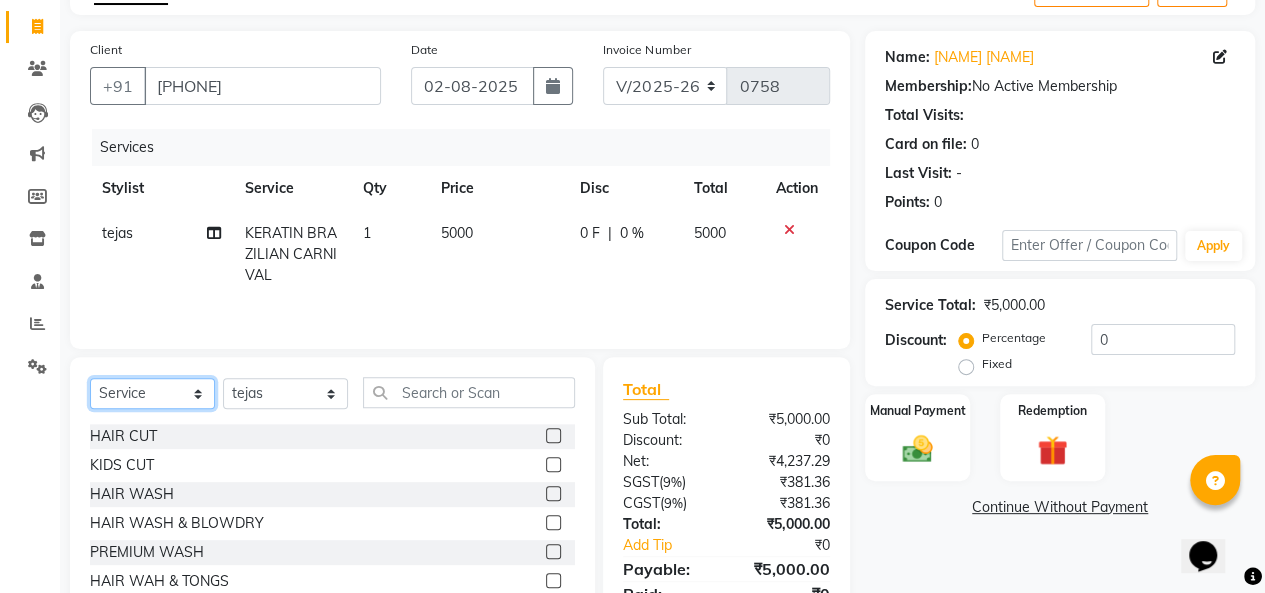 click on "Select  Service  Product  Membership  Package Voucher Prepaid Gift Card" 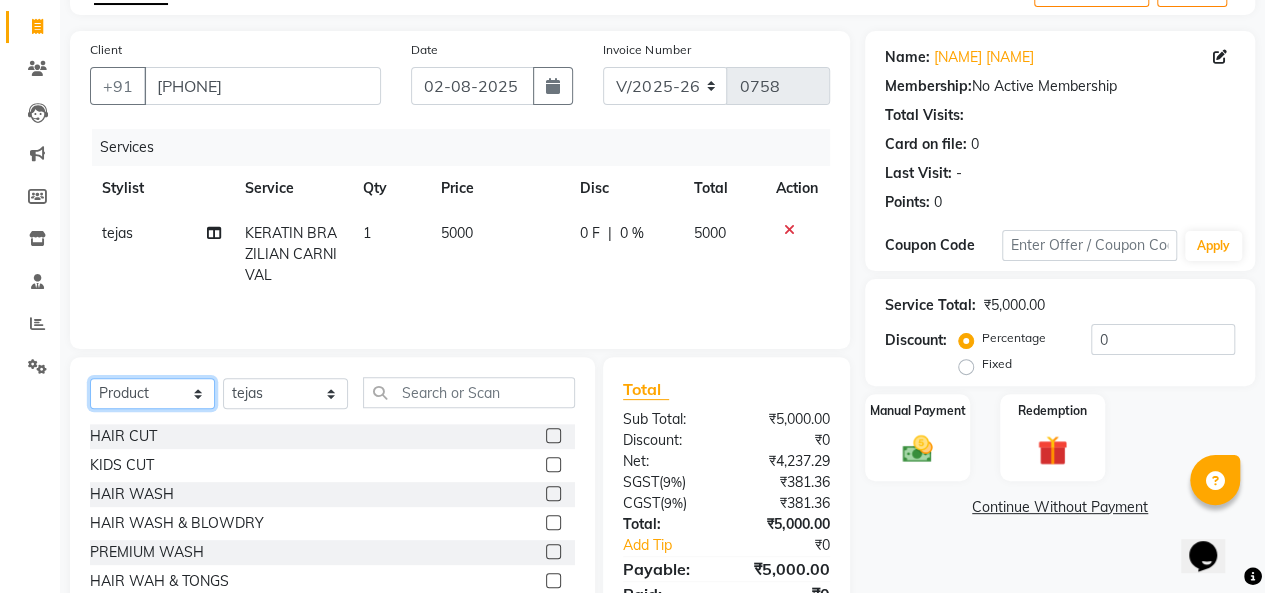 click on "Select  Service  Product  Membership  Package Voucher Prepaid Gift Card" 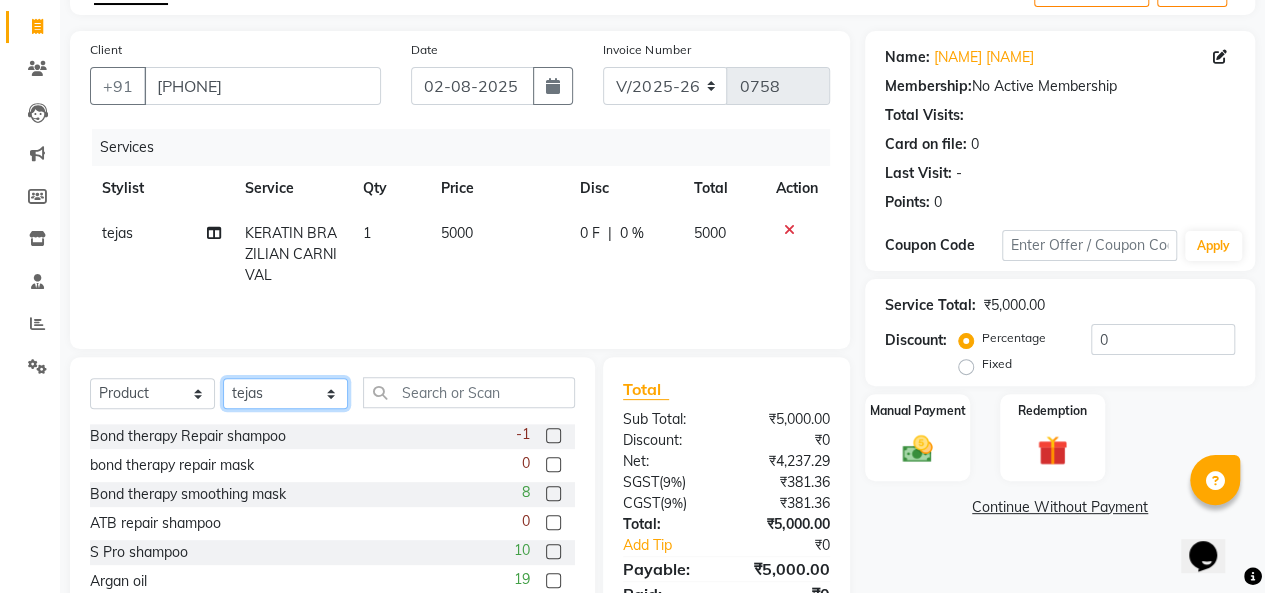 click on "Select Stylist Hemangi hemanshi khushi kundariya maya mayur nikita shubham tejas vaidehi" 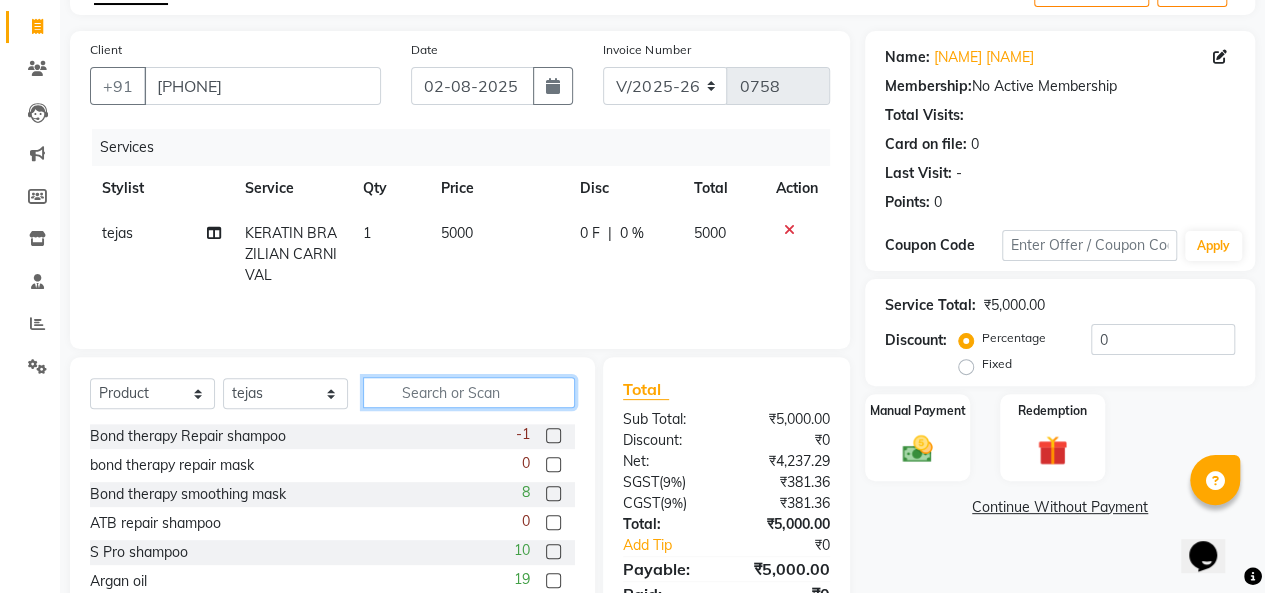 click 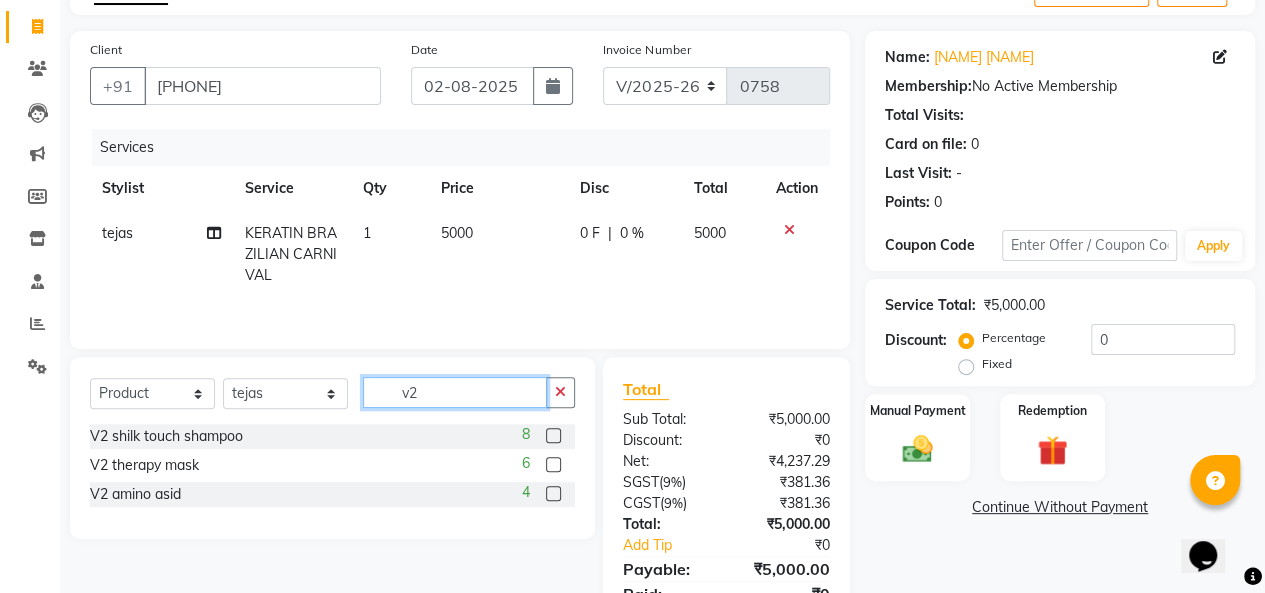 type on "v2" 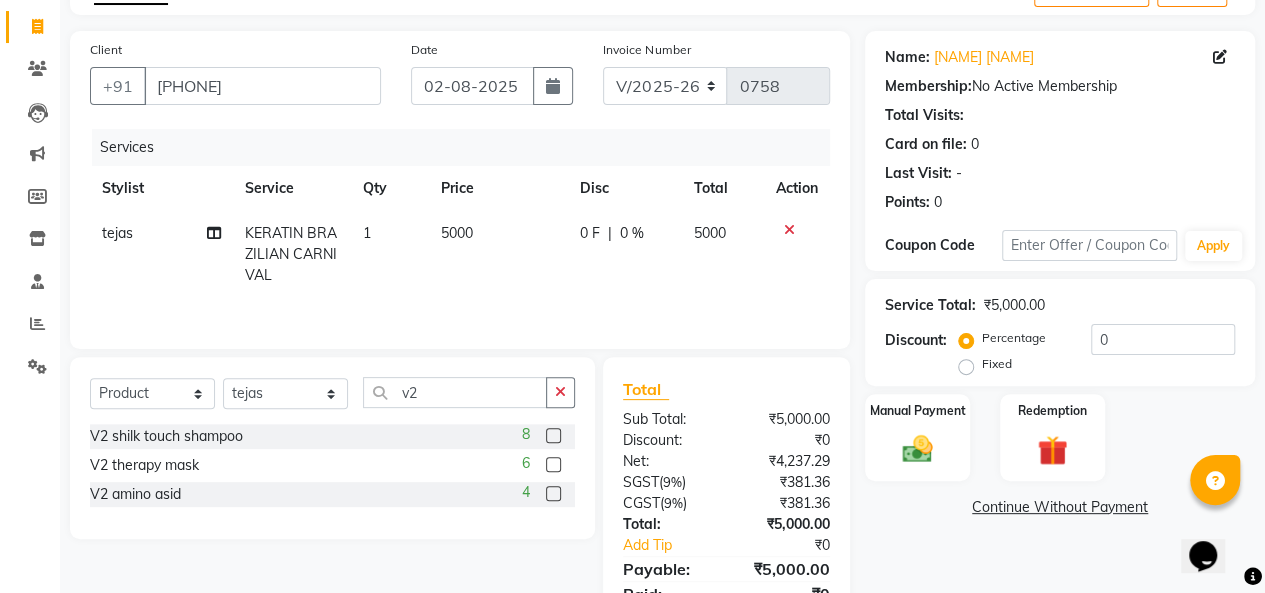 click 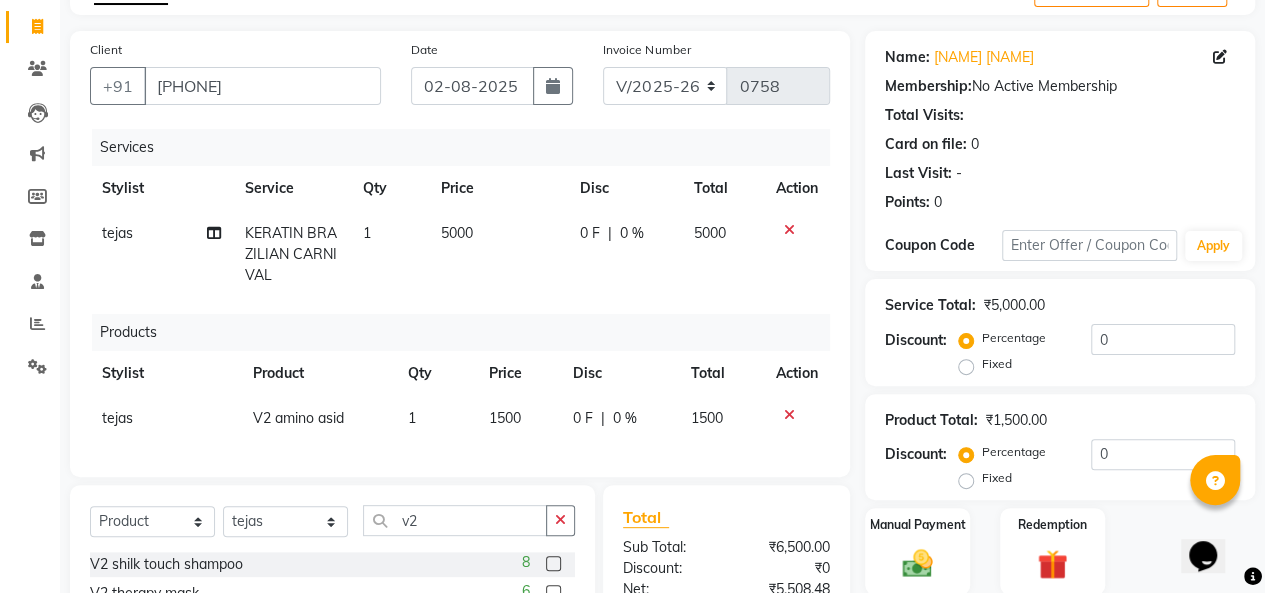 checkbox on "false" 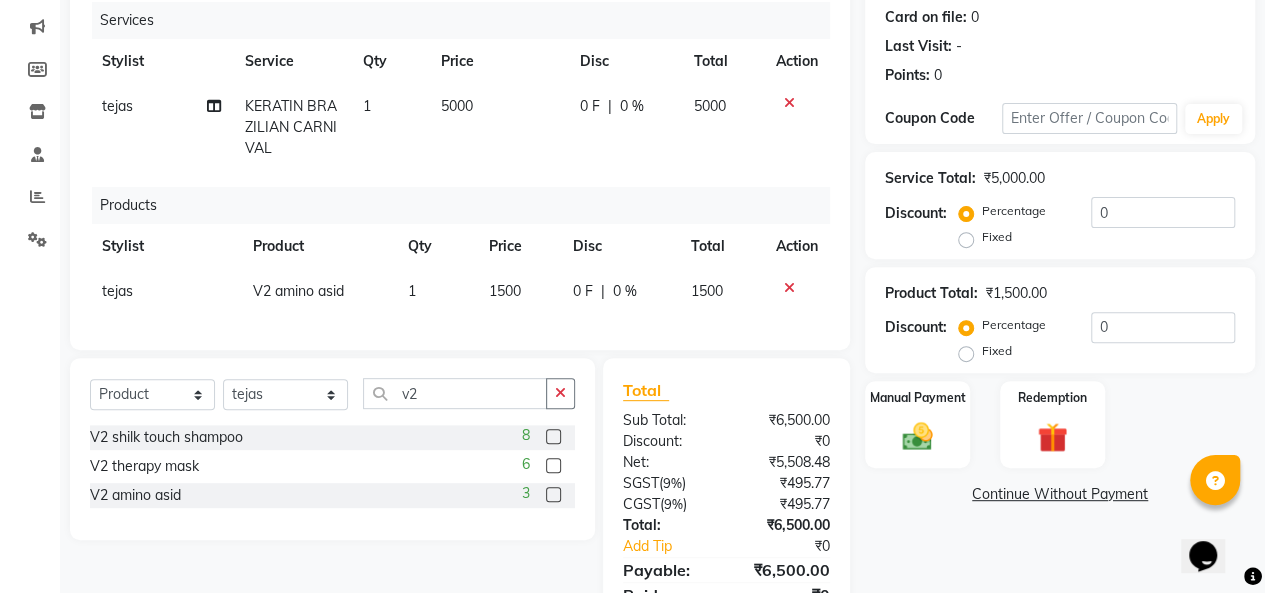 scroll, scrollTop: 246, scrollLeft: 0, axis: vertical 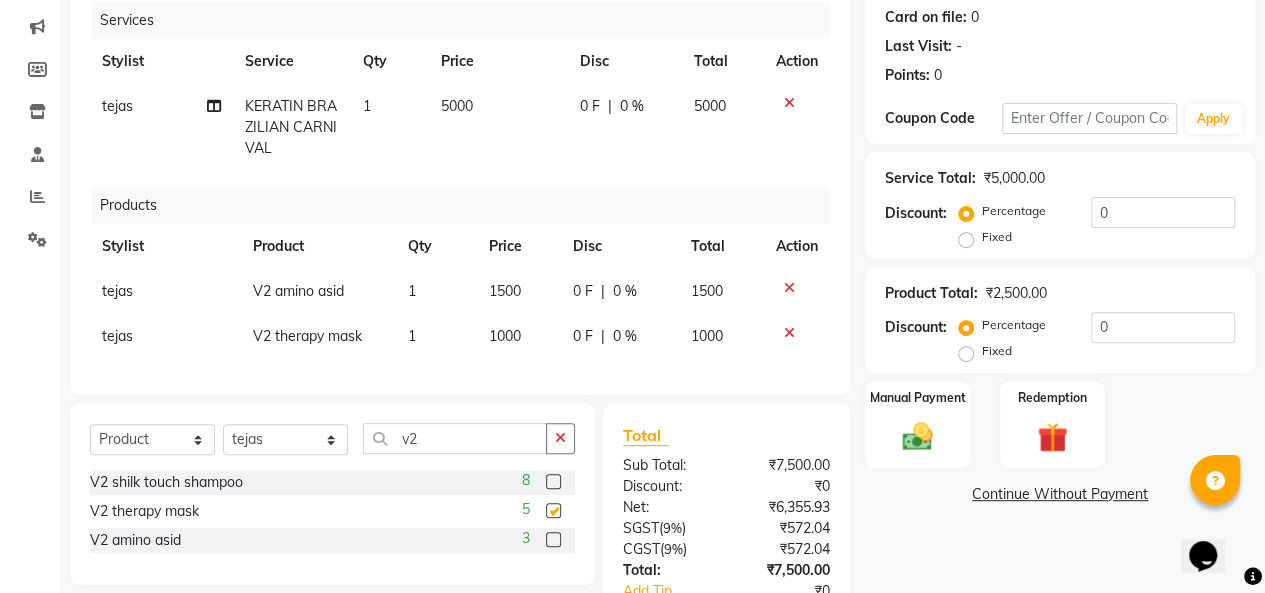 checkbox on "false" 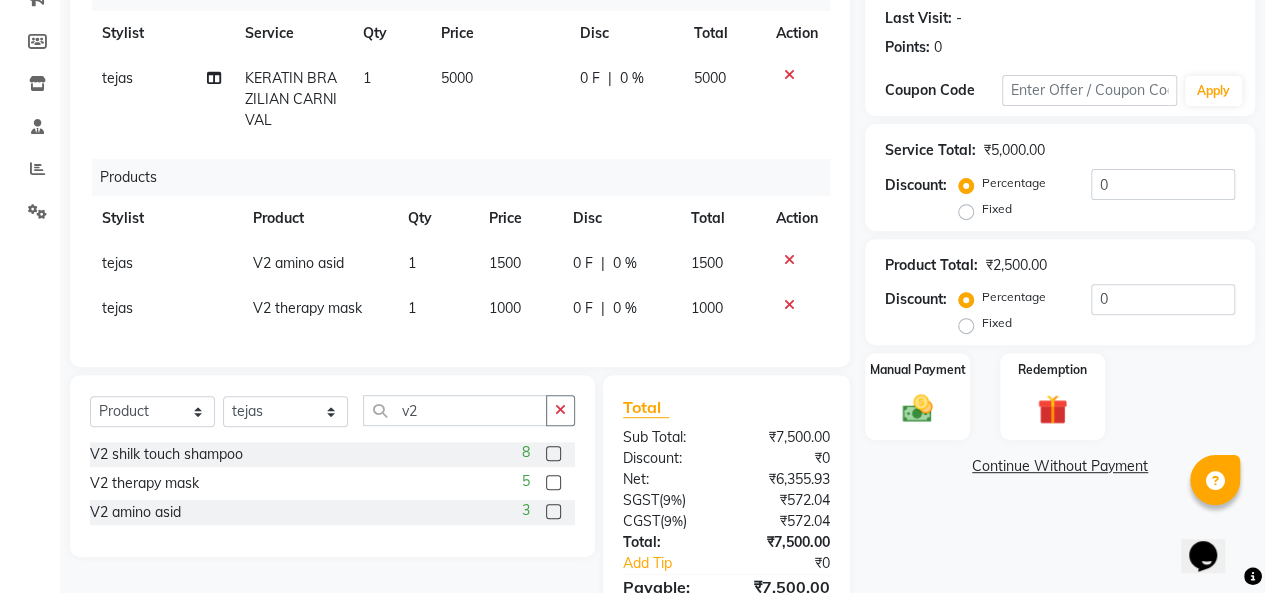 scroll, scrollTop: 288, scrollLeft: 0, axis: vertical 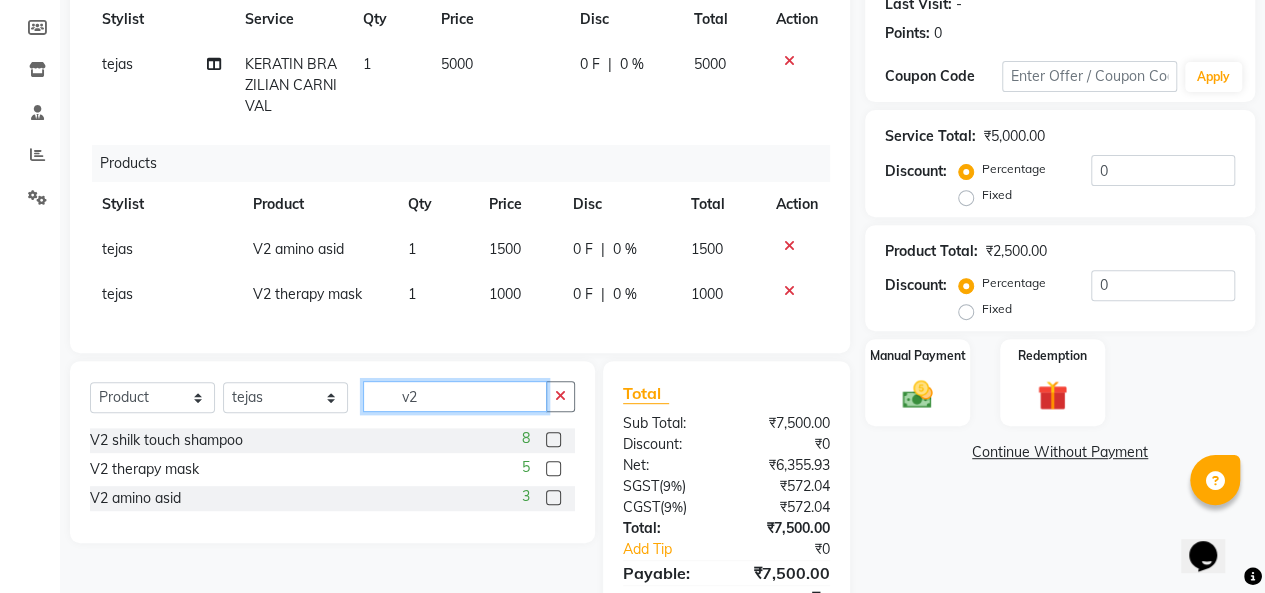 click on "v2" 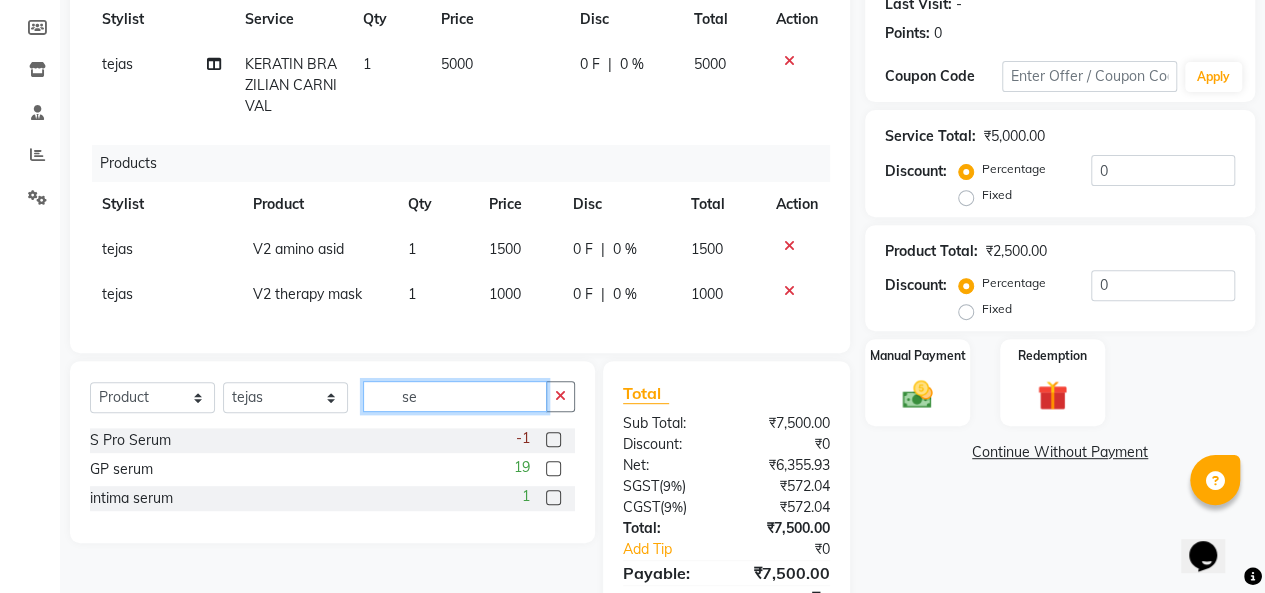 type on "s" 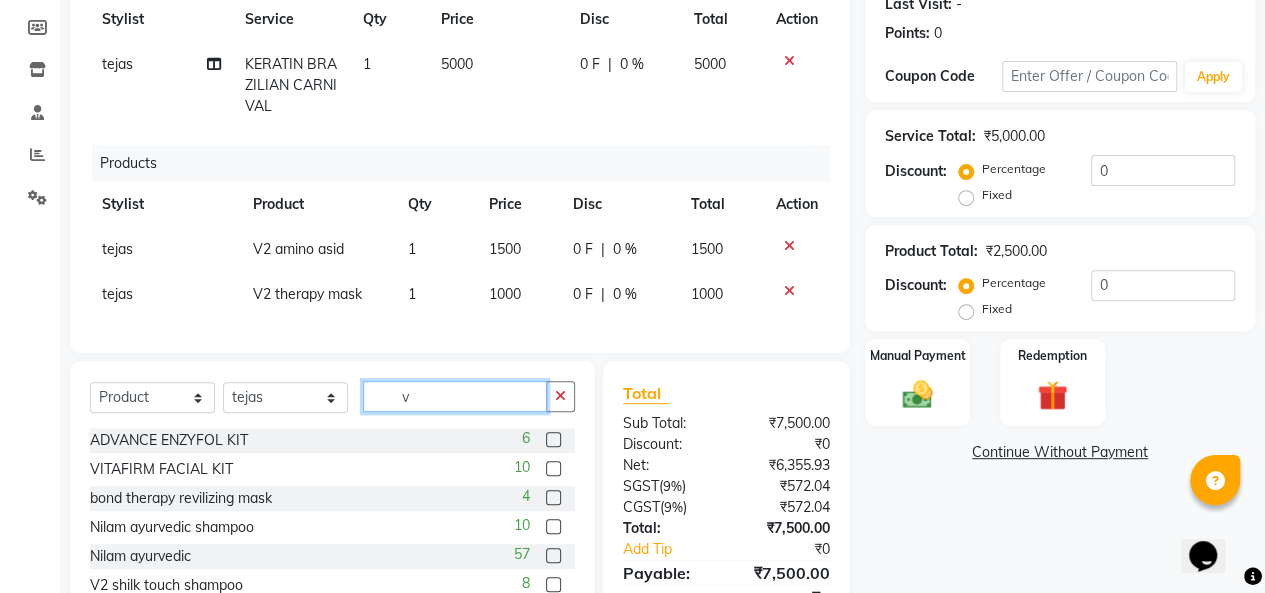 type on "v2" 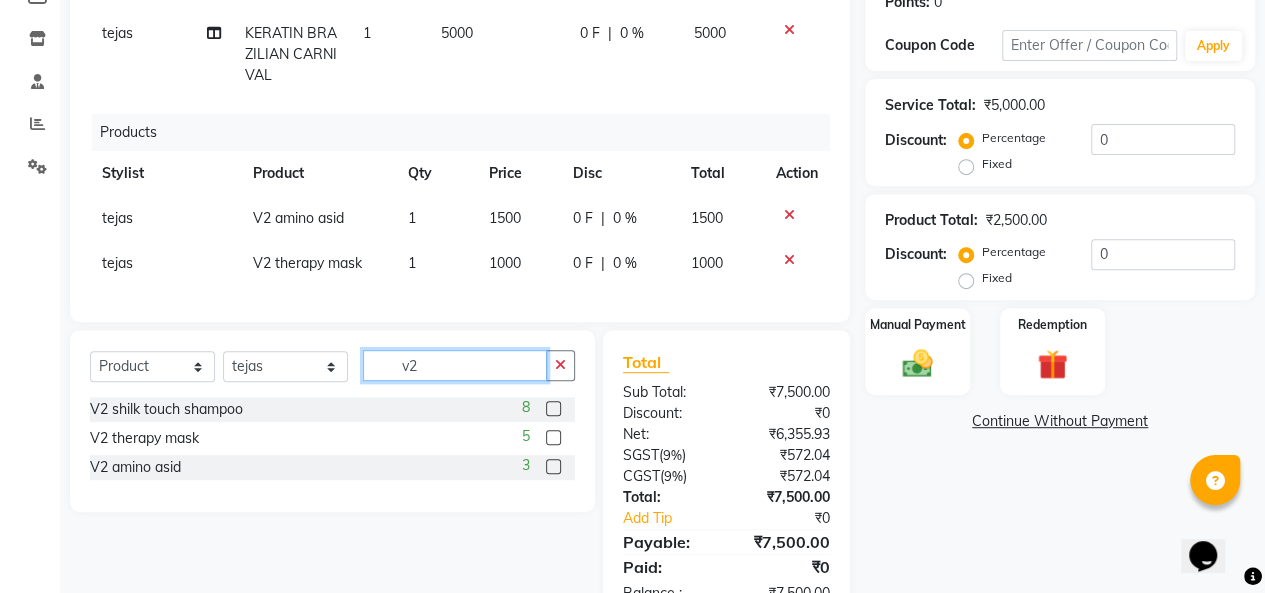 scroll, scrollTop: 320, scrollLeft: 0, axis: vertical 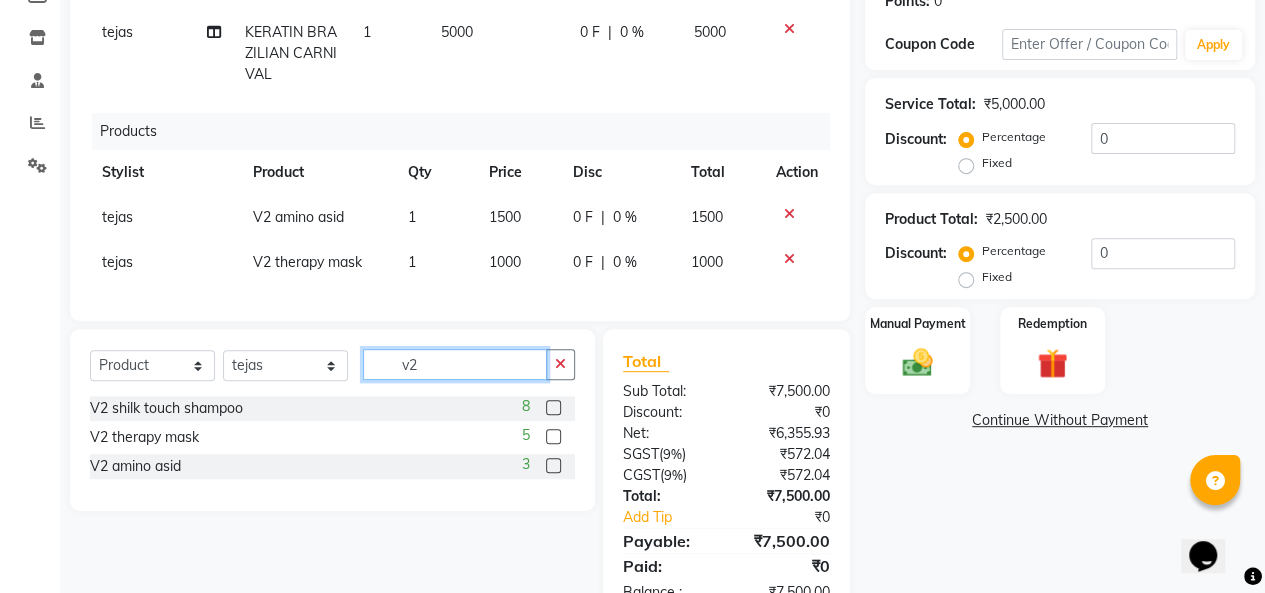 click on "v2" 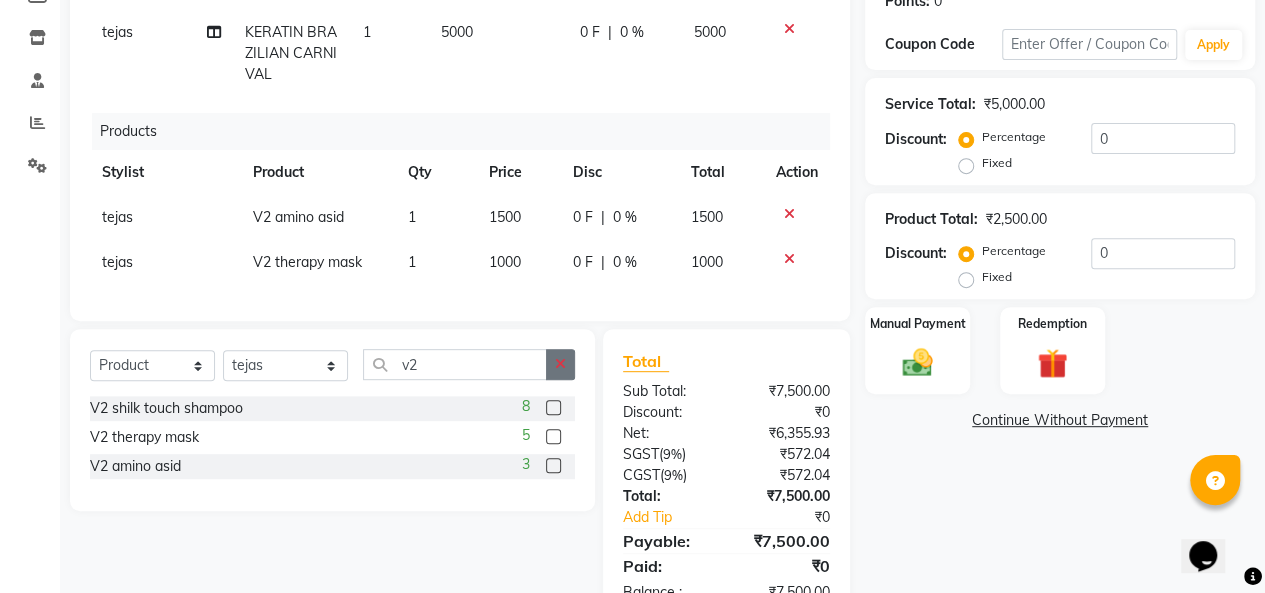 click 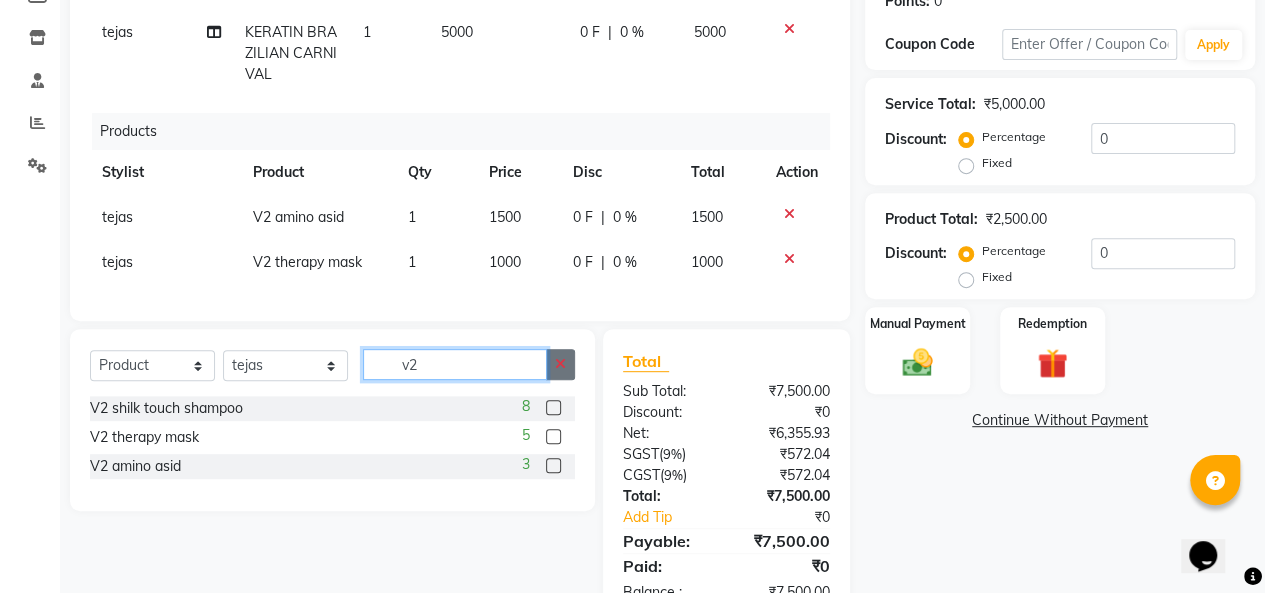 type 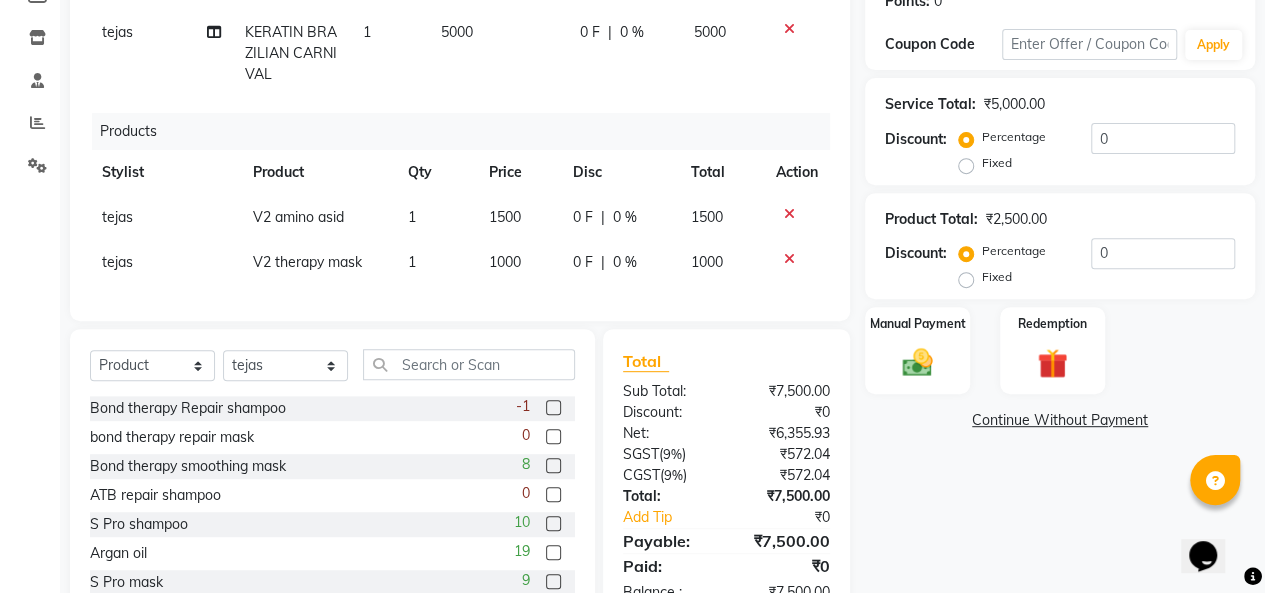 click on "1" 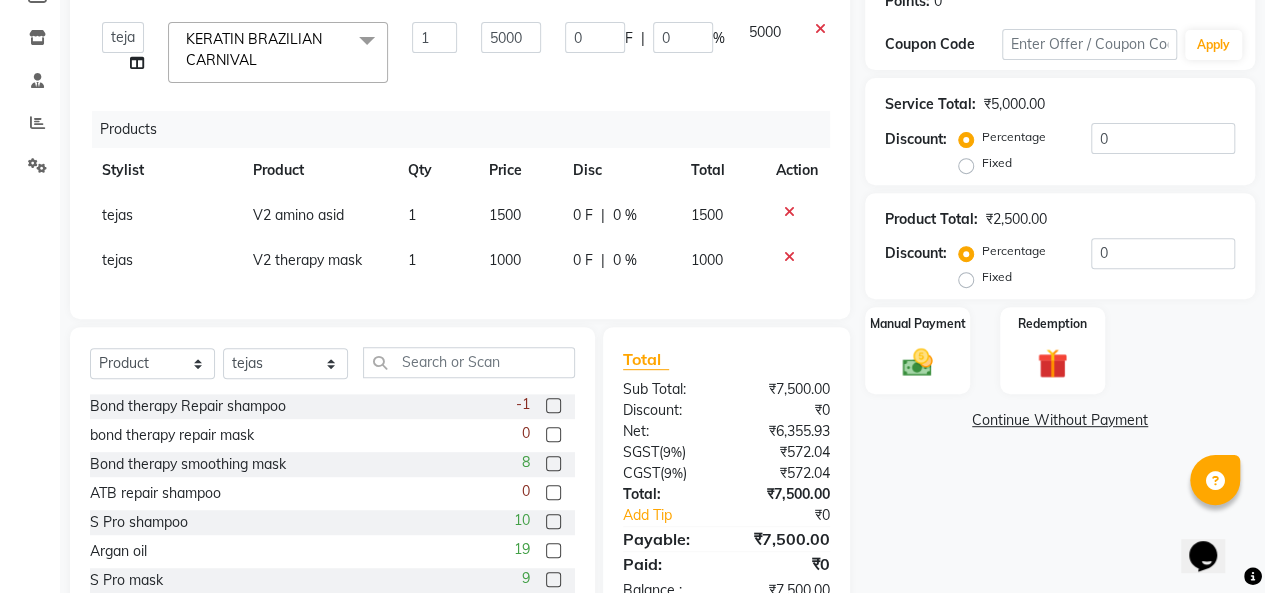 click 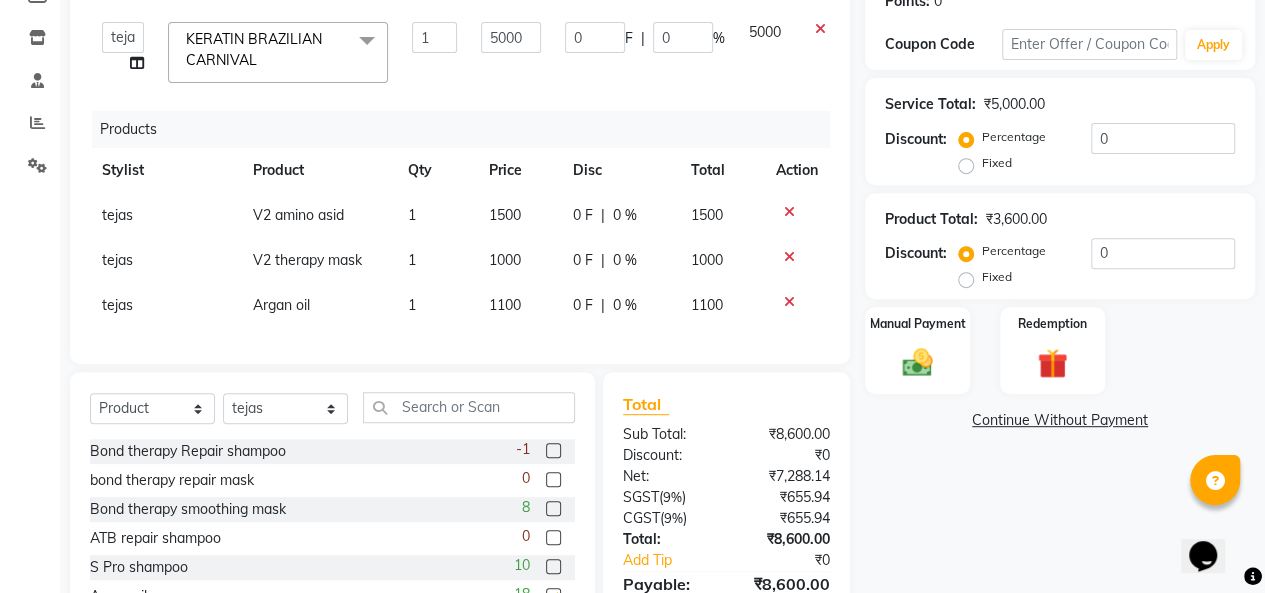 checkbox on "false" 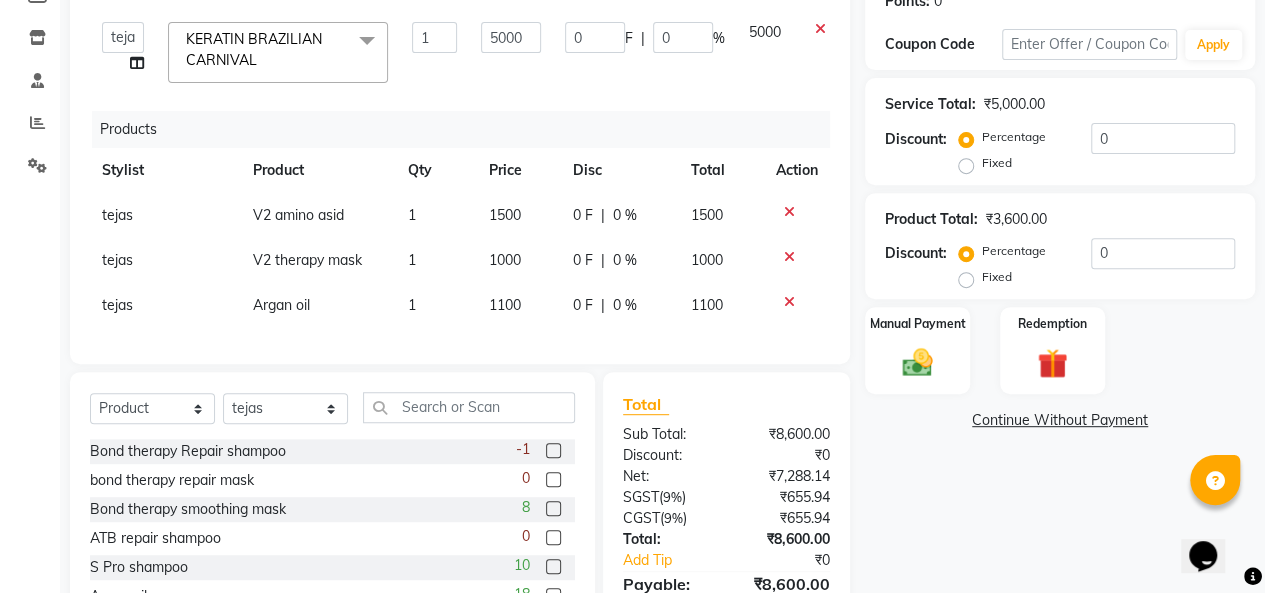 click on "1100" 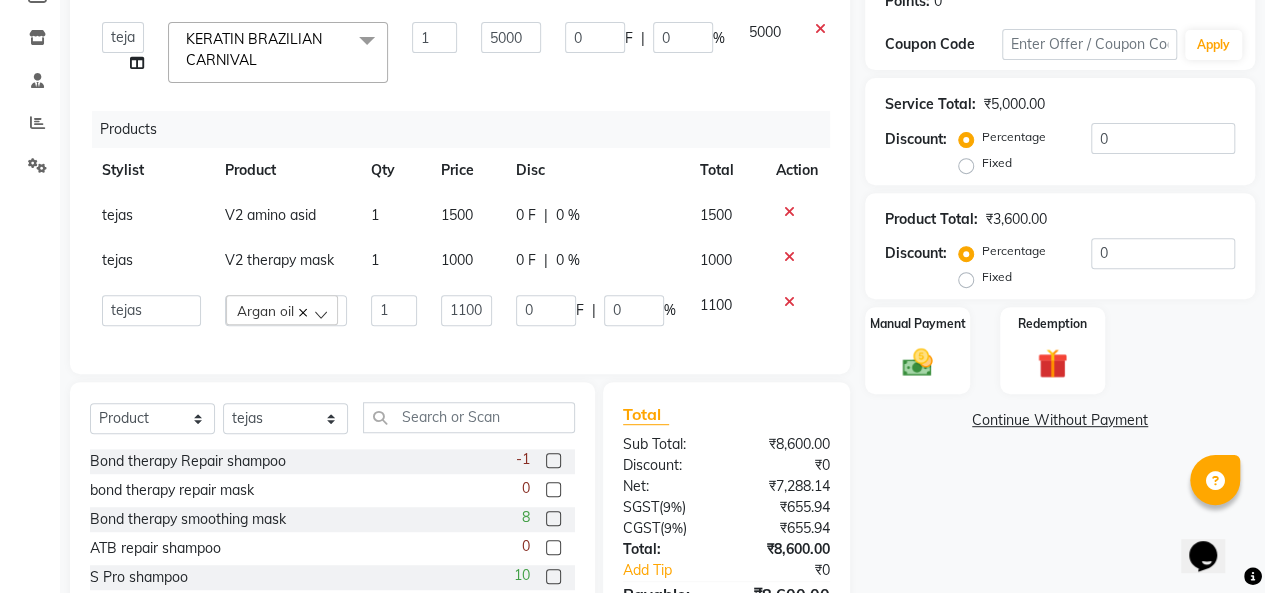 click on "0 F | 0 %" 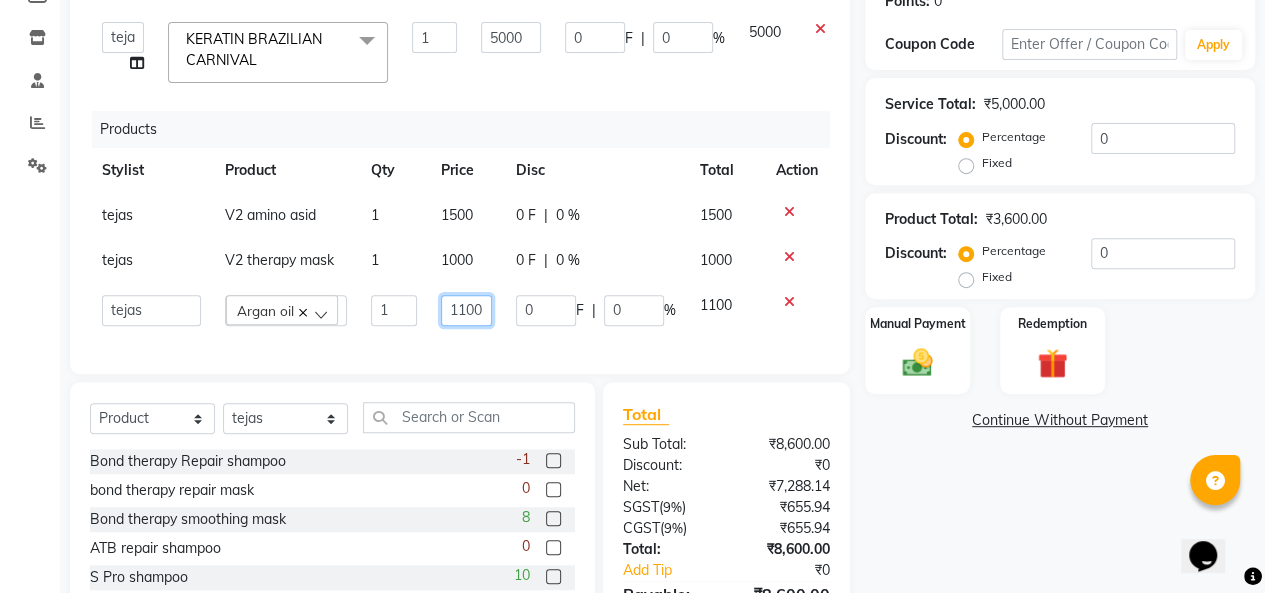 click on "1100" 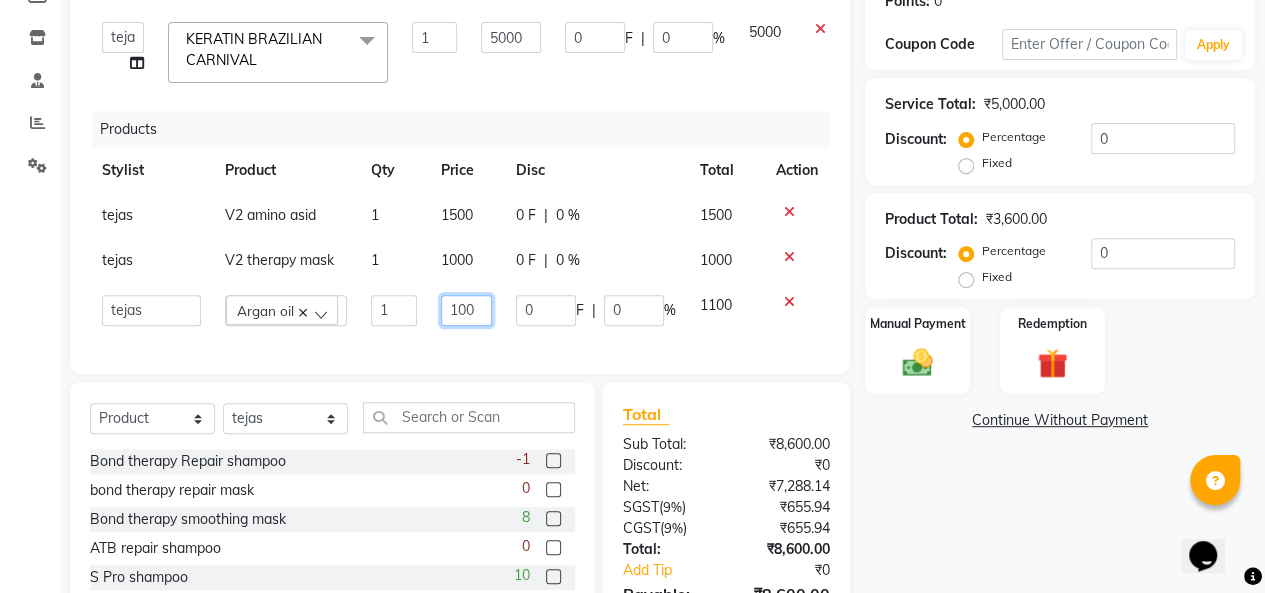 type on "1000" 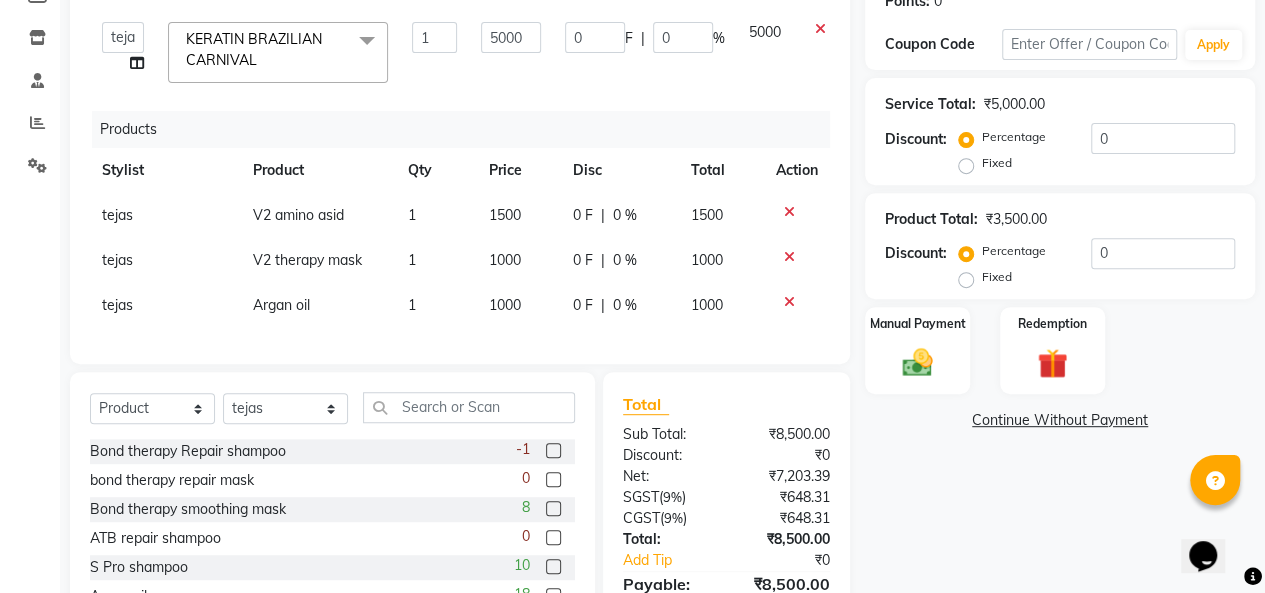 click 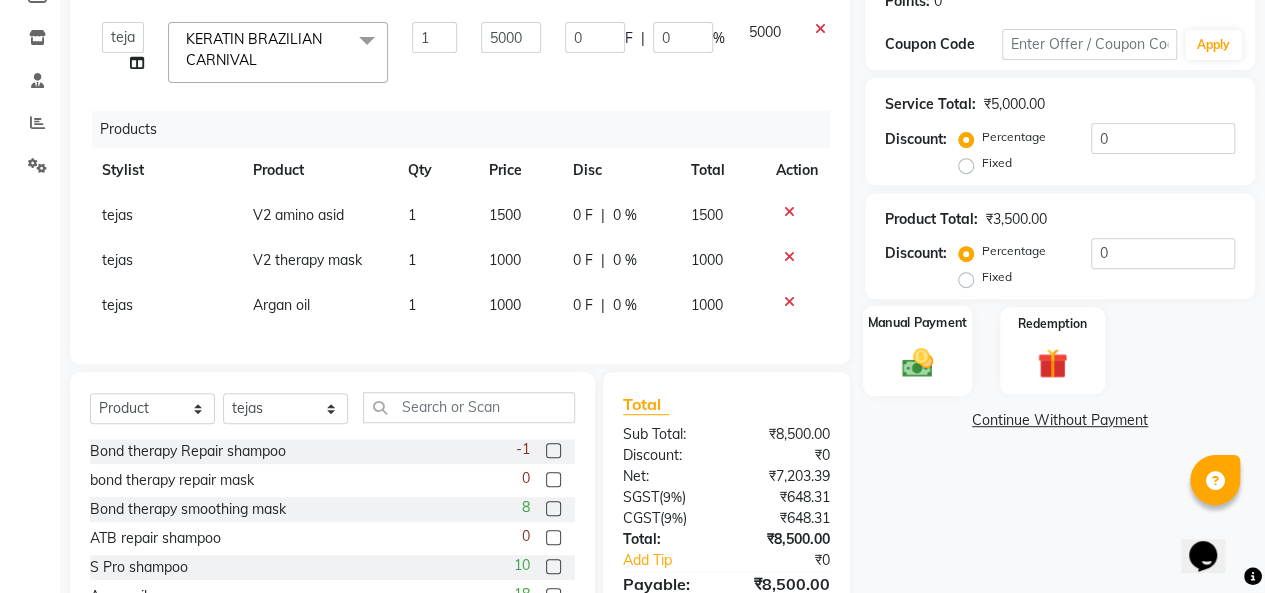 click on "Manual Payment" 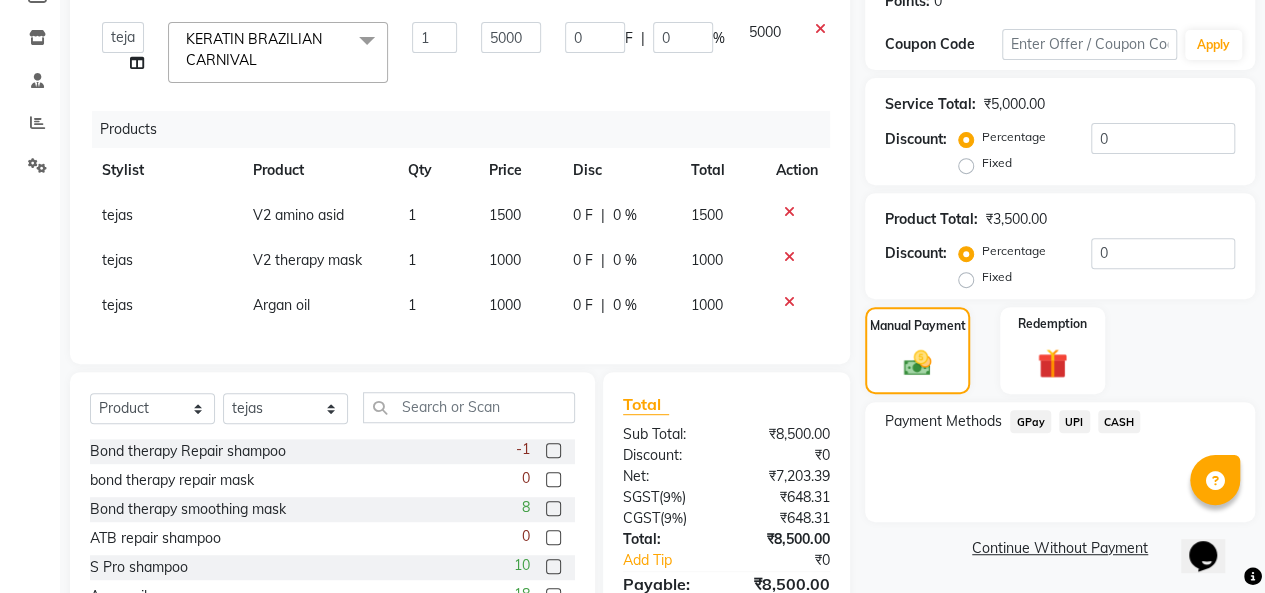 click on "CASH" 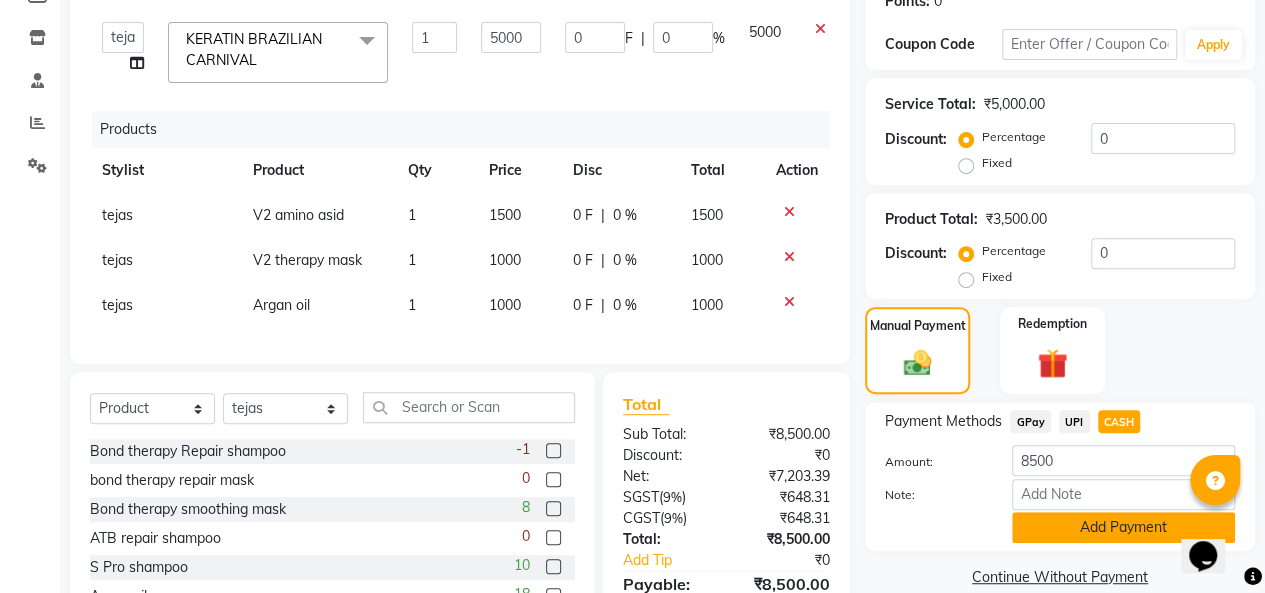 click on "Add Payment" 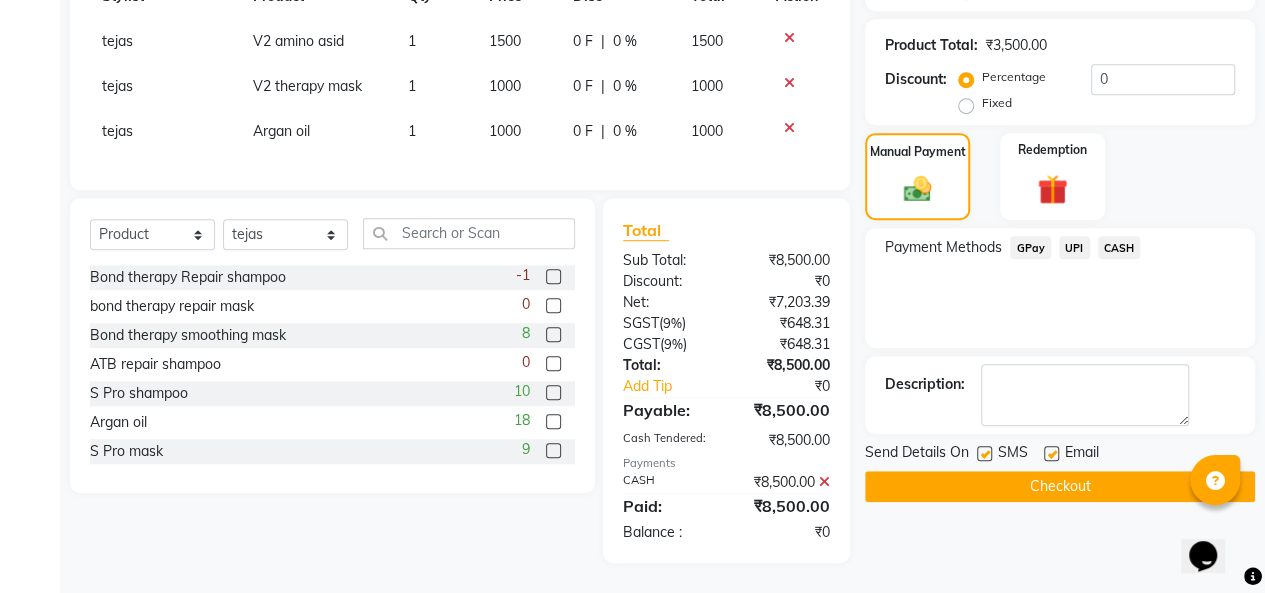 scroll, scrollTop: 506, scrollLeft: 0, axis: vertical 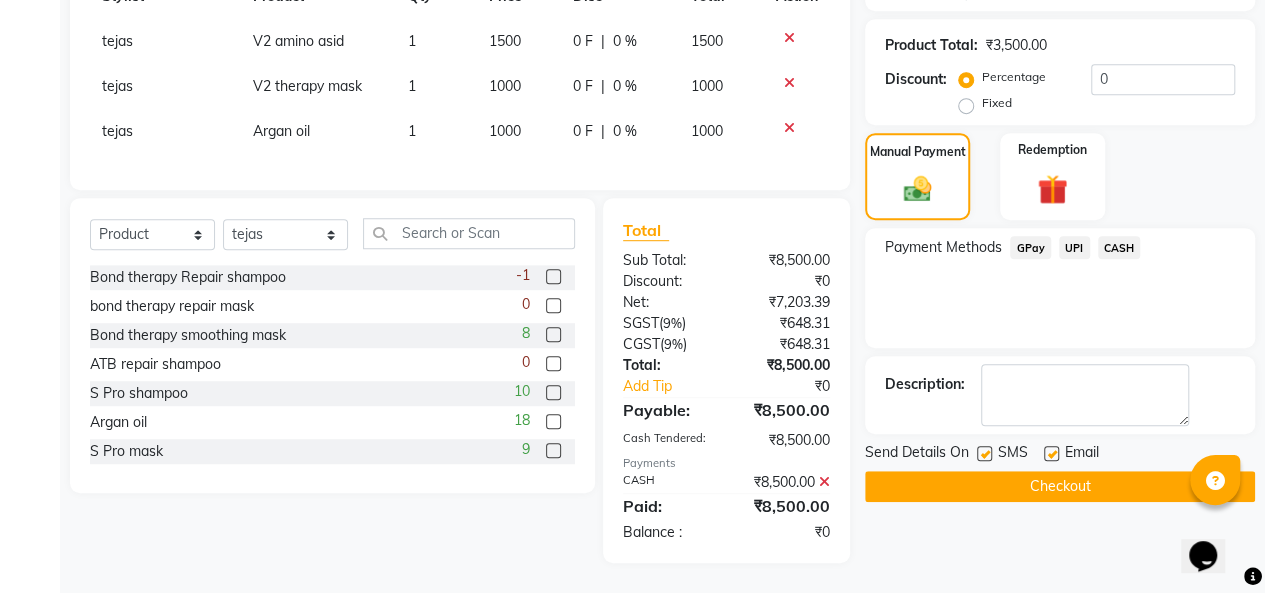 click 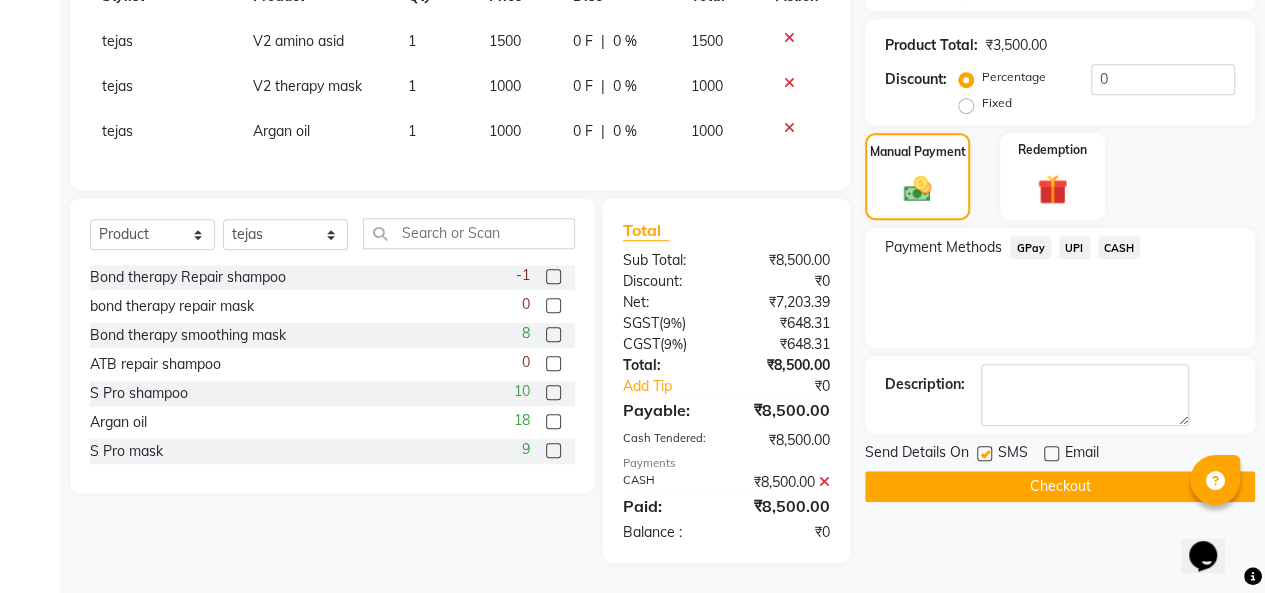 click on "Checkout" 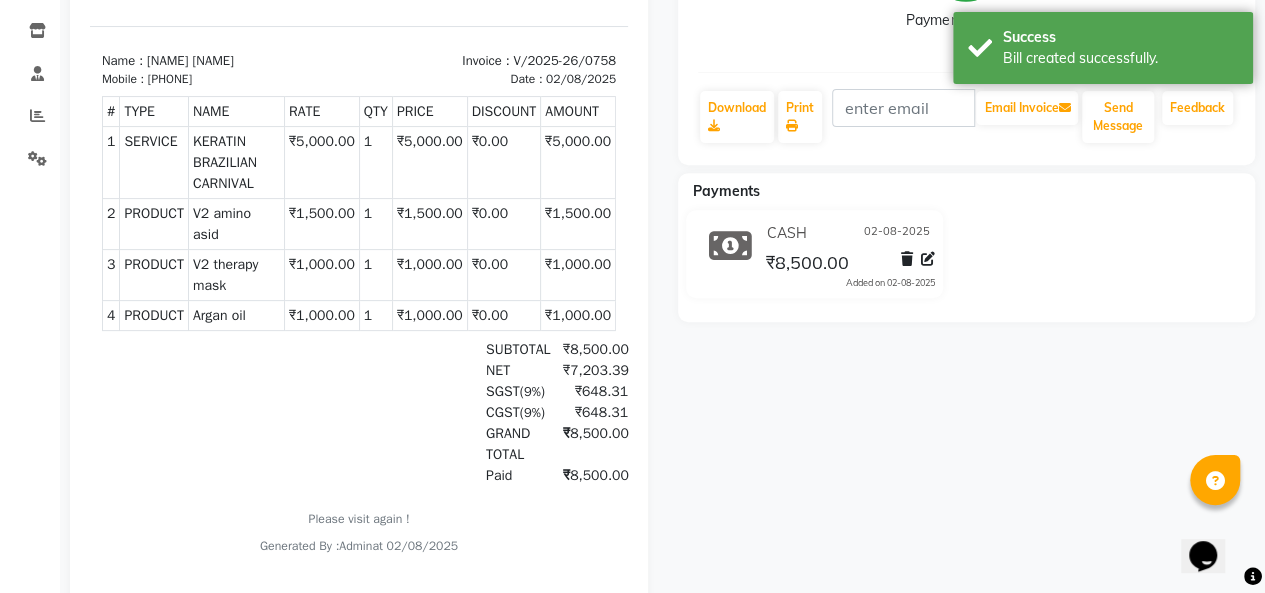 scroll, scrollTop: 0, scrollLeft: 0, axis: both 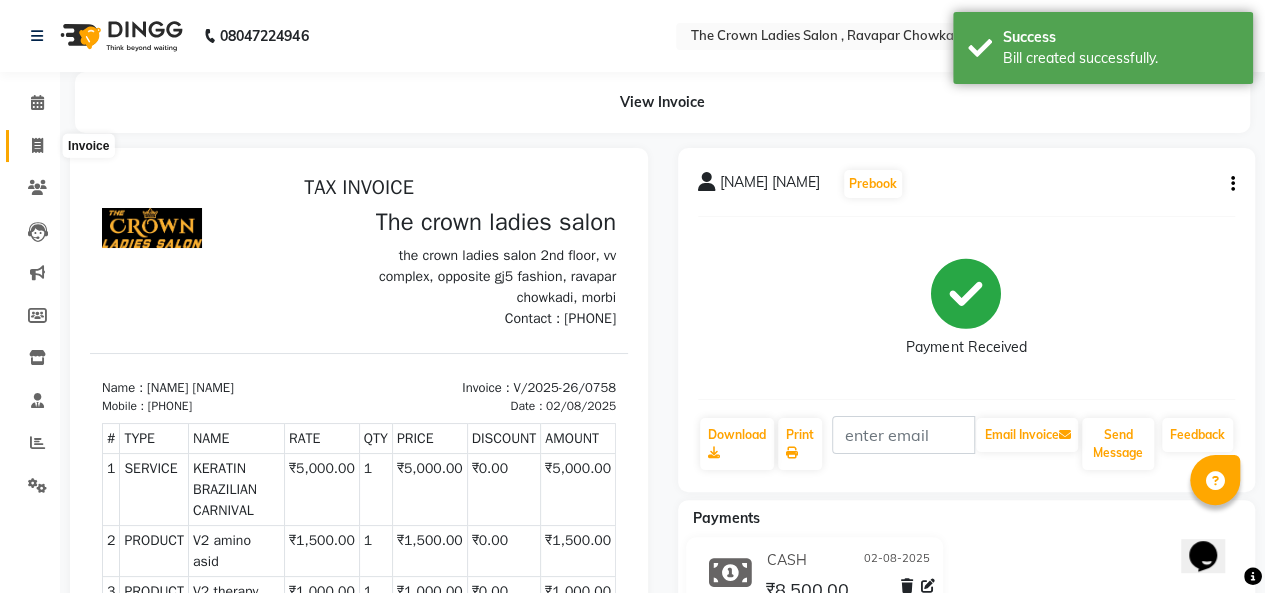 click 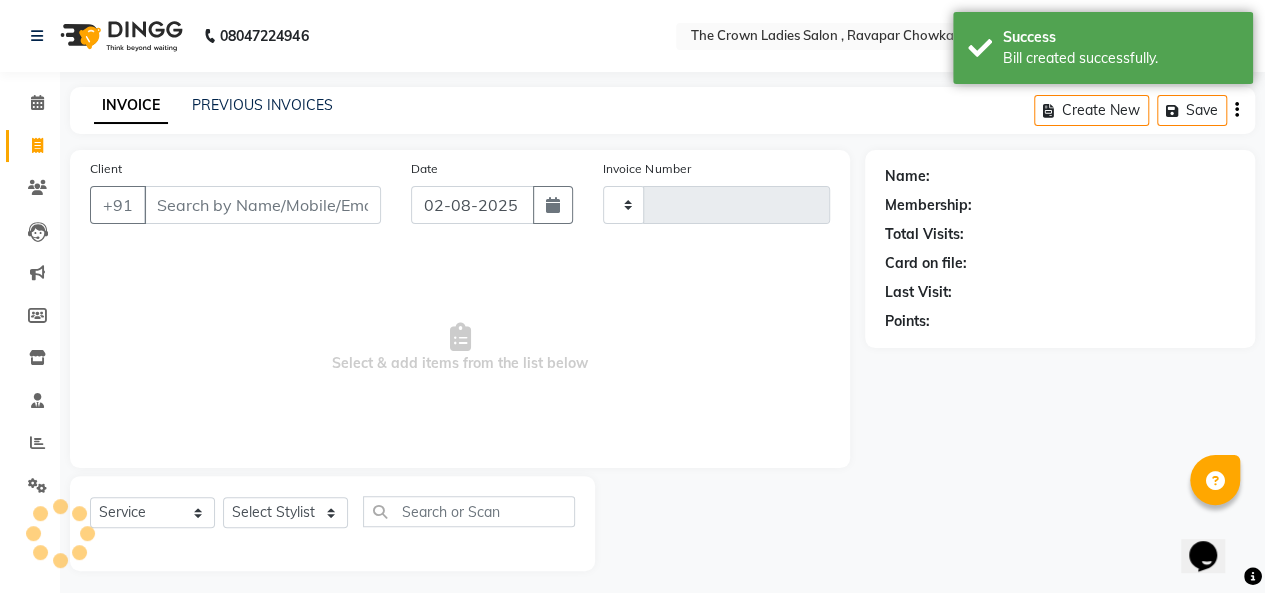 scroll, scrollTop: 7, scrollLeft: 0, axis: vertical 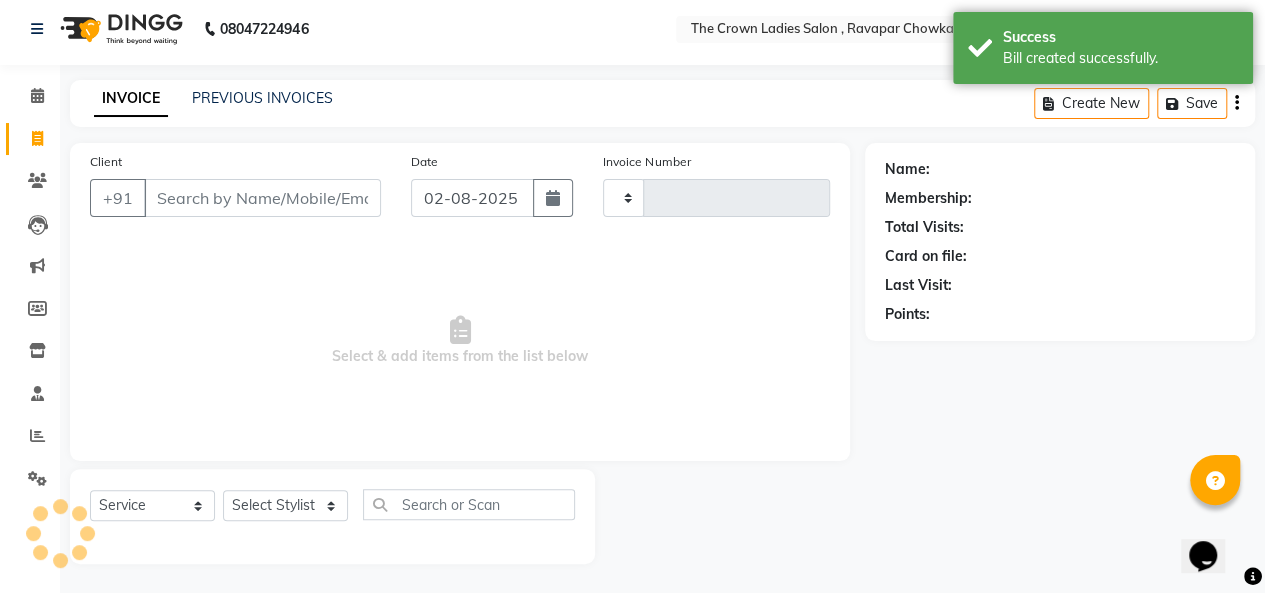 type on "0759" 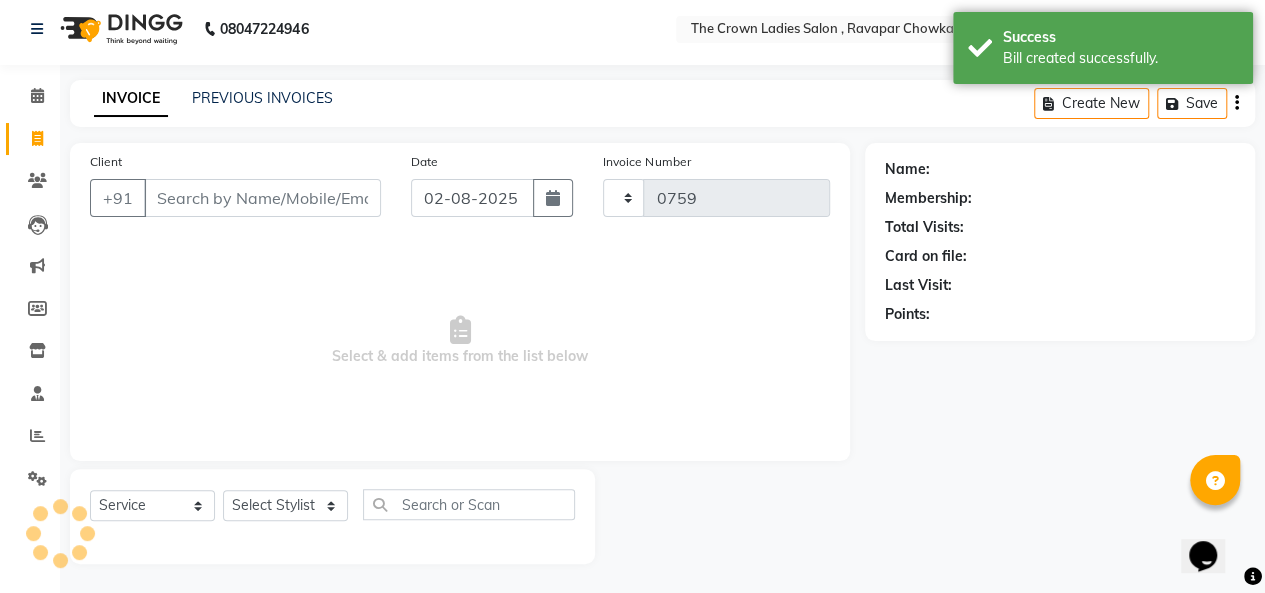 select on "7627" 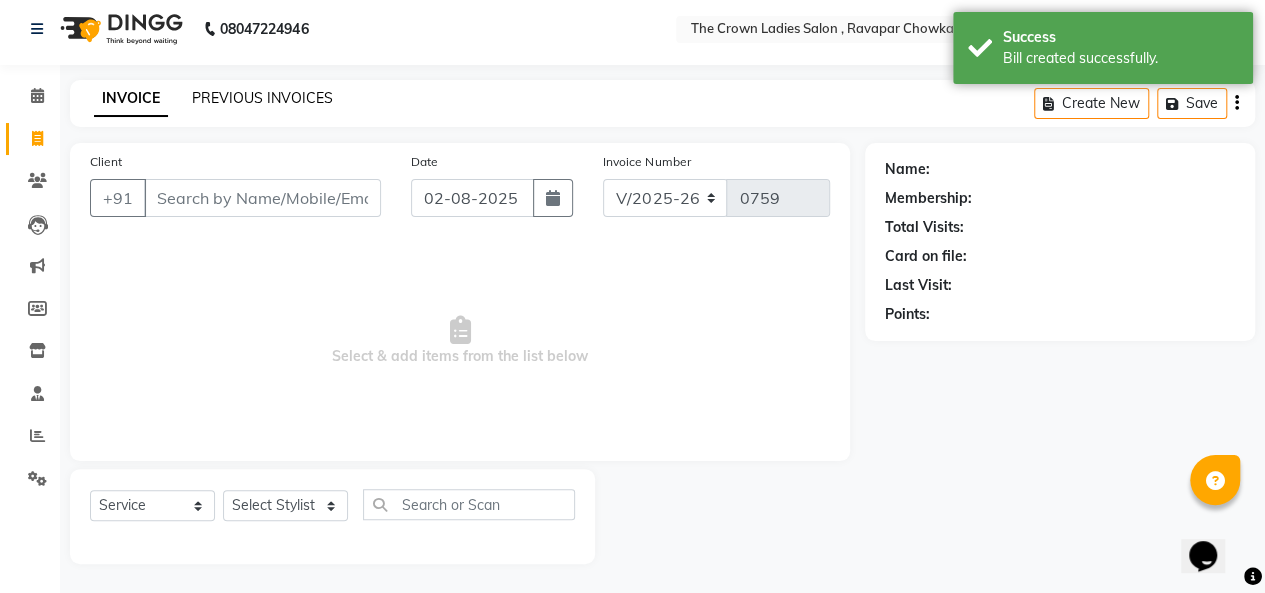 click on "PREVIOUS INVOICES" 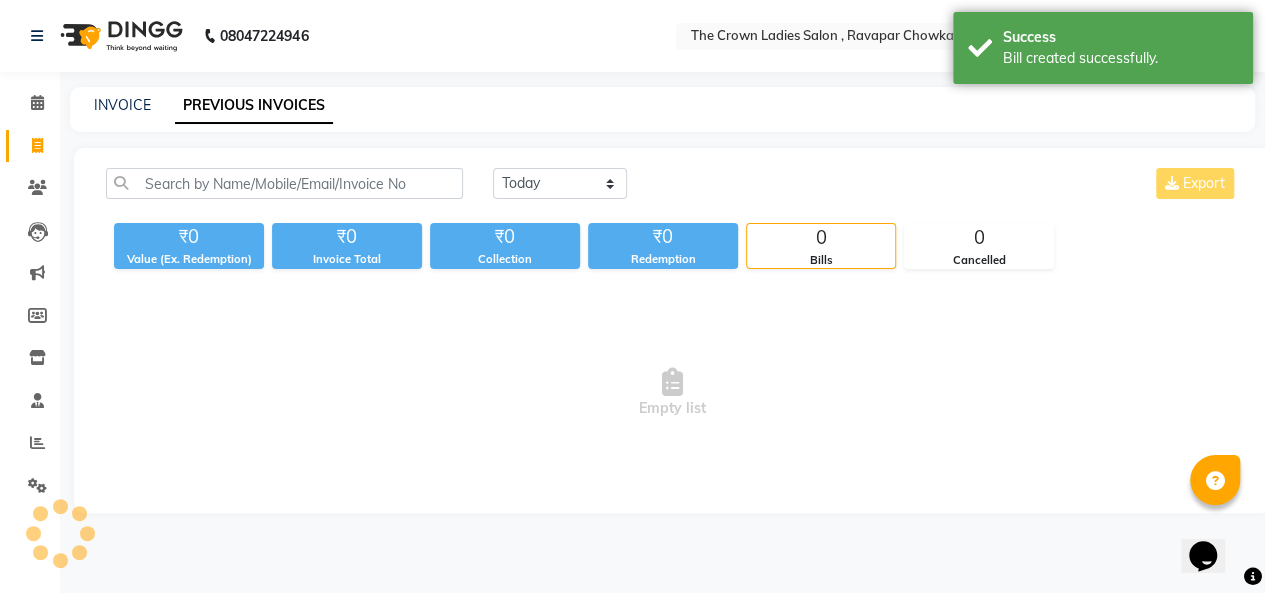 scroll, scrollTop: 0, scrollLeft: 0, axis: both 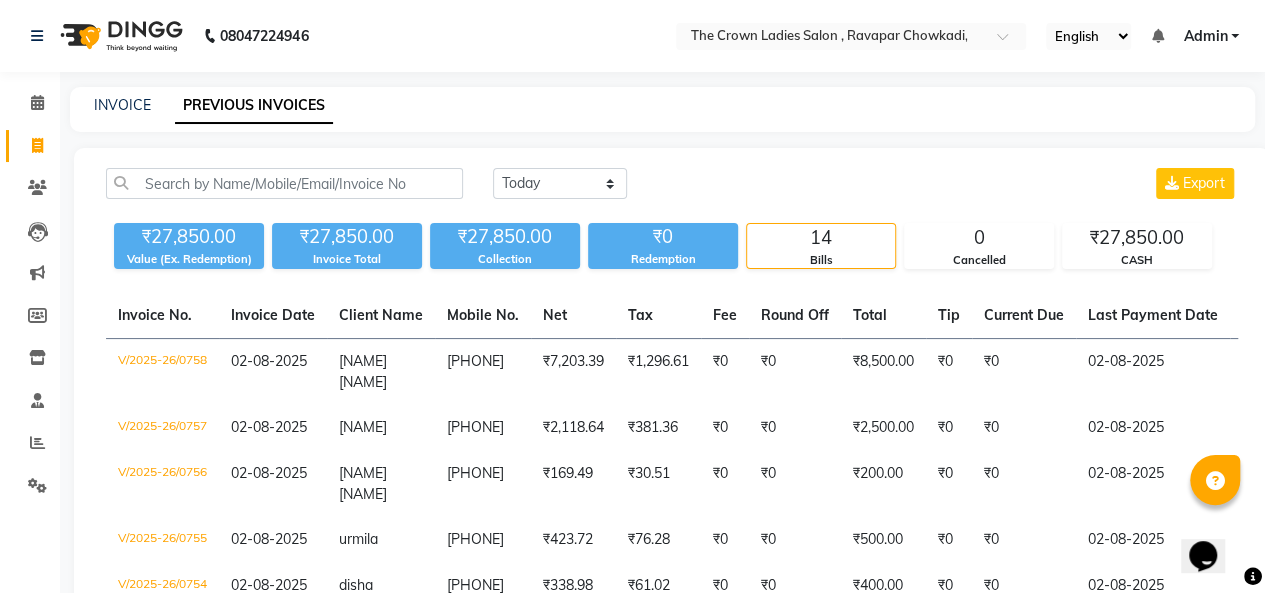 click on "INVOICE" 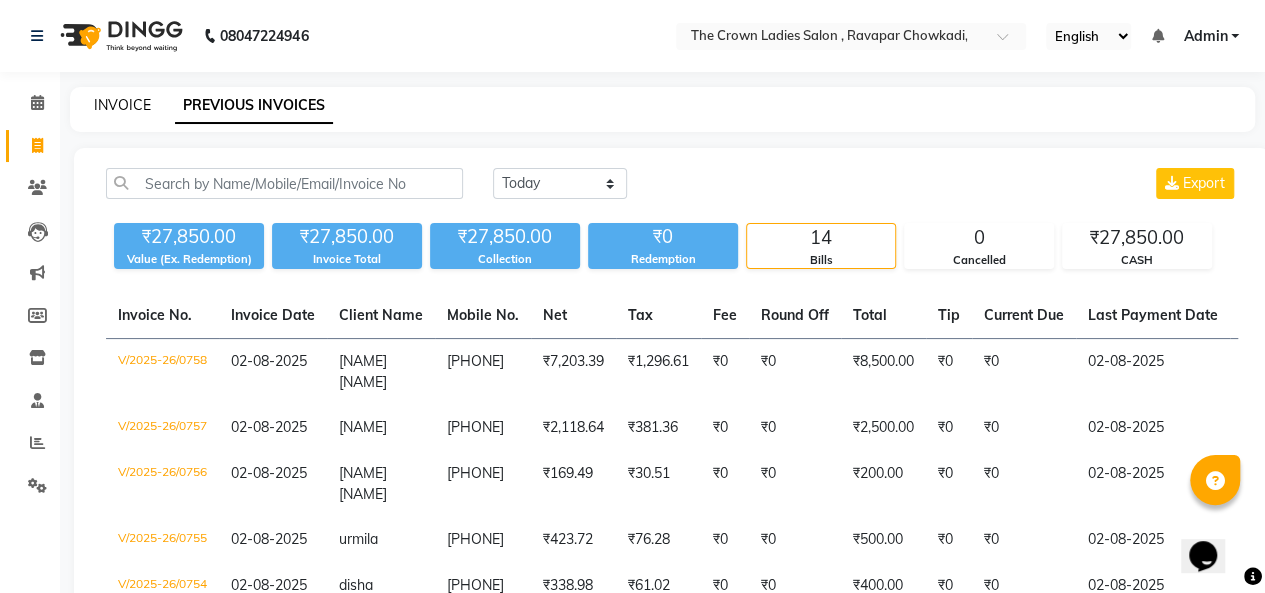 click on "INVOICE" 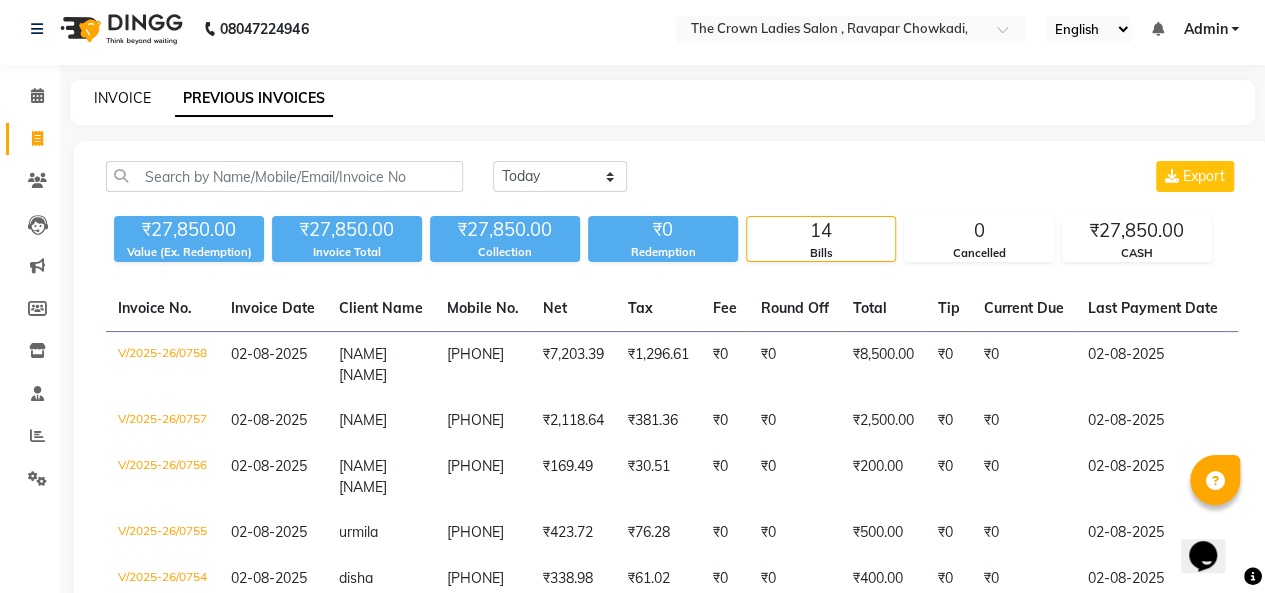 select on "service" 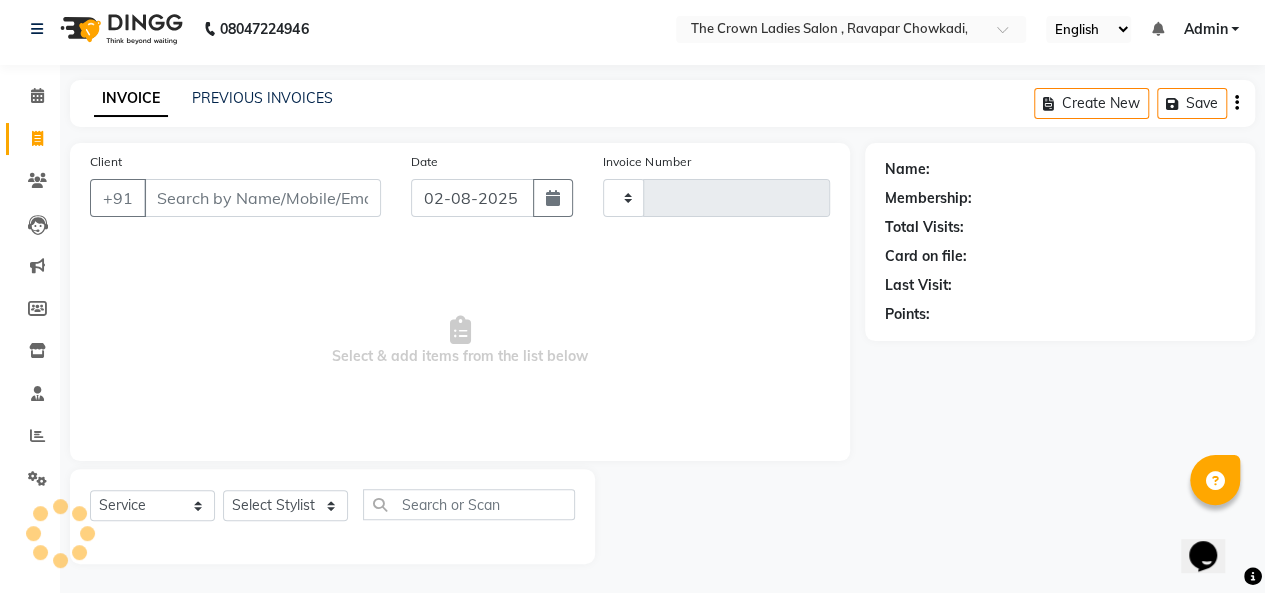 type on "0759" 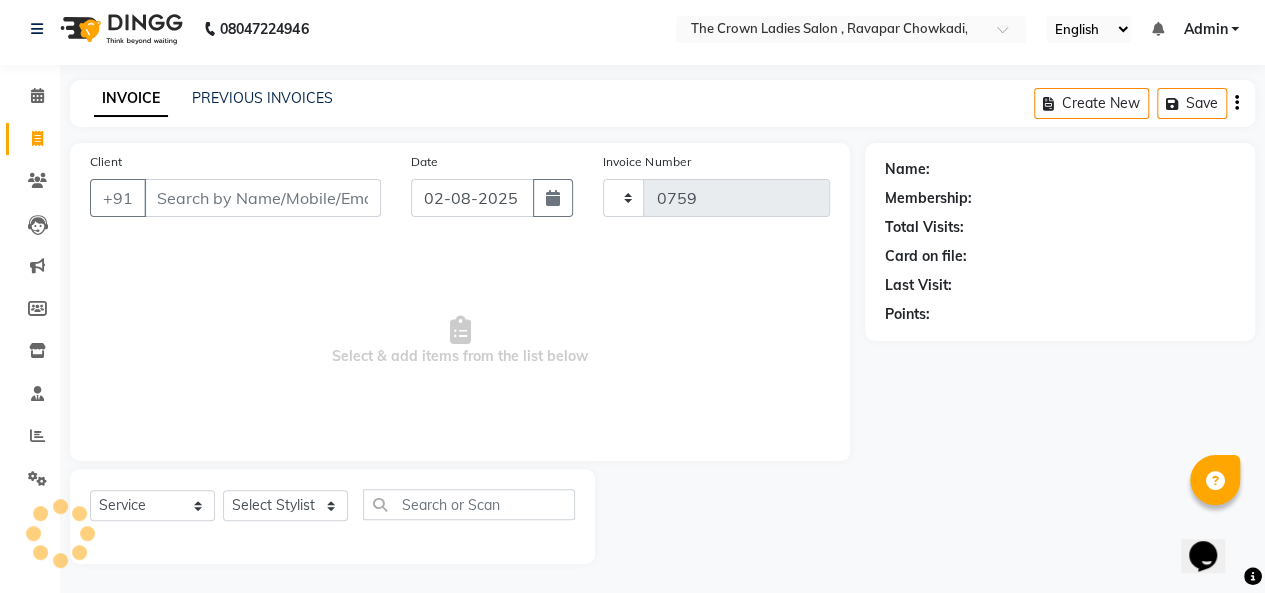 select on "7627" 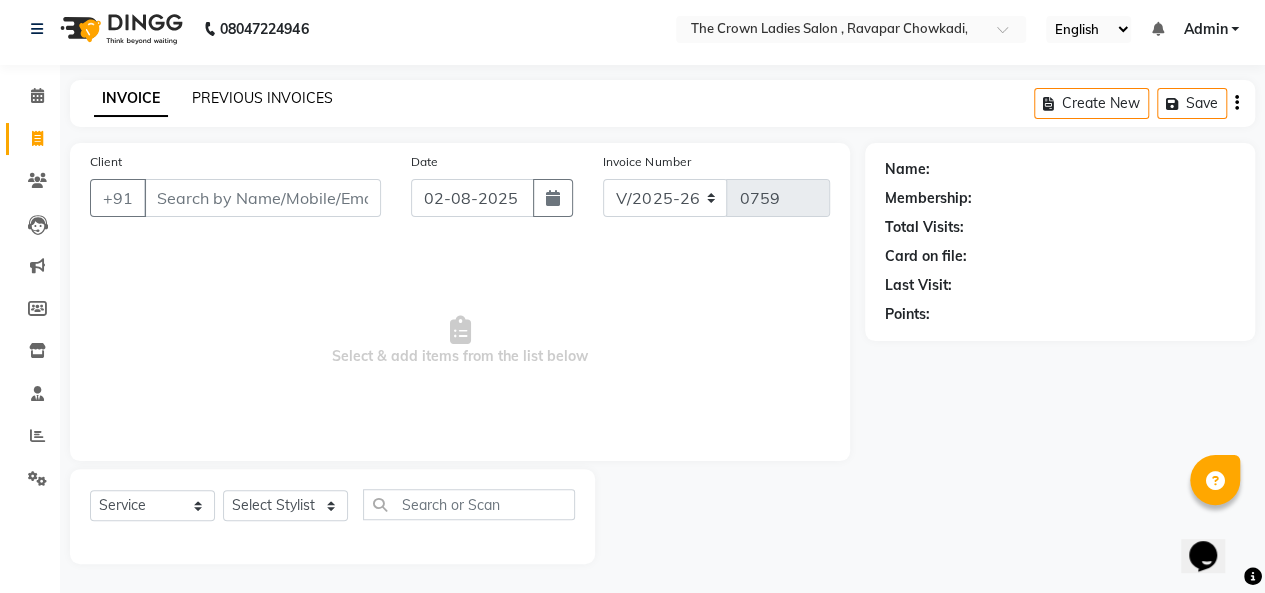 click on "PREVIOUS INVOICES" 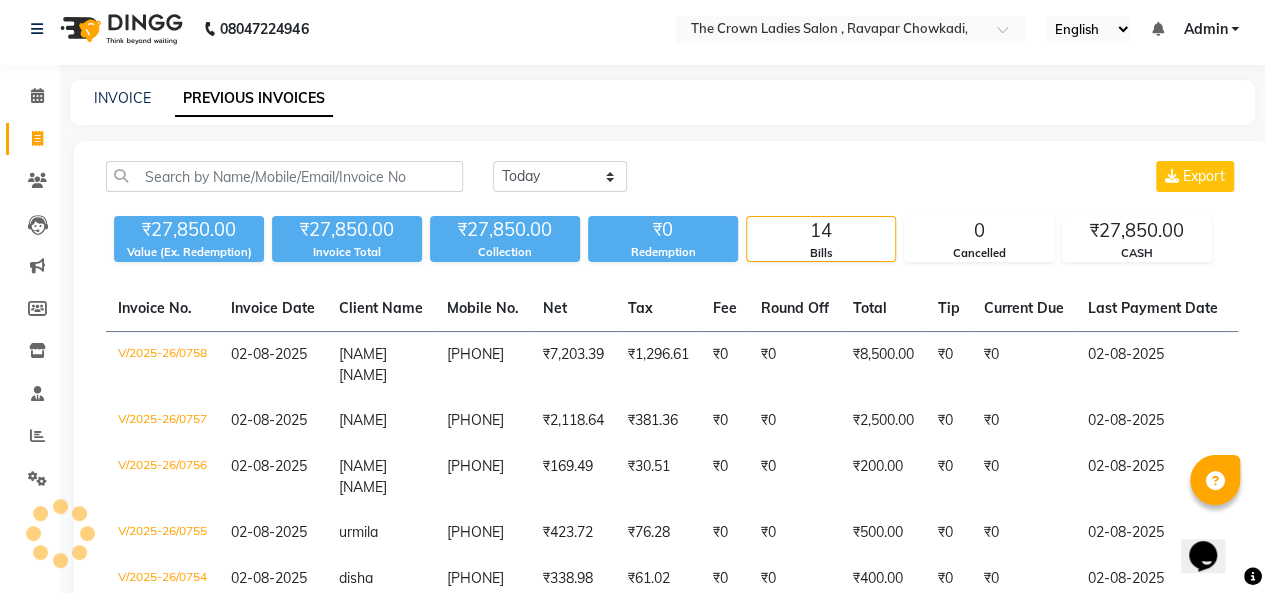 scroll, scrollTop: 0, scrollLeft: 0, axis: both 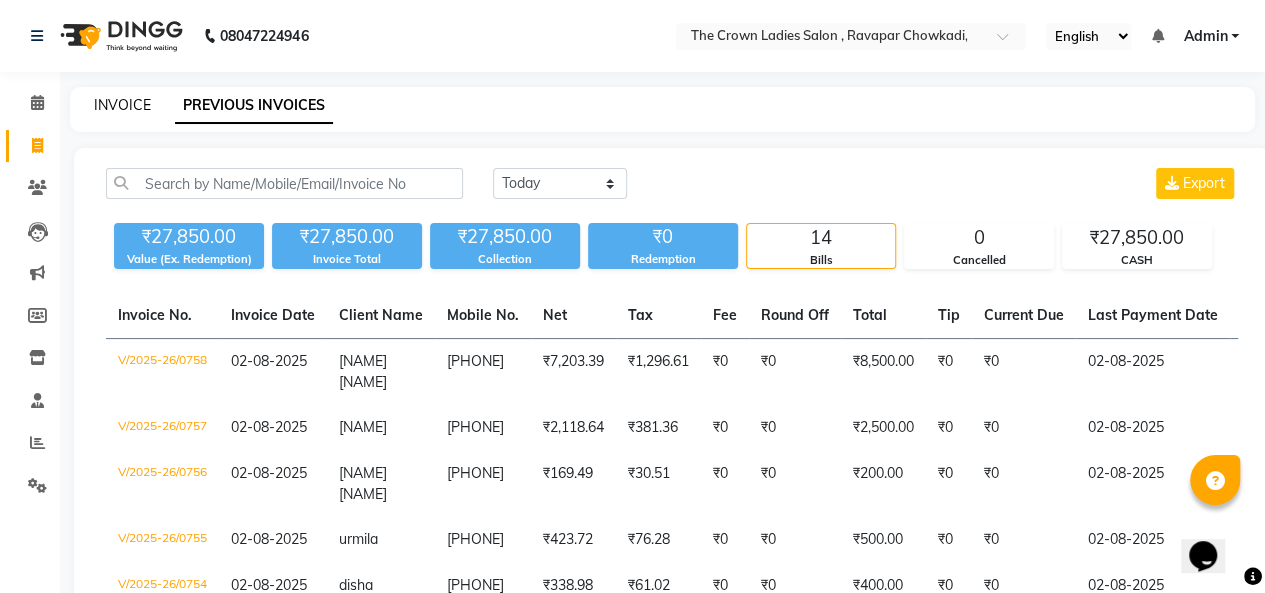 click on "INVOICE" 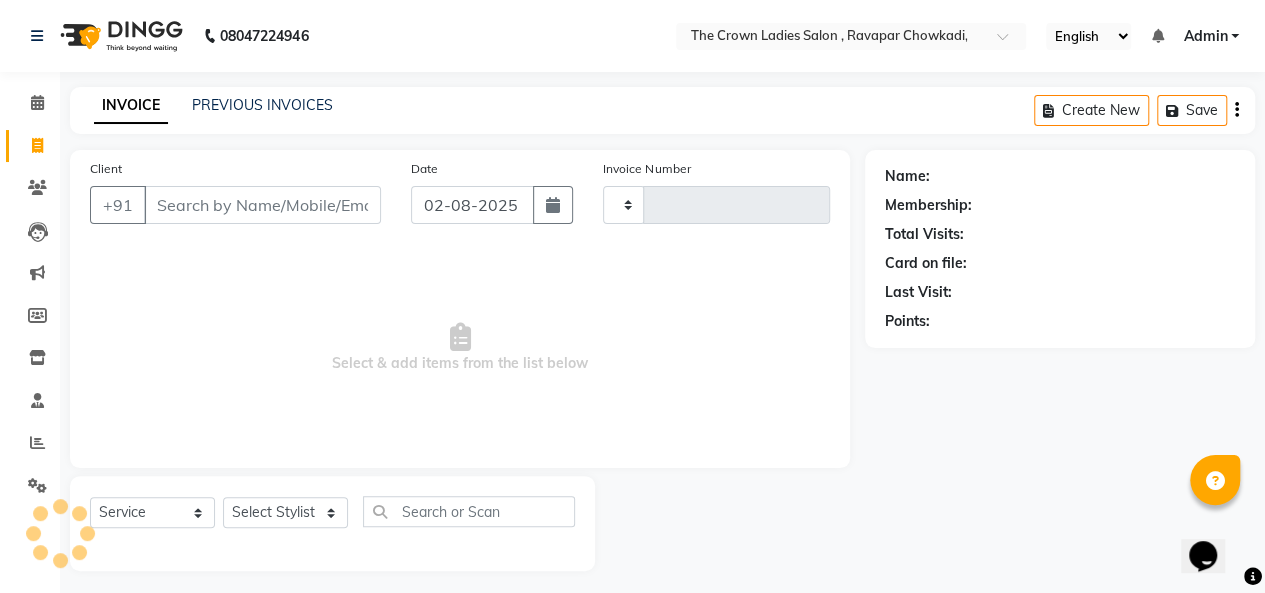 scroll, scrollTop: 7, scrollLeft: 0, axis: vertical 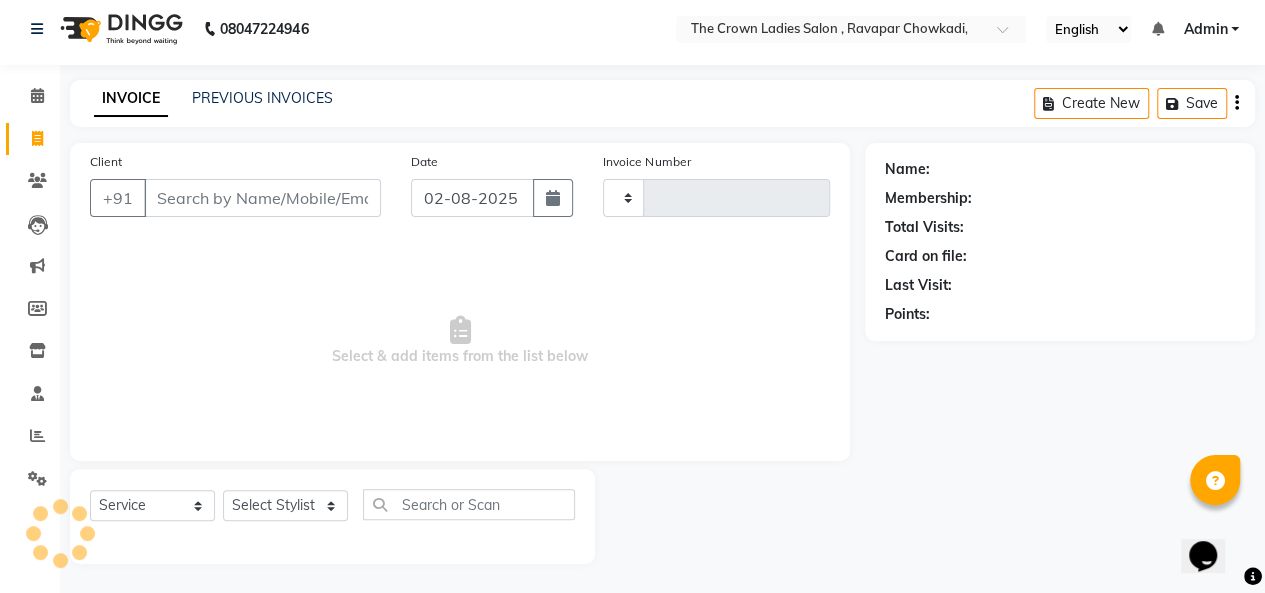 type on "0759" 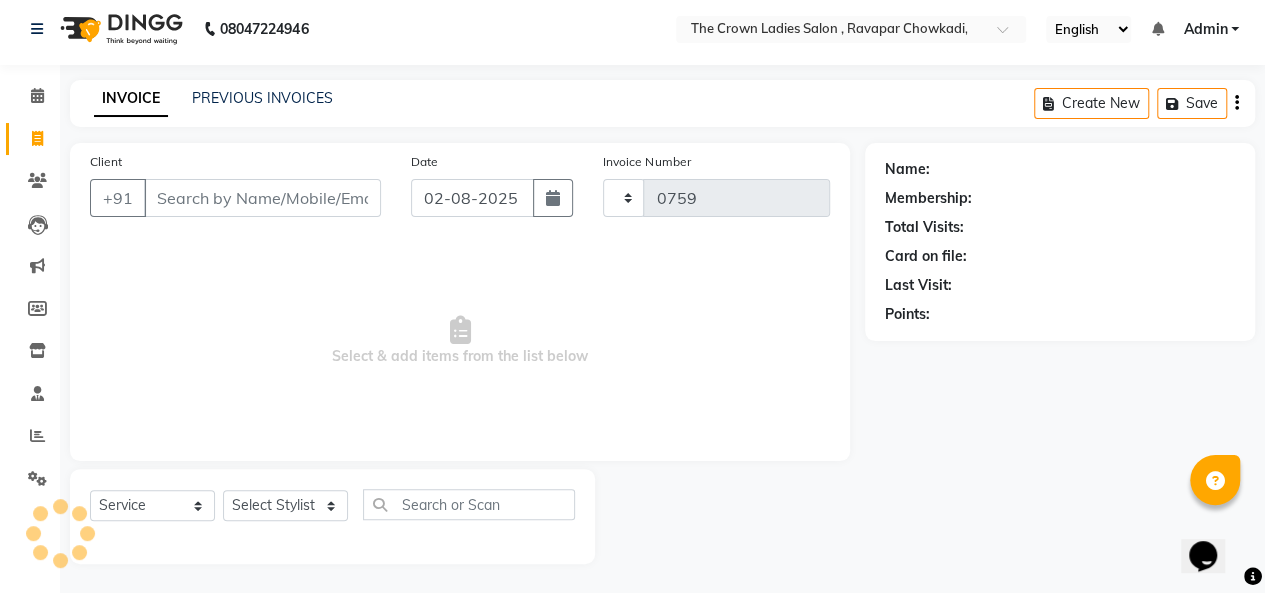 select on "7627" 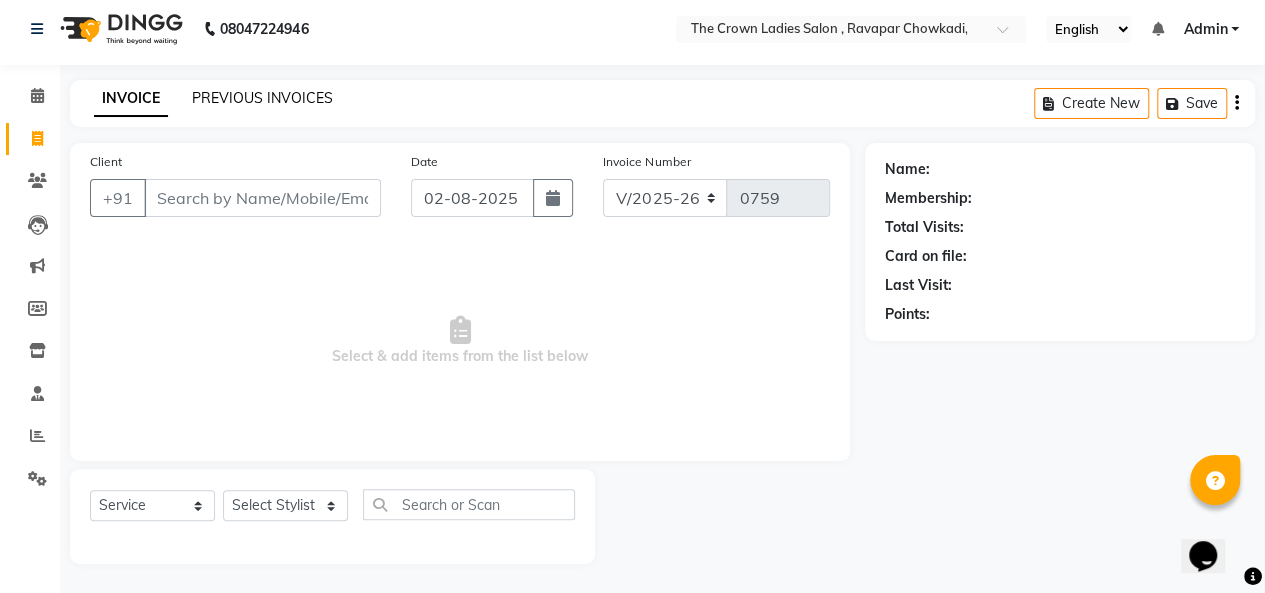 click on "PREVIOUS INVOICES" 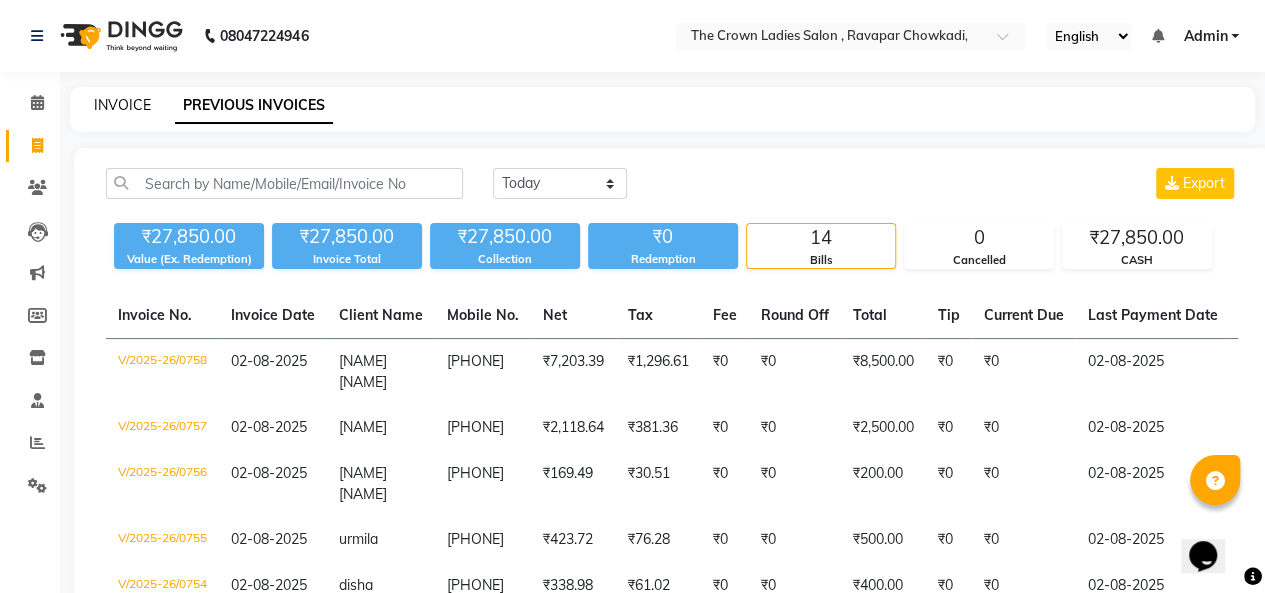 click on "INVOICE" 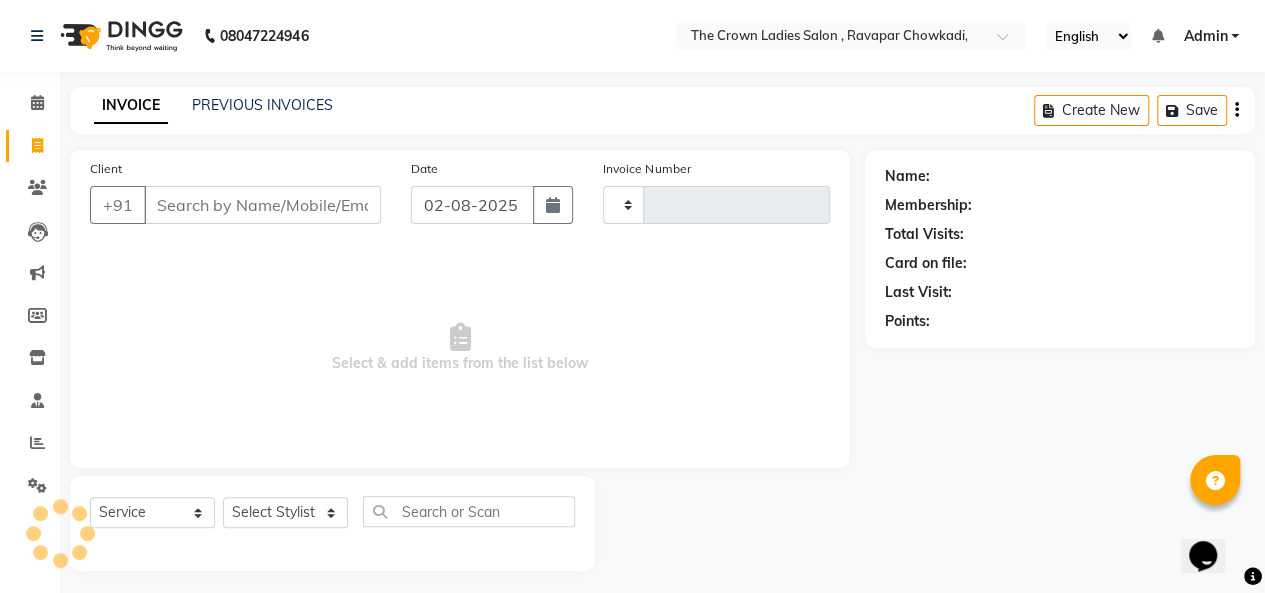 scroll, scrollTop: 7, scrollLeft: 0, axis: vertical 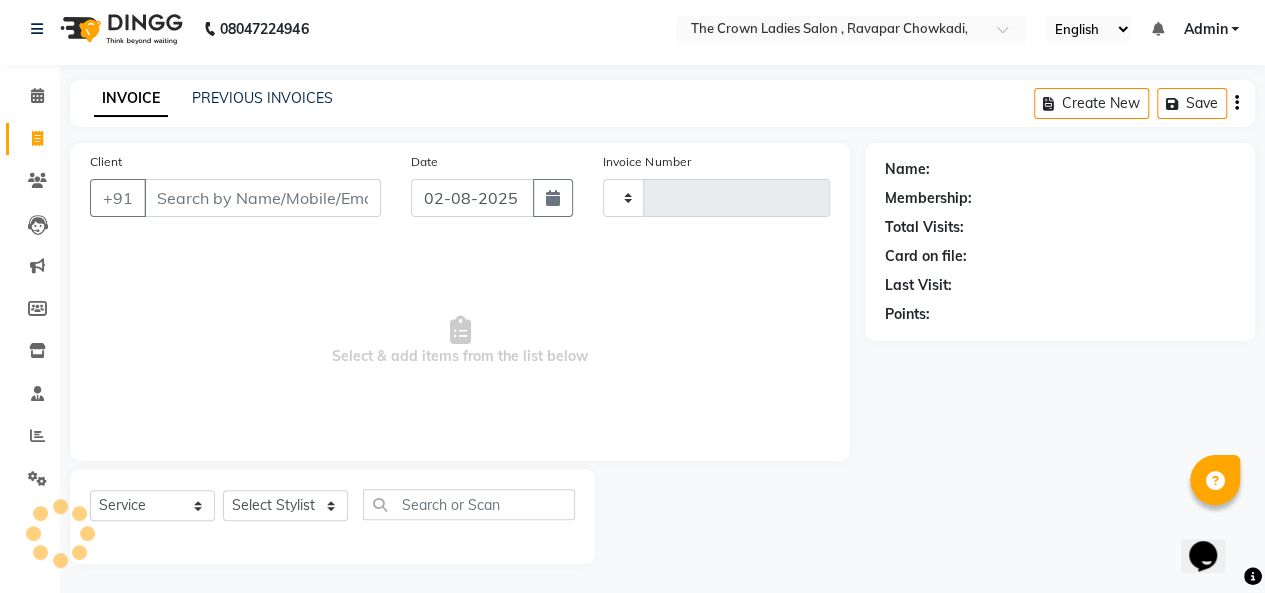 type on "0759" 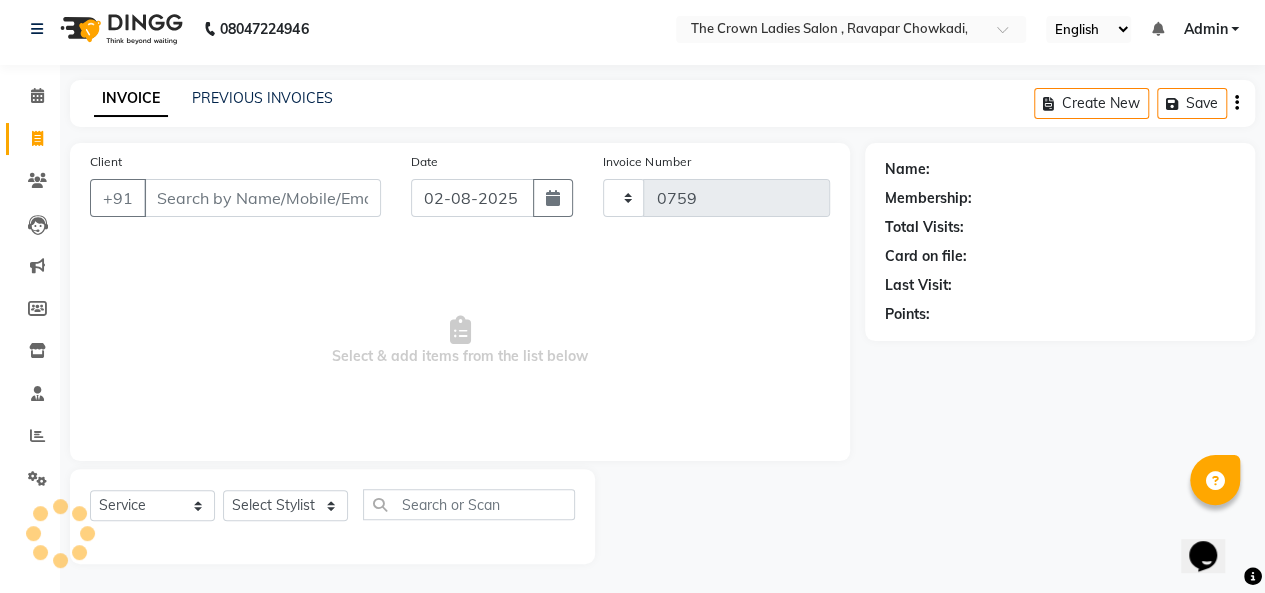 select on "7627" 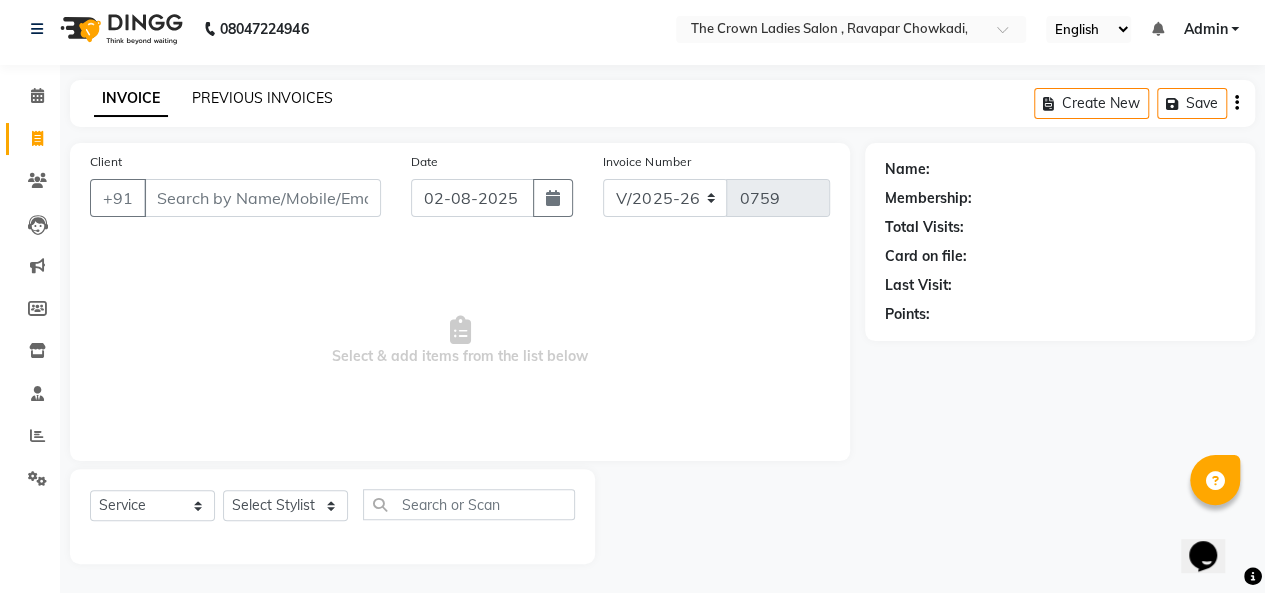 click on "PREVIOUS INVOICES" 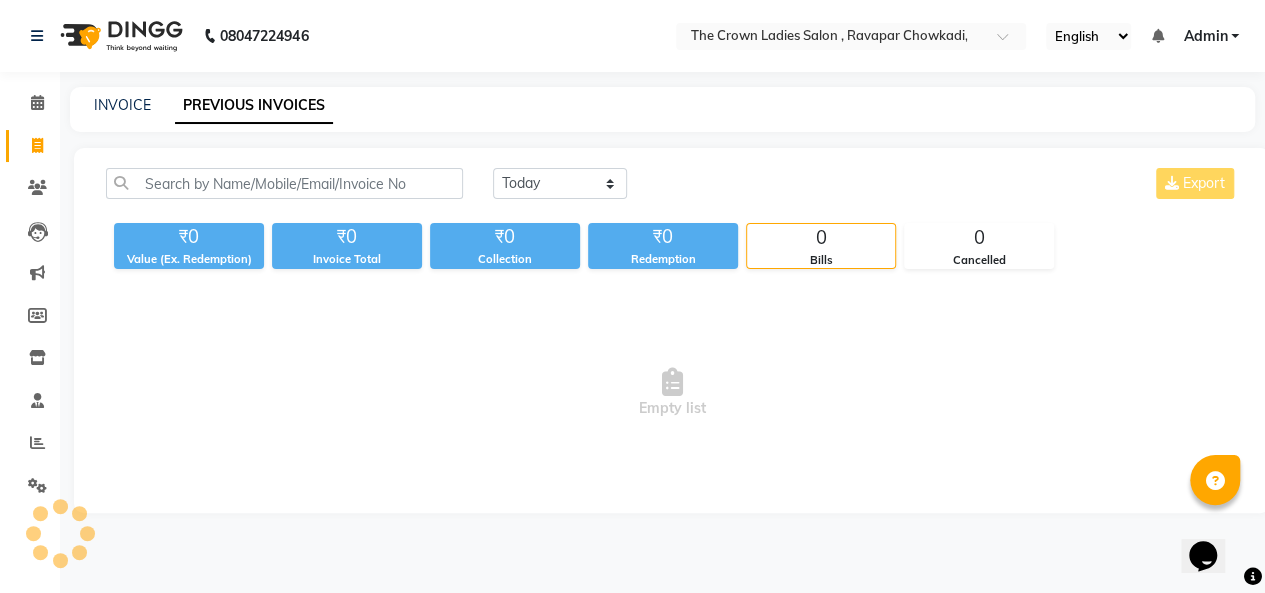 scroll, scrollTop: 0, scrollLeft: 0, axis: both 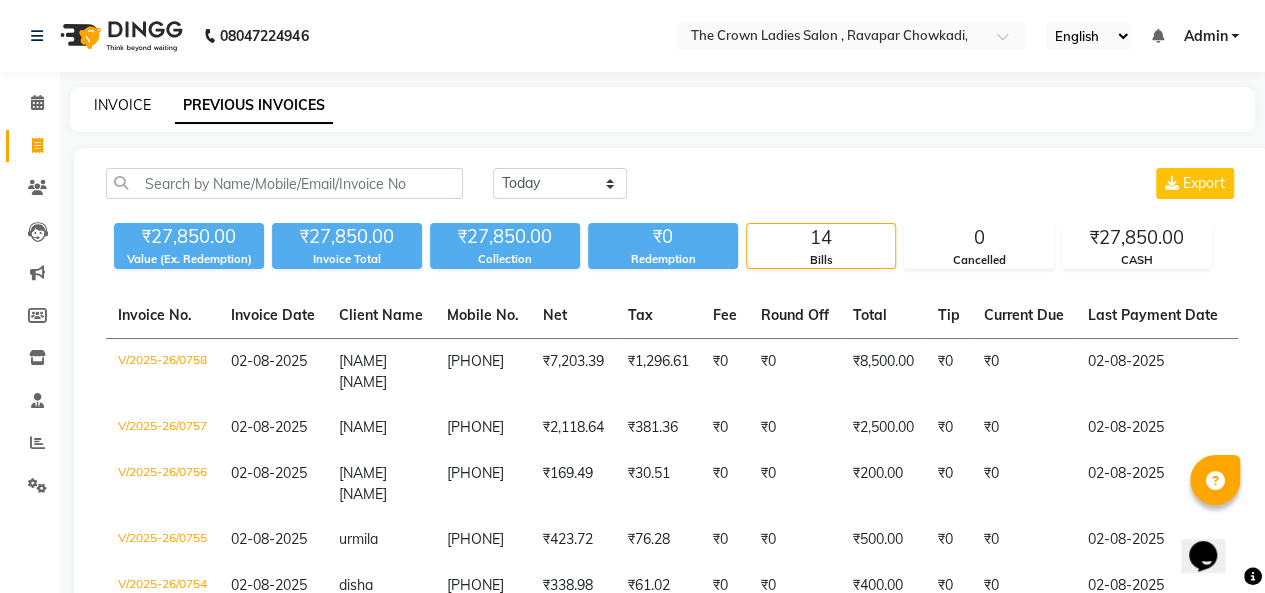 click on "INVOICE" 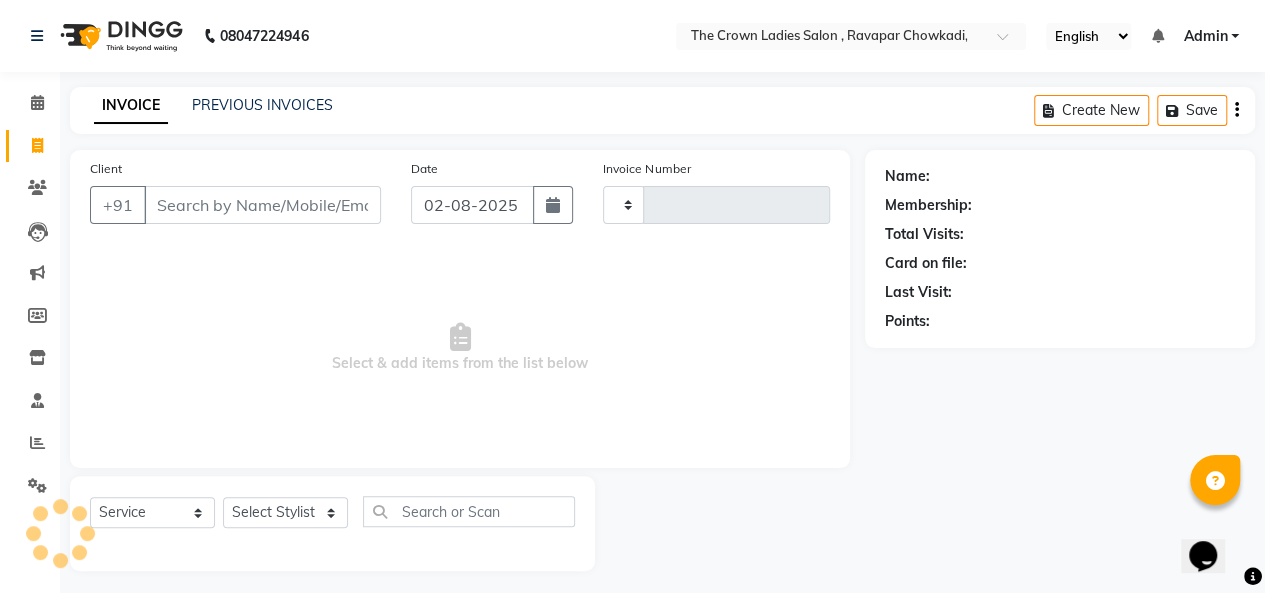 scroll, scrollTop: 7, scrollLeft: 0, axis: vertical 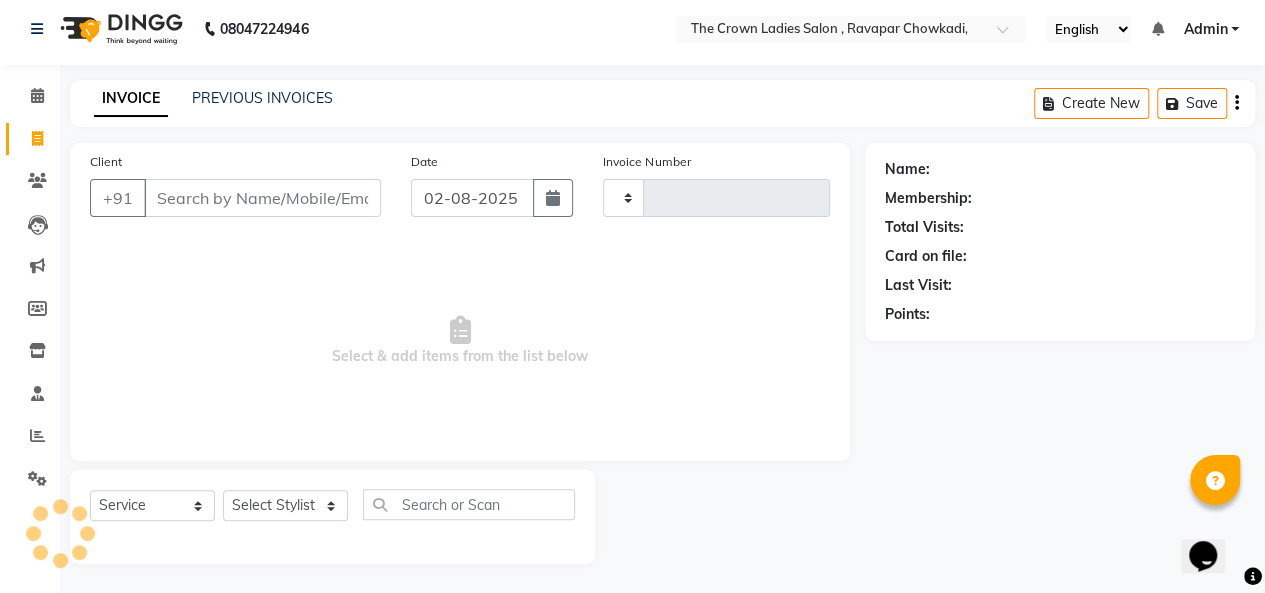 type on "0759" 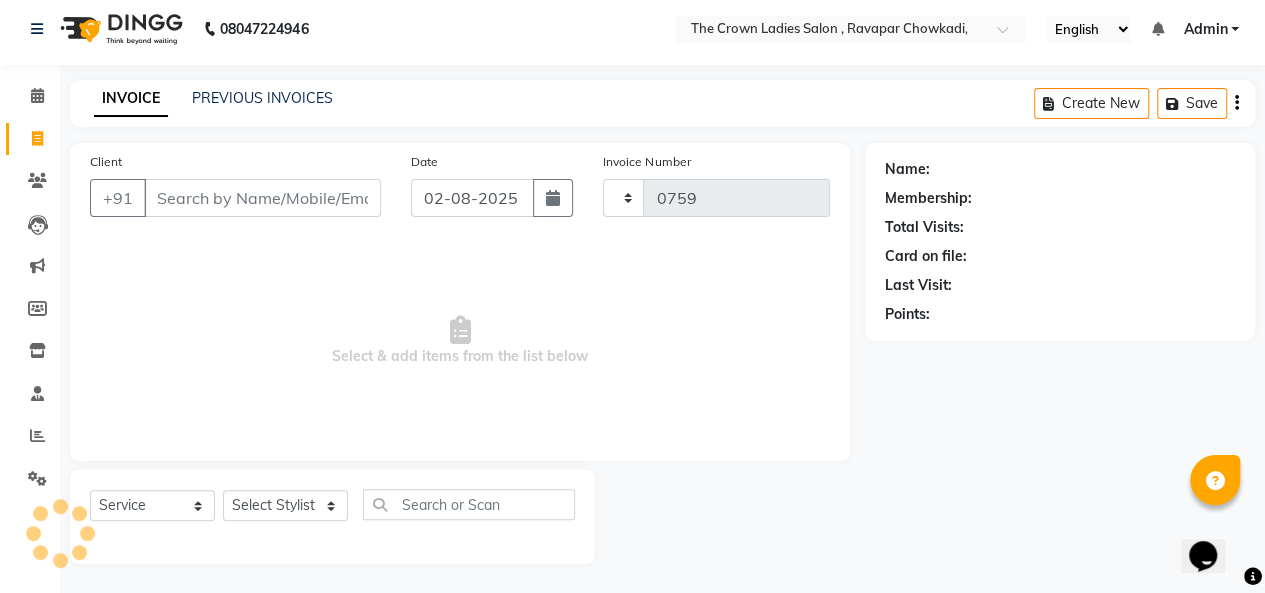 select on "7627" 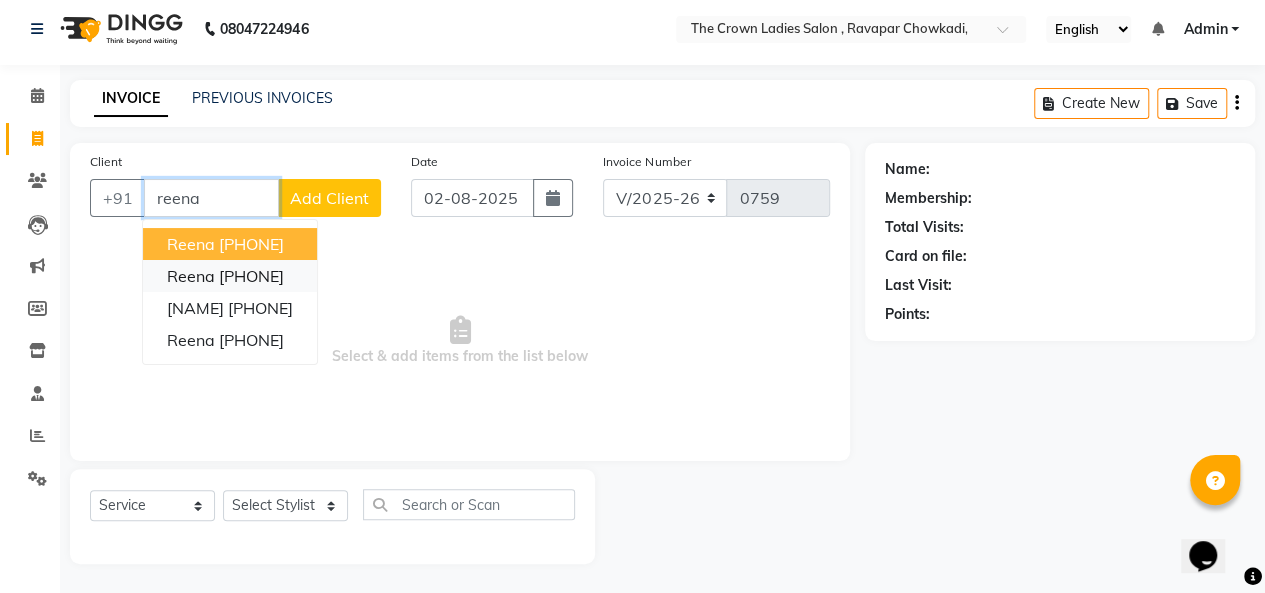 click on "[PHONE]" at bounding box center [251, 276] 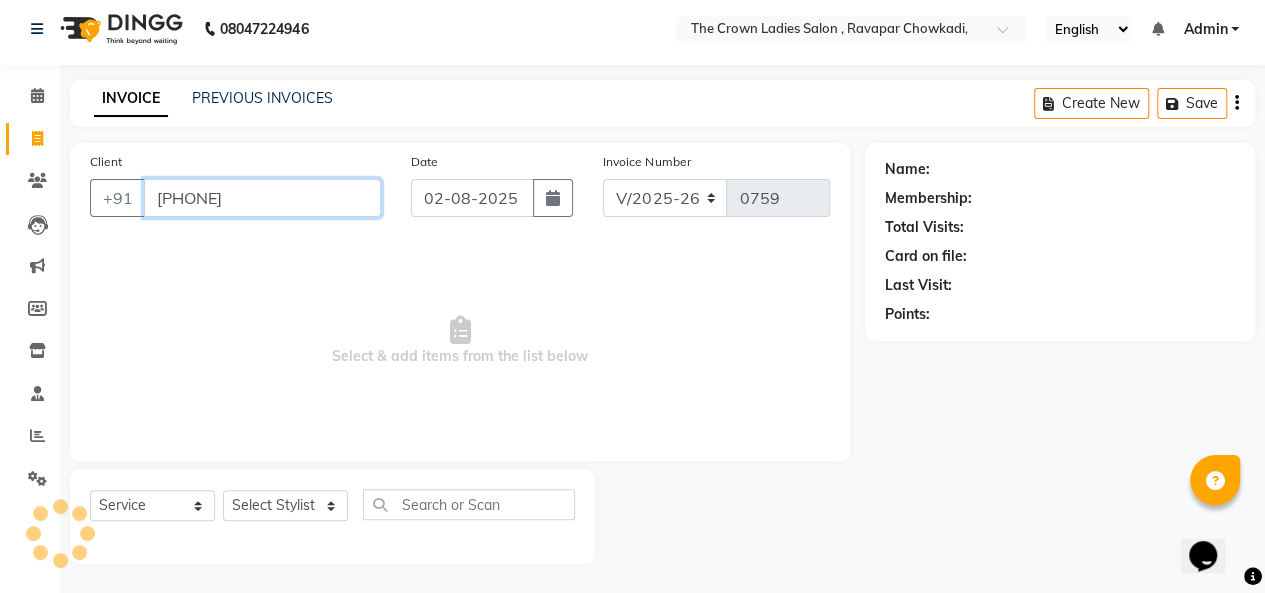 type on "[PHONE]" 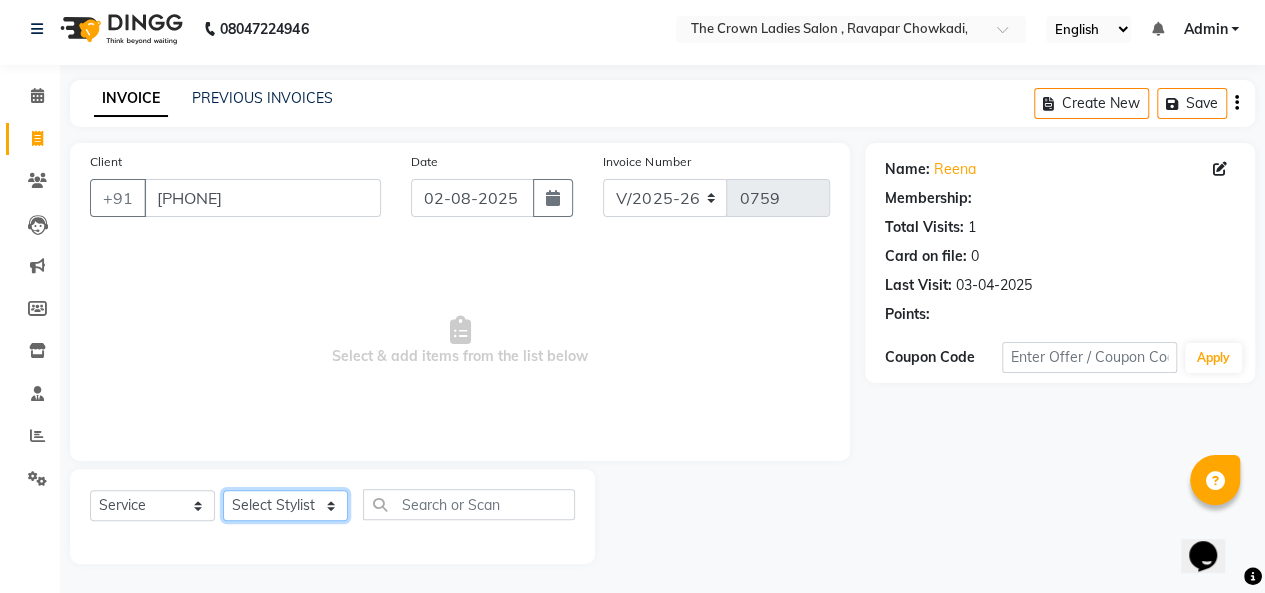 click on "Select Stylist Hemangi hemanshi khushi kundariya maya mayur nikita shubham tejas vaidehi" 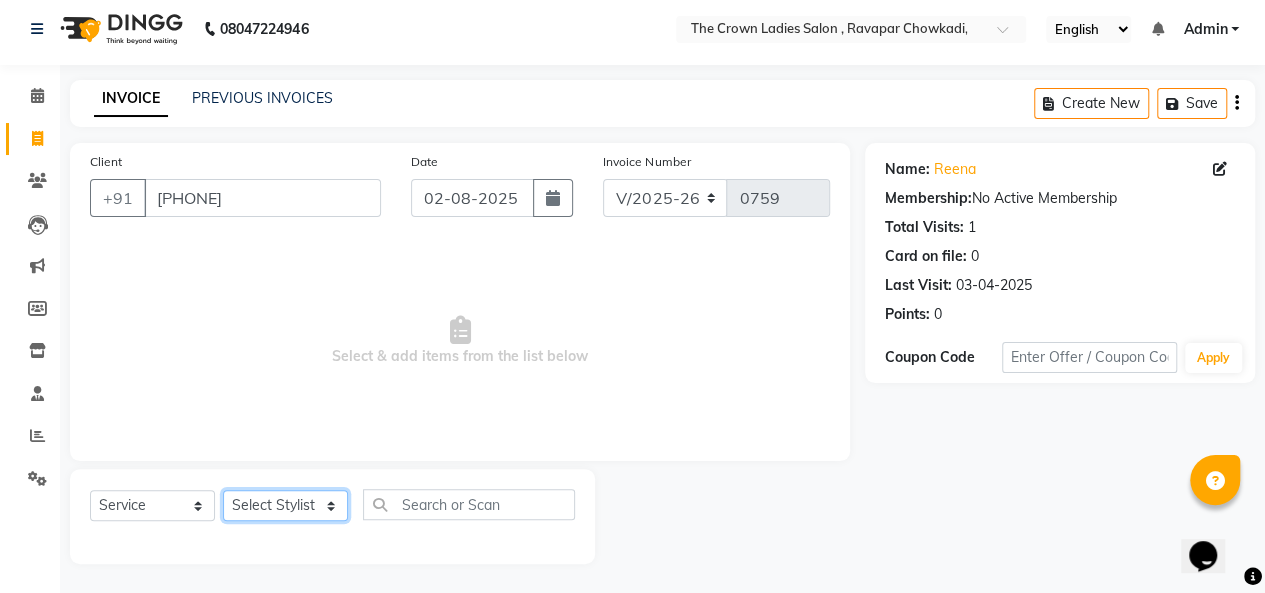 select on "67502" 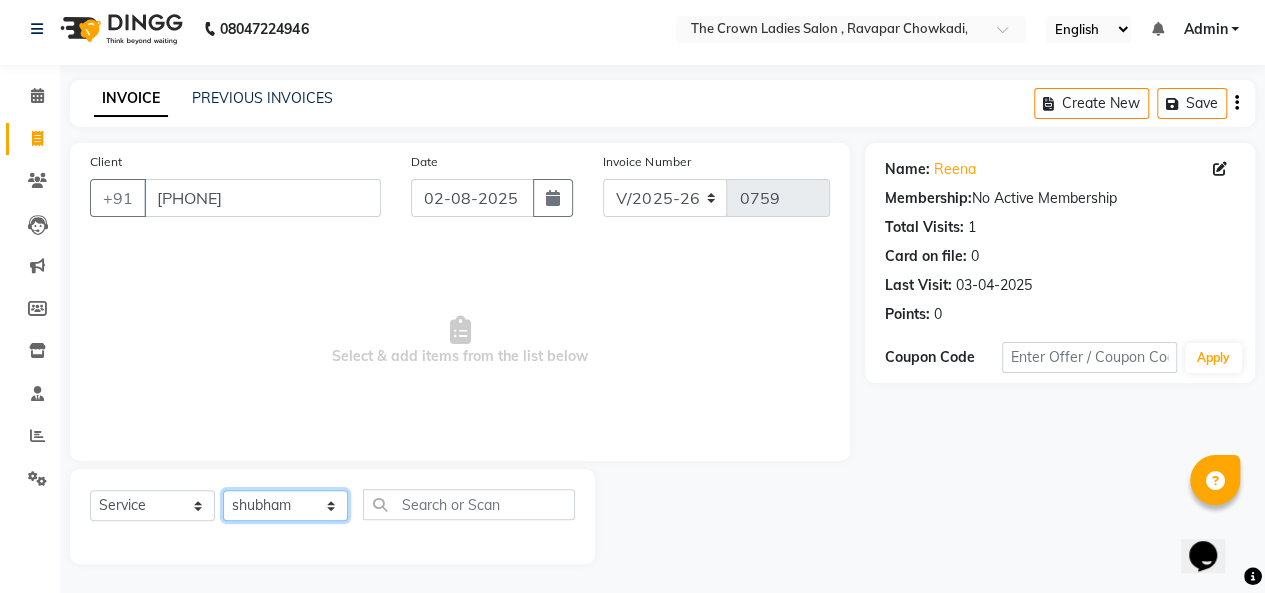 click on "Select Stylist Hemangi hemanshi khushi kundariya maya mayur nikita shubham tejas vaidehi" 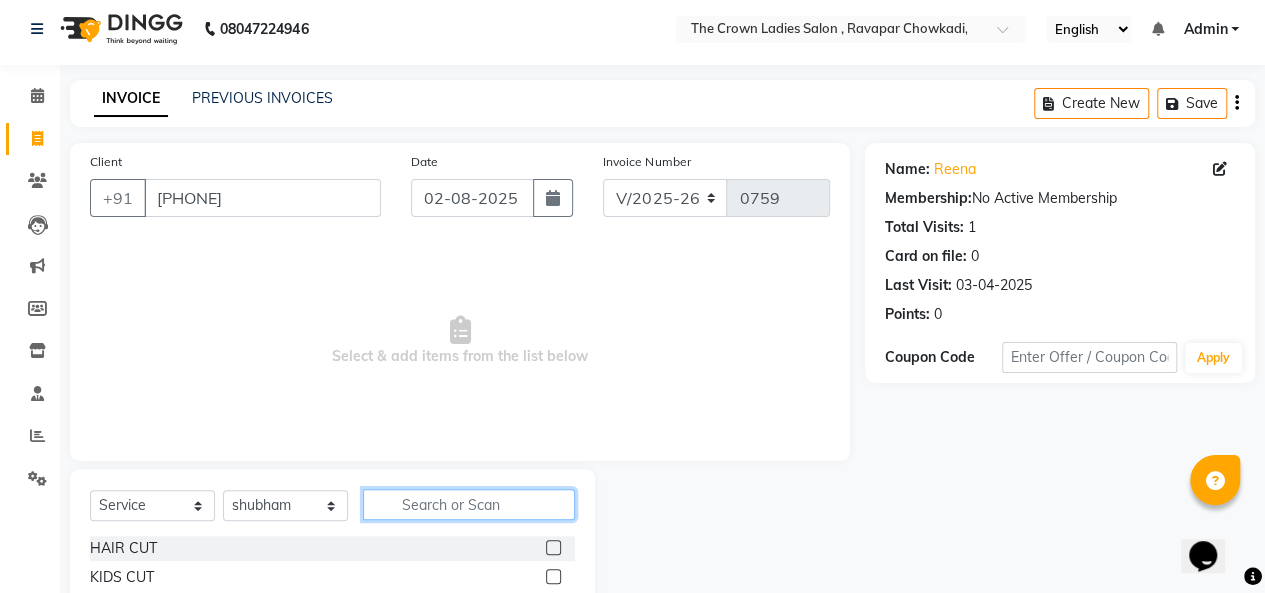 click 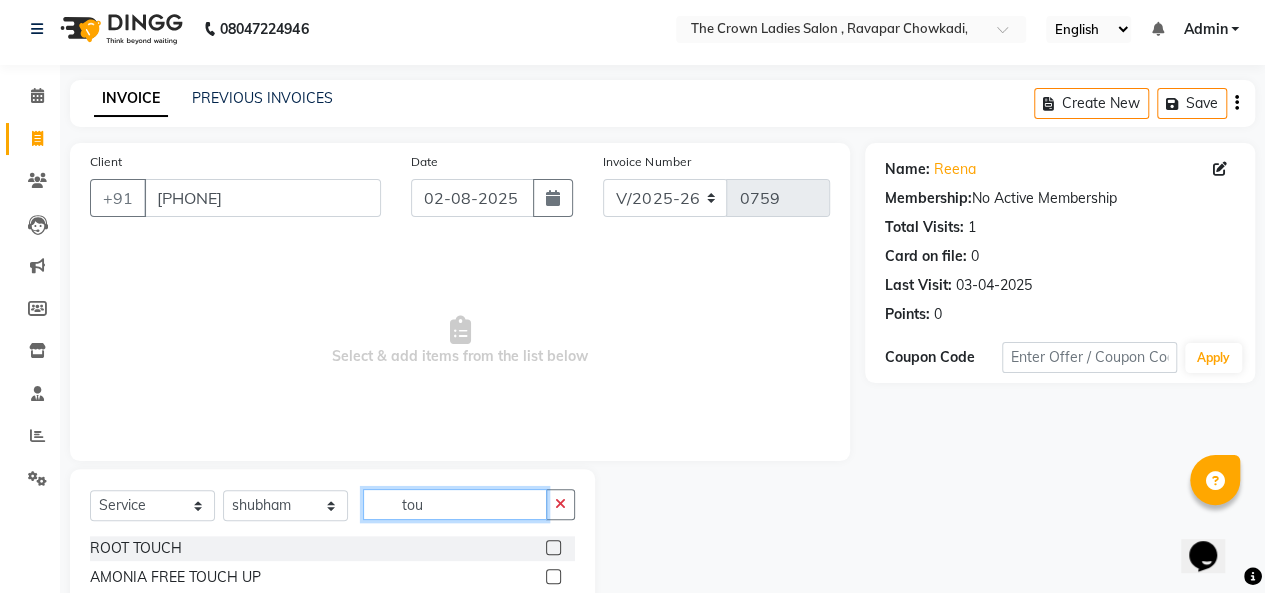 type on "tou" 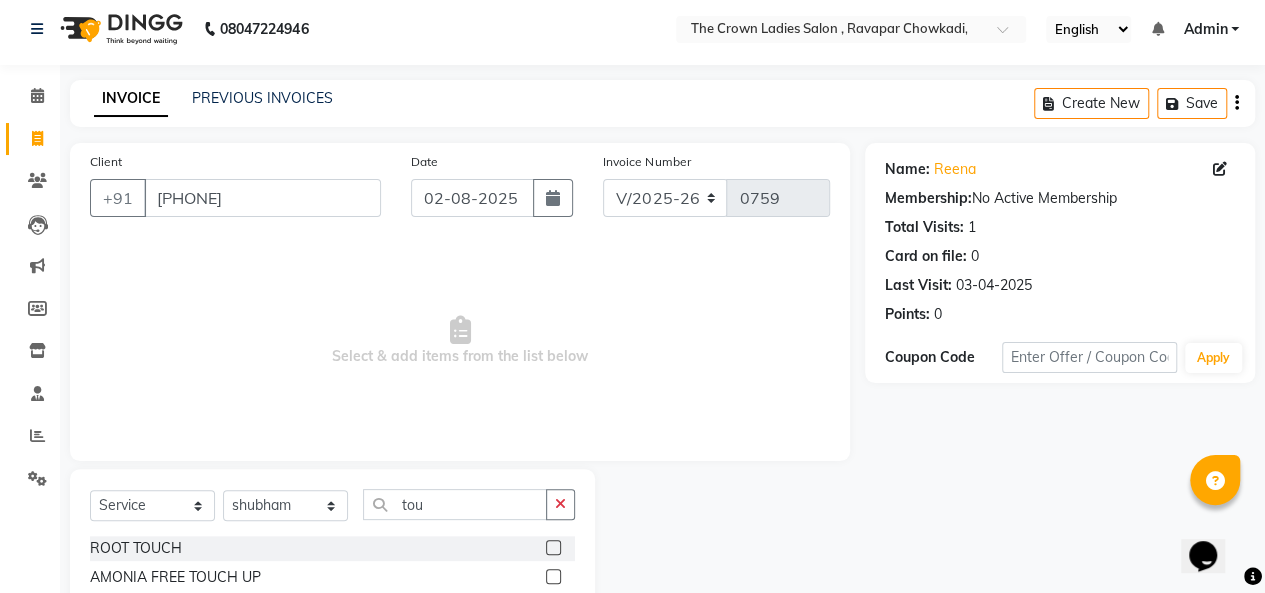 click 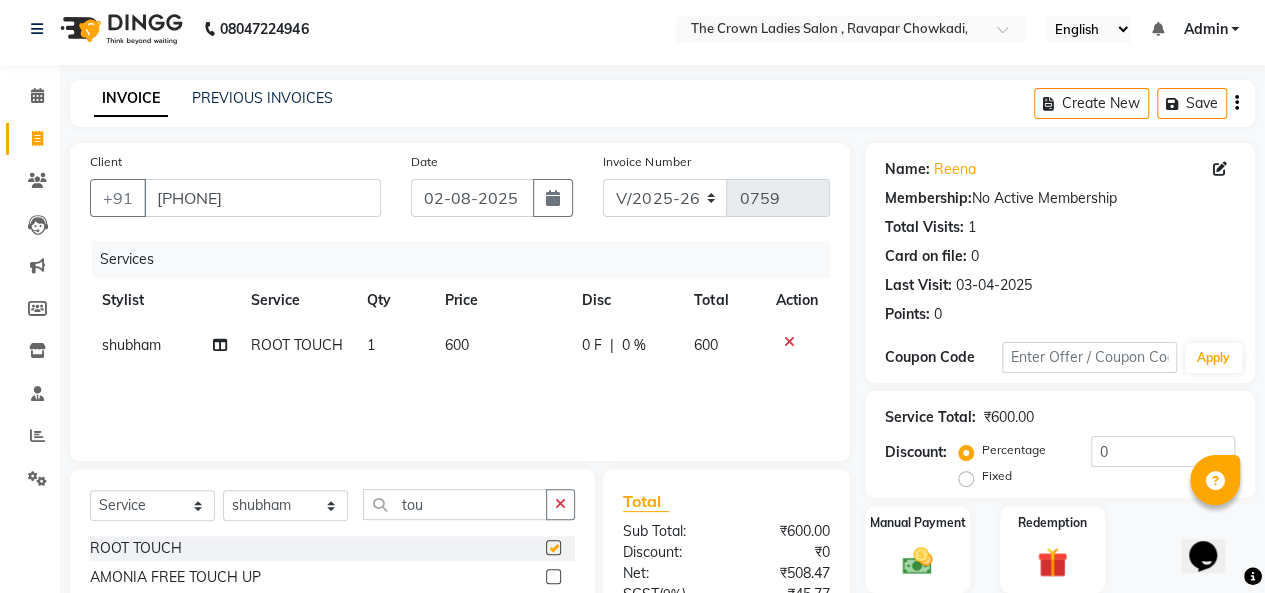 checkbox on "false" 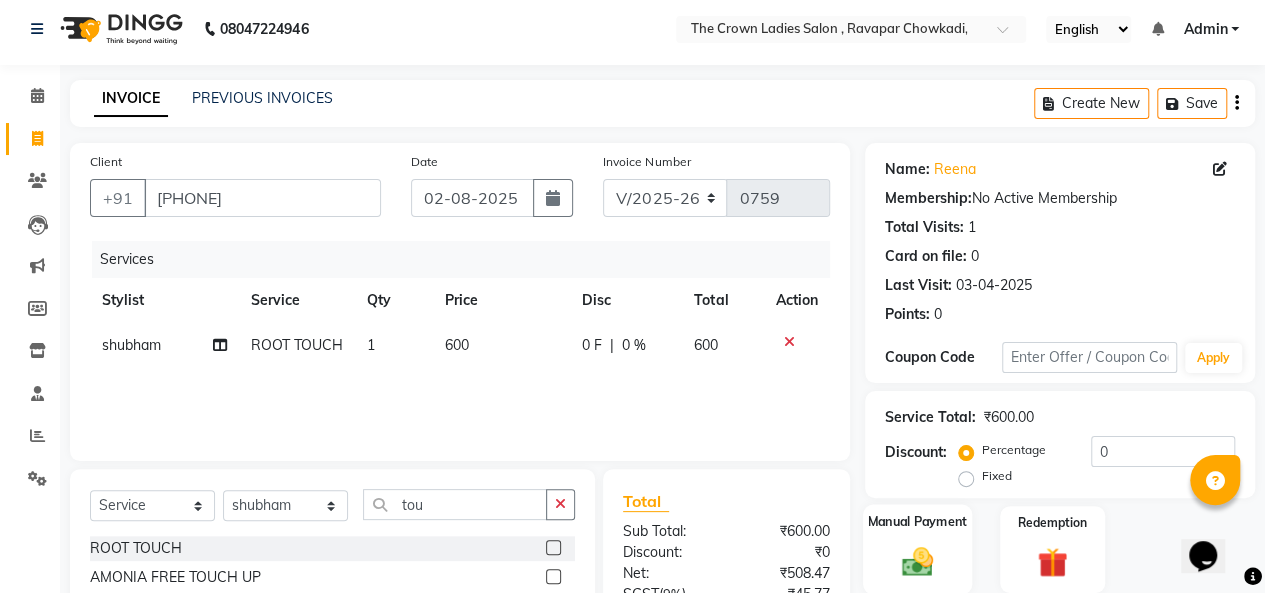 click 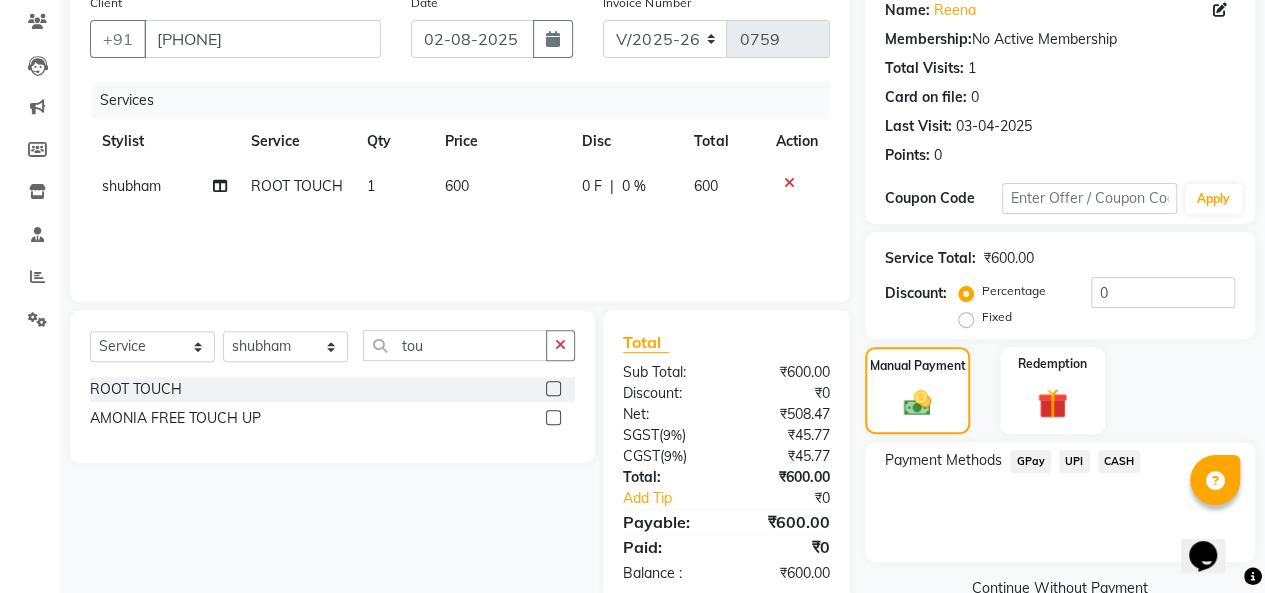 scroll, scrollTop: 167, scrollLeft: 0, axis: vertical 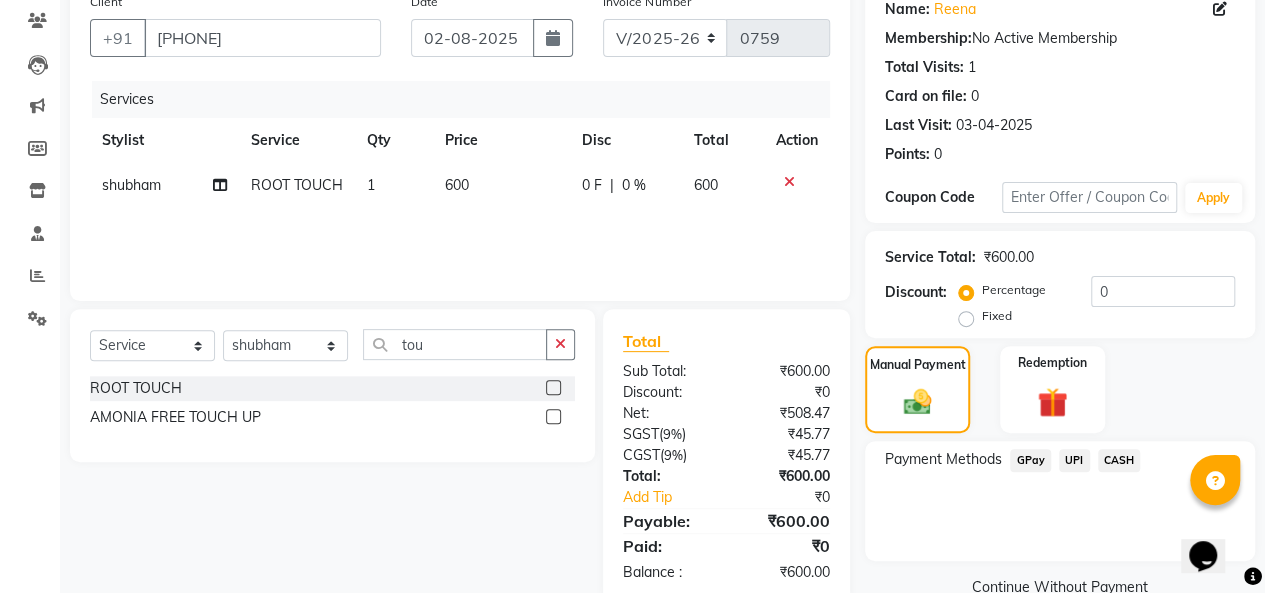 click on "CASH" 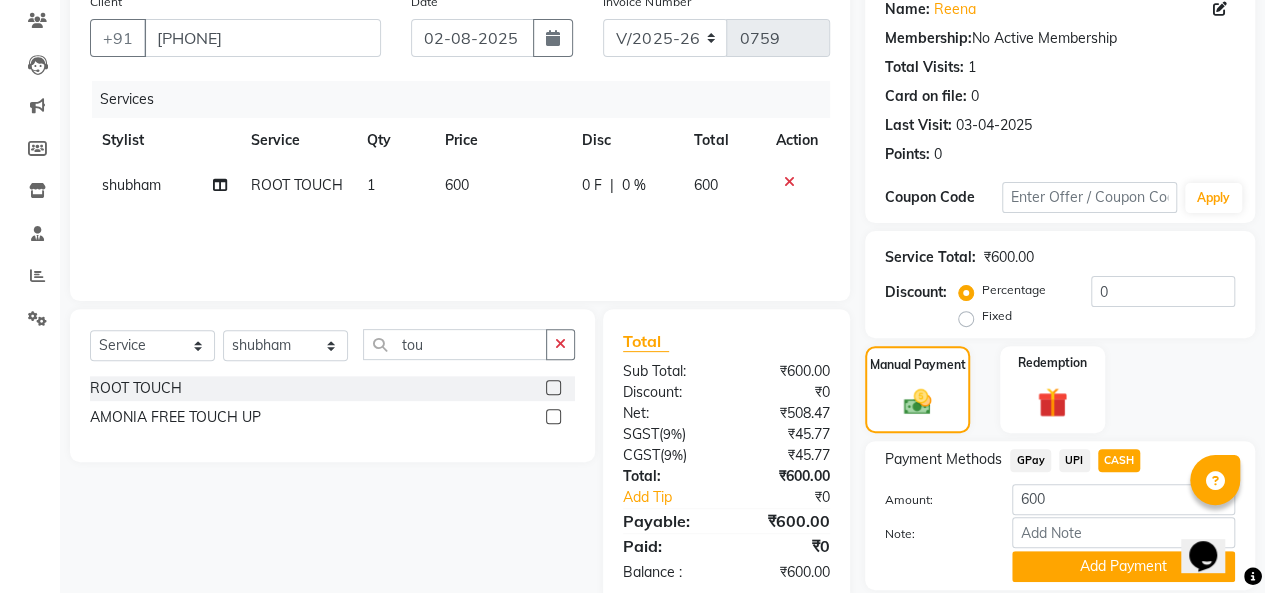 click on "CASH" 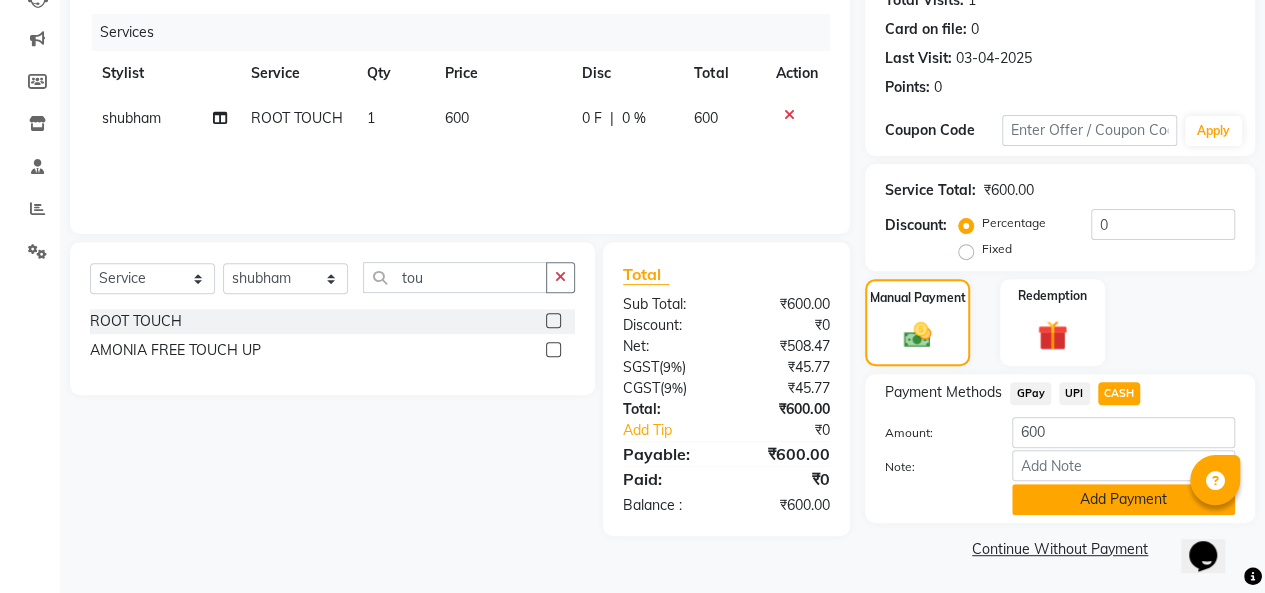 click on "Add Payment" 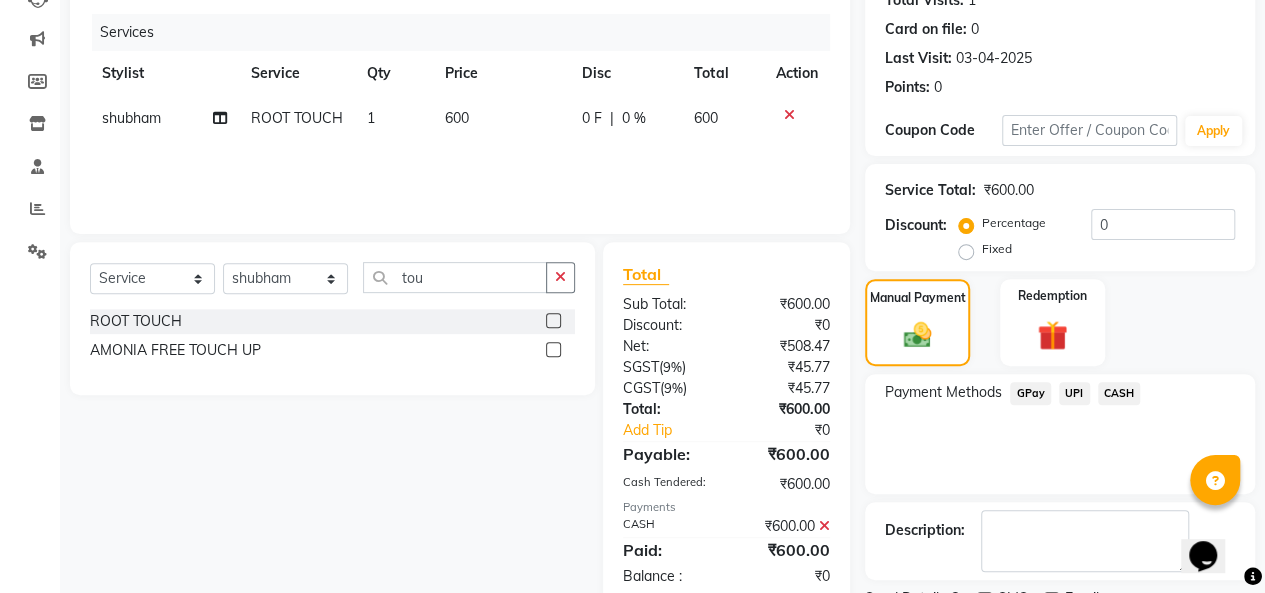 scroll, scrollTop: 316, scrollLeft: 0, axis: vertical 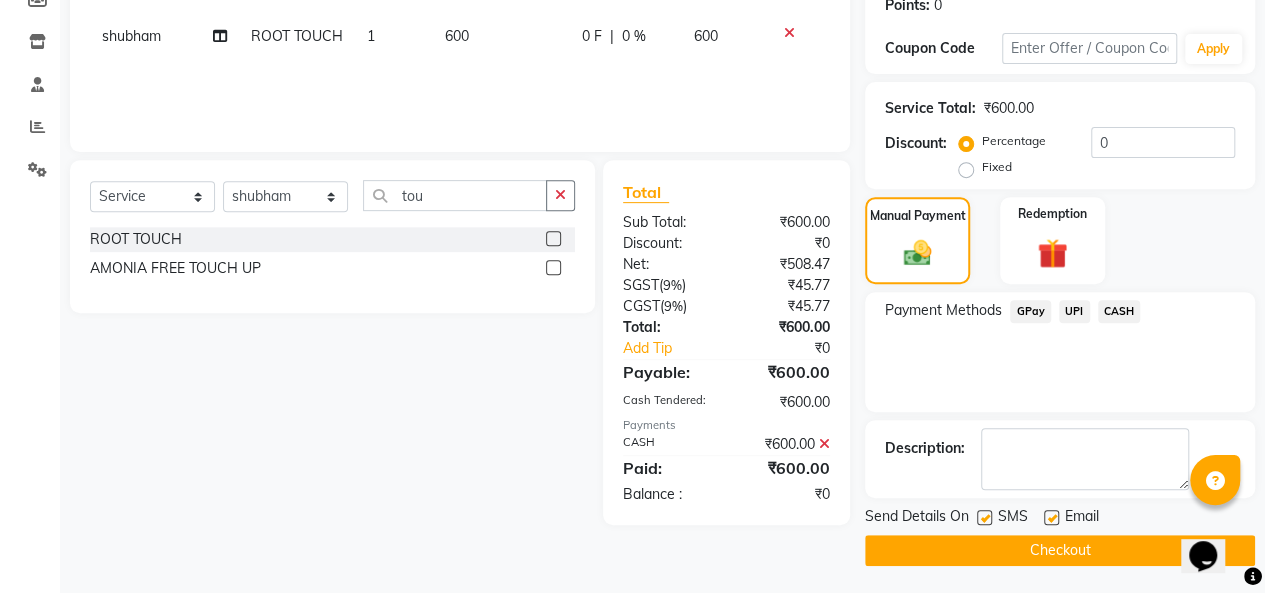 click 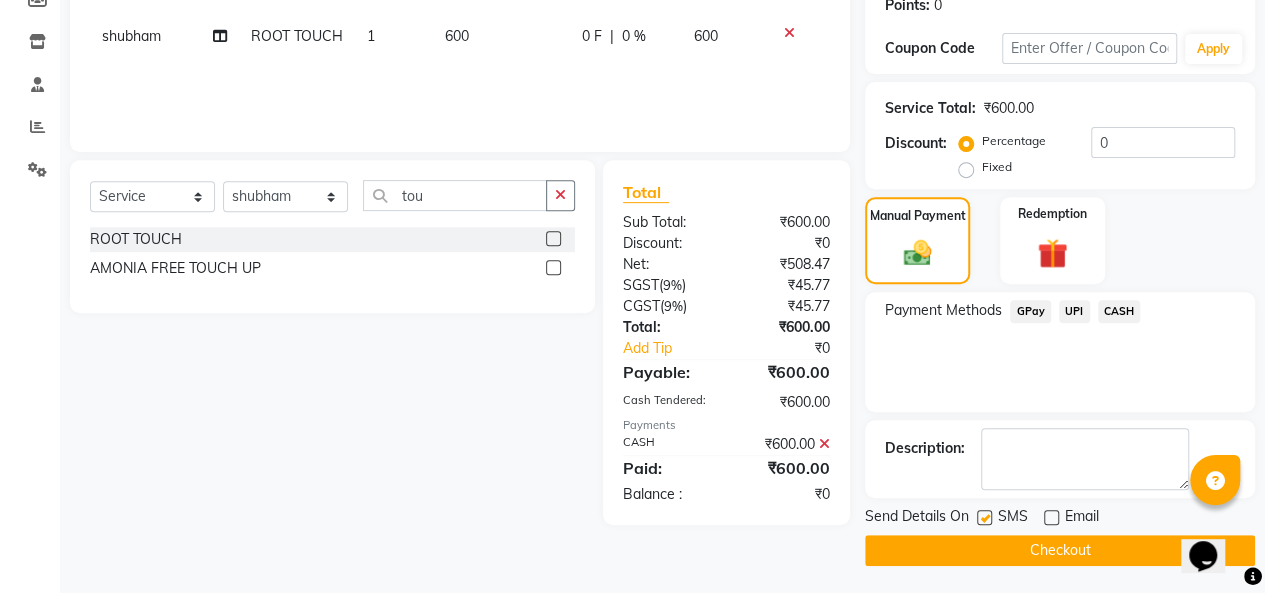 click 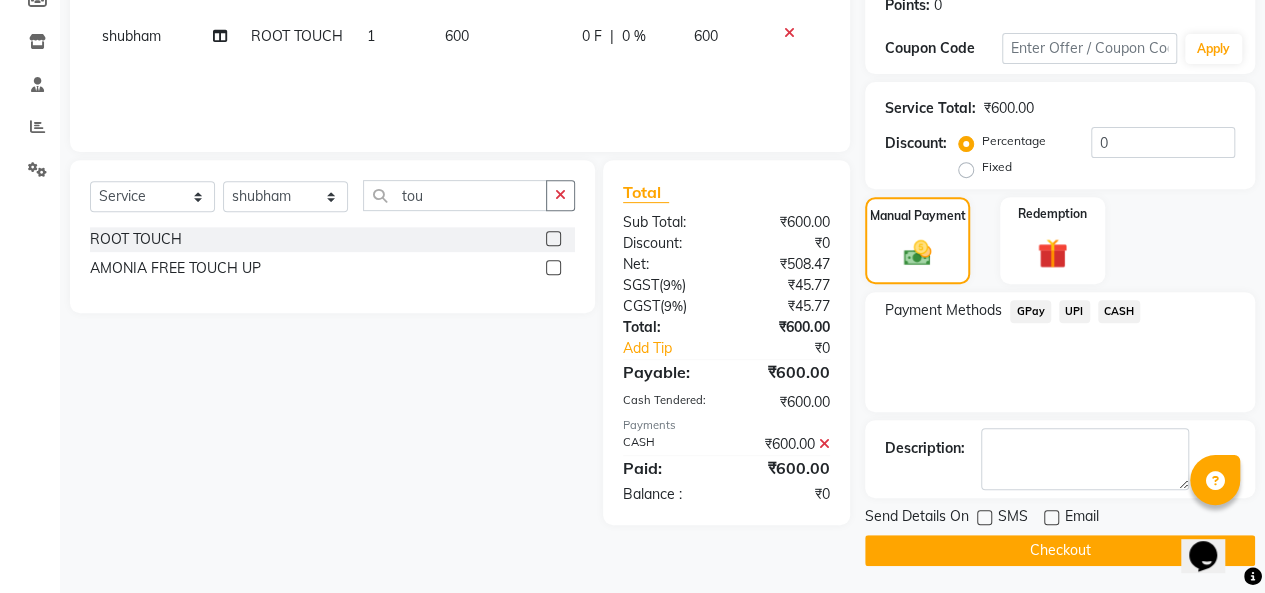 click on "Checkout" 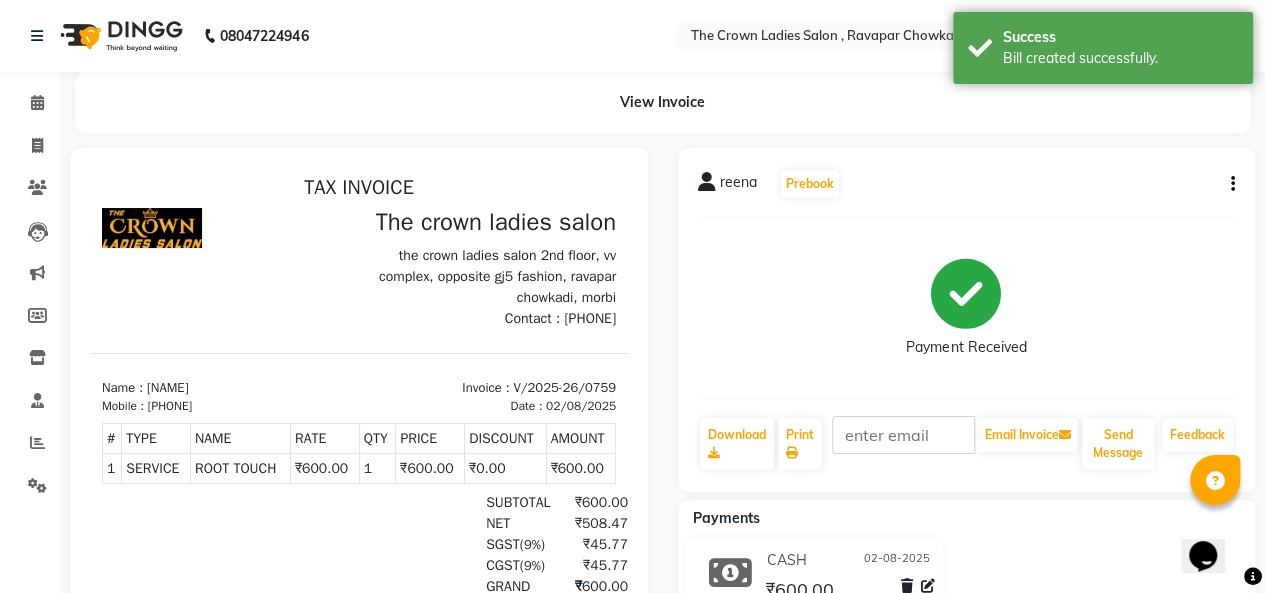 scroll, scrollTop: 0, scrollLeft: 0, axis: both 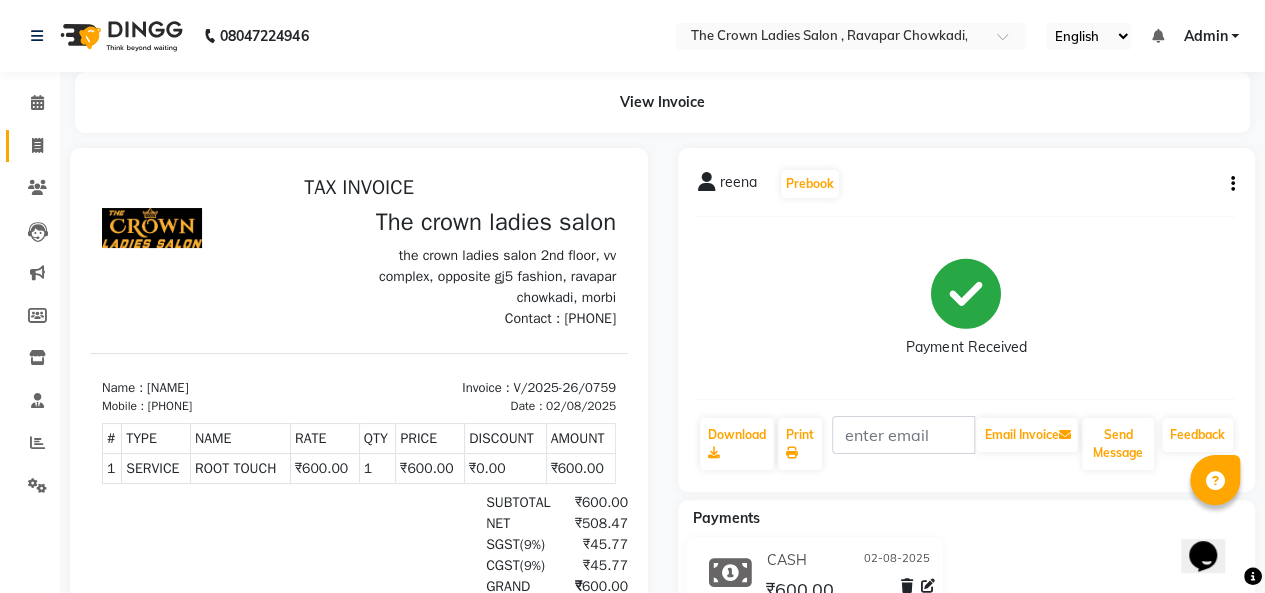 click 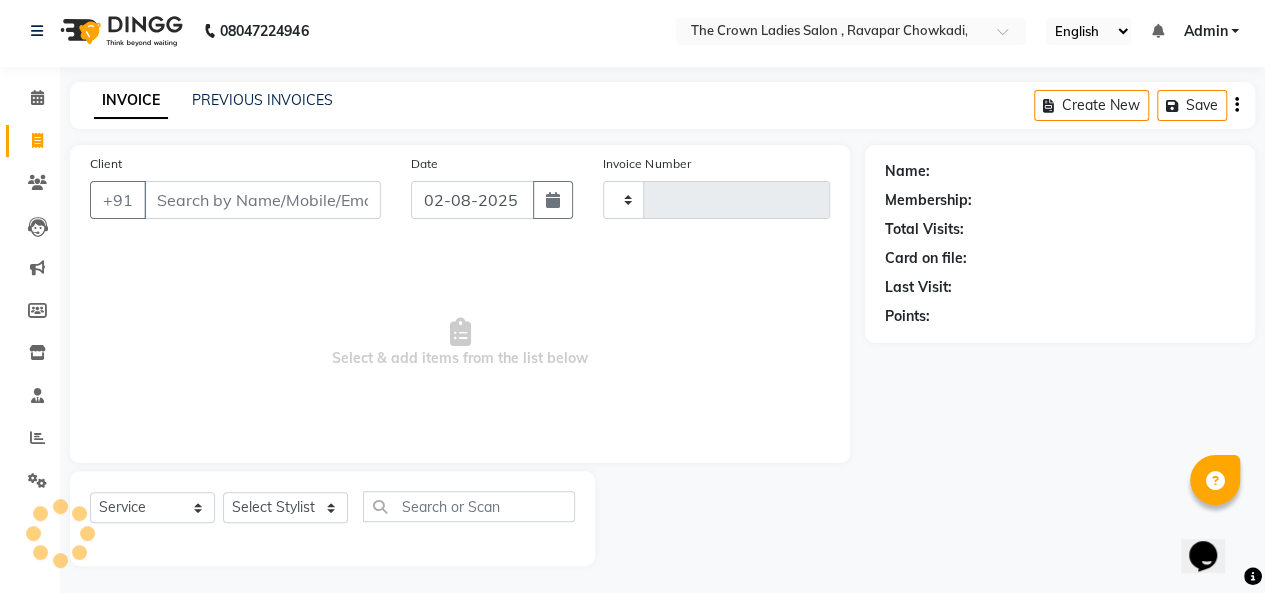 type on "0760" 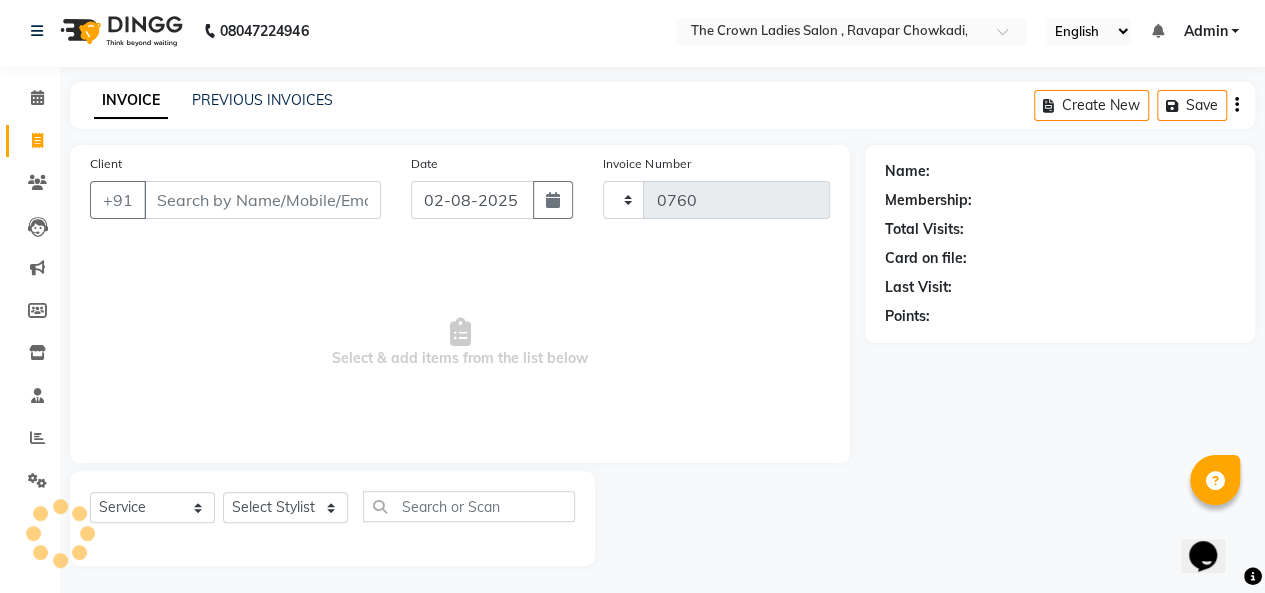 scroll, scrollTop: 7, scrollLeft: 0, axis: vertical 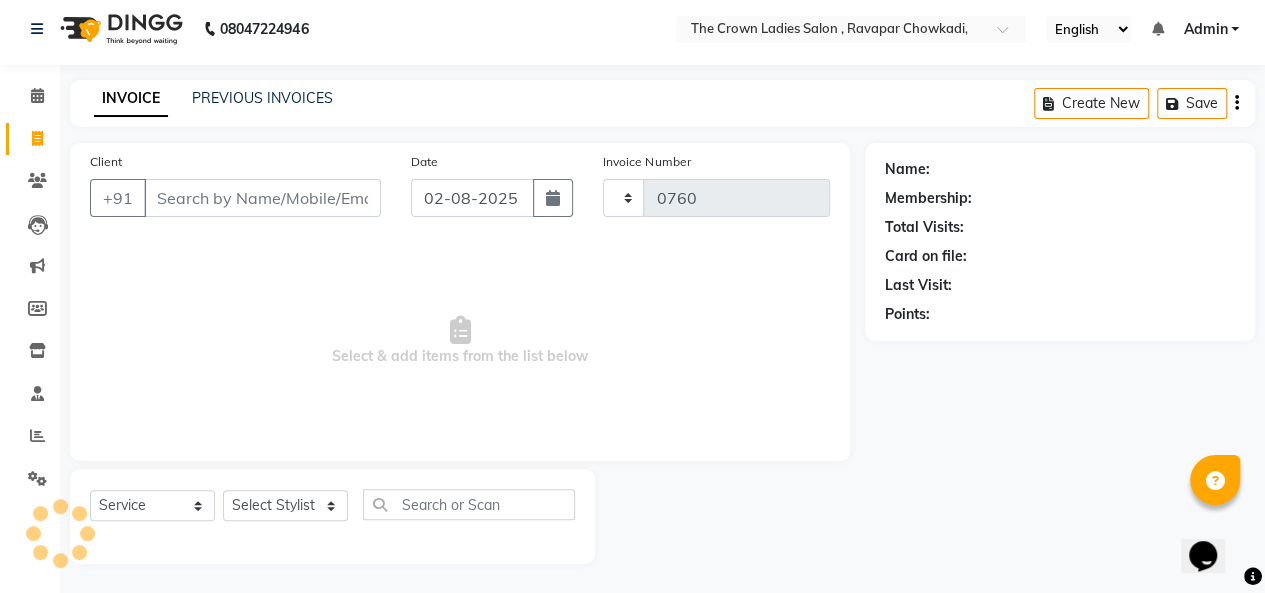 select on "7627" 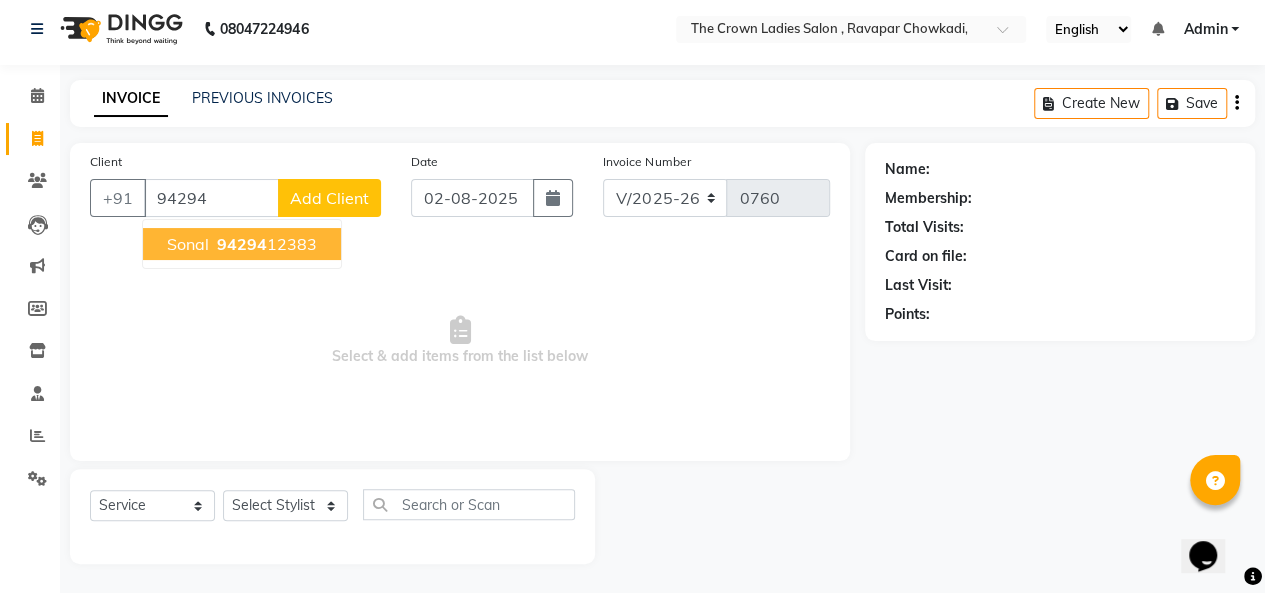 click on "94294" at bounding box center (242, 244) 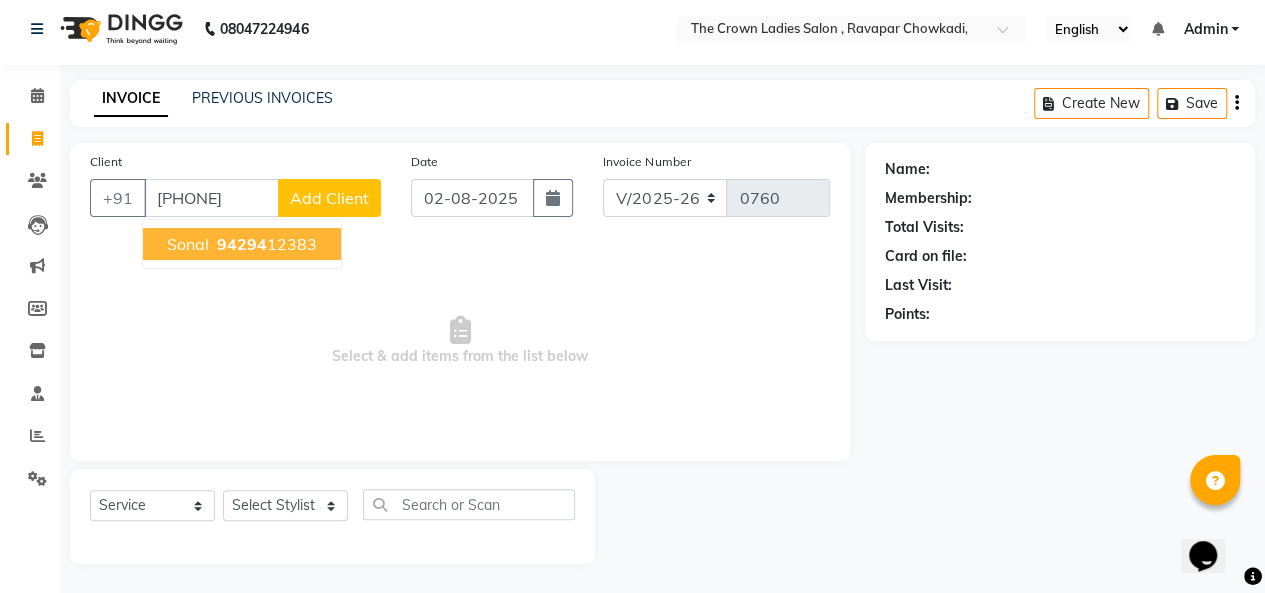 type on "[PHONE]" 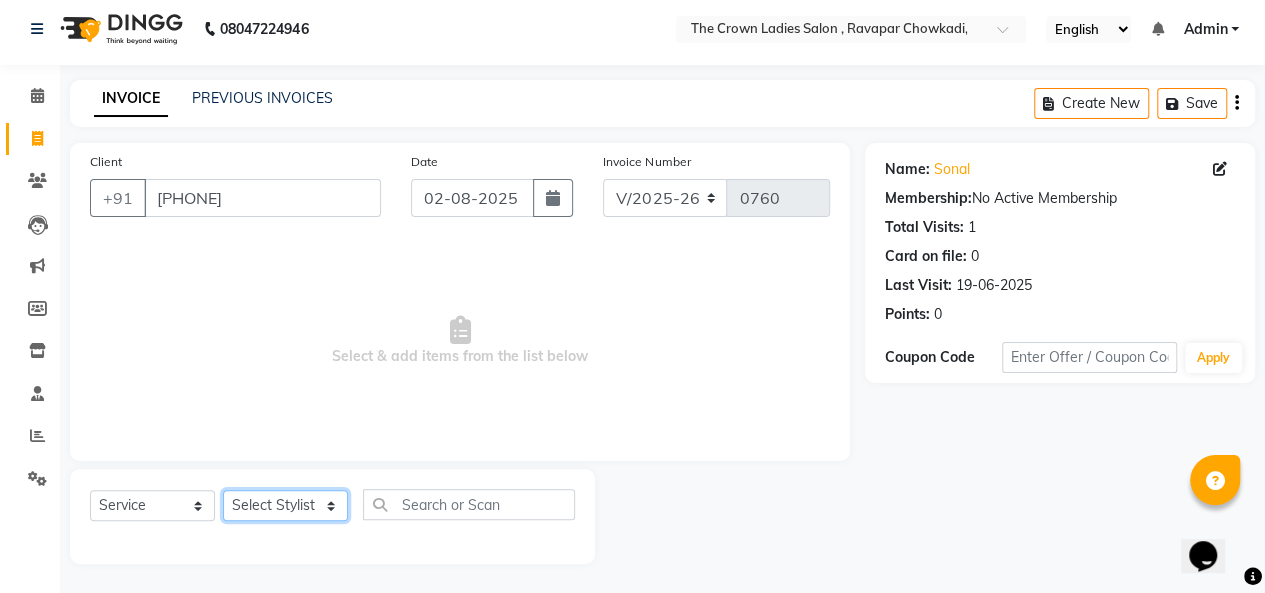 click on "Select Stylist Hemangi hemanshi khushi kundariya maya mayur nikita shubham tejas vaidehi" 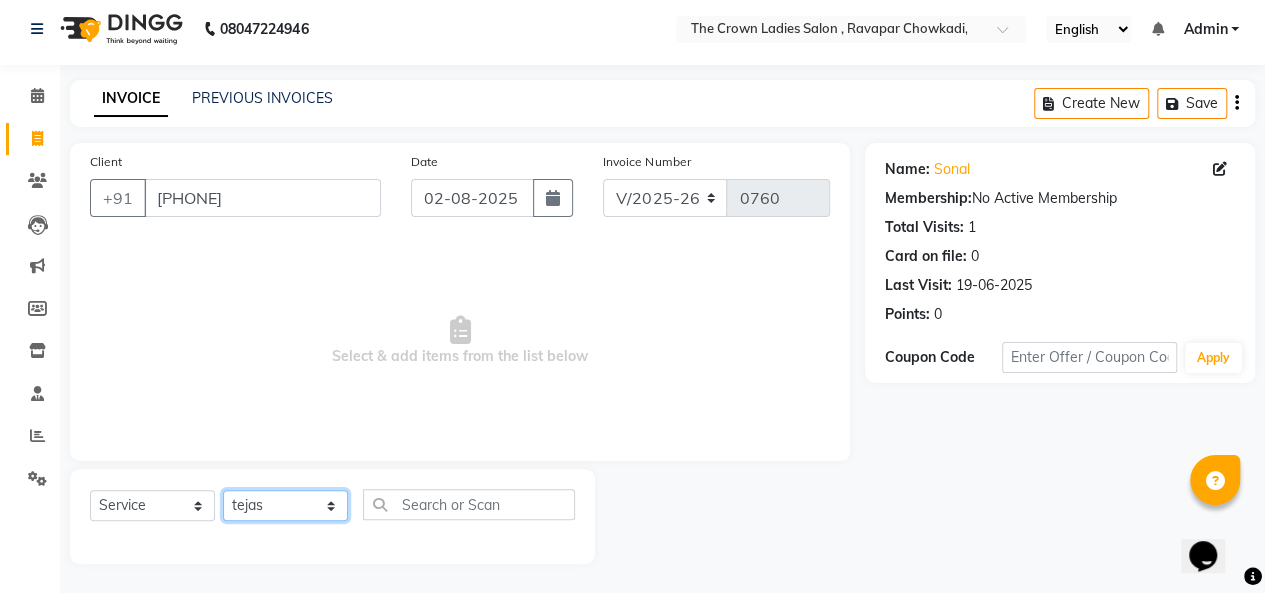 click on "Select Stylist Hemangi hemanshi khushi kundariya maya mayur nikita shubham tejas vaidehi" 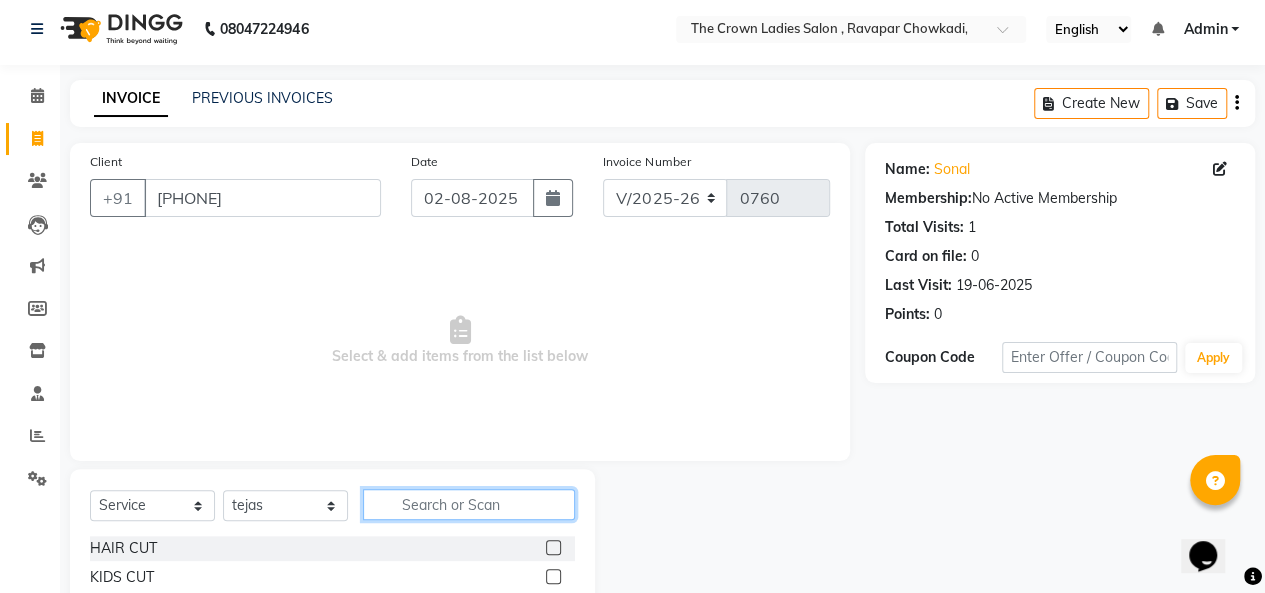 click 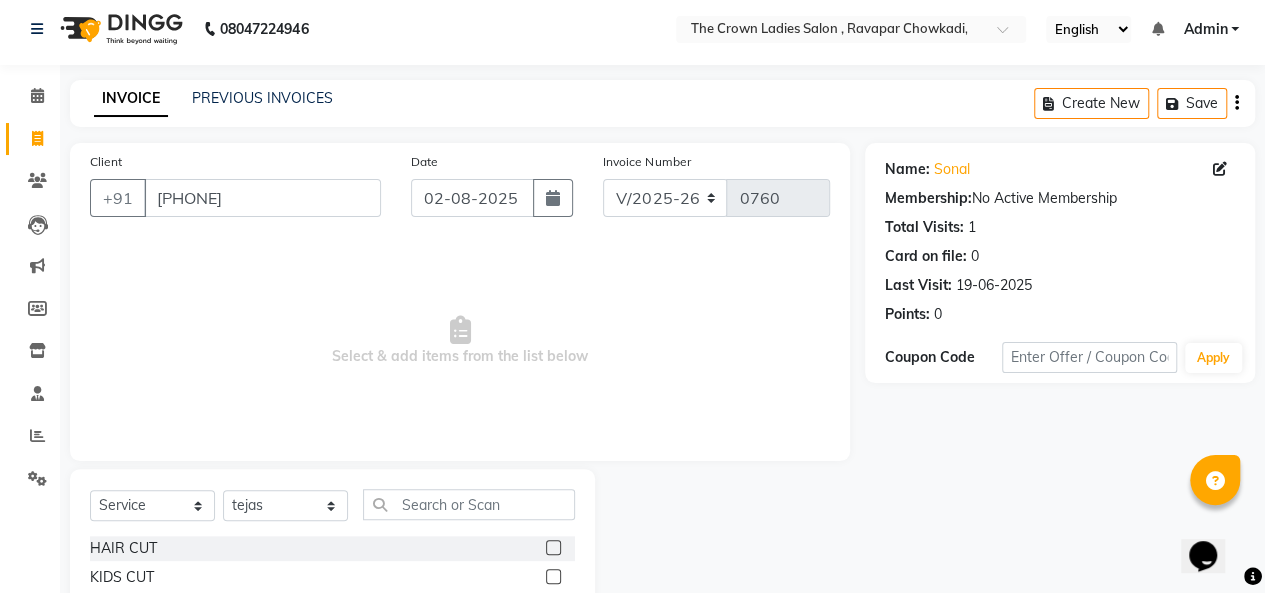 click 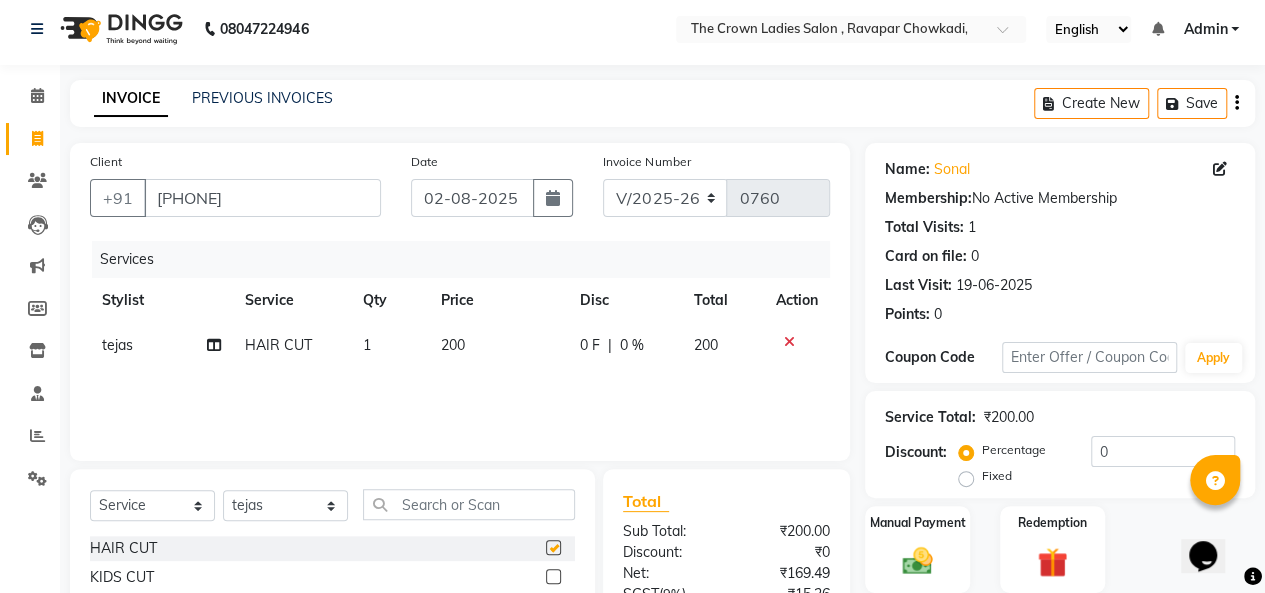 click 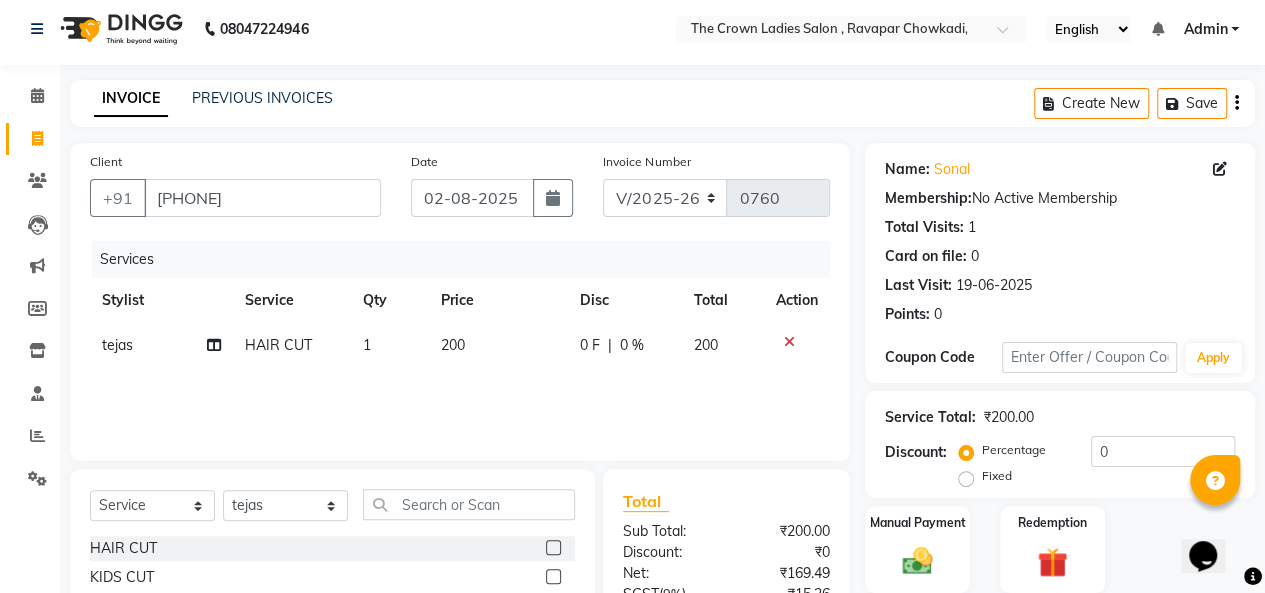 click 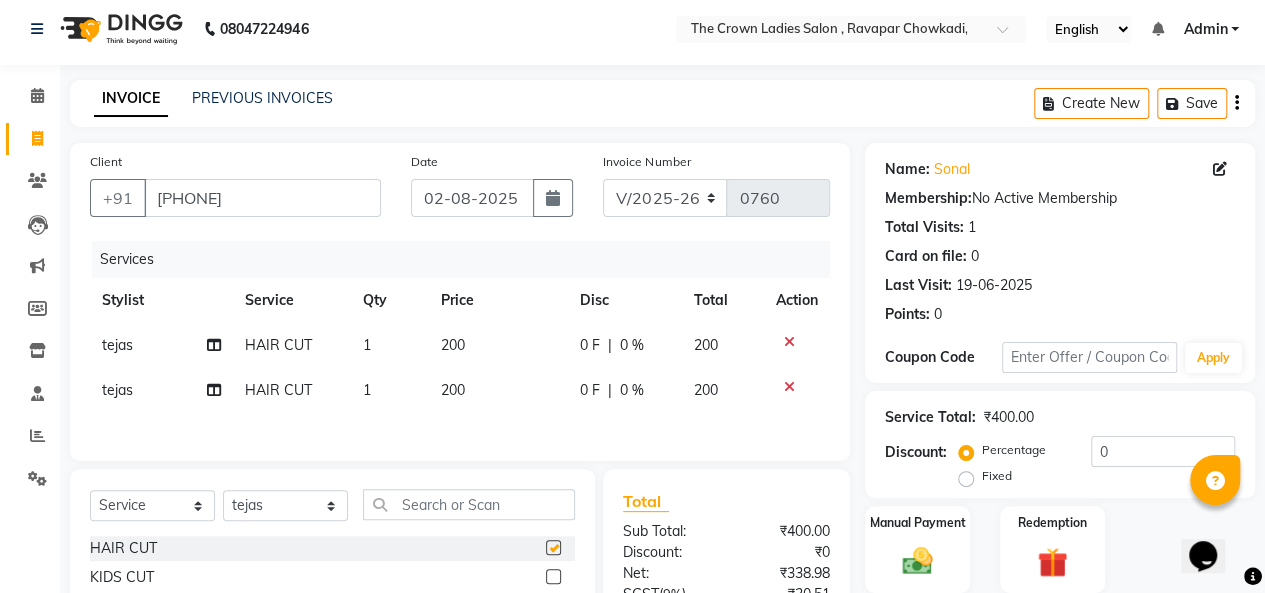 checkbox on "false" 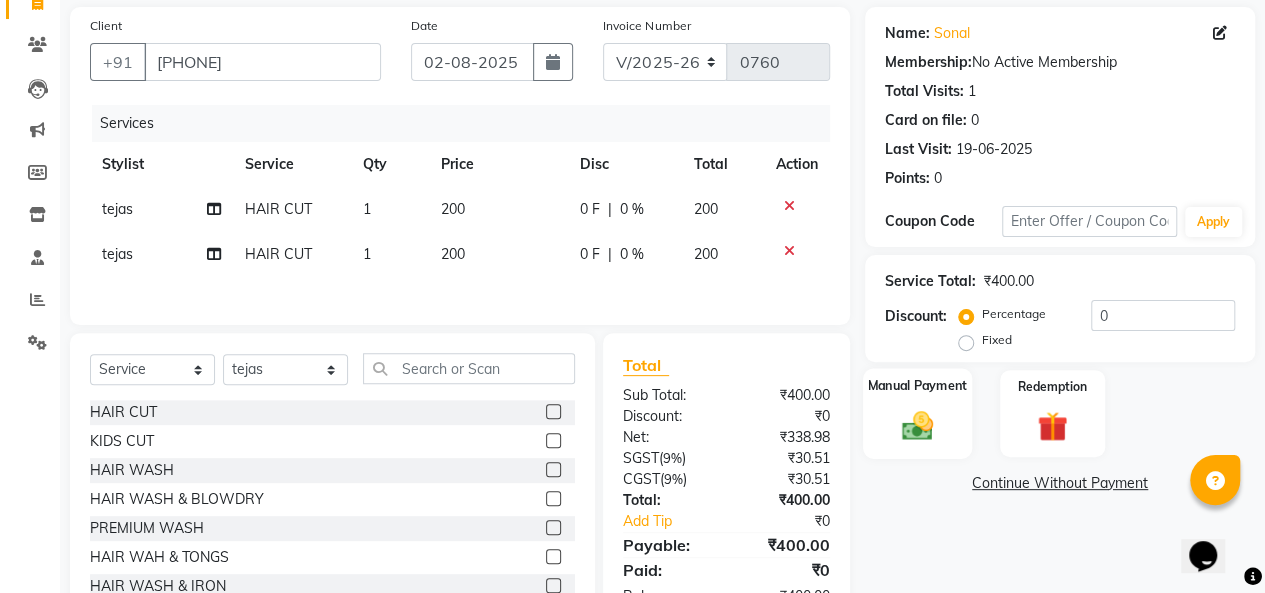 scroll, scrollTop: 167, scrollLeft: 0, axis: vertical 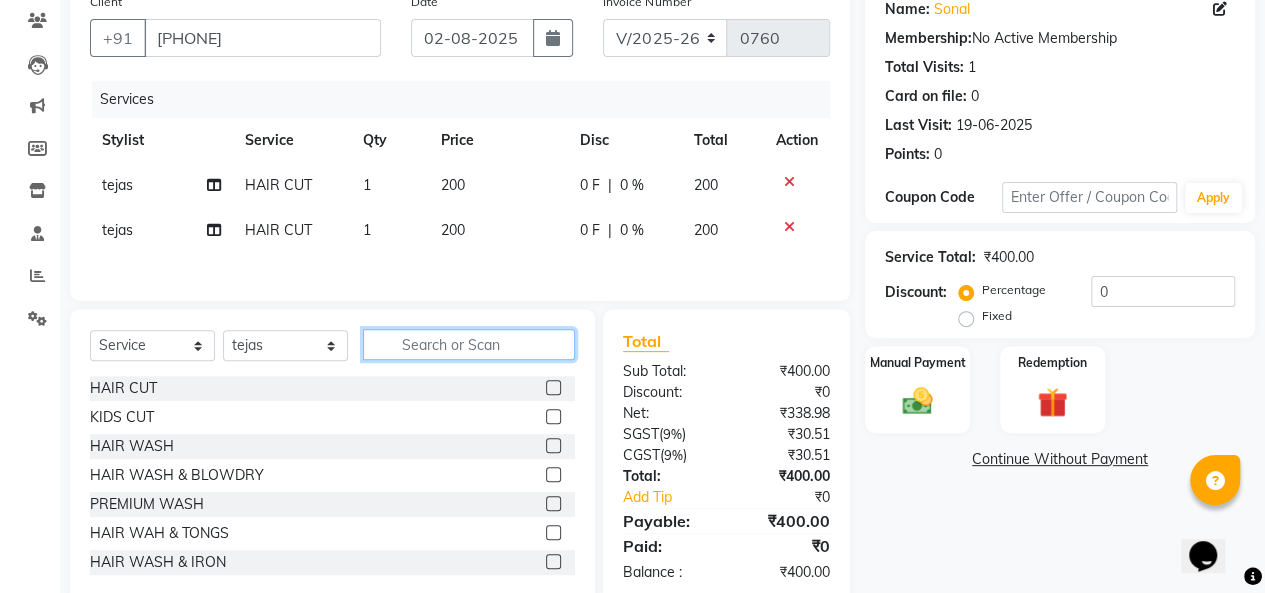 click 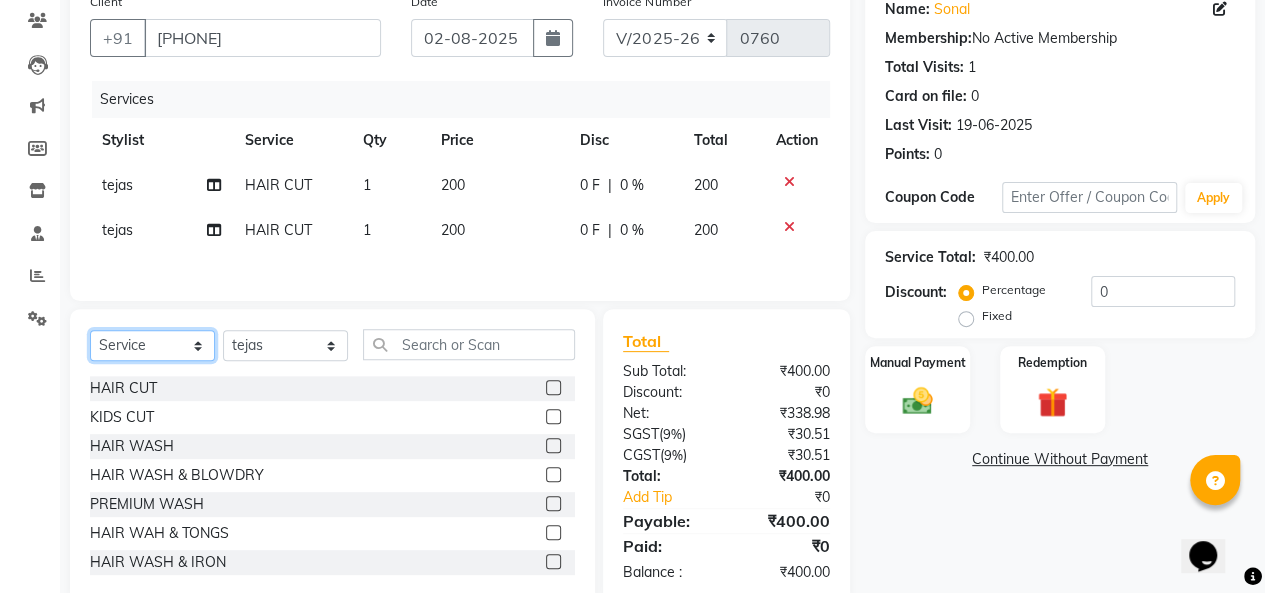 click on "Select  Service  Product  Membership  Package Voucher Prepaid Gift Card" 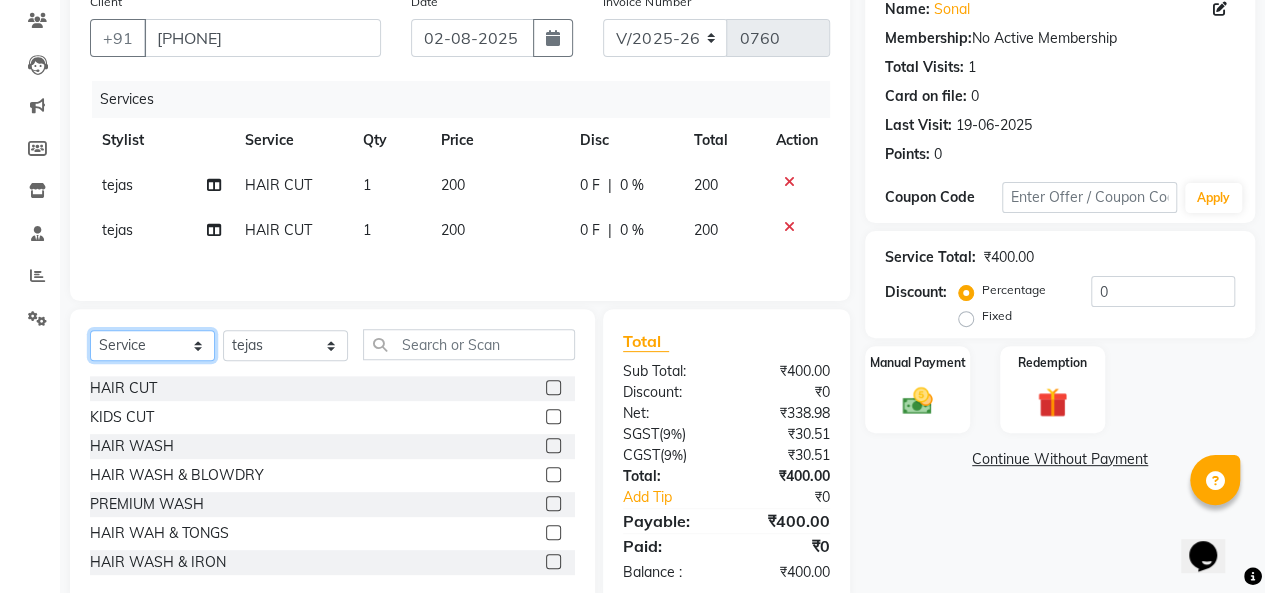 select on "product" 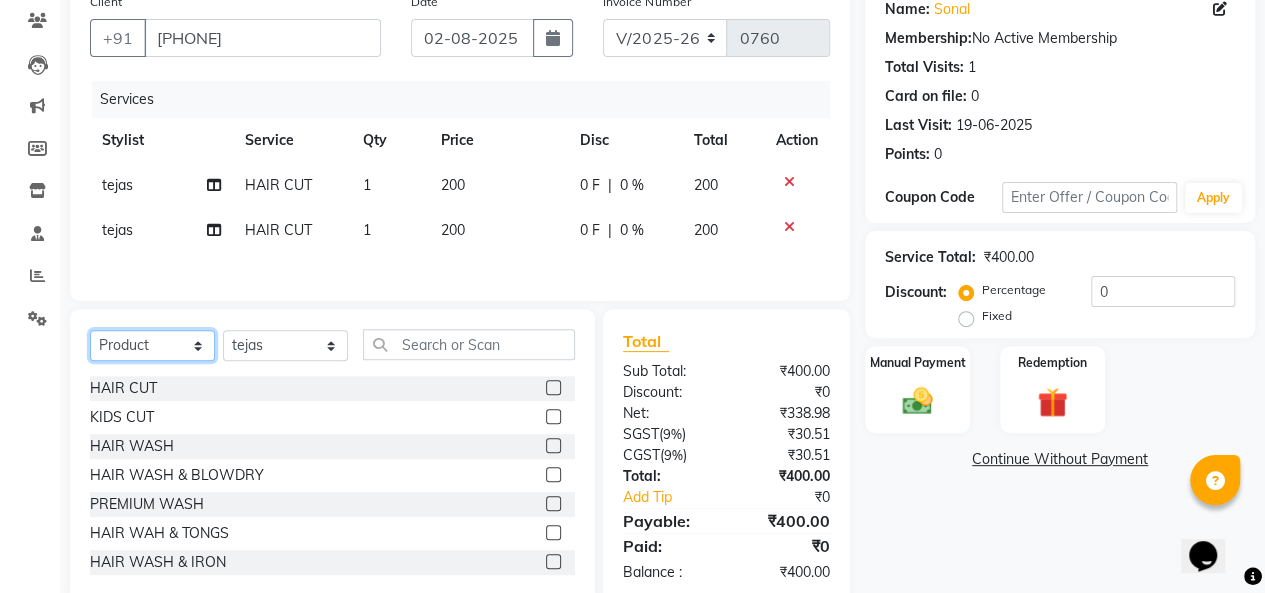 click on "Select  Service  Product  Membership  Package Voucher Prepaid Gift Card" 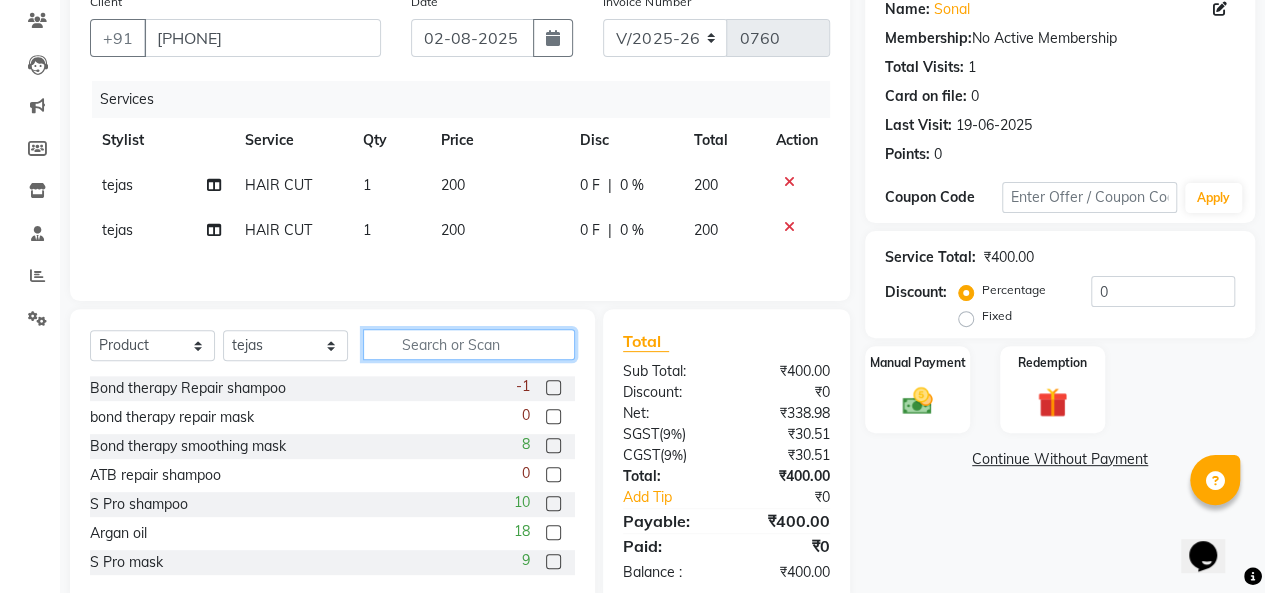 click 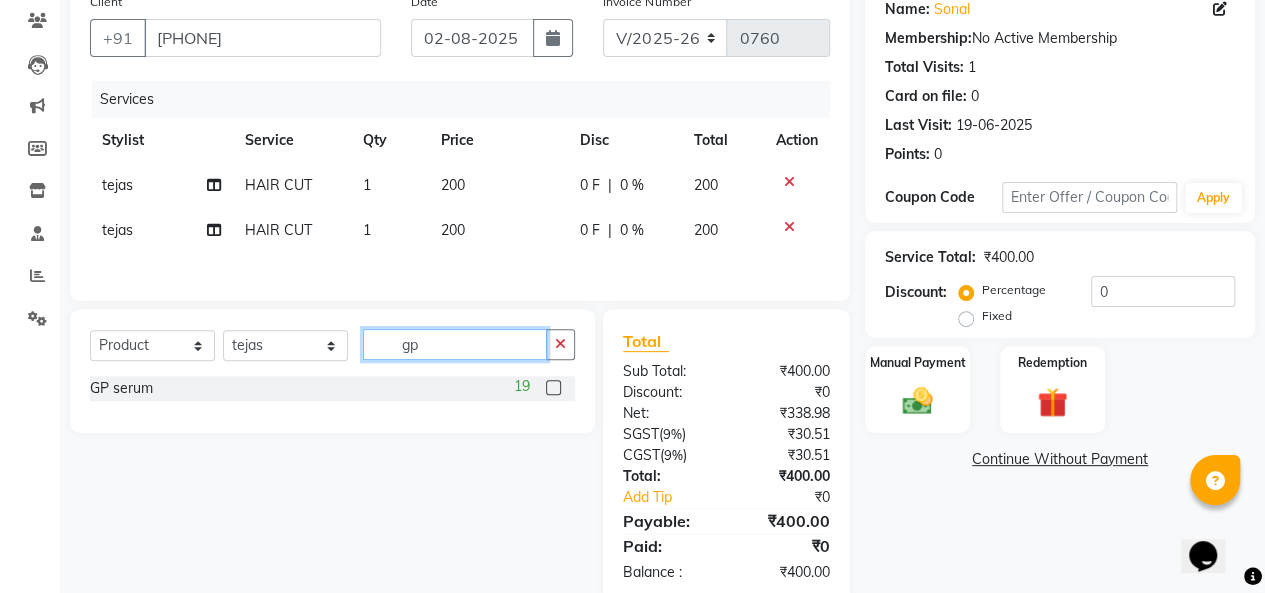 type on "gp" 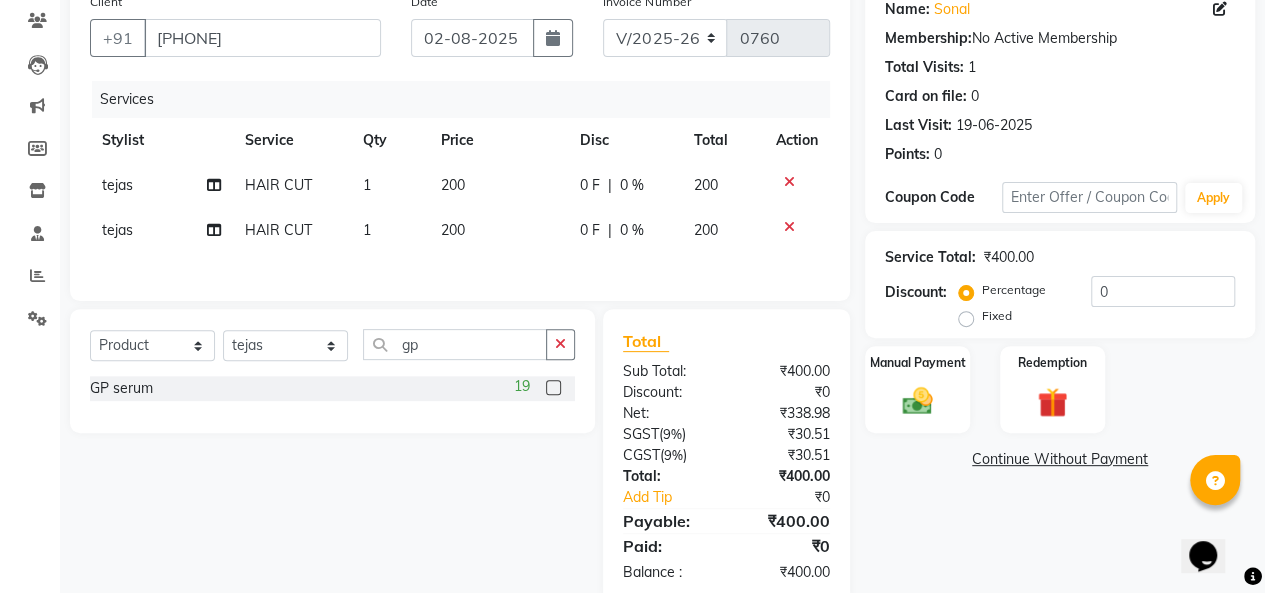 click 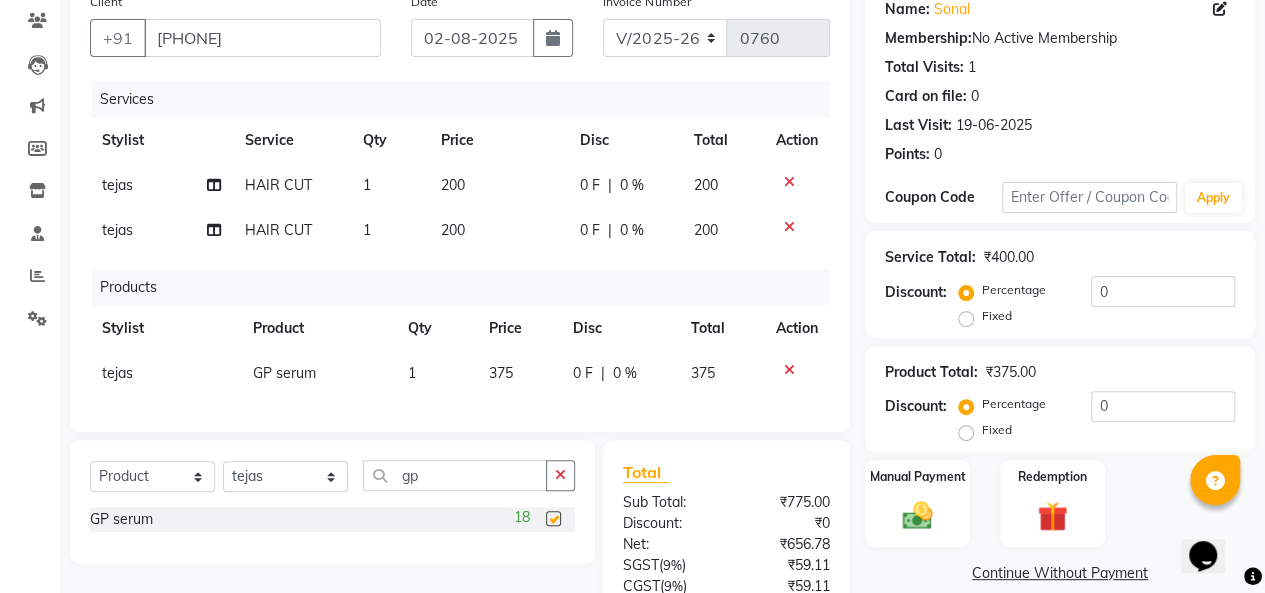 checkbox on "false" 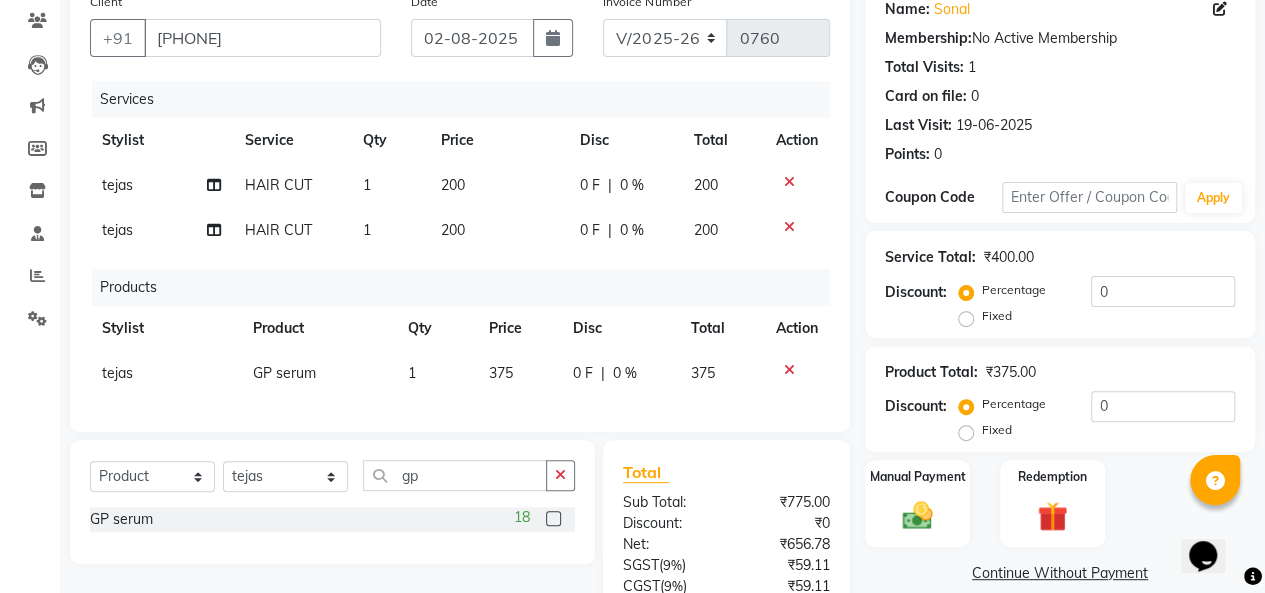 click on "Fixed" 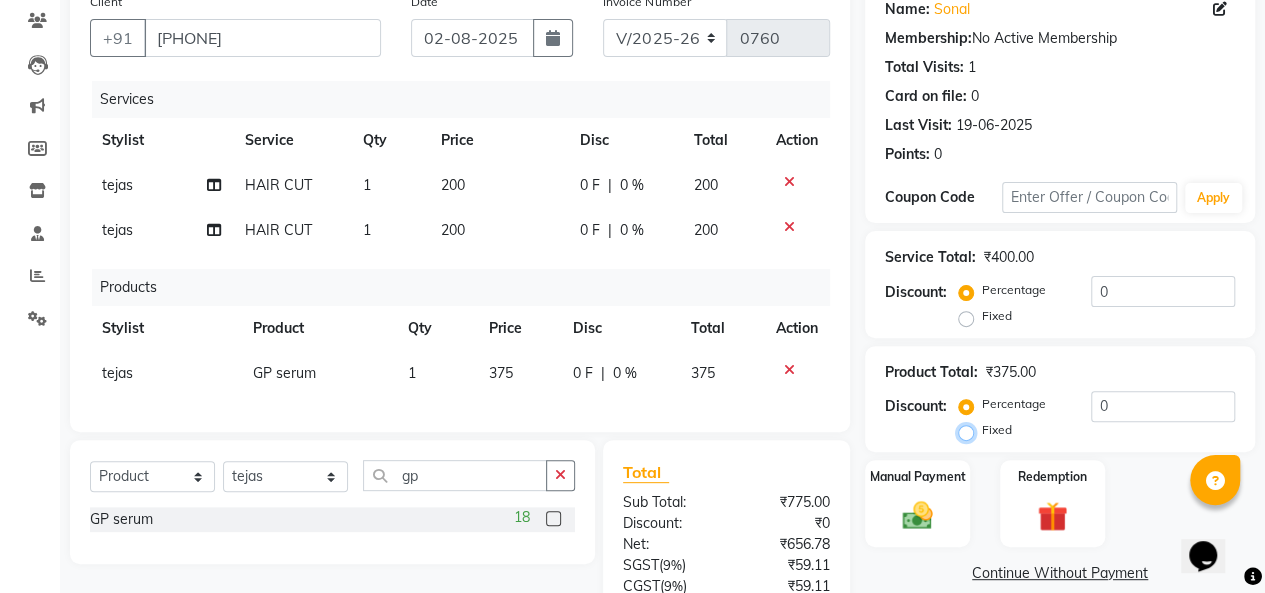 click on "Fixed" at bounding box center [970, 430] 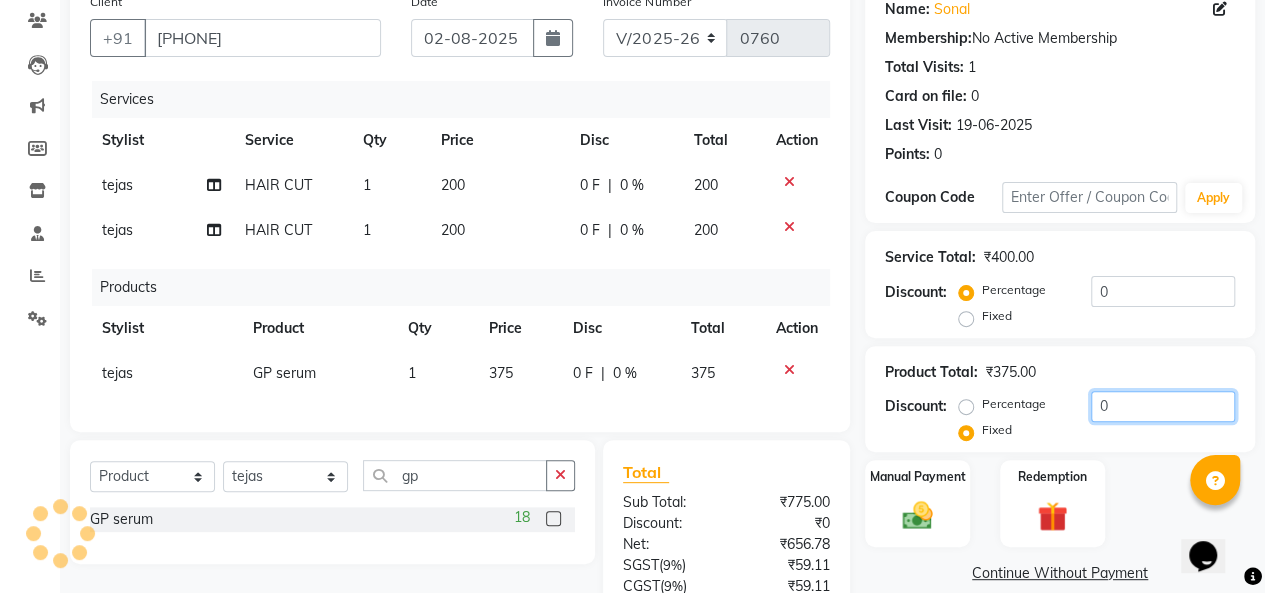 click on "0" 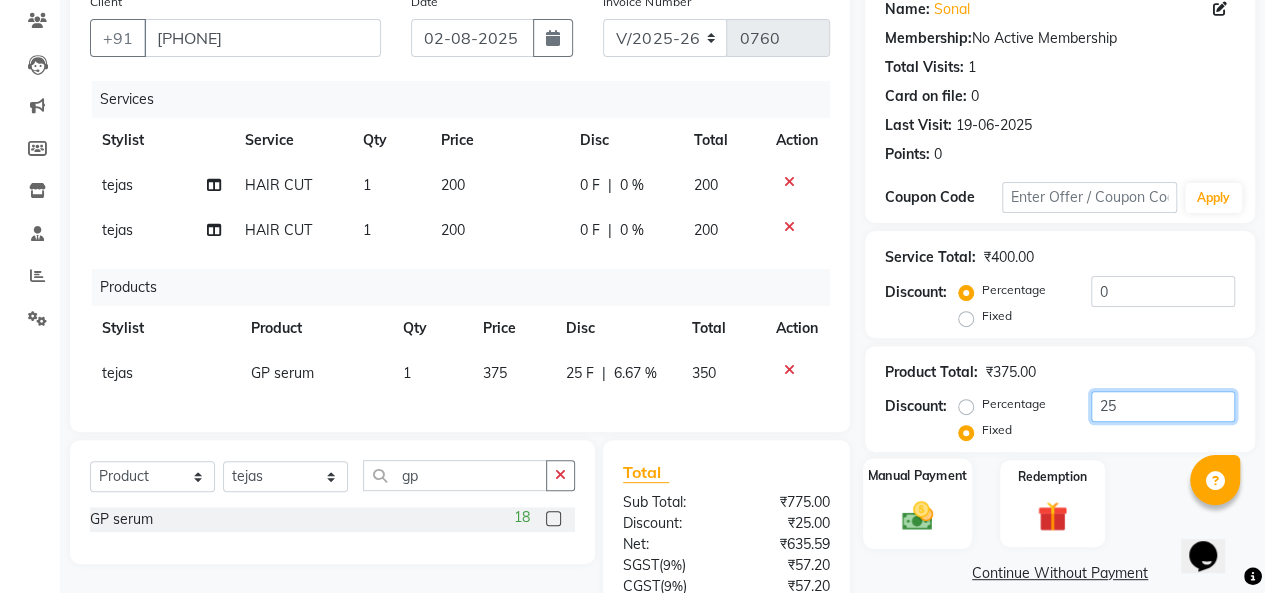 type on "25" 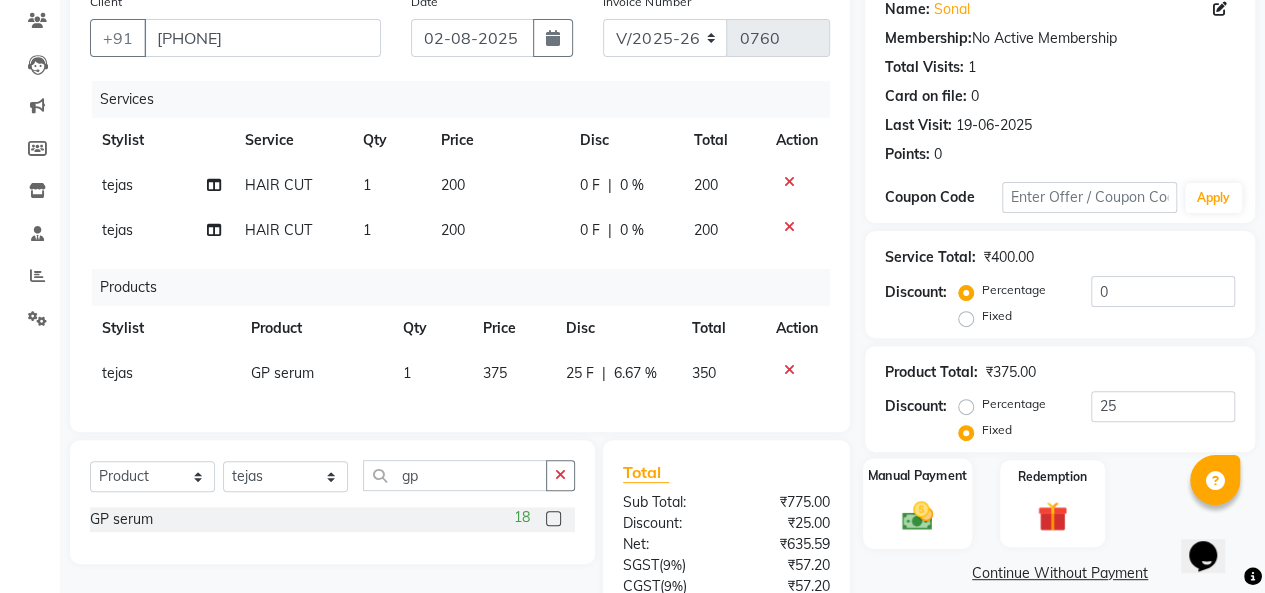 click 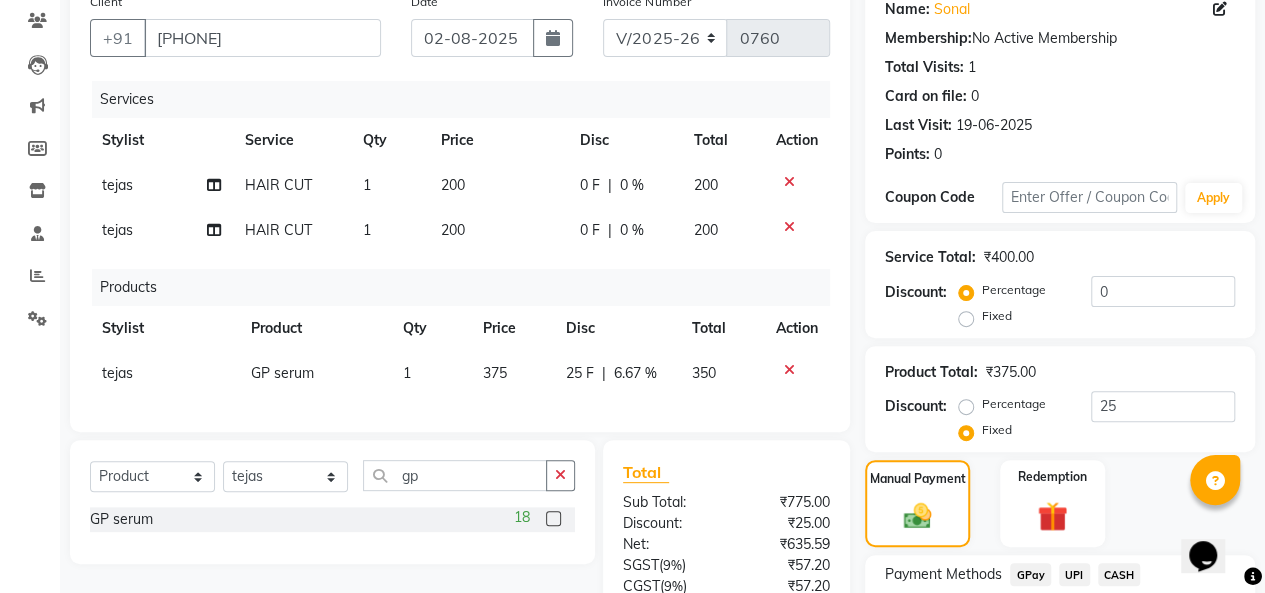 click on "CASH" 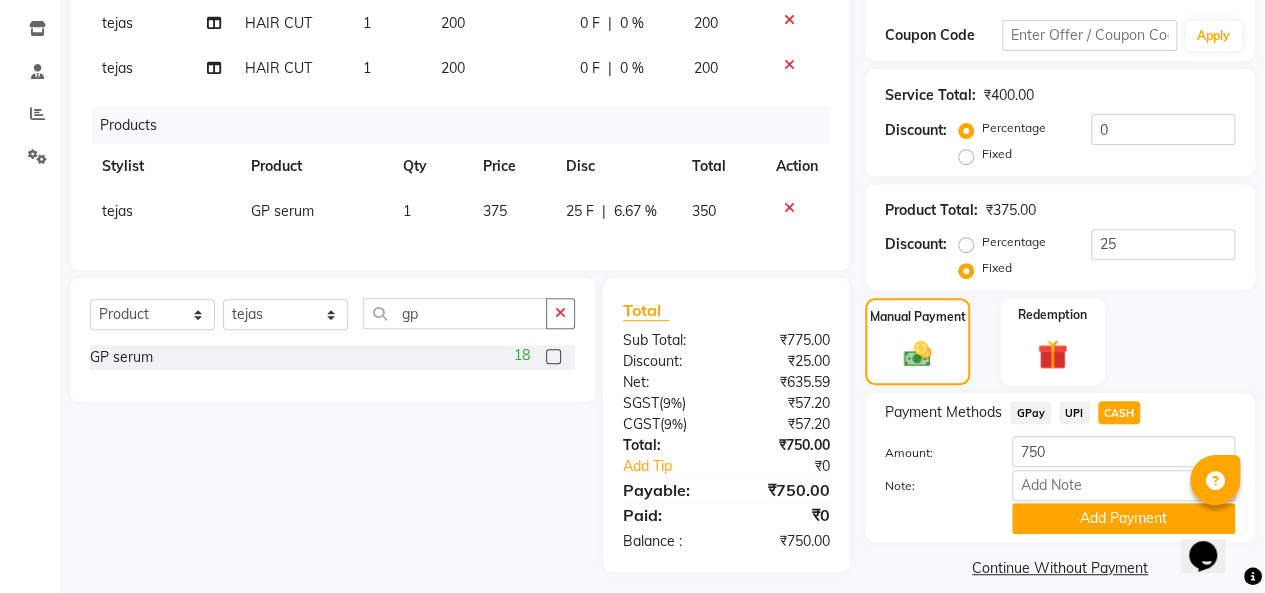 scroll, scrollTop: 336, scrollLeft: 0, axis: vertical 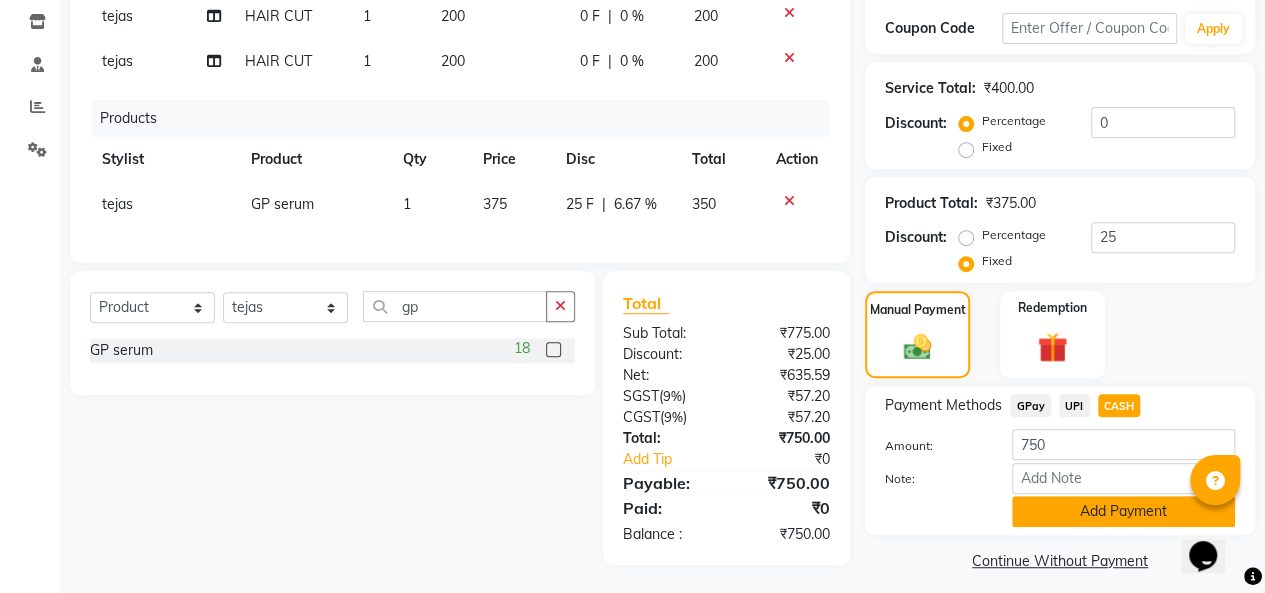 click on "Add Payment" 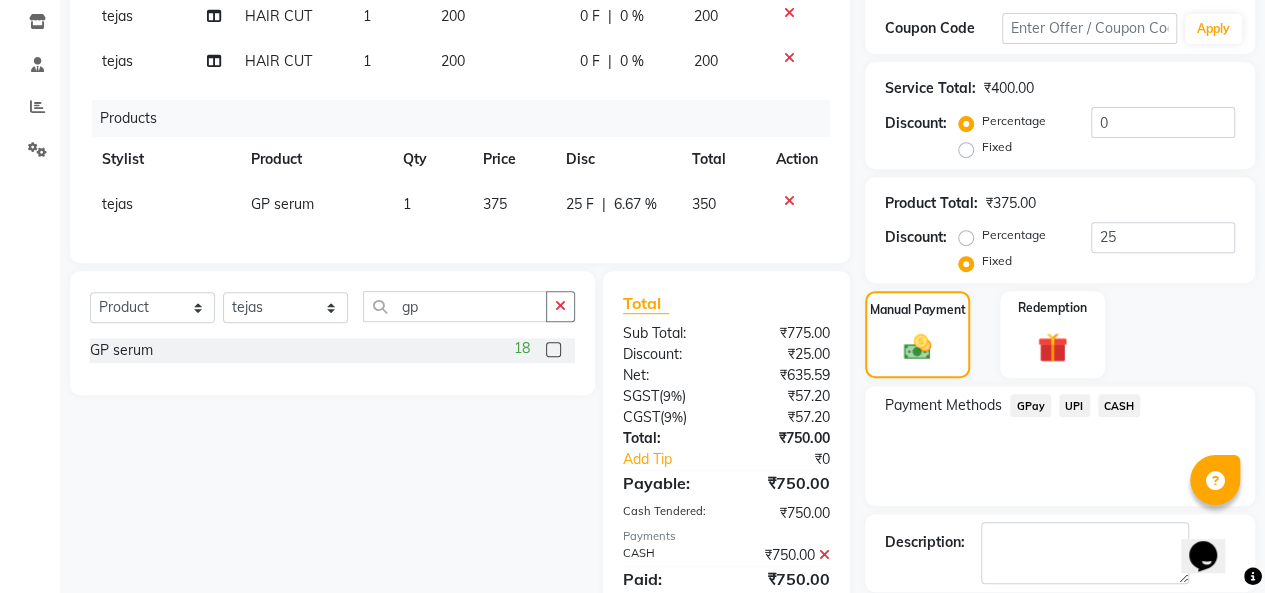 scroll, scrollTop: 431, scrollLeft: 0, axis: vertical 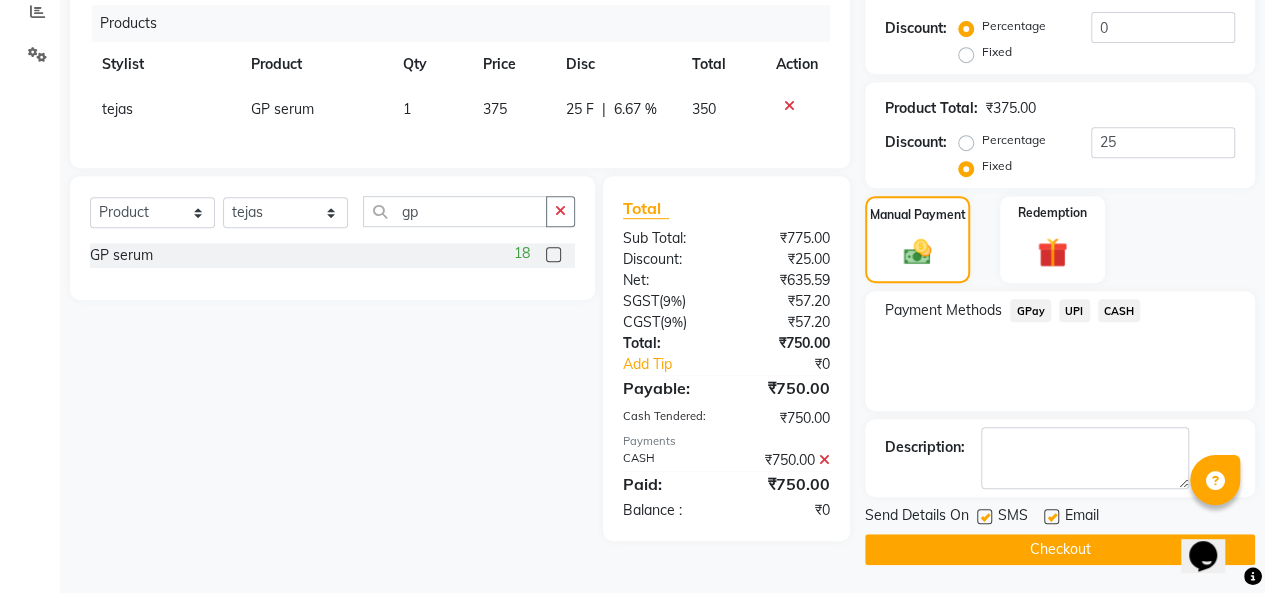 click 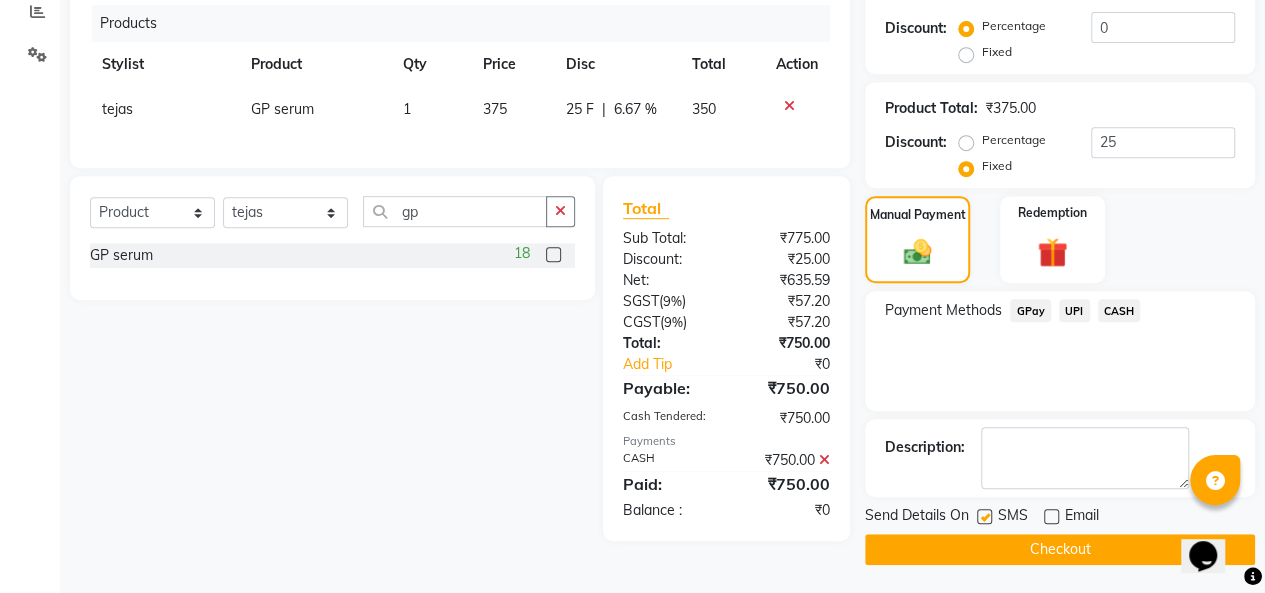click on "Checkout" 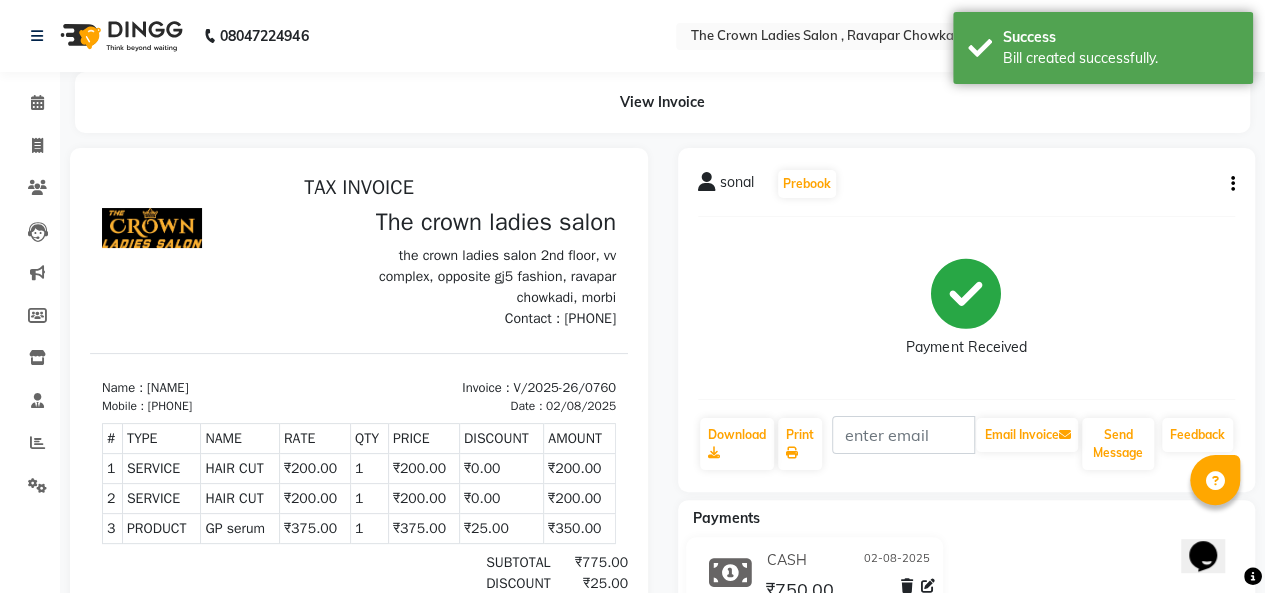 scroll, scrollTop: 0, scrollLeft: 0, axis: both 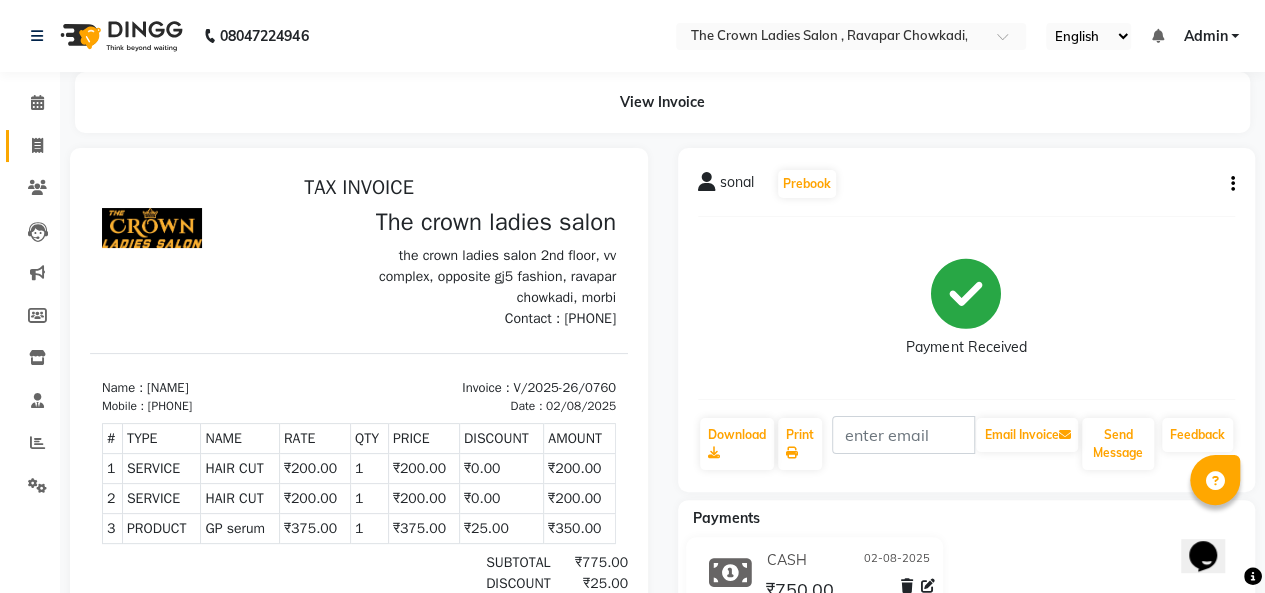 click 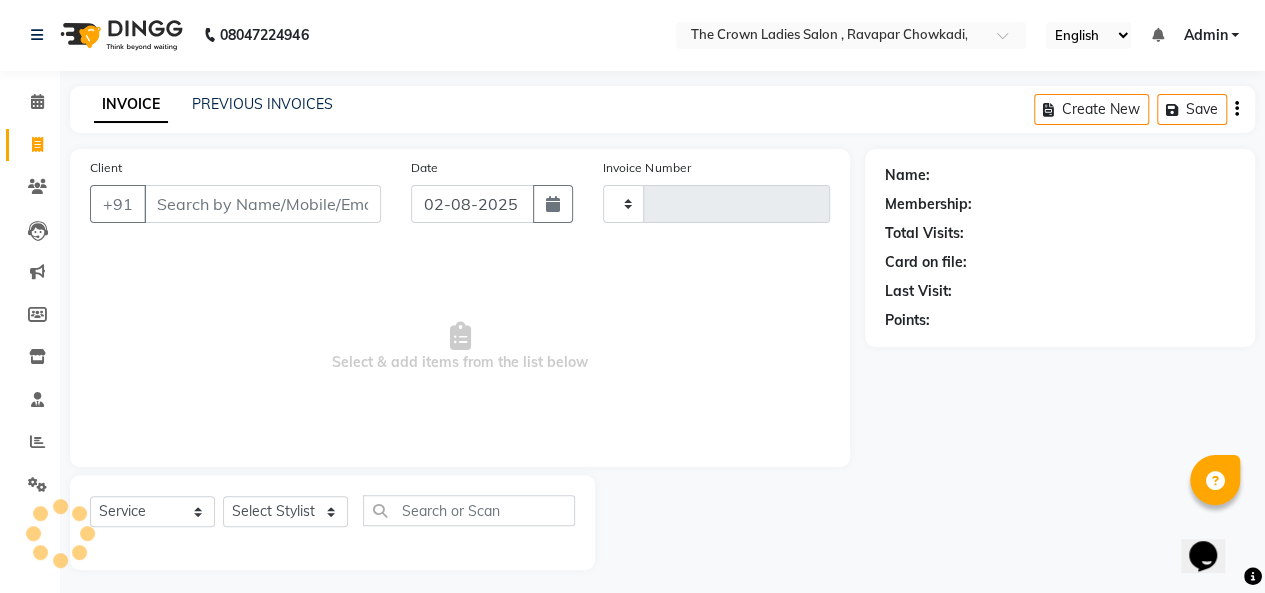 scroll, scrollTop: 7, scrollLeft: 0, axis: vertical 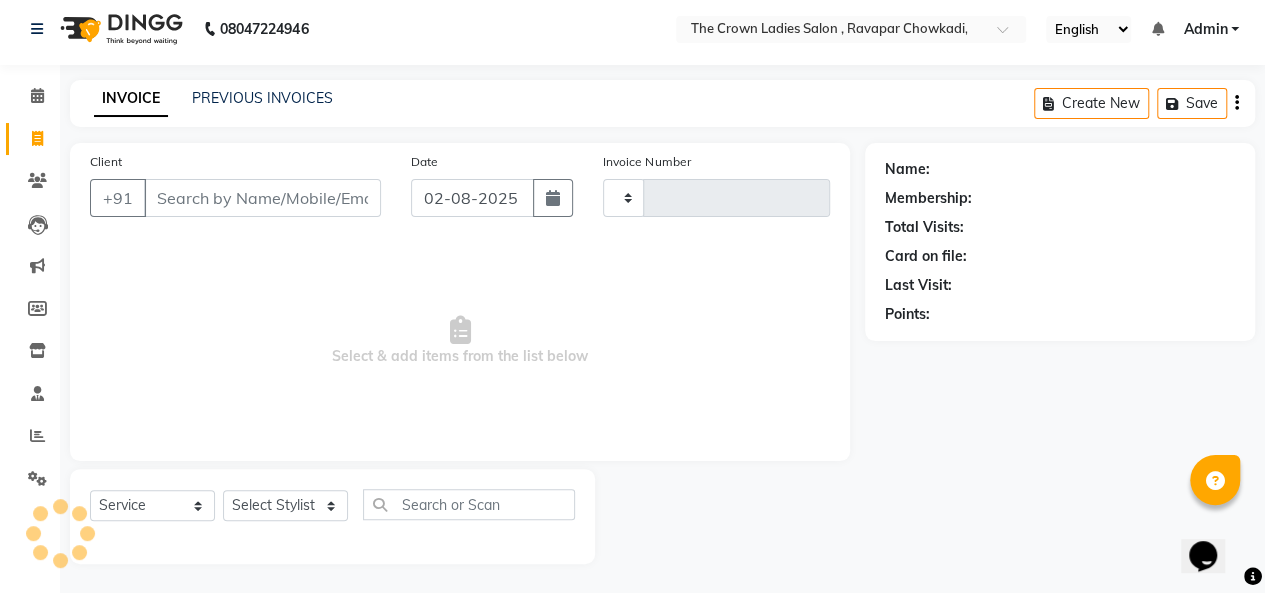 type on "0761" 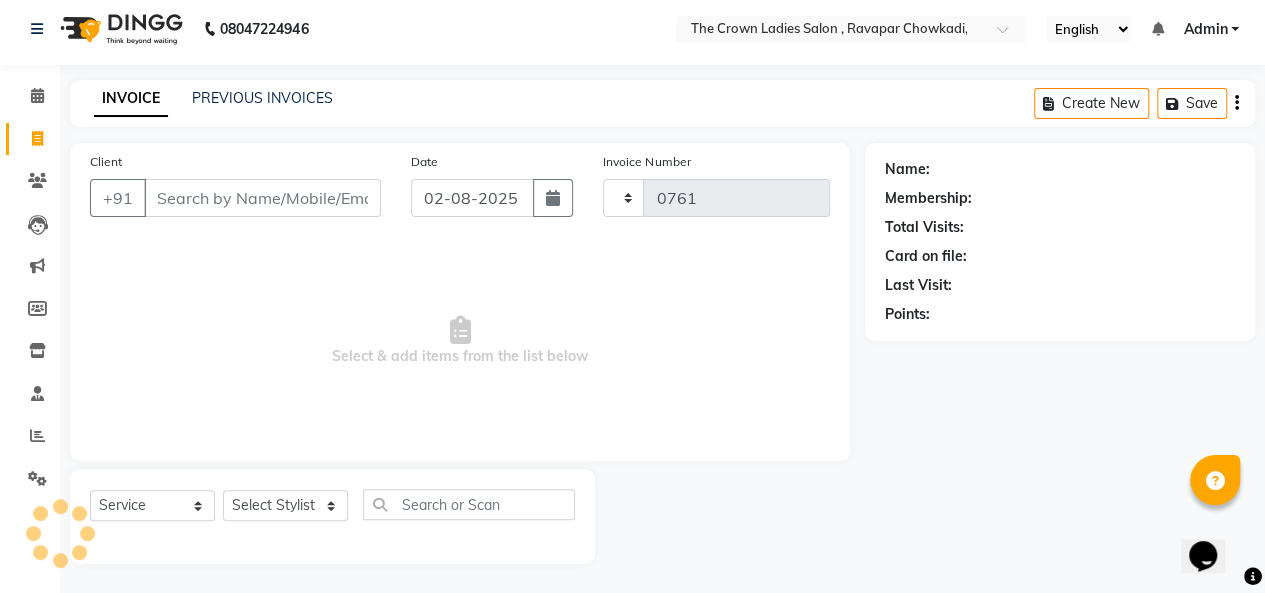 select on "7627" 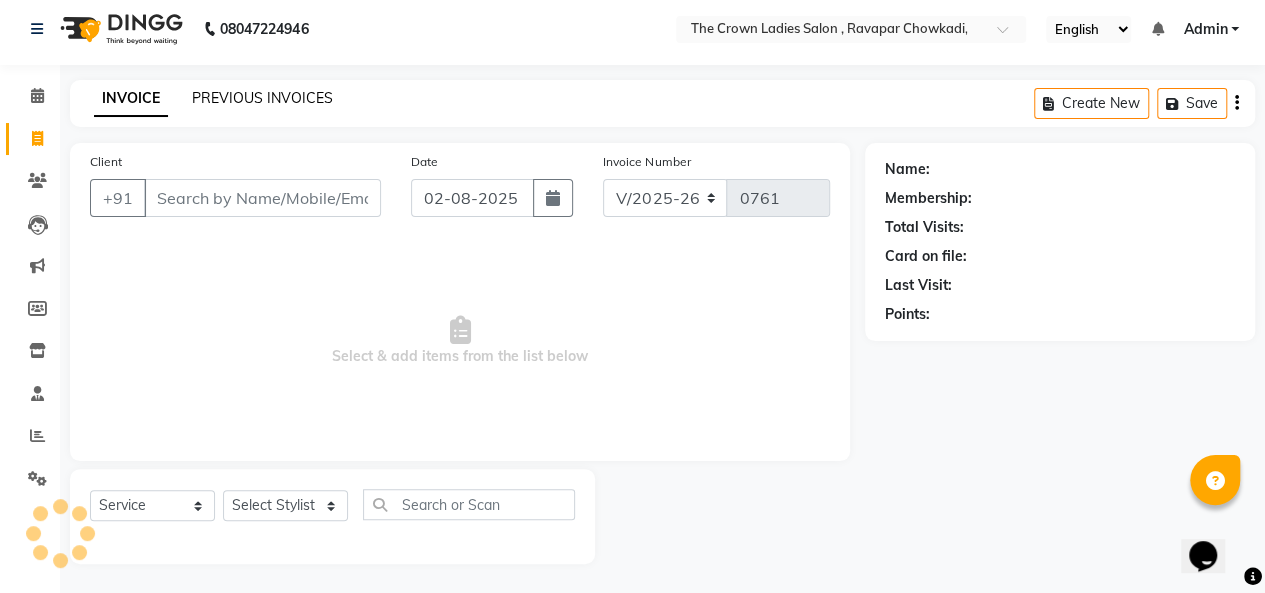 click on "PREVIOUS INVOICES" 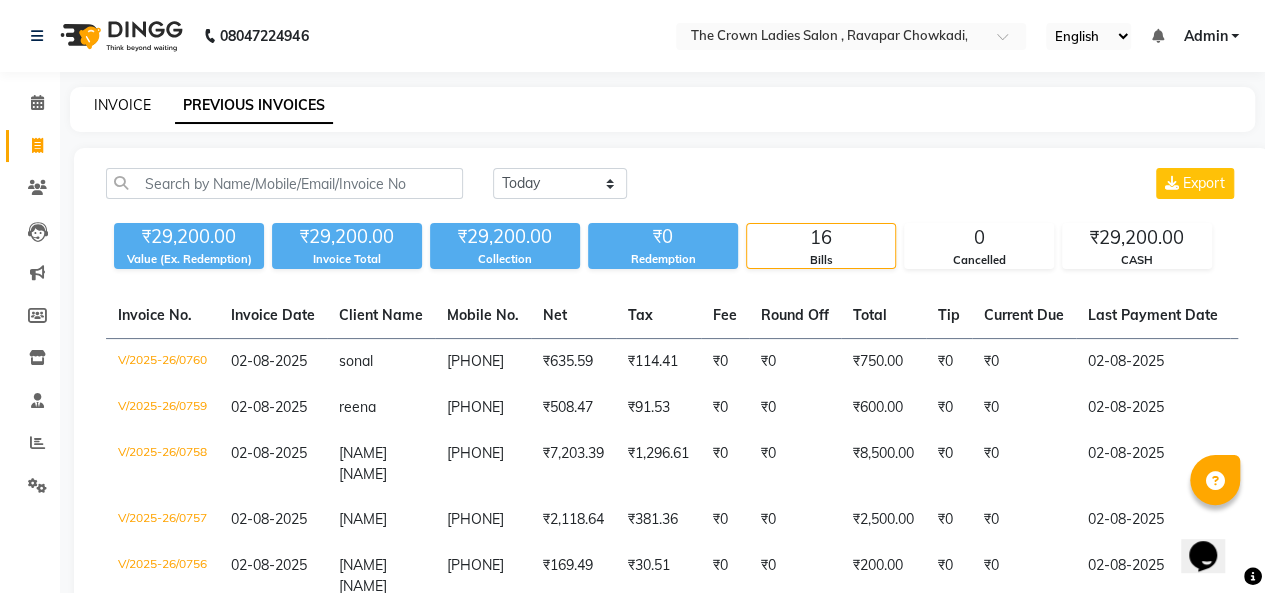 click on "INVOICE" 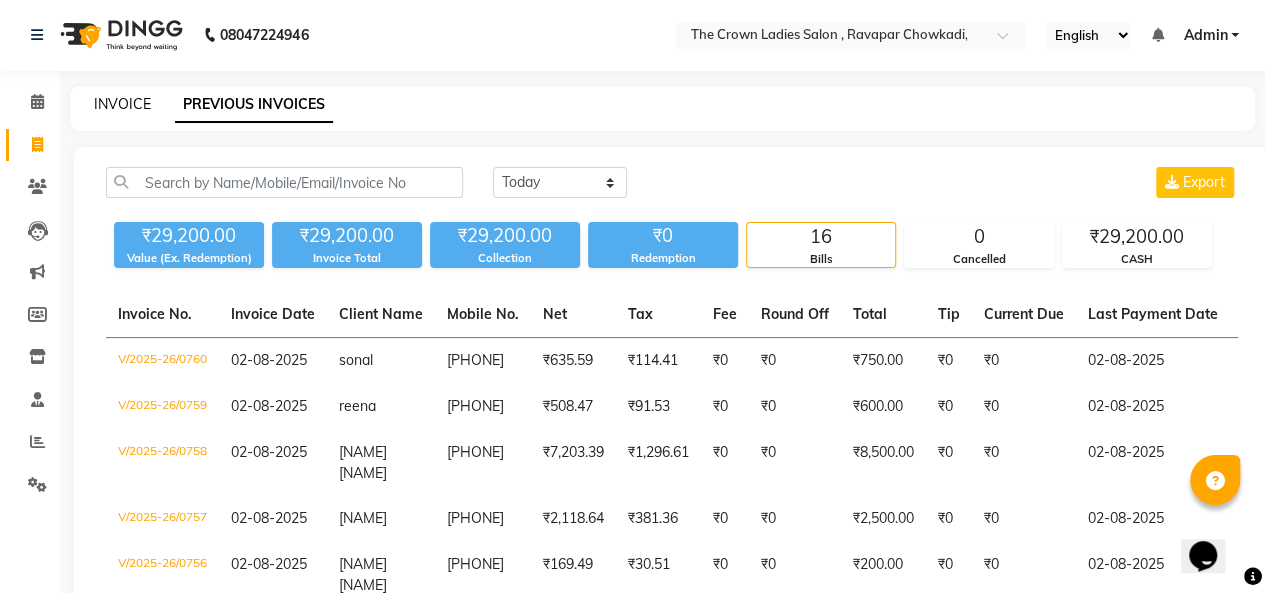 select on "7627" 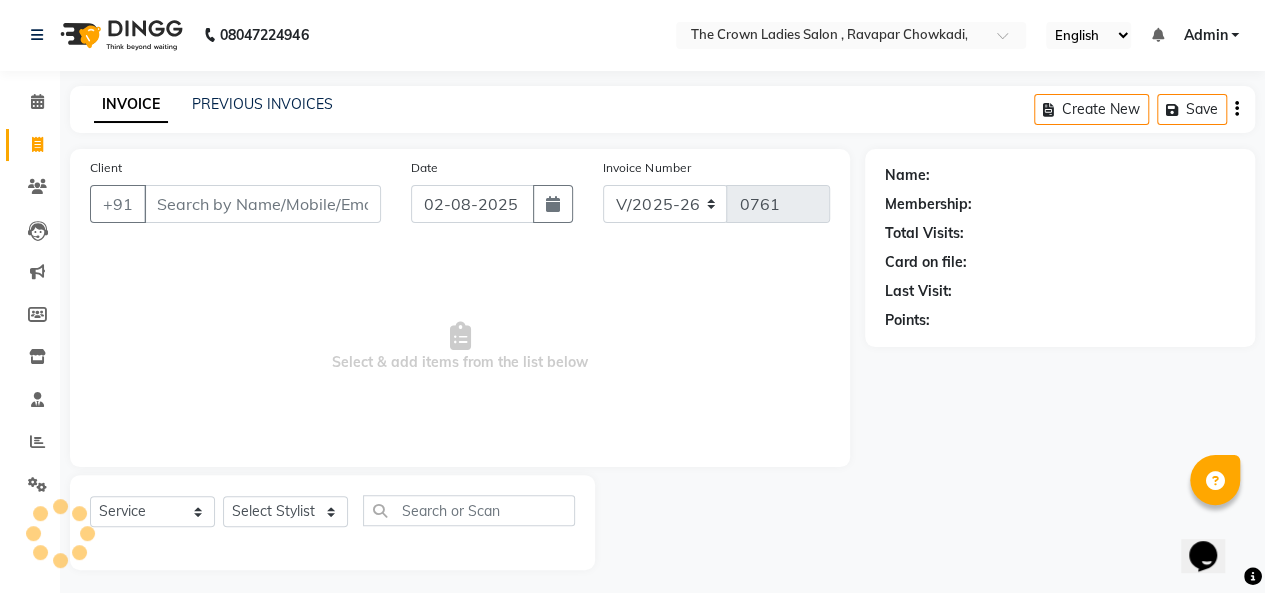 scroll, scrollTop: 7, scrollLeft: 0, axis: vertical 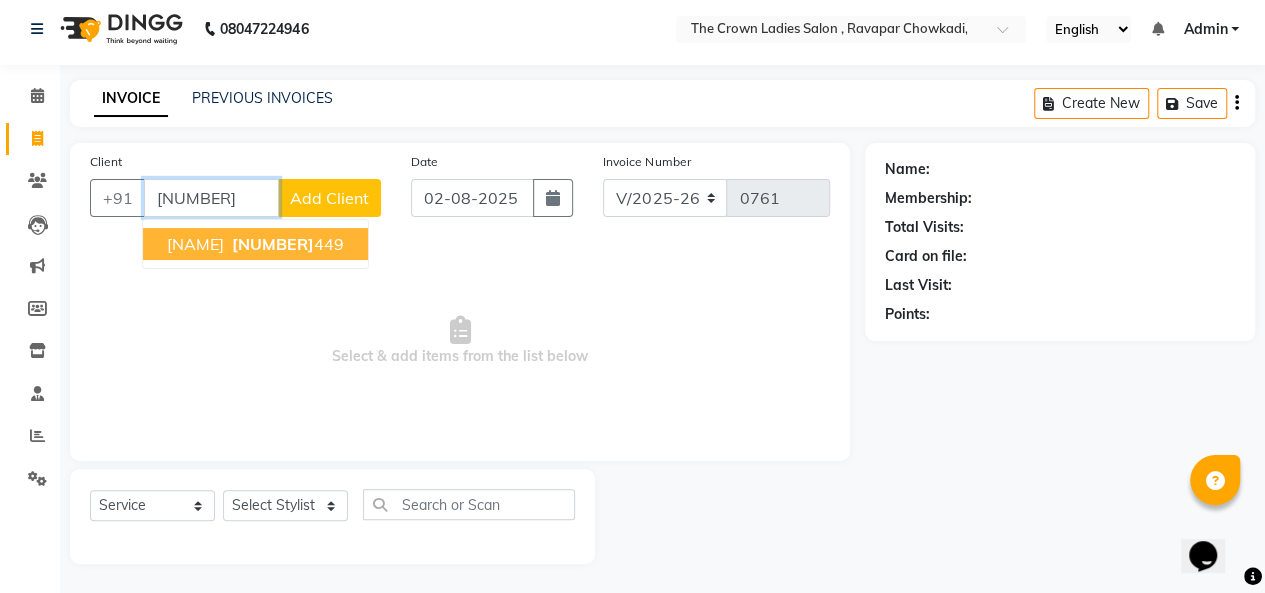 click on "[NUMBER]" at bounding box center [273, 244] 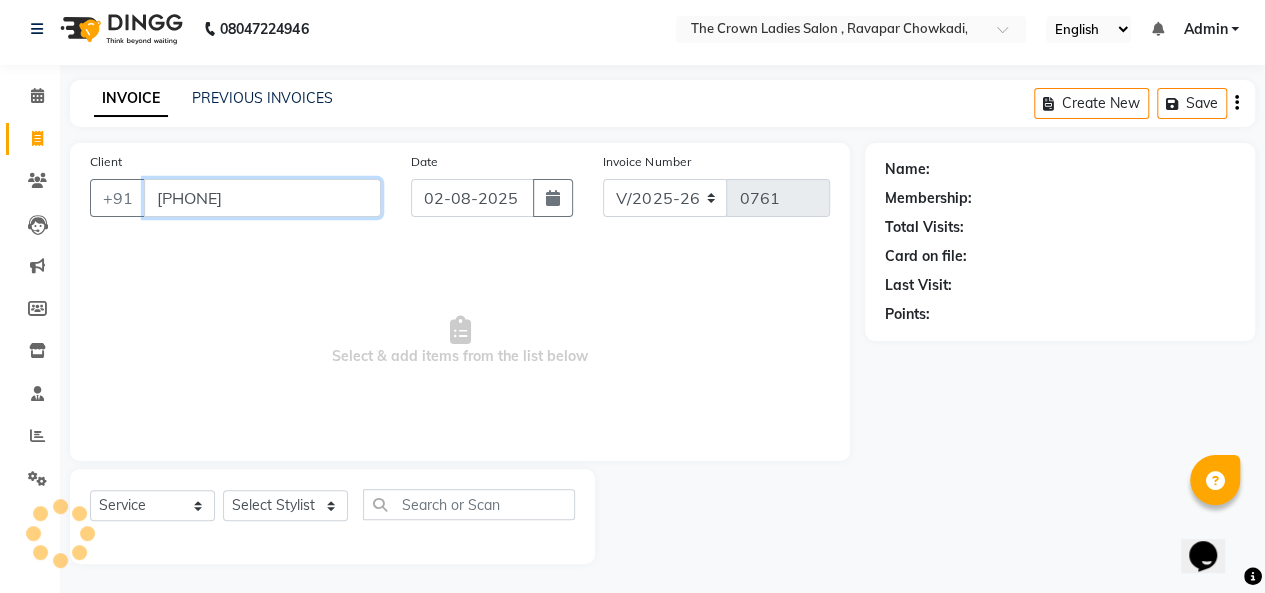 type on "[PHONE]" 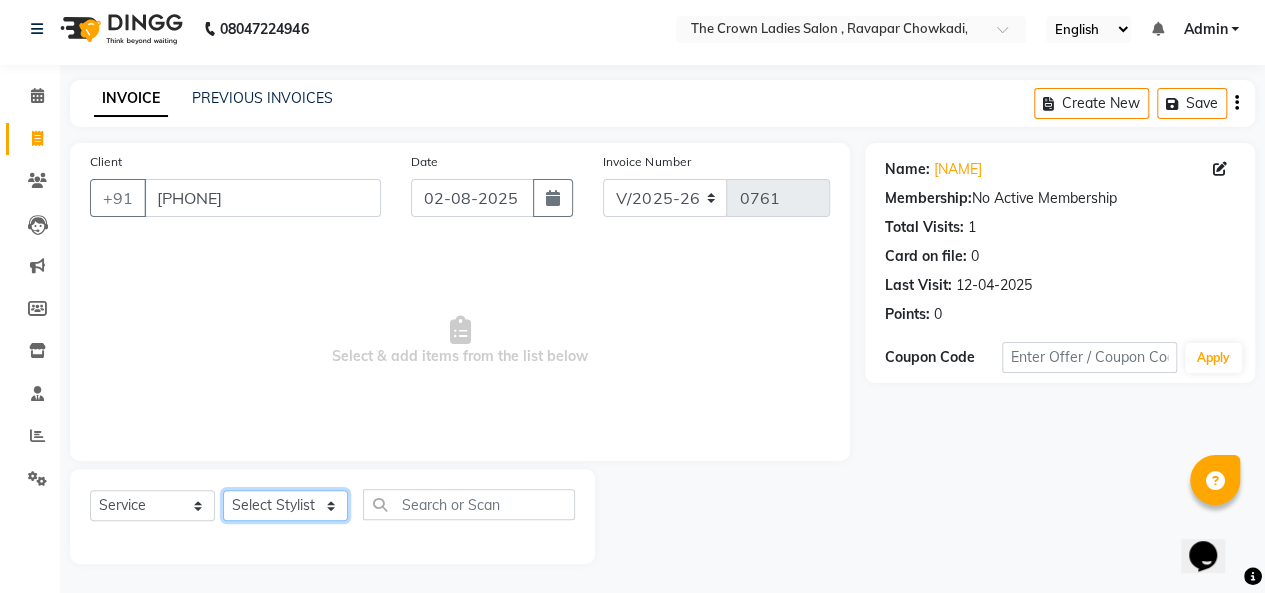 click on "Select Stylist Hemangi hemanshi khushi kundariya maya mayur nikita shubham tejas vaidehi" 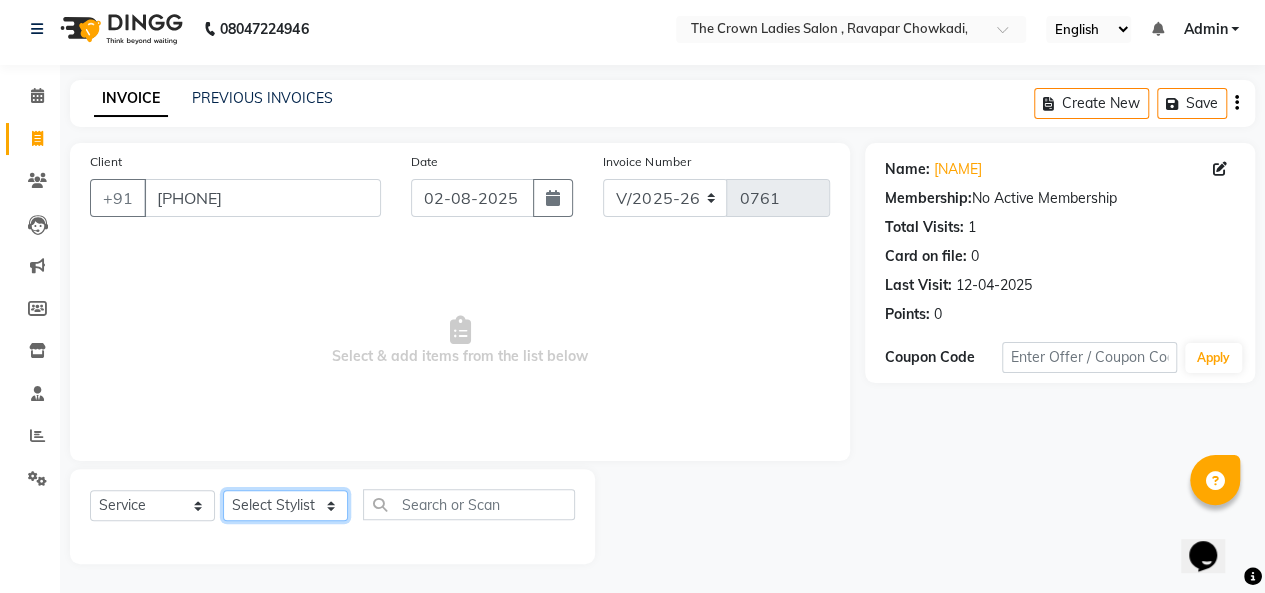 select on "69593" 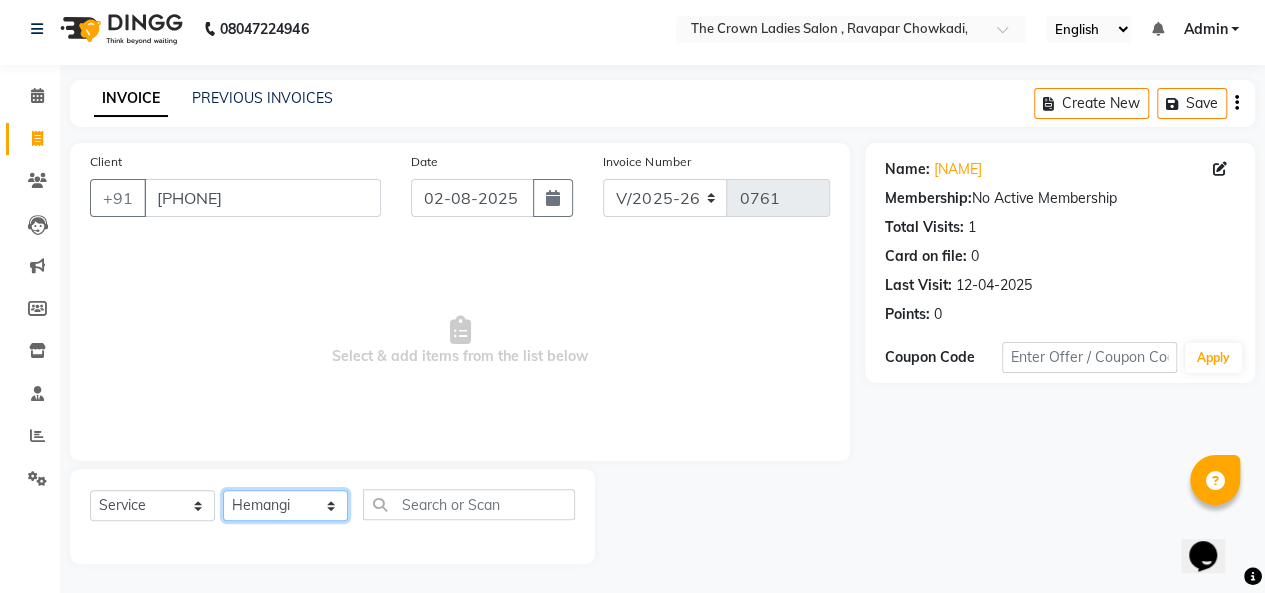 click on "Select Stylist Hemangi hemanshi khushi kundariya maya mayur nikita shubham tejas vaidehi" 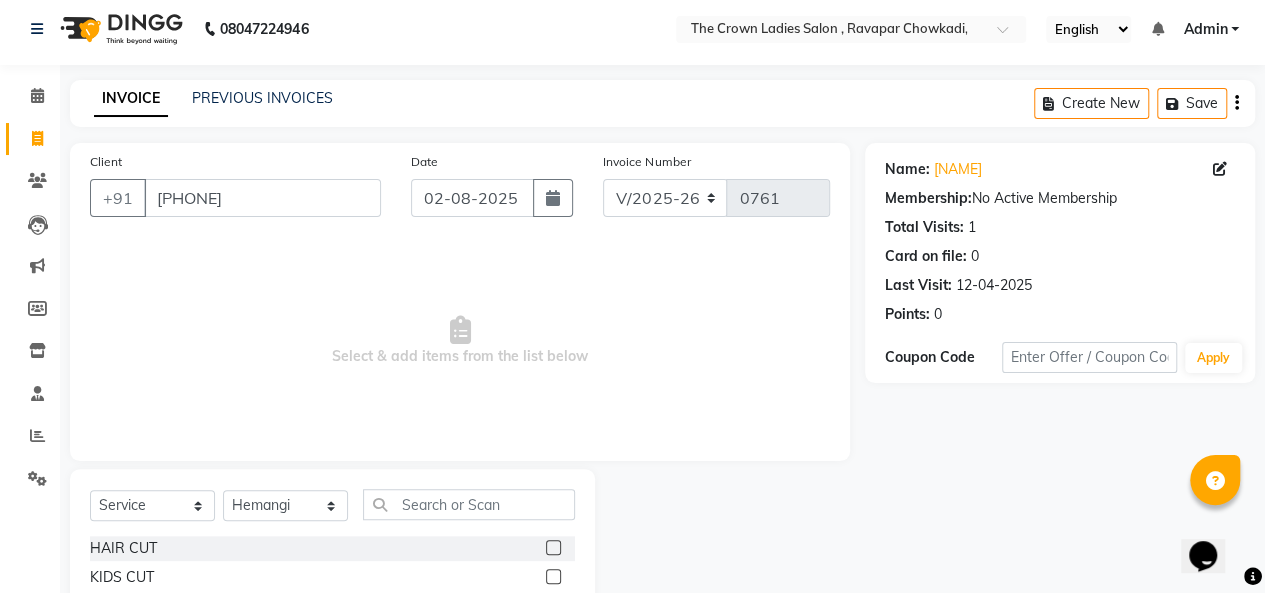 click on "Select Service Product Membership Package Voucher Prepaid Gift Card Select Stylist [NAME] [NAME] [NAME] [NAME] [NAME] [NAME] [NAME] [NAME] [NAME] HAIR CUT KIDS CUT HAIR WASH HAIR WASH & BLOWDRY PREMIUM WASH HAIR WAH & TONGS HAIR WASH & IRON PURIFY DANDRUFF WASH CLASIC HAIR SPA WELLA PROTINE TREATMENT WELLA SP TREATMENT DANDRUFF CONTROL ROOT DEPP CERAMIDE TREATMENT HAIR PH BALANCE WELLA PLEX TREATMENT SHAMPLING LOREAL PLEX KERATIN BOTOX KERATIN NENO PLASTIA KERATIN BRAZILIAN CARNIVAL KERATIN COPACABANA SMOOTHNING STRAIGHTENING ROOT TOUCH AMONIA FREE TOUCH UP GLOBAL HAIR COLOR AMONIA FREE GLOBAL COLOR CLASSIC HIGHLIGHTS HIGHLIGH WITH GLOBAL EYEBRWS 50 FOREHEAD 10 UPPERLIPS 10 LOWERLIPS 40 CHIN 40 JAWLINE 40 FULLFACE 150 SUGAR FULLARMS 100 SUGAR UNDERARM /50 SUGAR HALF FRONT /BACK 50 SUGAR FULL FRONT/BACK 100 SUGAR STOMACH 60 SUGAR HALF LEG 100 SUGAR FULL LEG 200 SUGAR FULL BODY 500 CREAM FULLARMS 150 CREAM UNDERARMS CREAM HALF FRONT /BACK 200 CREAM FULL FRONT/BACK 400 CREAM STOMACH 150 CREAM HALF LEG 150 ALGY MASK" 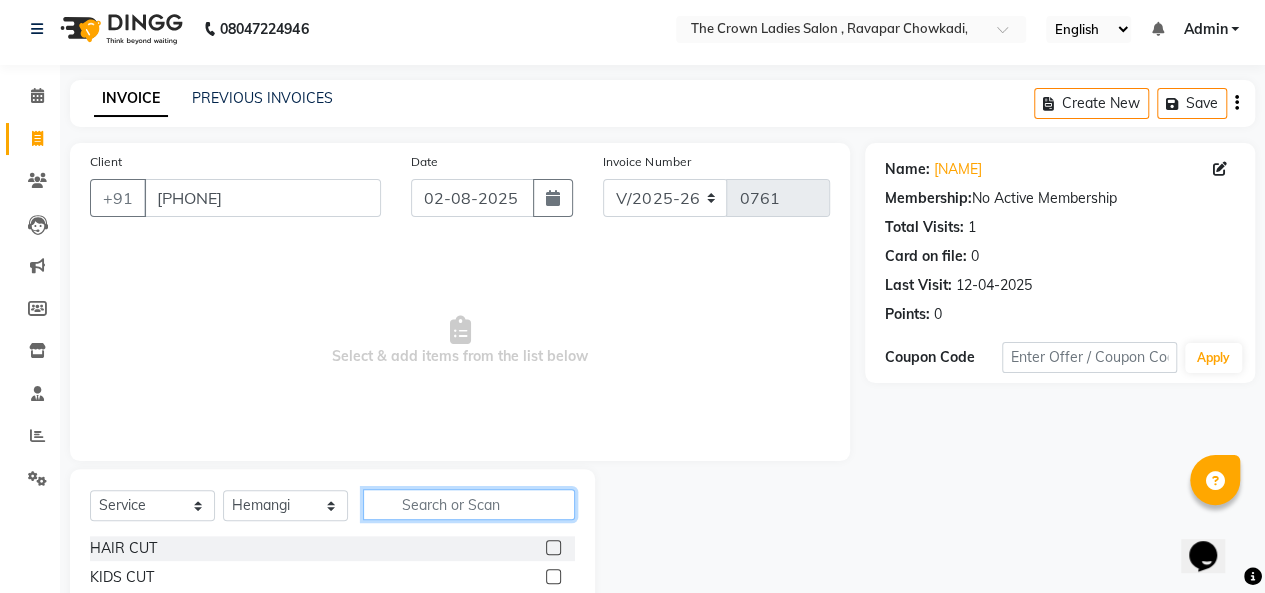 click 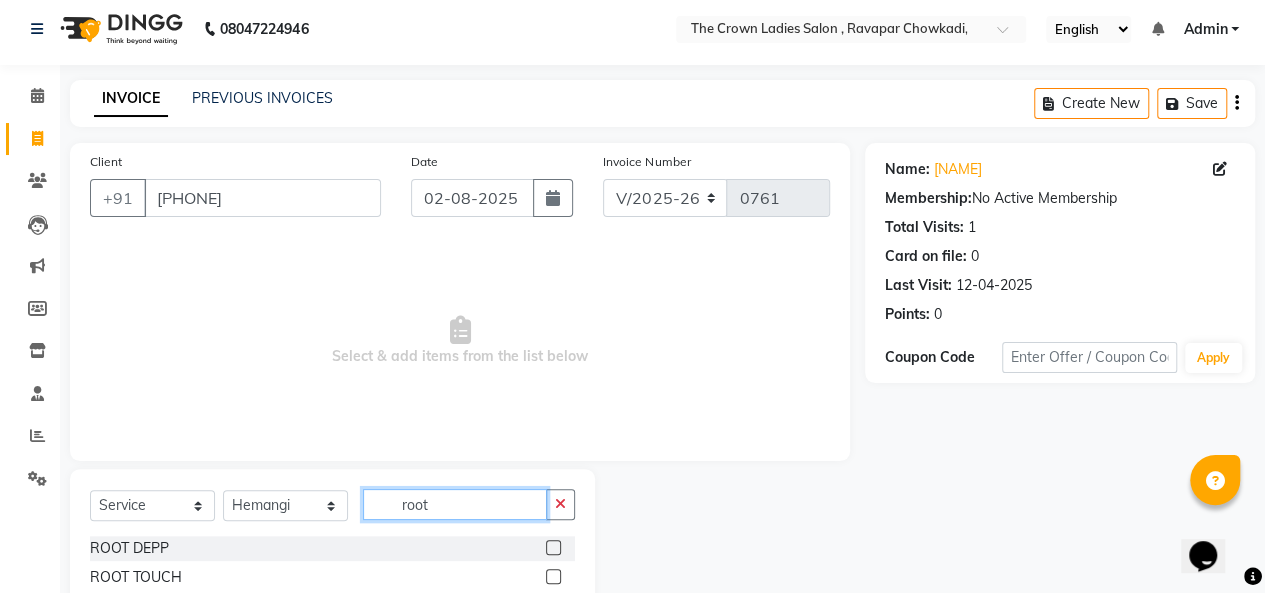 type on "root" 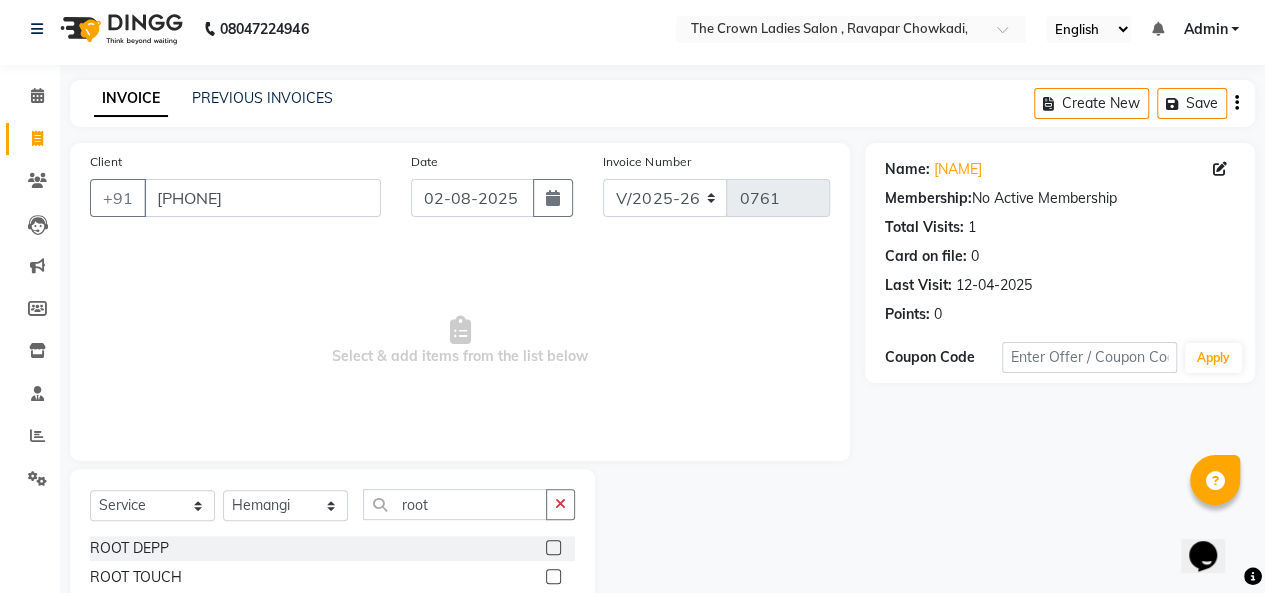 click 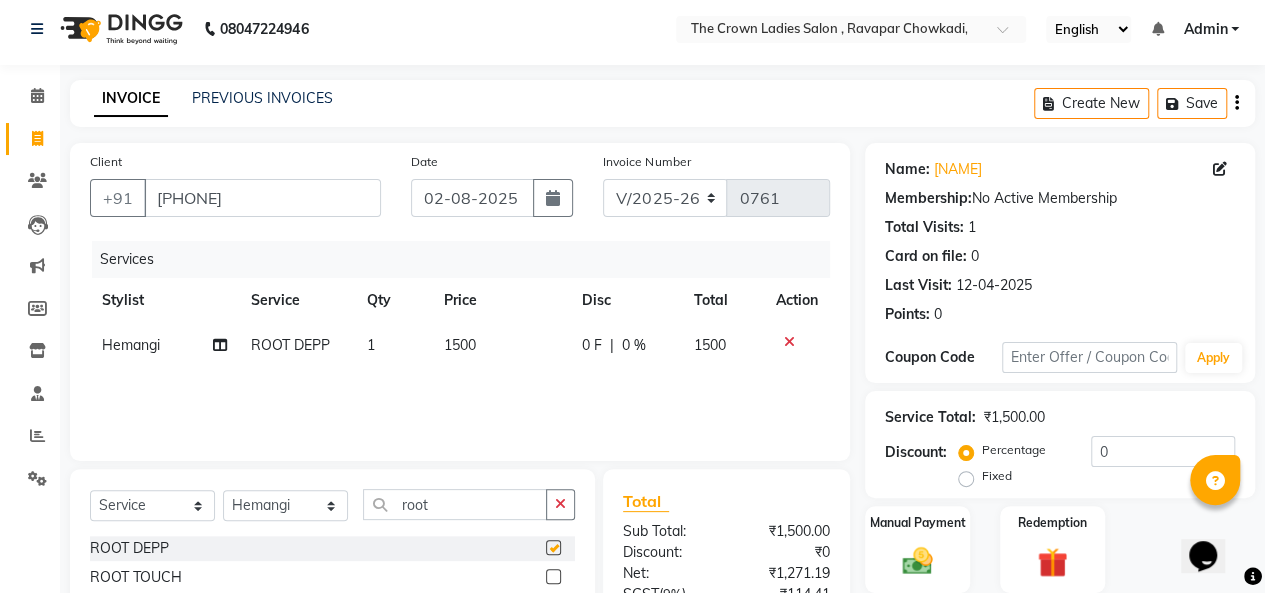 checkbox on "false" 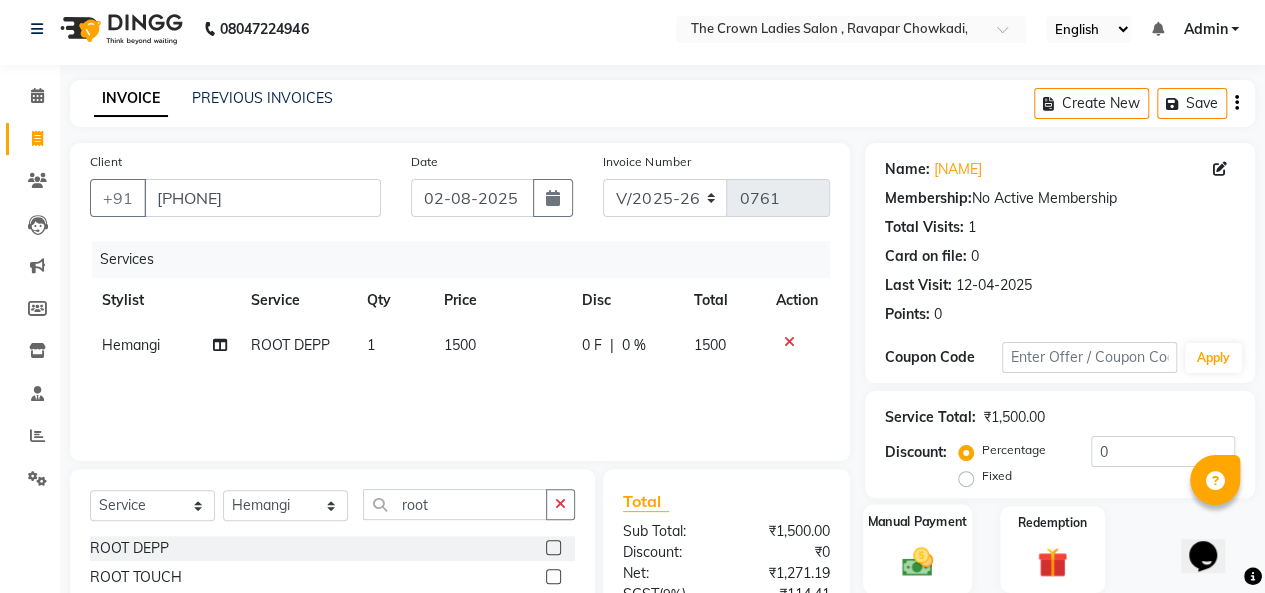 click on "Manual Payment" 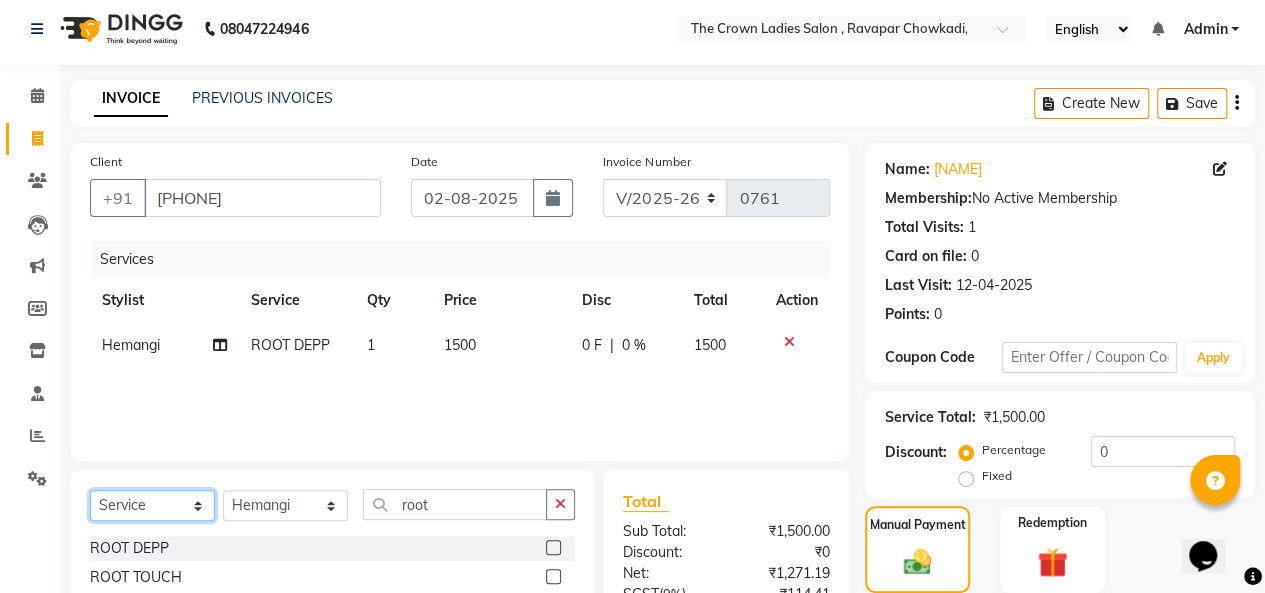 click on "Select  Service  Product  Membership  Package Voucher Prepaid Gift Card" 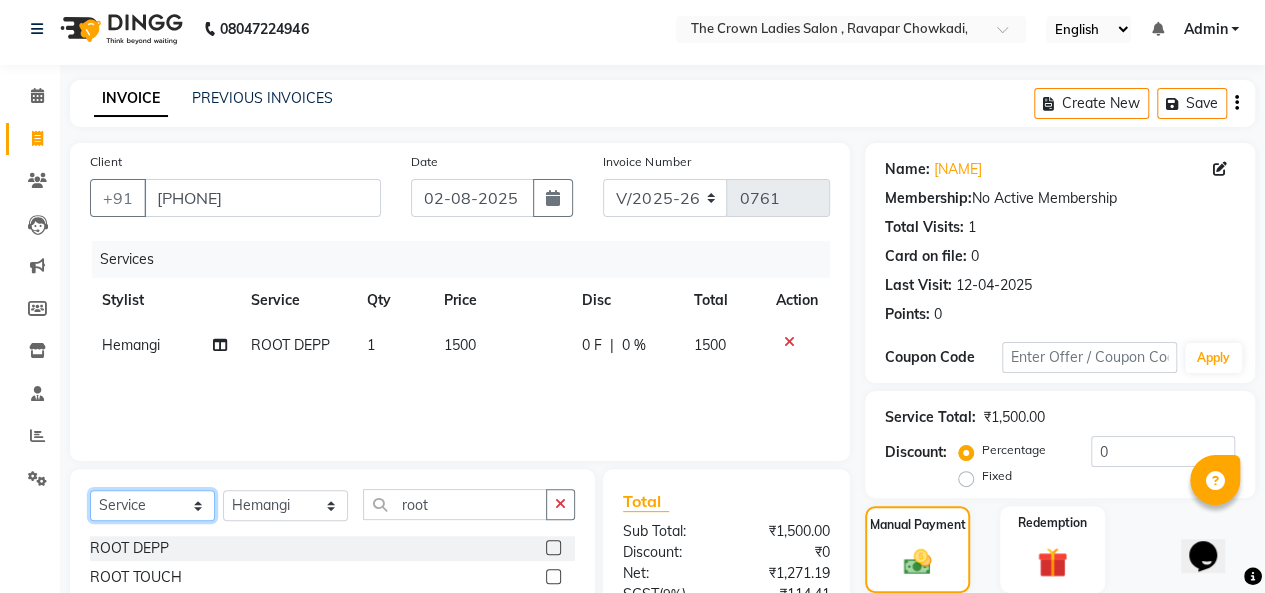 select on "product" 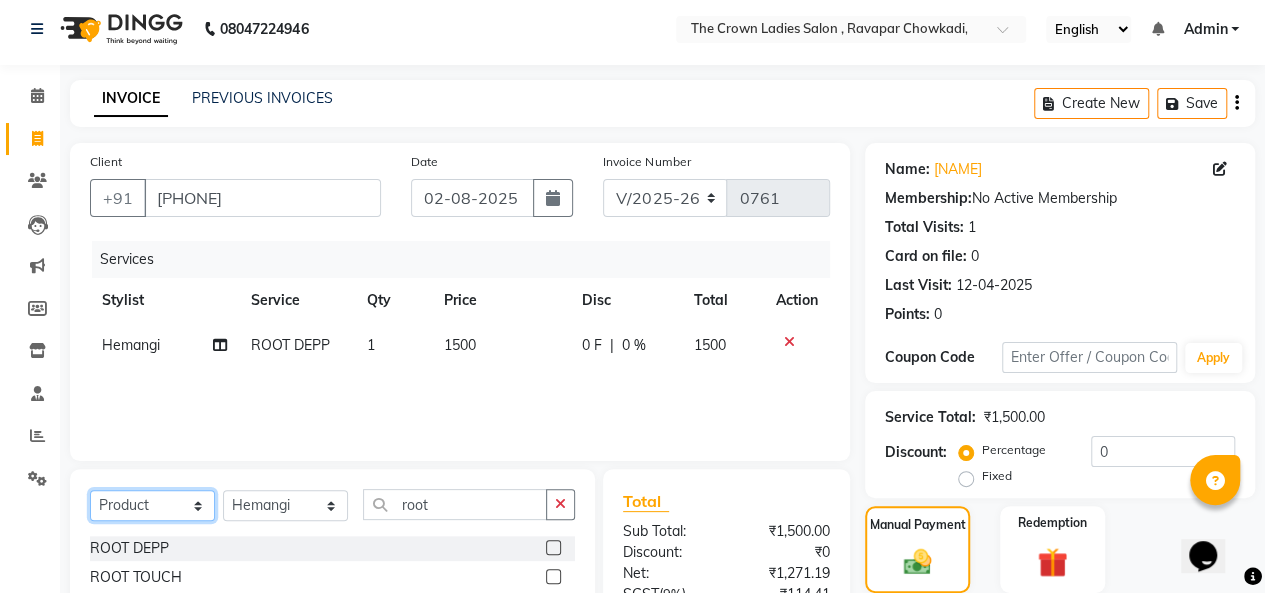 click on "Select  Service  Product  Membership  Package Voucher Prepaid Gift Card" 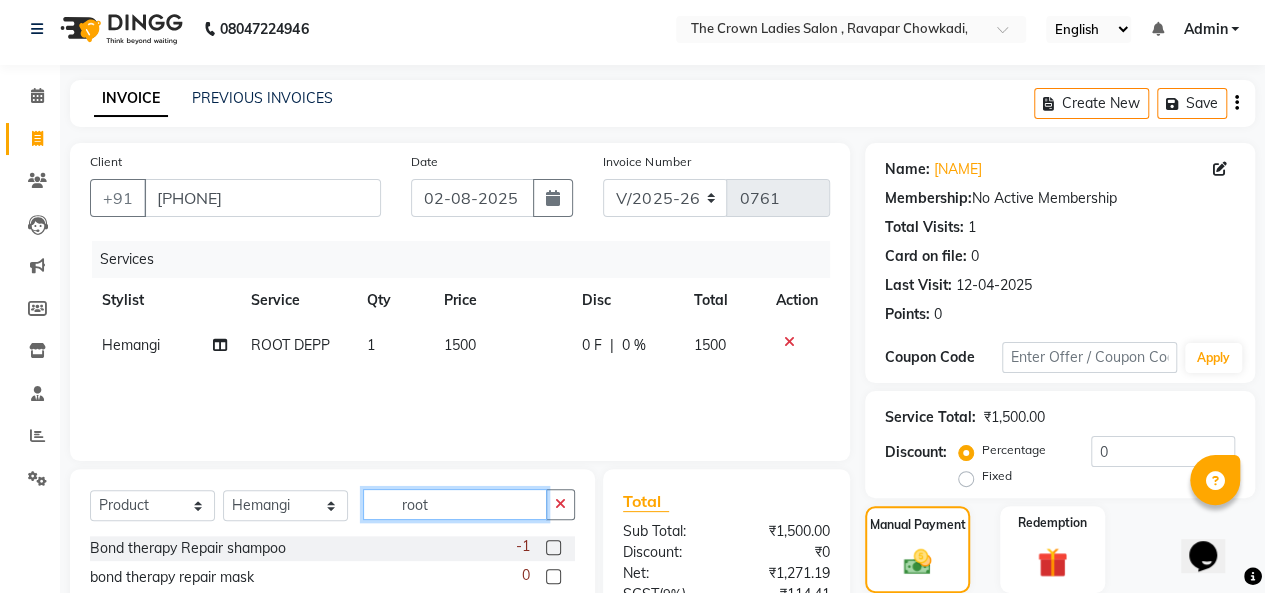 click on "root" 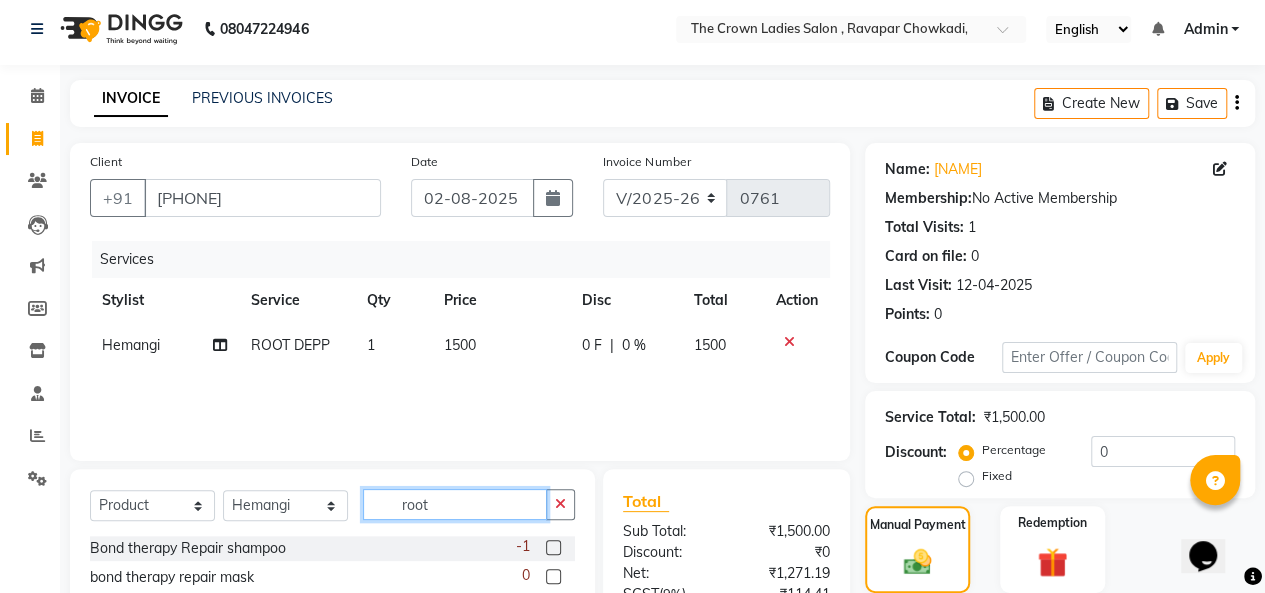 click on "root" 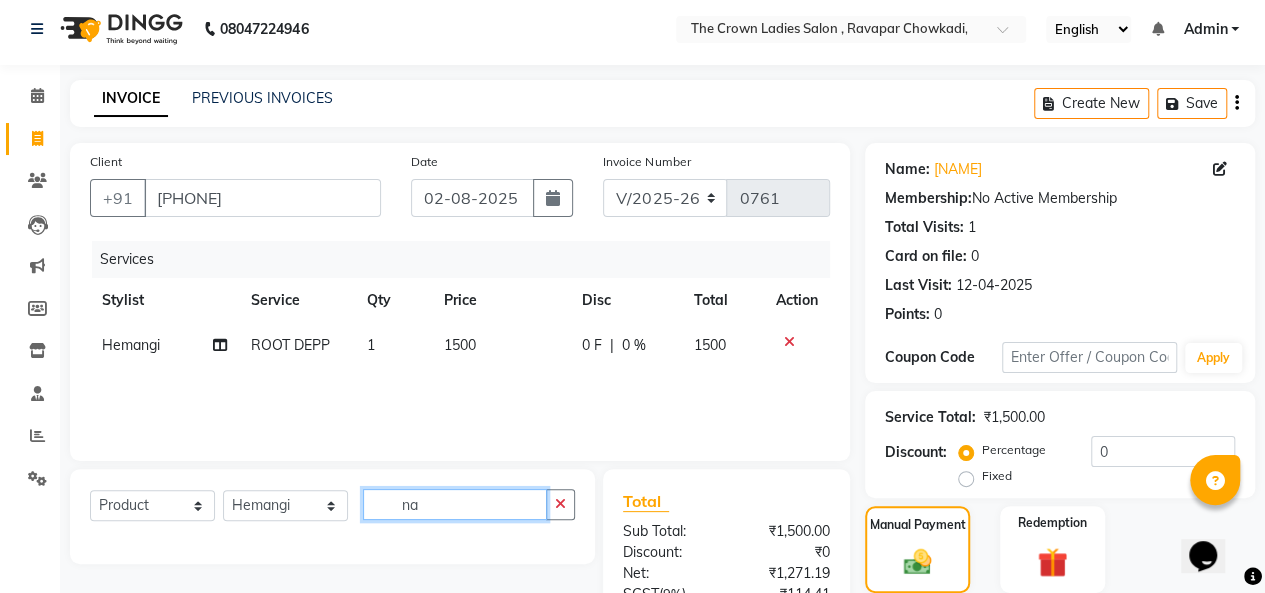 type on "n" 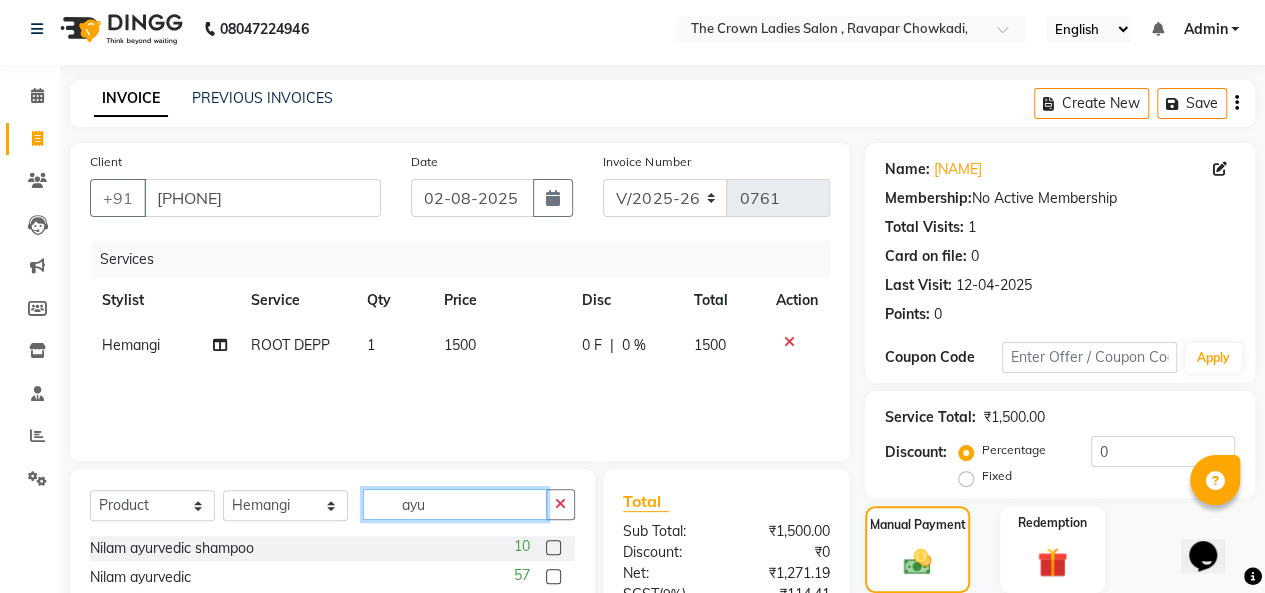 type on "ayu" 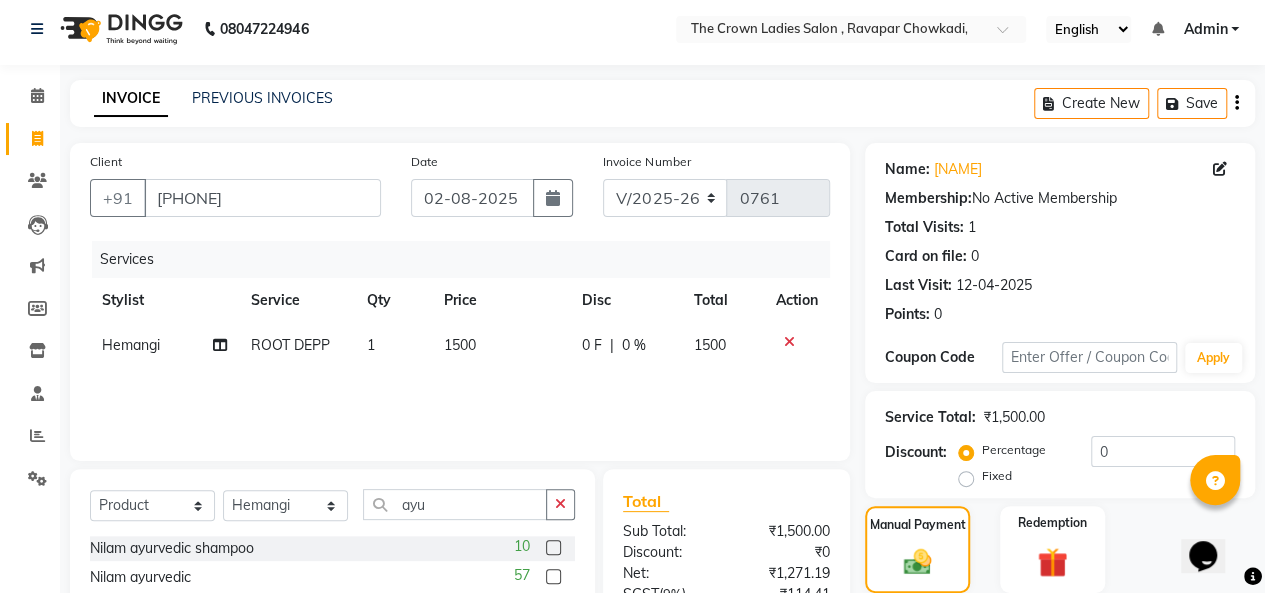 click 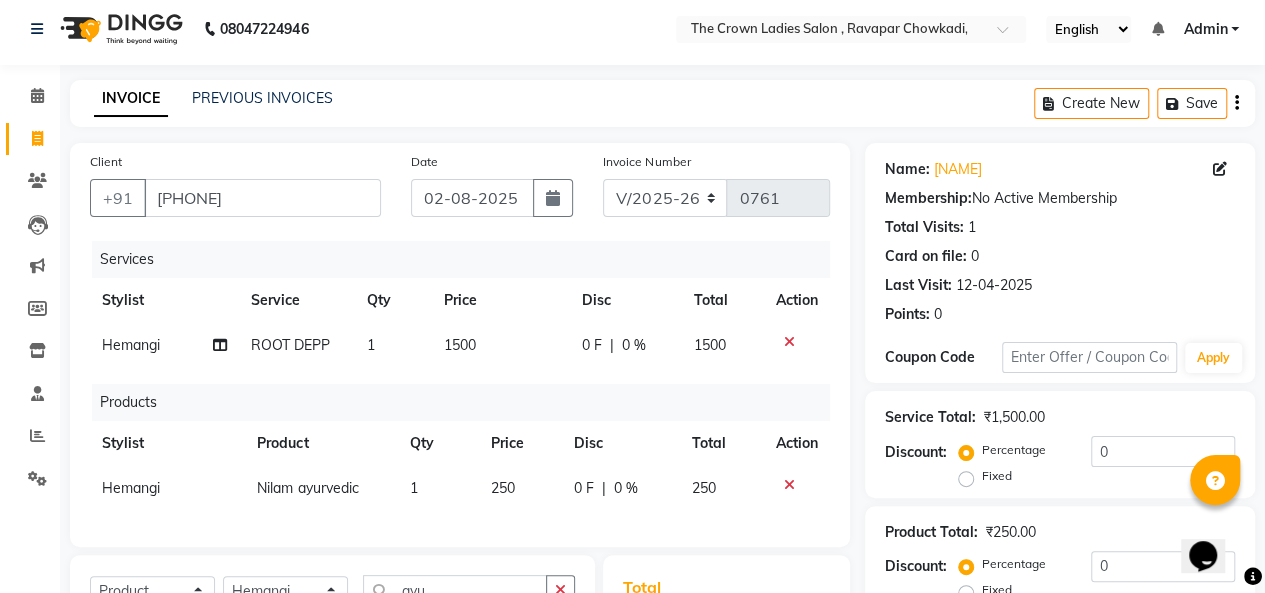 checkbox on "false" 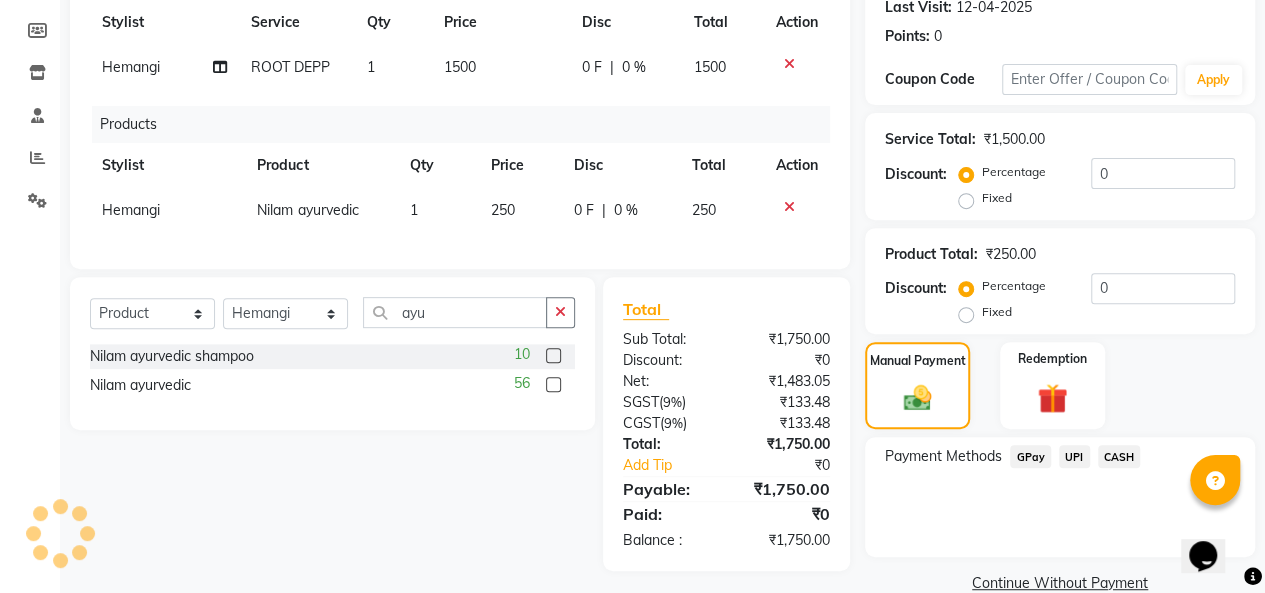 scroll, scrollTop: 320, scrollLeft: 0, axis: vertical 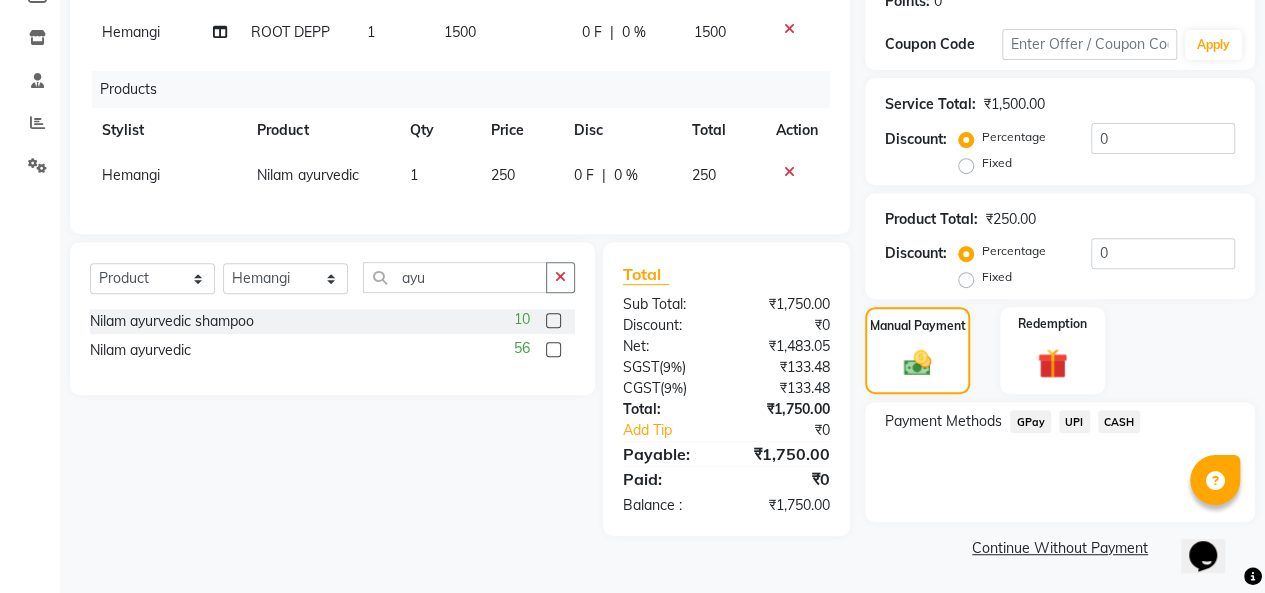 click on "CASH" 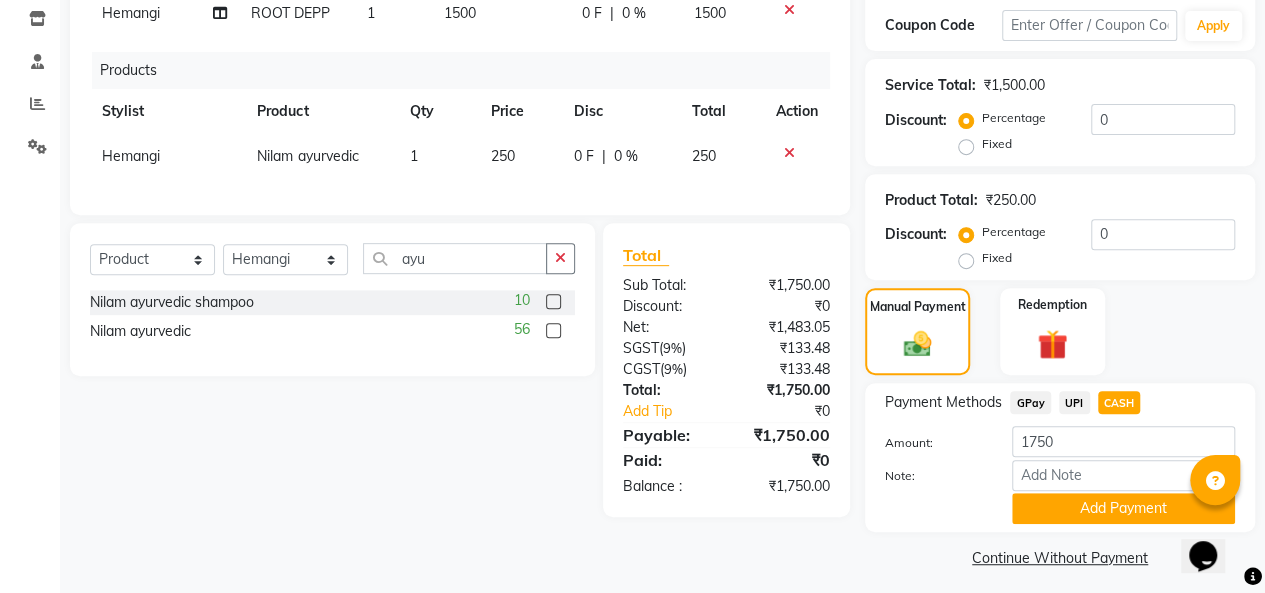 scroll, scrollTop: 348, scrollLeft: 0, axis: vertical 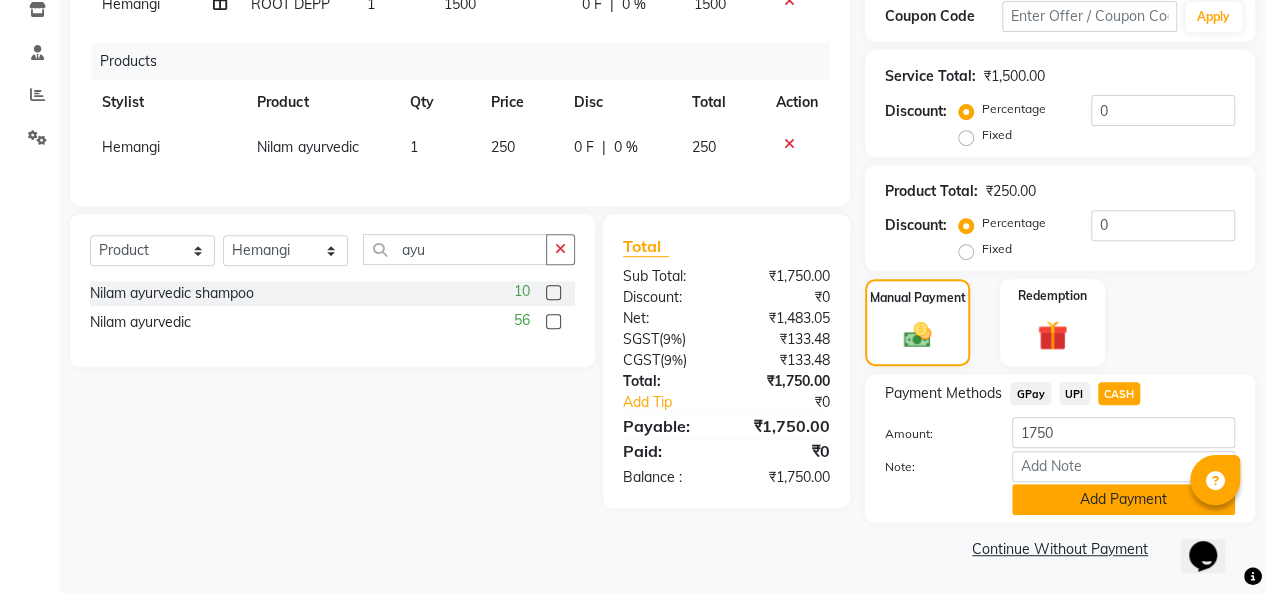 click on "Add Payment" 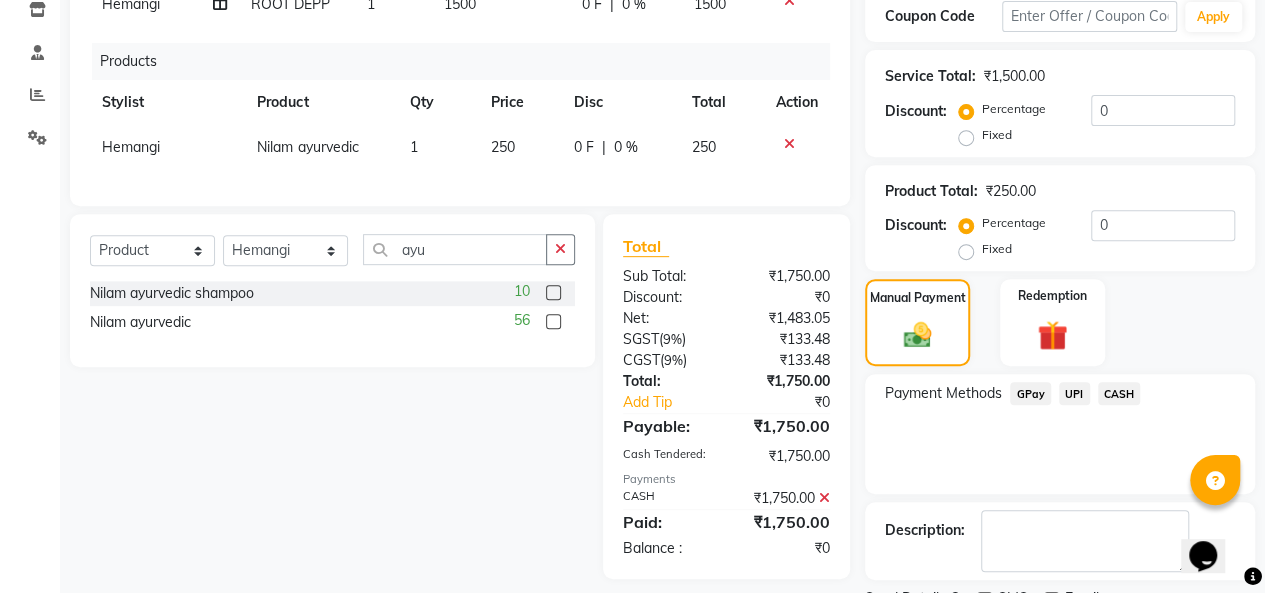 scroll, scrollTop: 431, scrollLeft: 0, axis: vertical 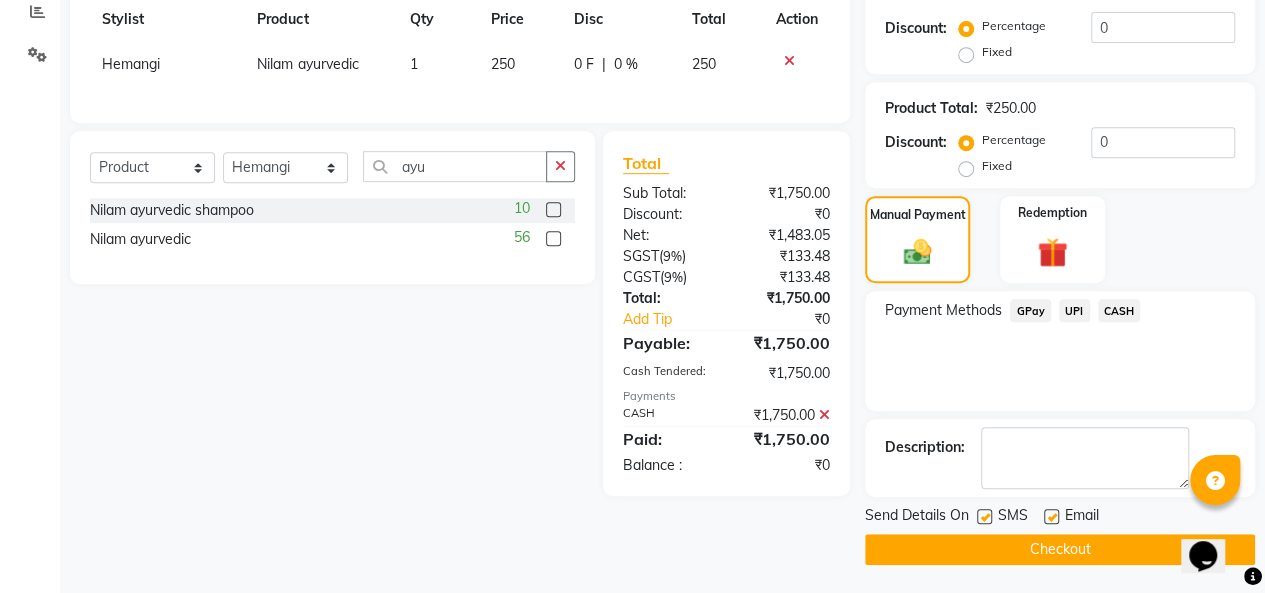 click 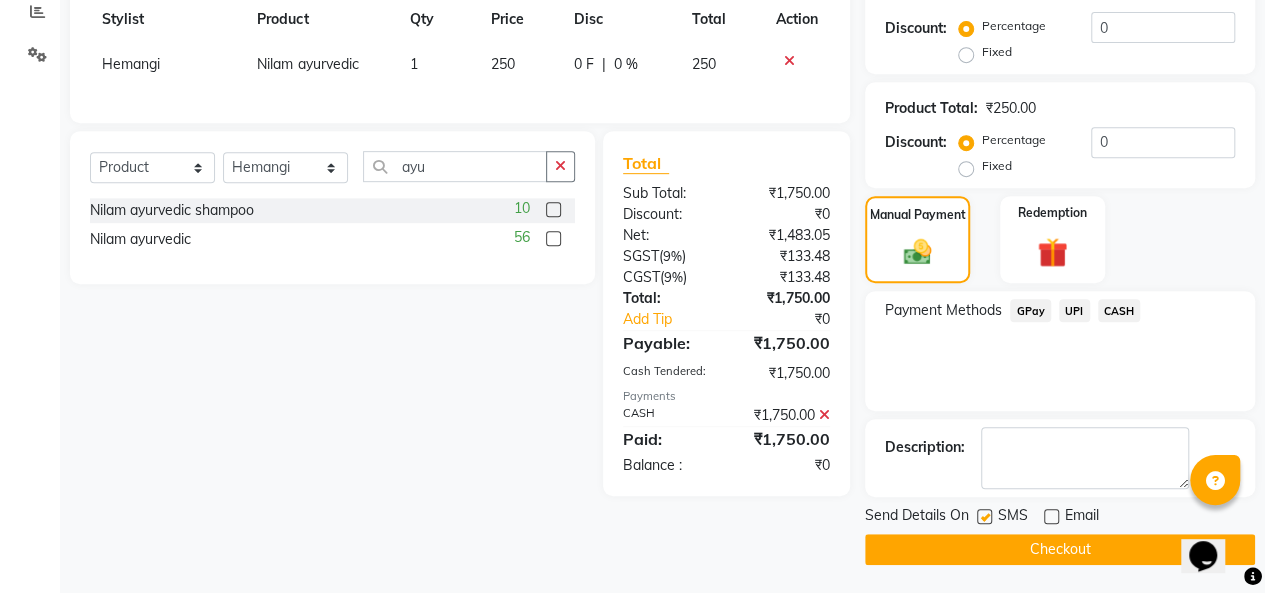 click on "Checkout" 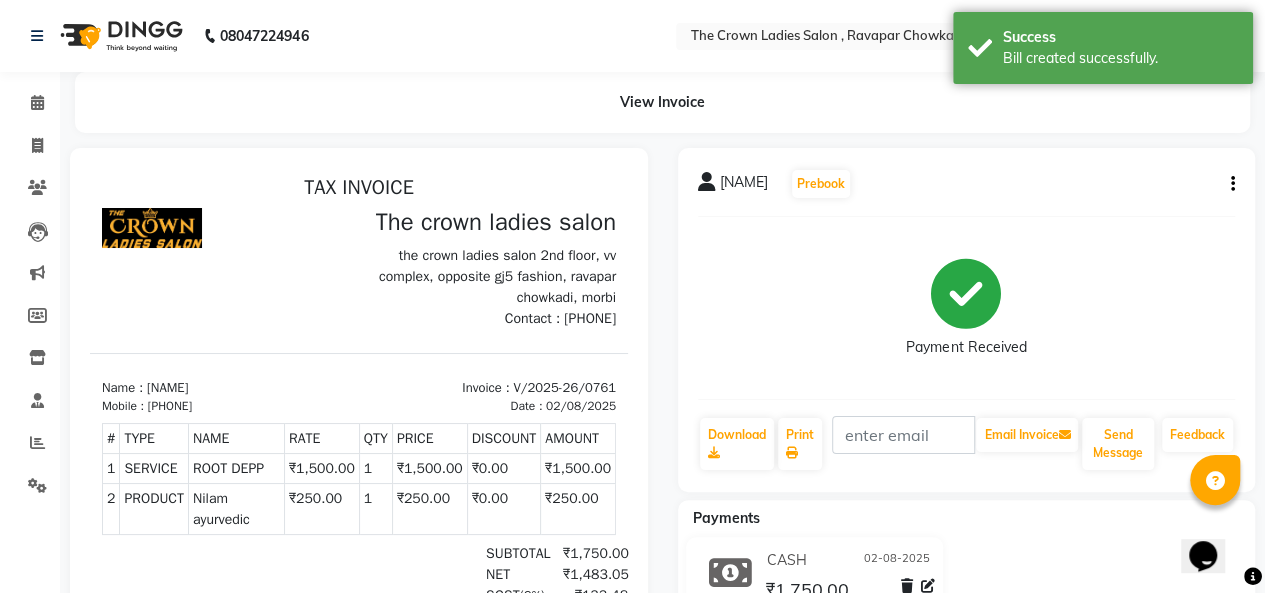 scroll, scrollTop: 0, scrollLeft: 0, axis: both 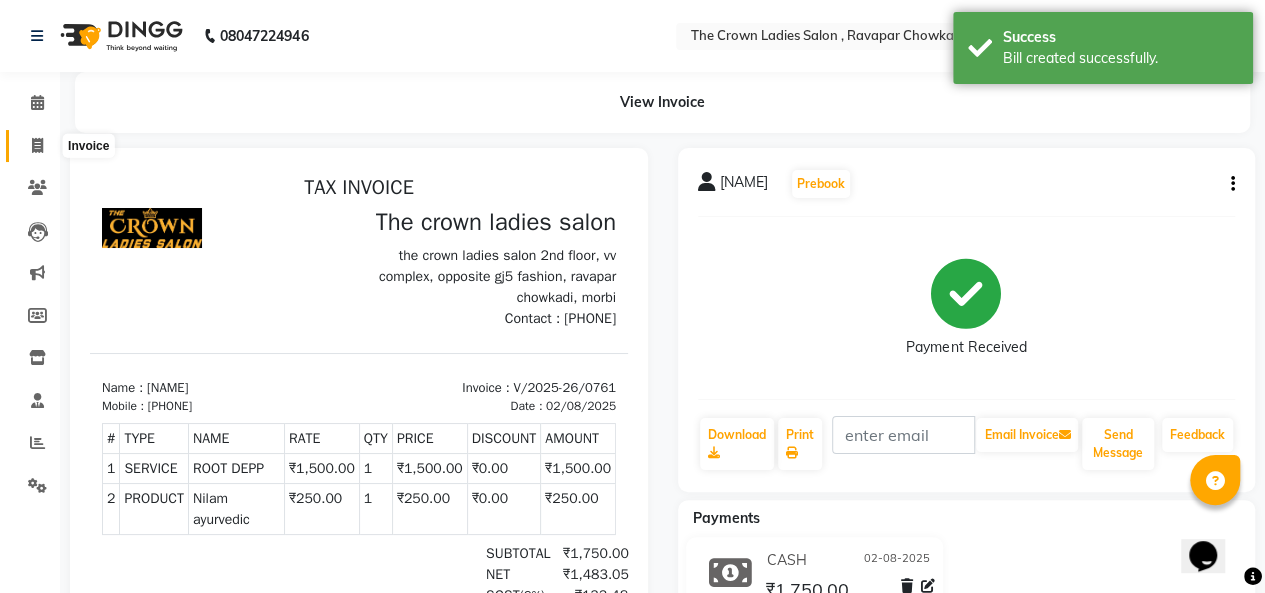 click 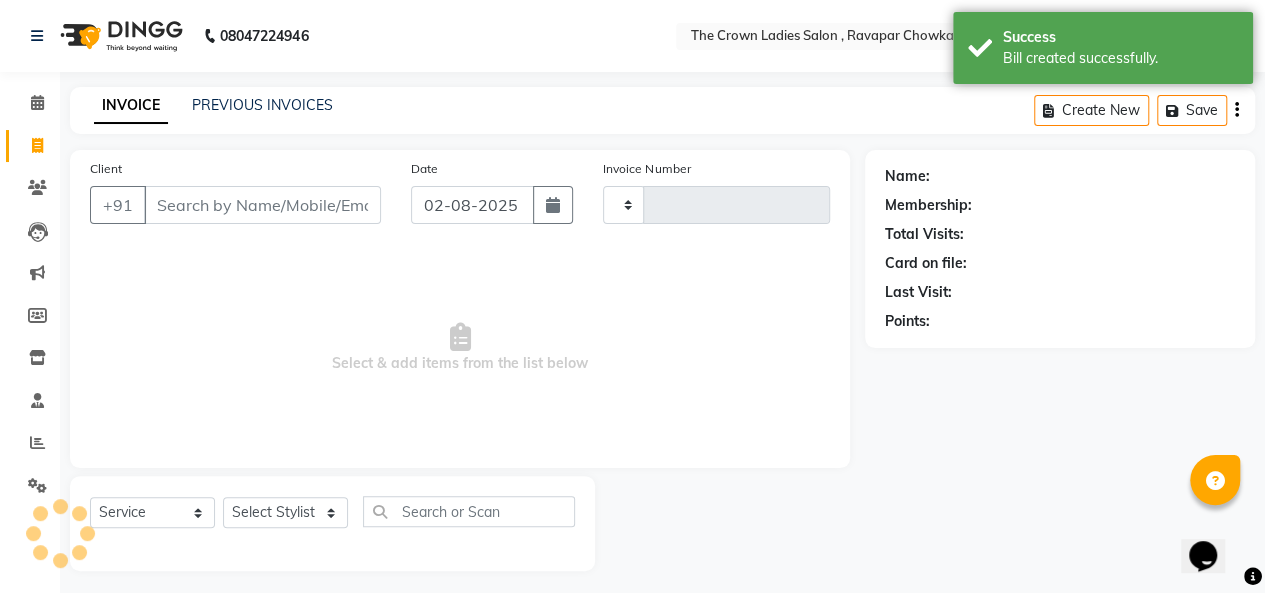 scroll, scrollTop: 7, scrollLeft: 0, axis: vertical 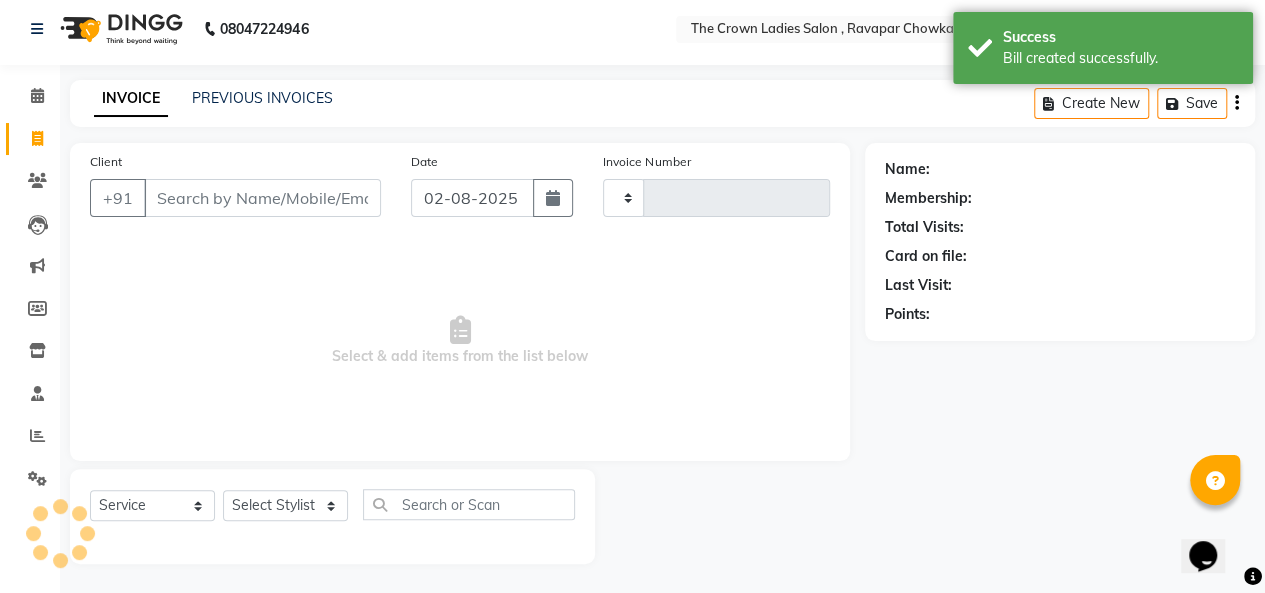 type on "0762" 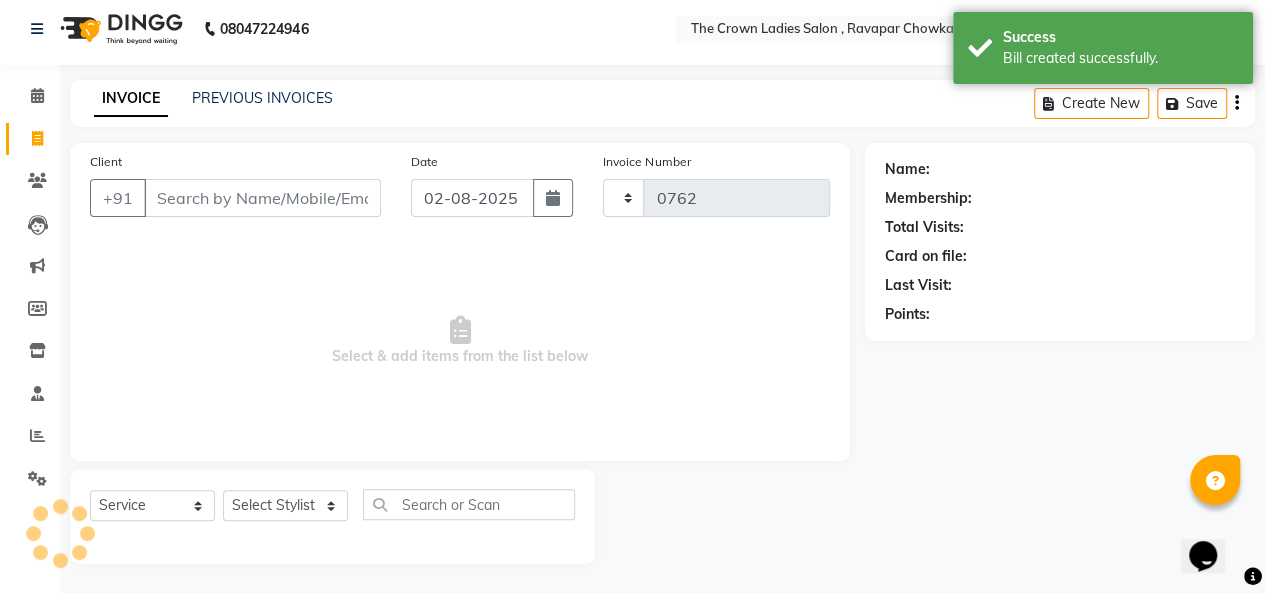 select on "7627" 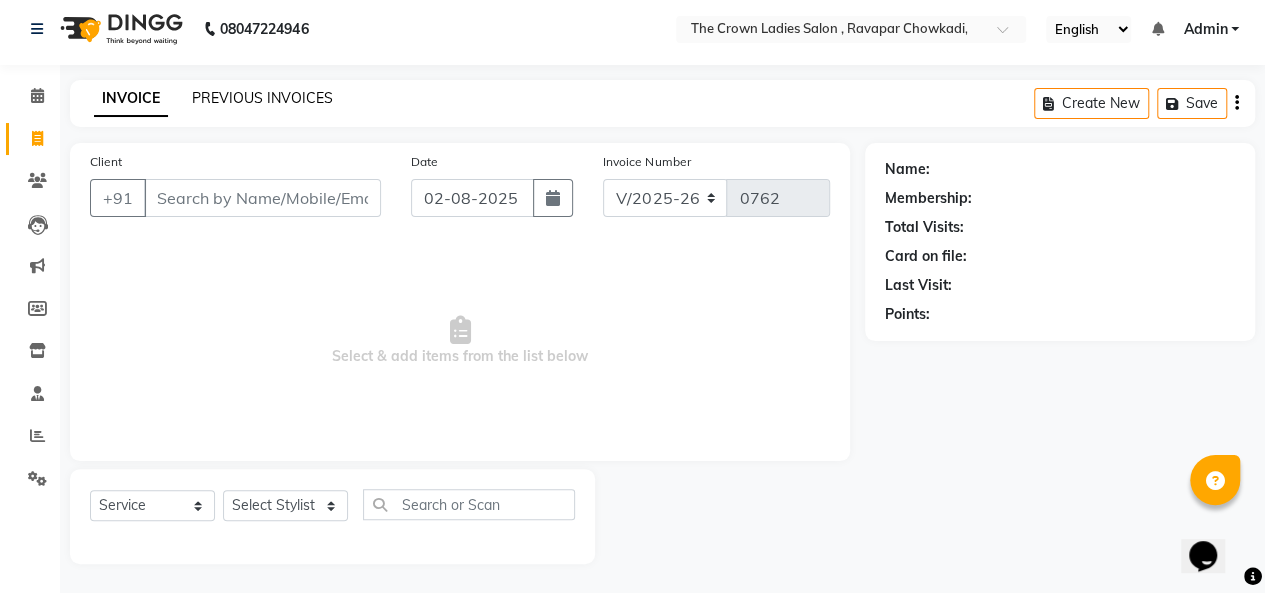 click on "PREVIOUS INVOICES" 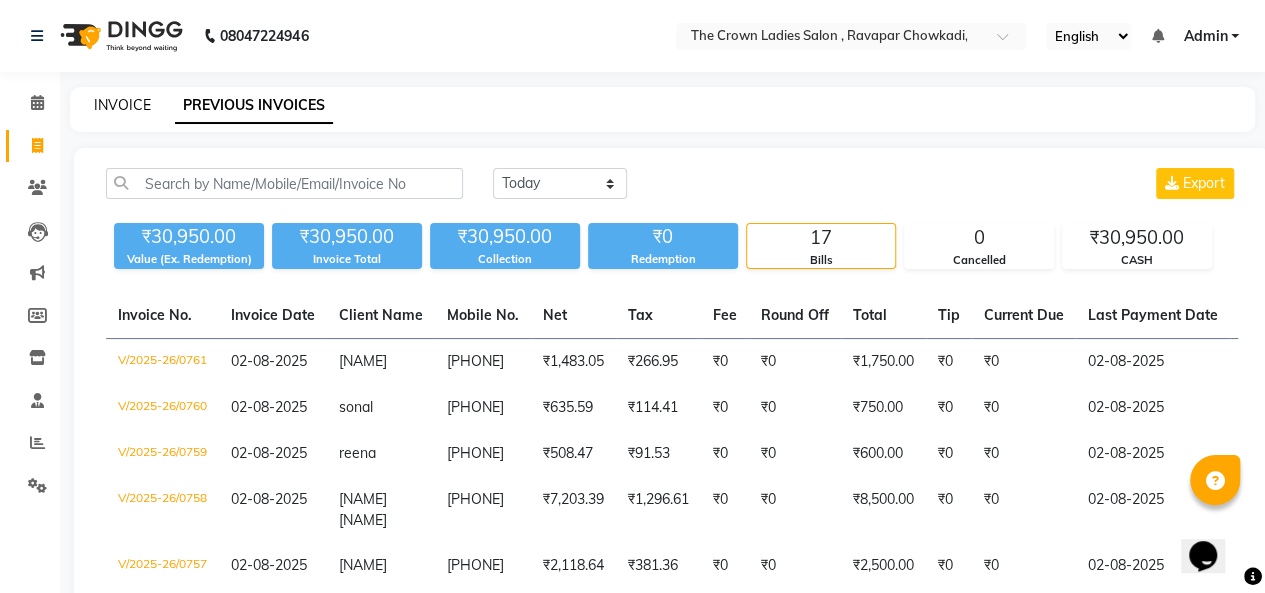 click on "INVOICE" 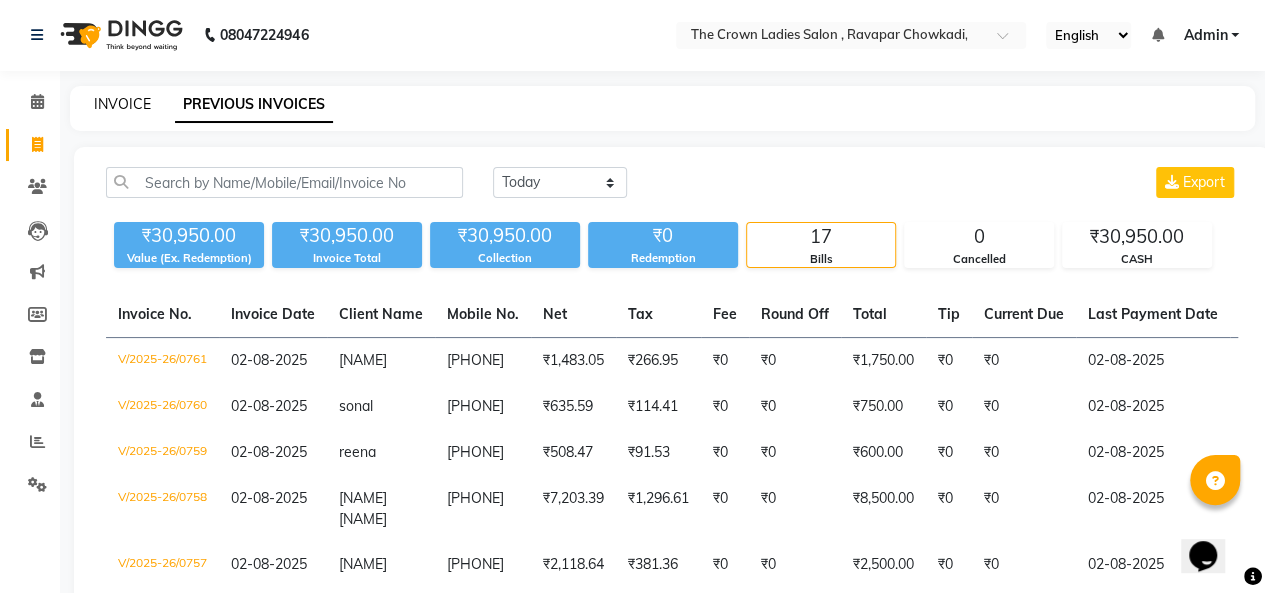 scroll, scrollTop: 7, scrollLeft: 0, axis: vertical 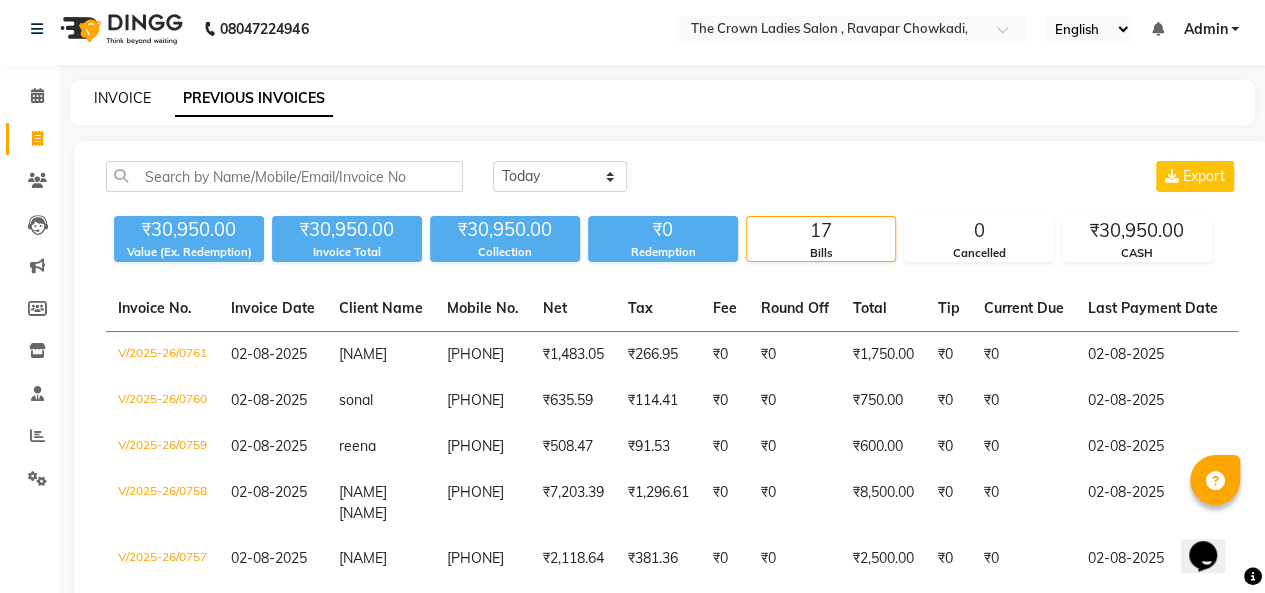 select on "7627" 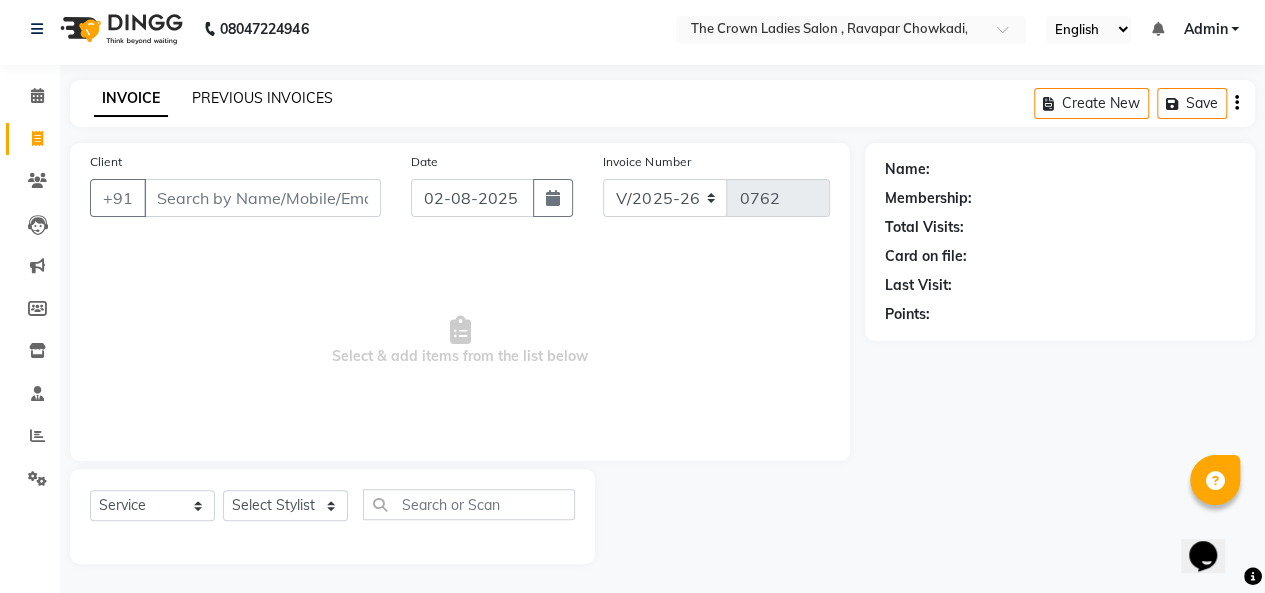 click on "PREVIOUS INVOICES" 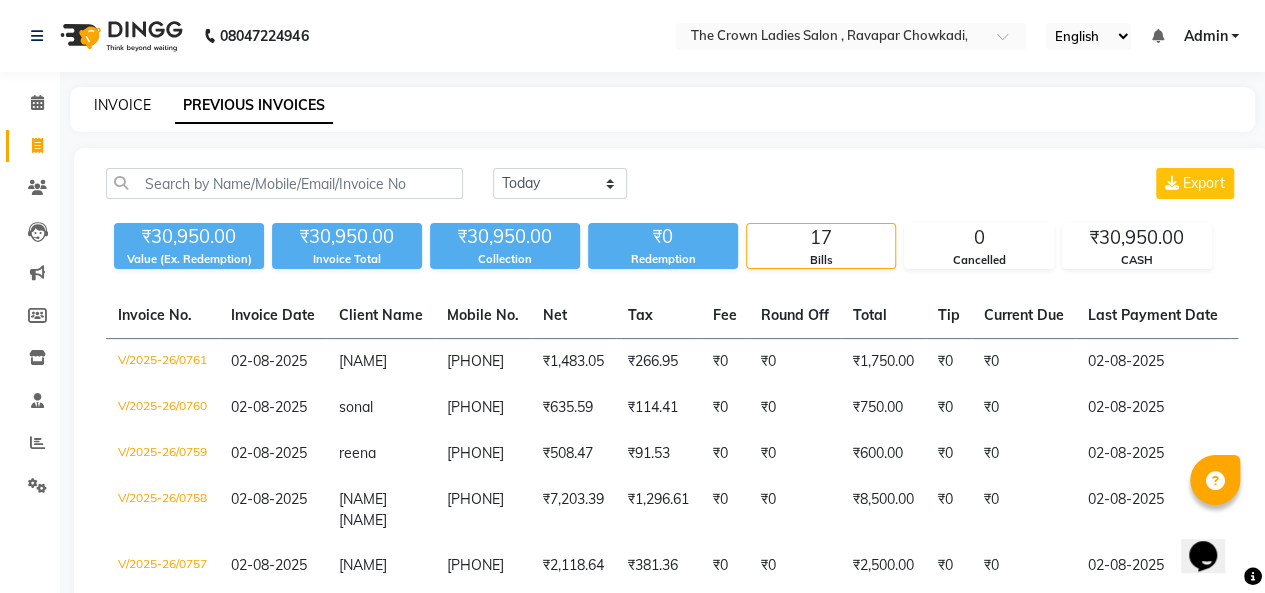 click on "INVOICE" 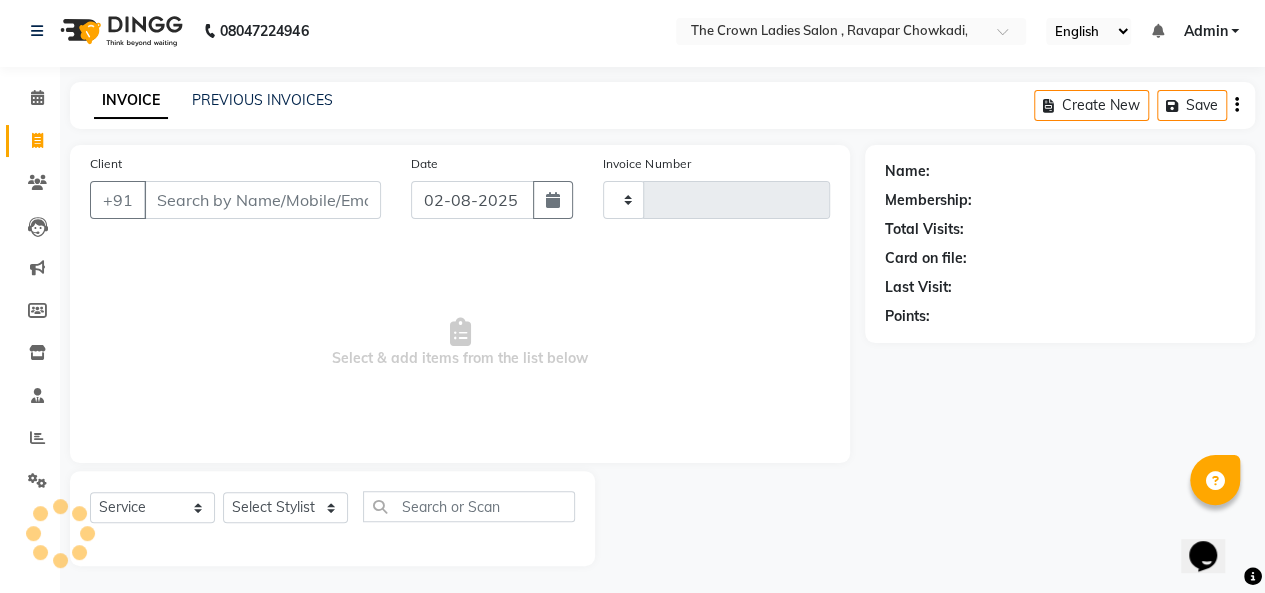 type on "0762" 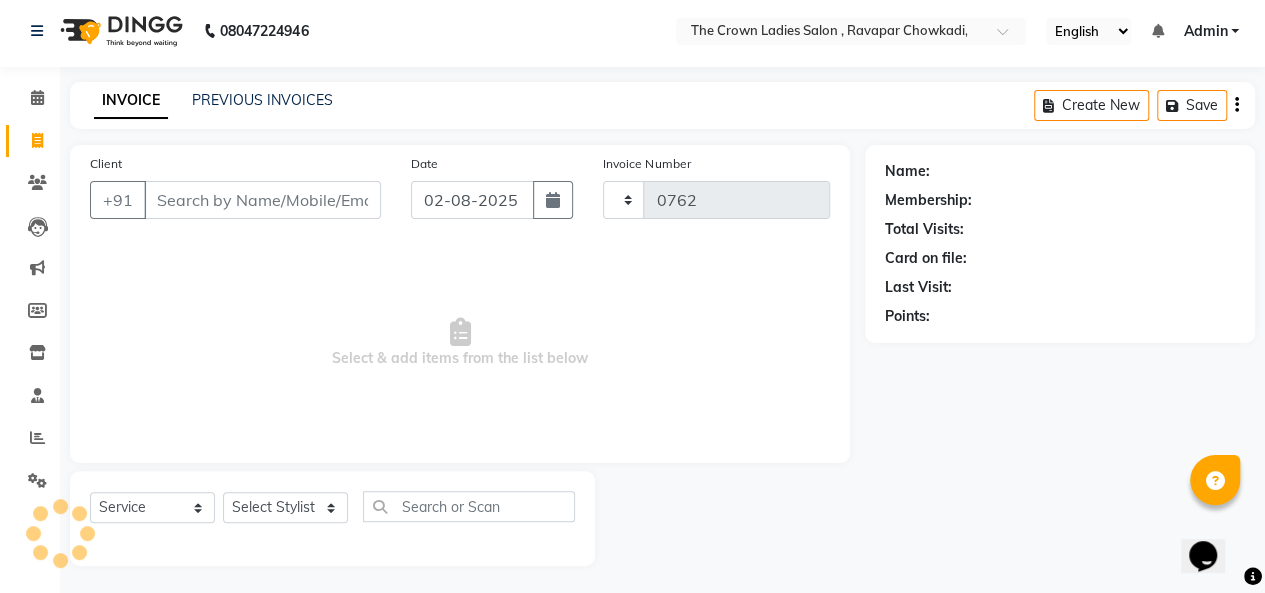 scroll, scrollTop: 7, scrollLeft: 0, axis: vertical 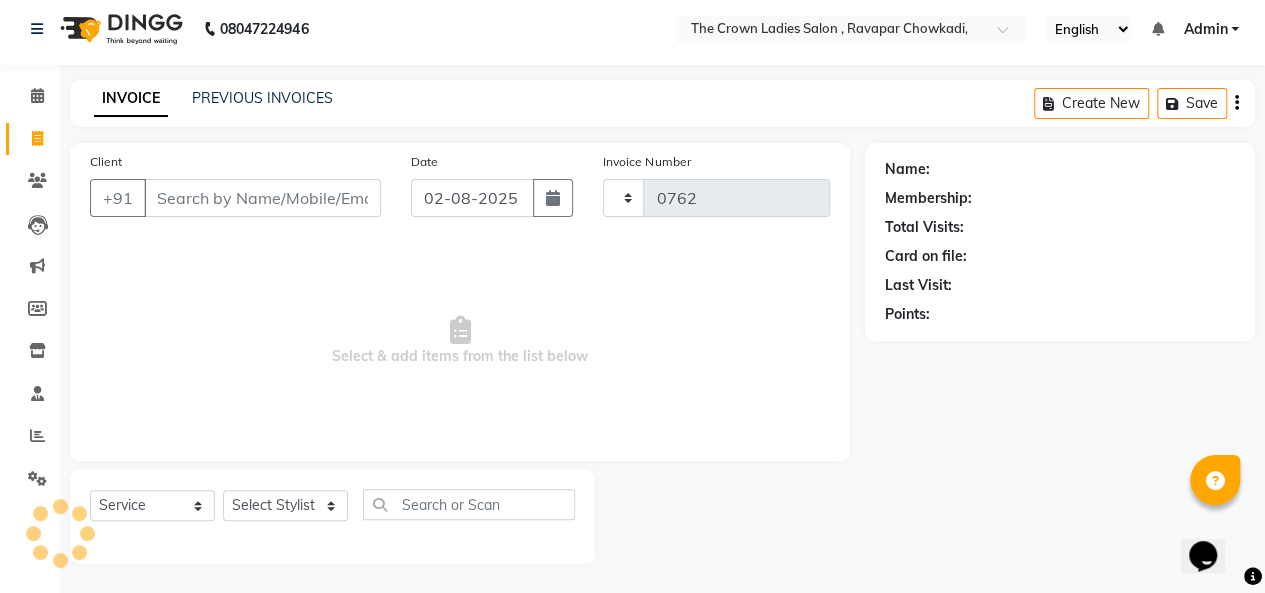 select on "7627" 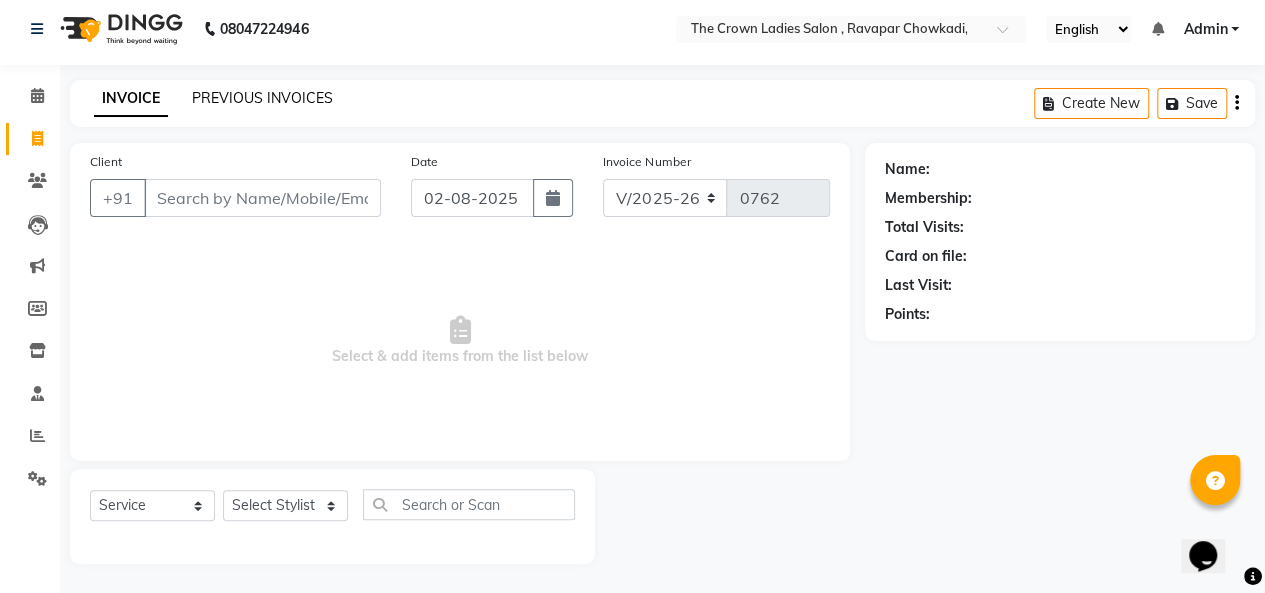 click on "PREVIOUS INVOICES" 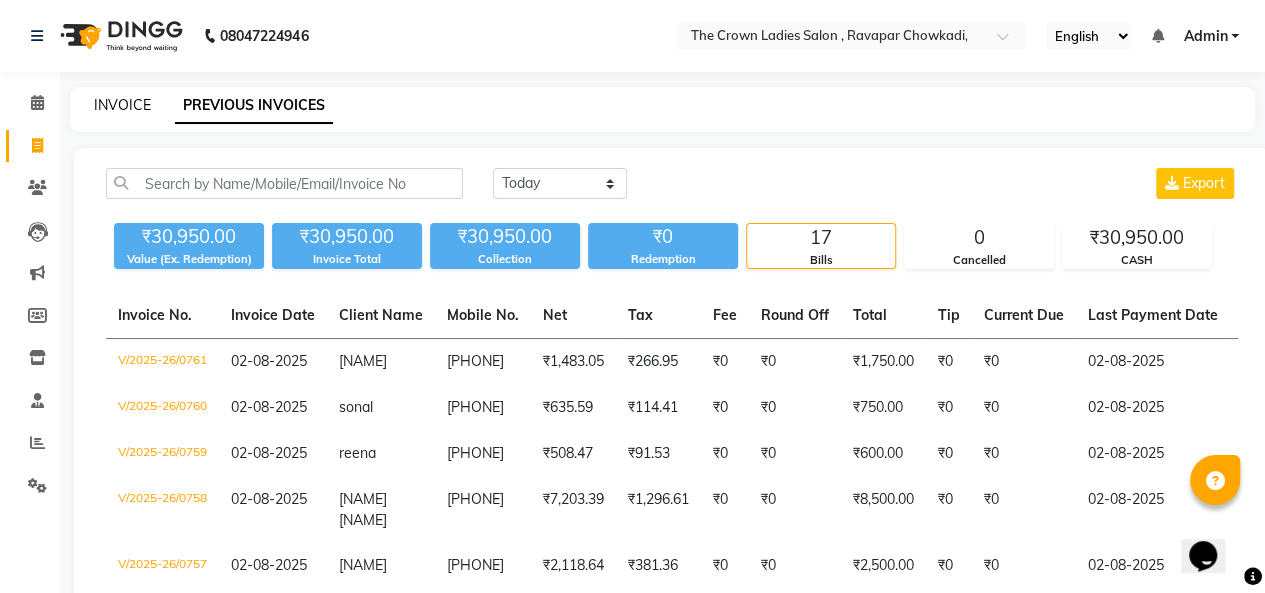 click on "INVOICE" 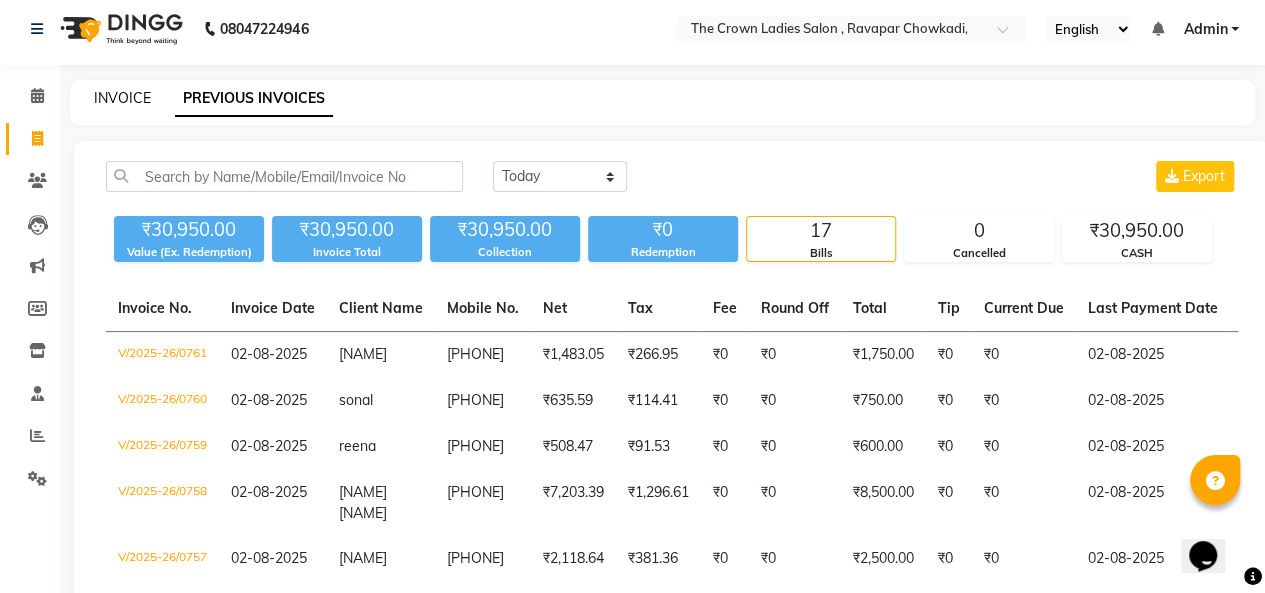 select on "7627" 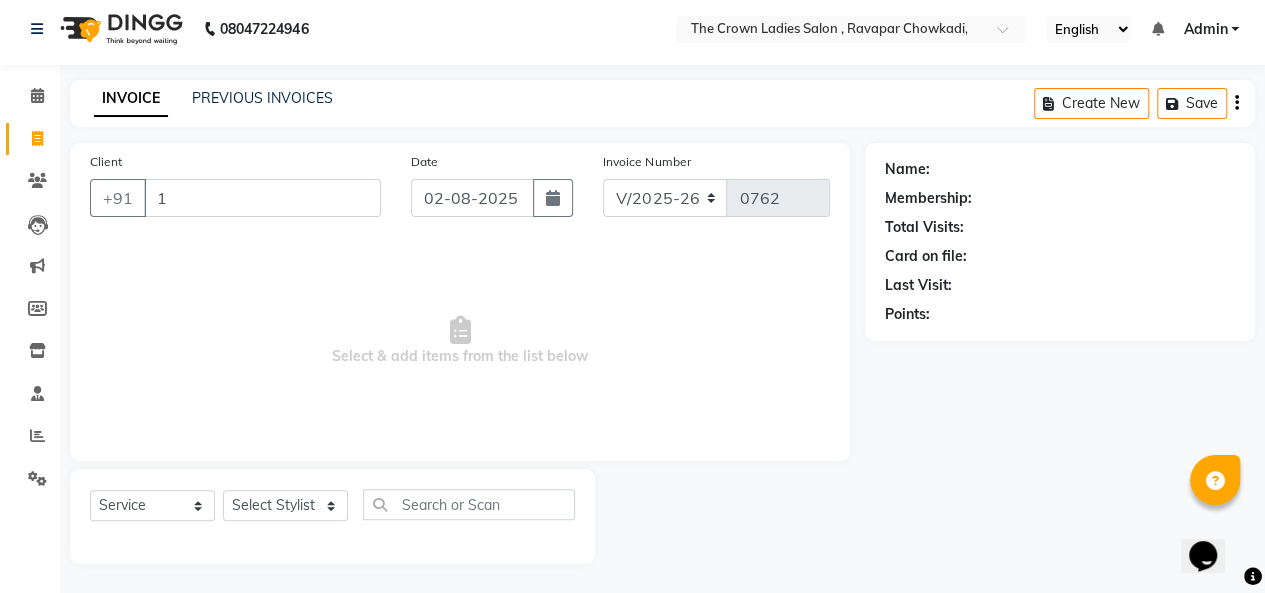 type on "1" 